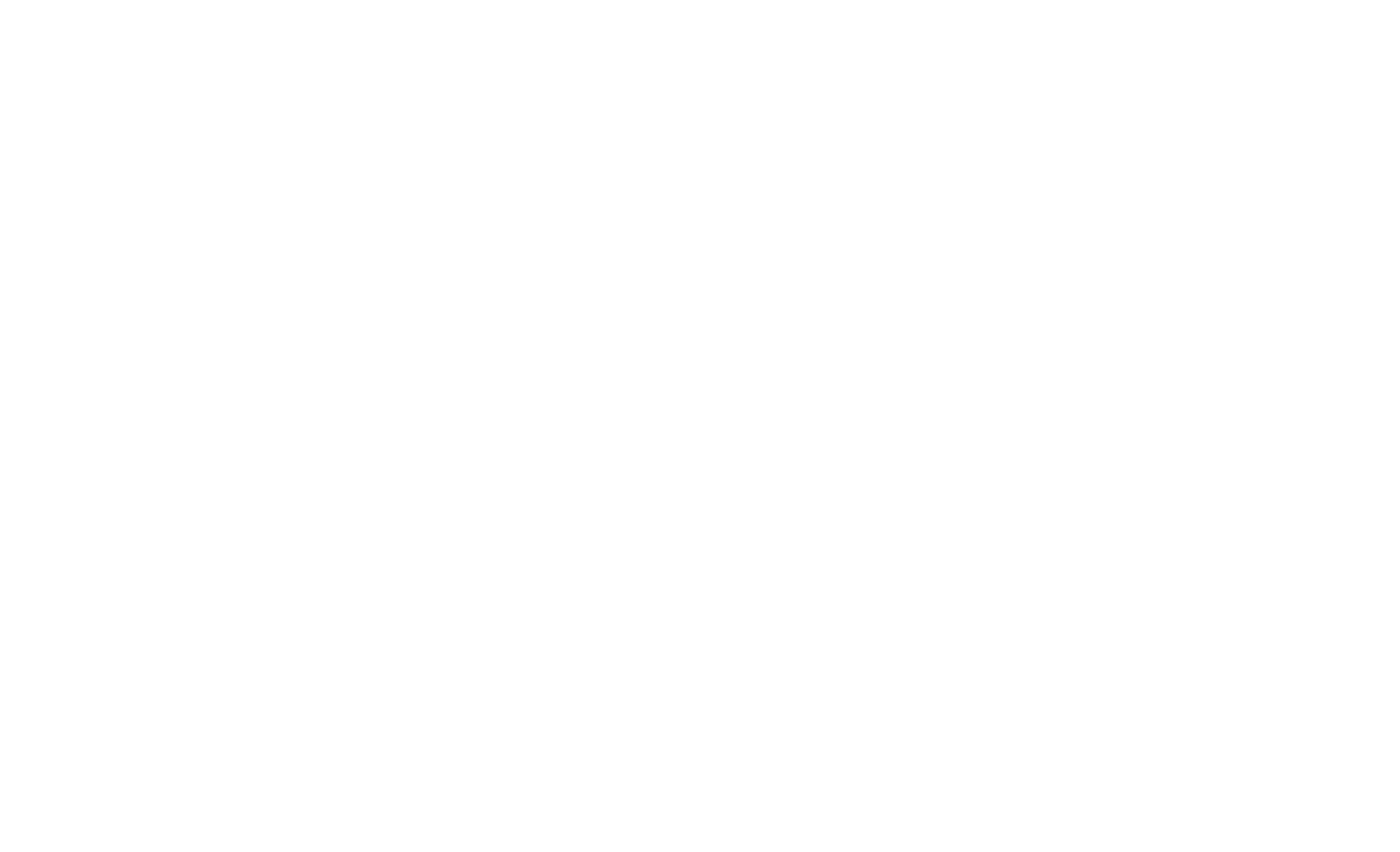 scroll, scrollTop: 0, scrollLeft: 0, axis: both 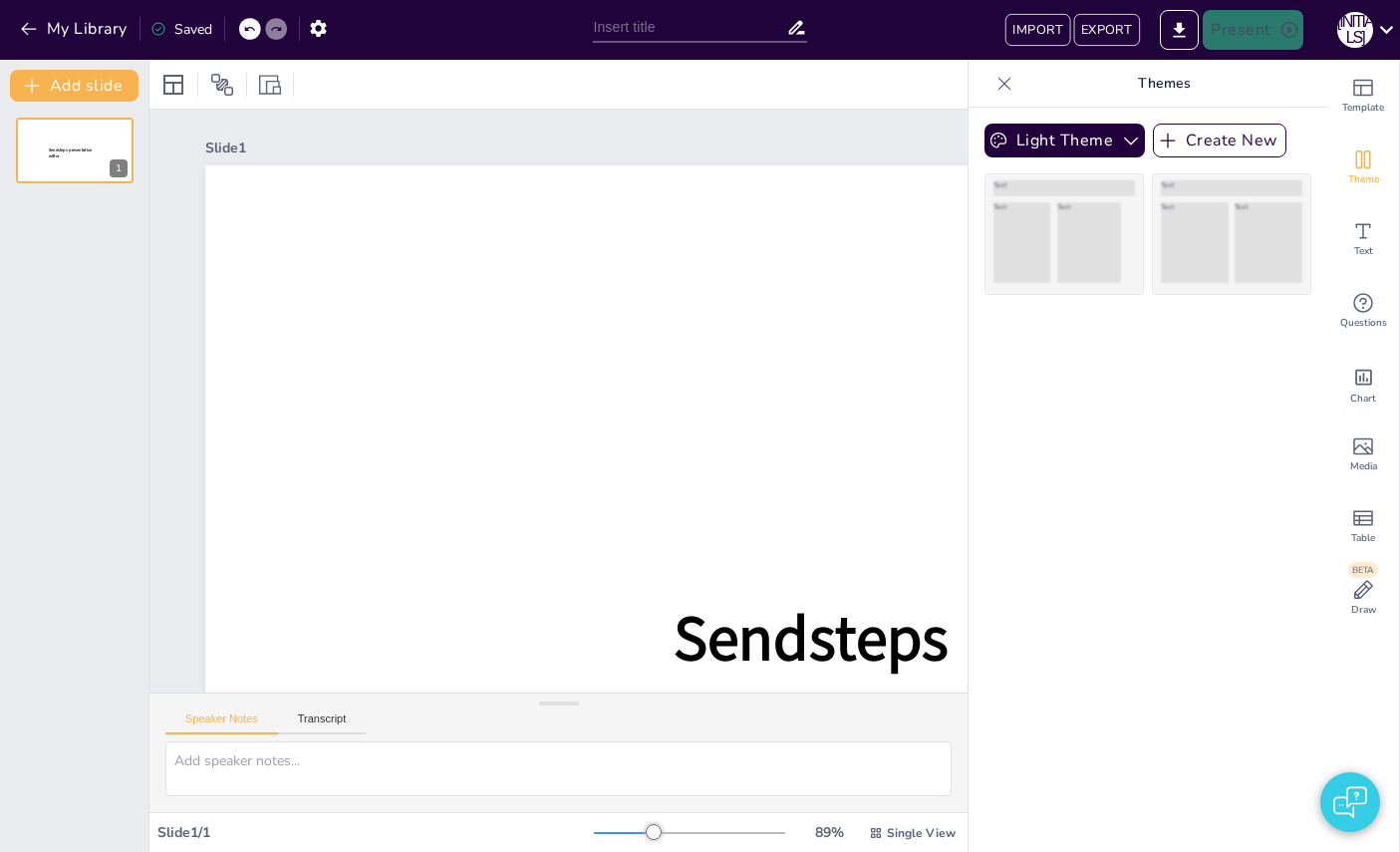 type on "De Geschiedenis van Bassie en Adriaan" 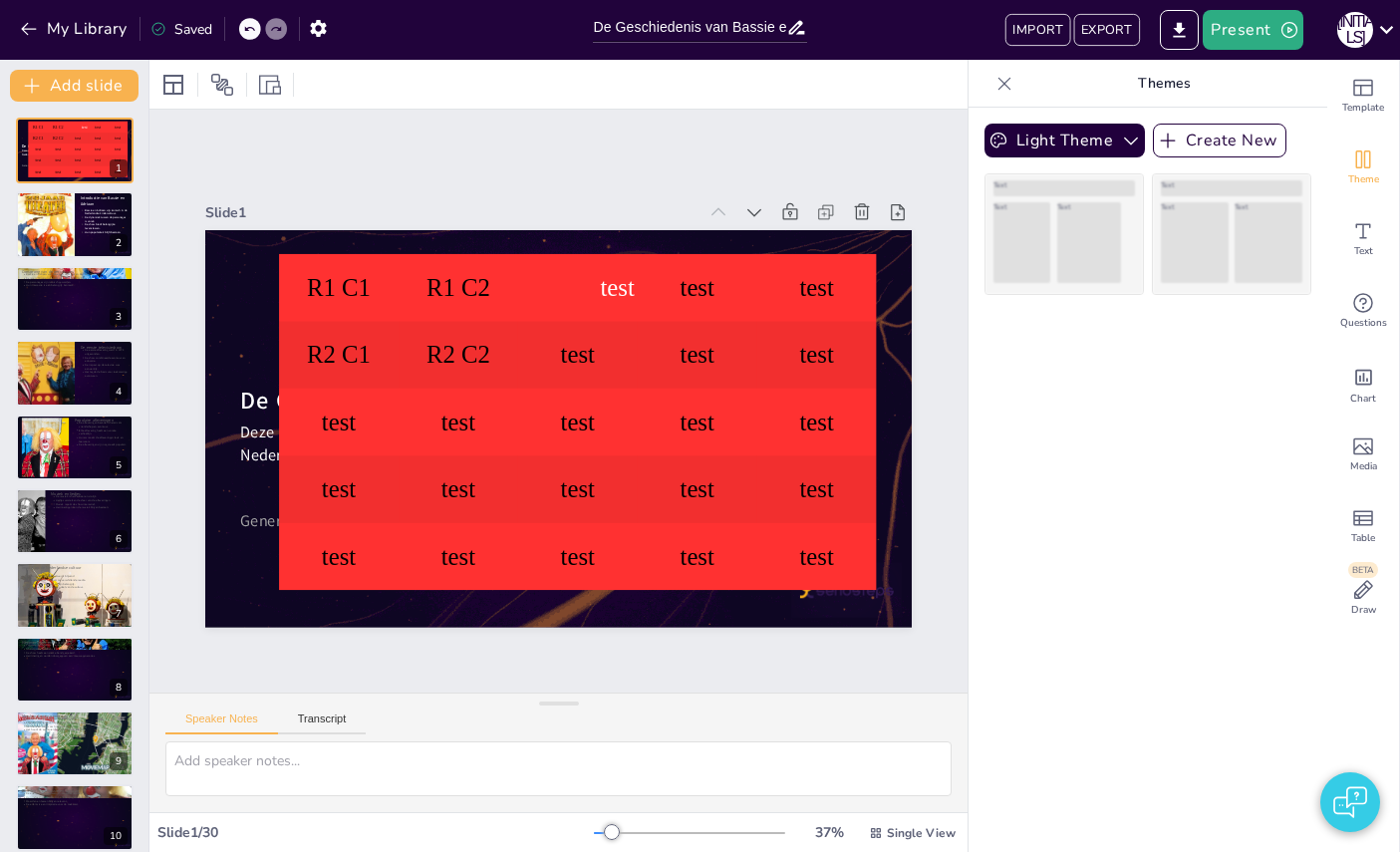 checkbox on "true" 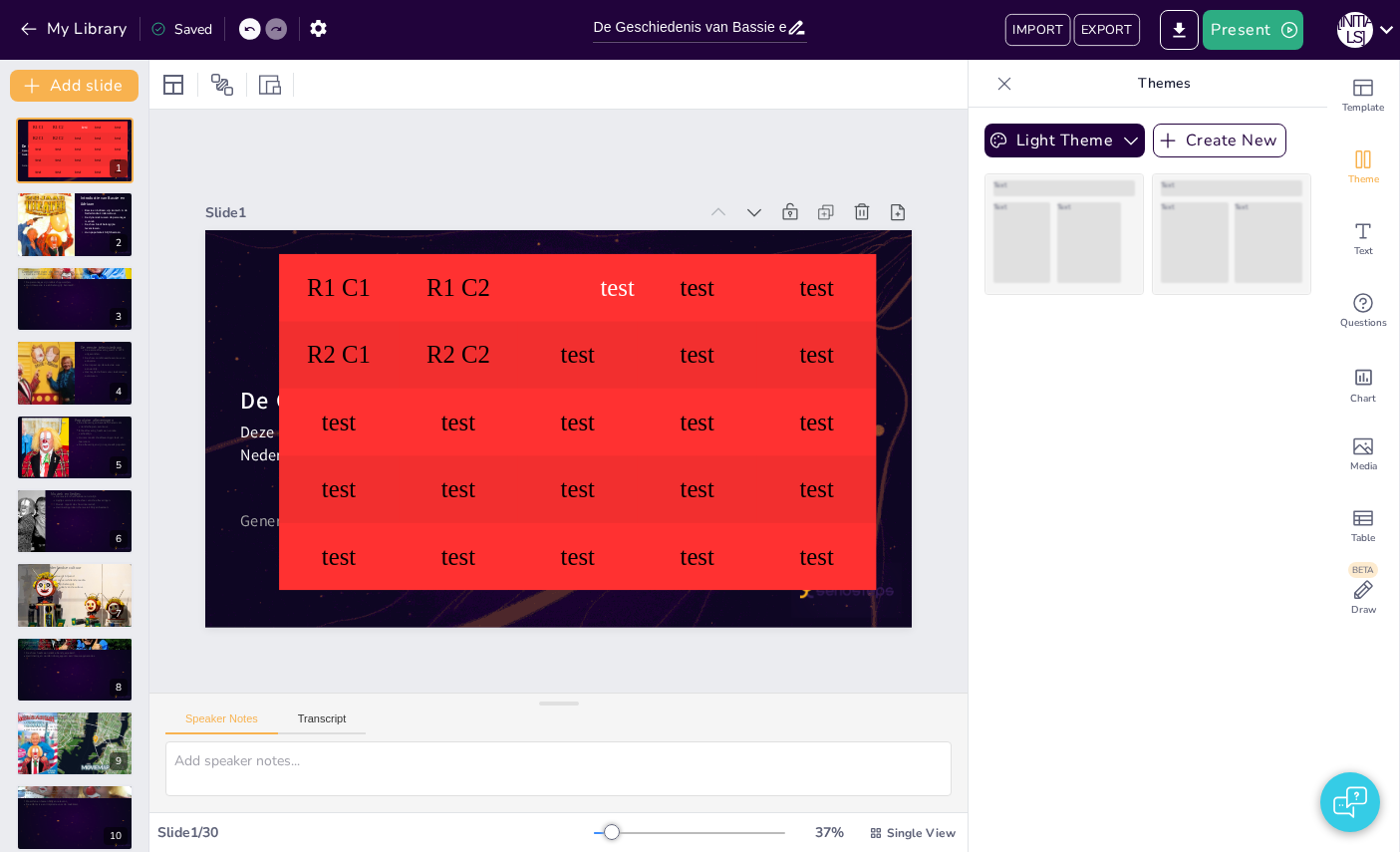 checkbox on "true" 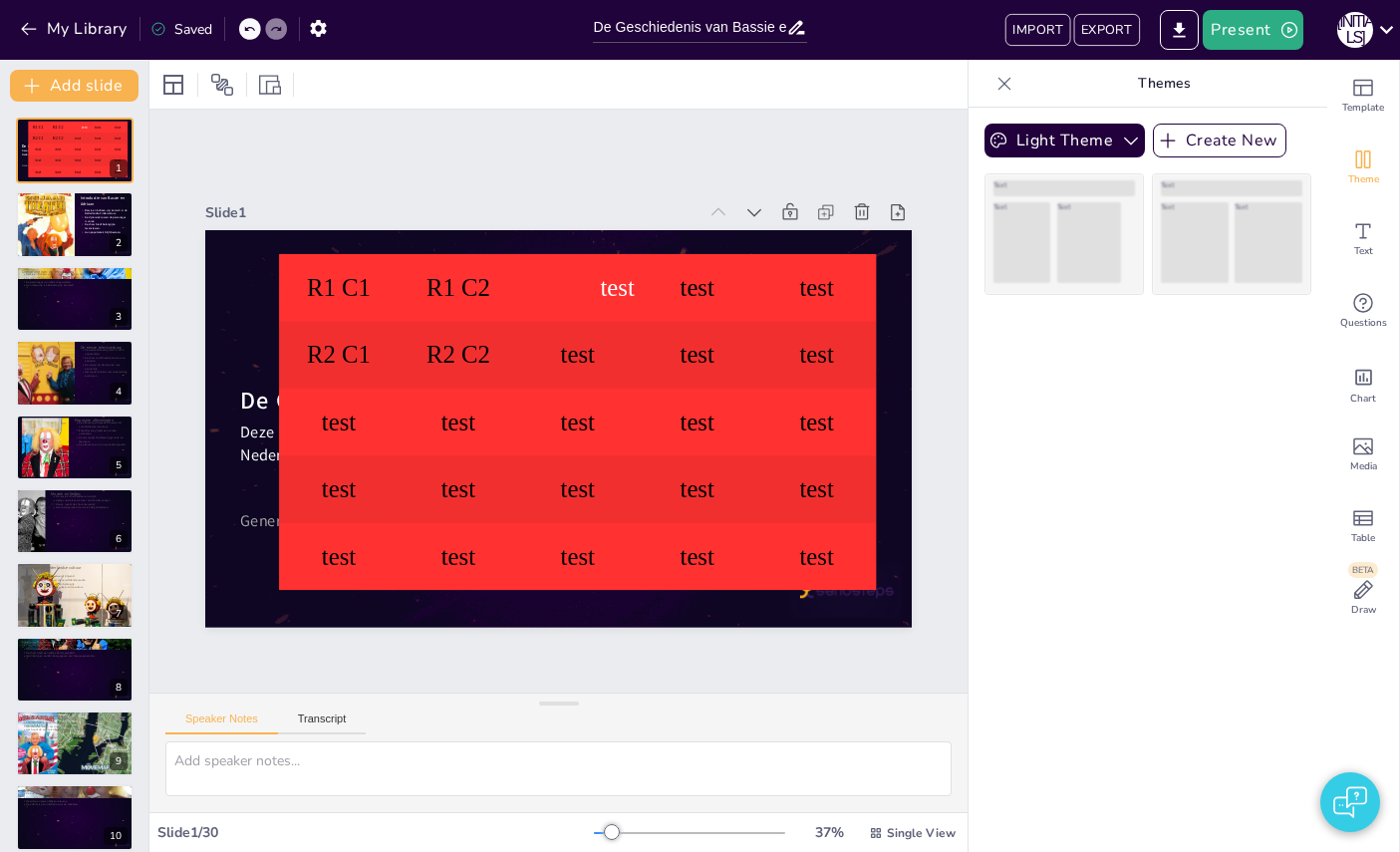 checkbox on "true" 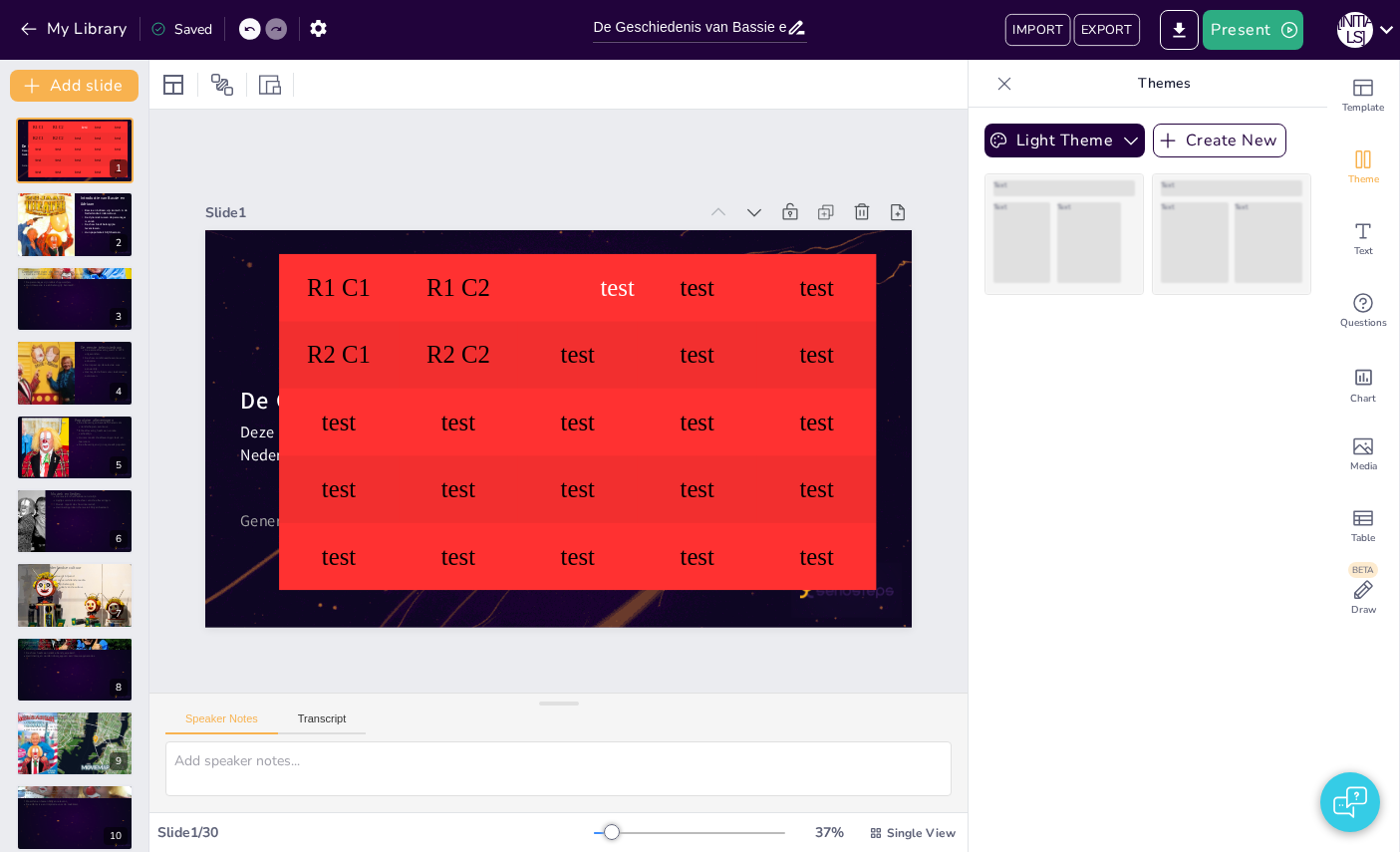 checkbox on "true" 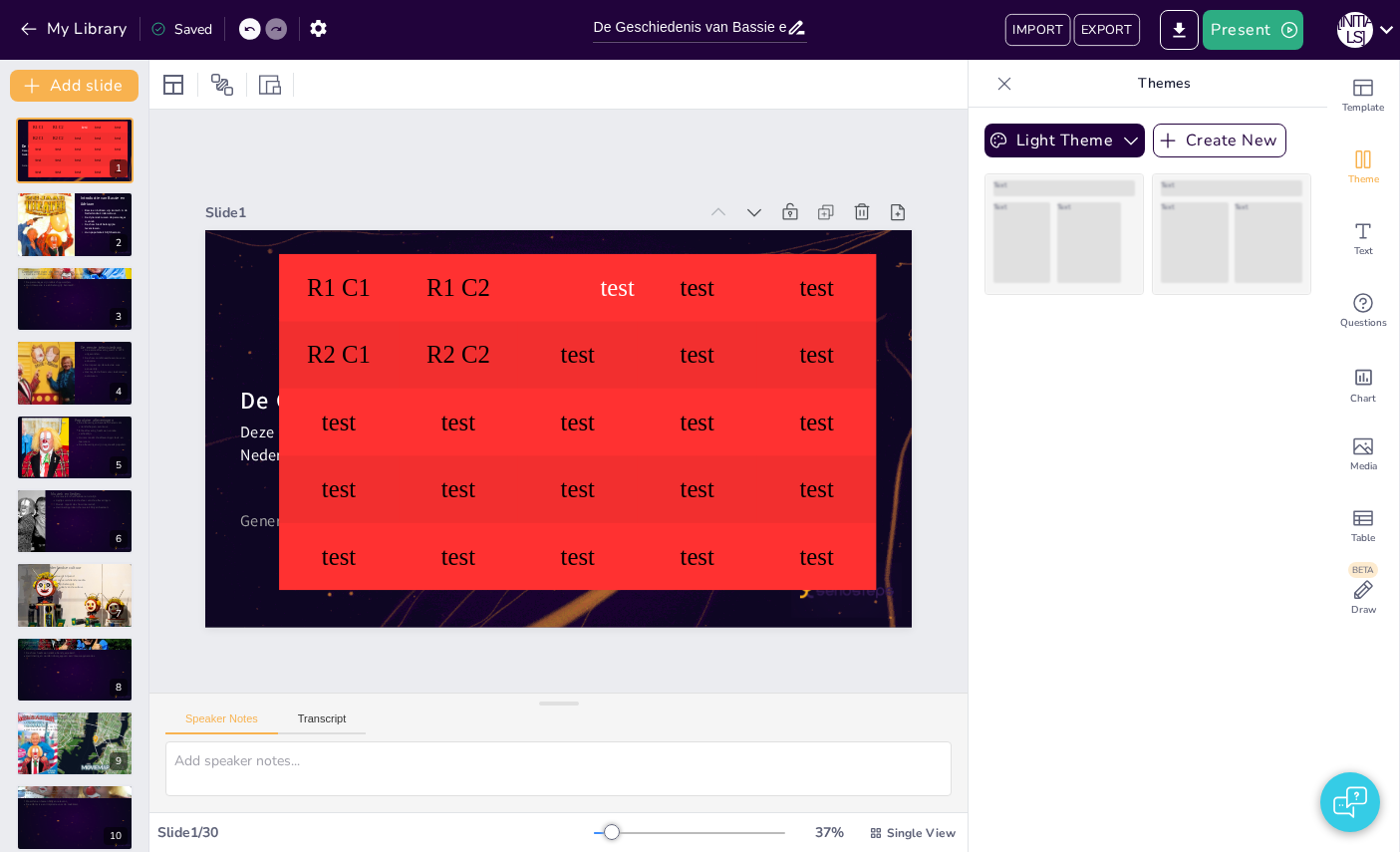 checkbox on "true" 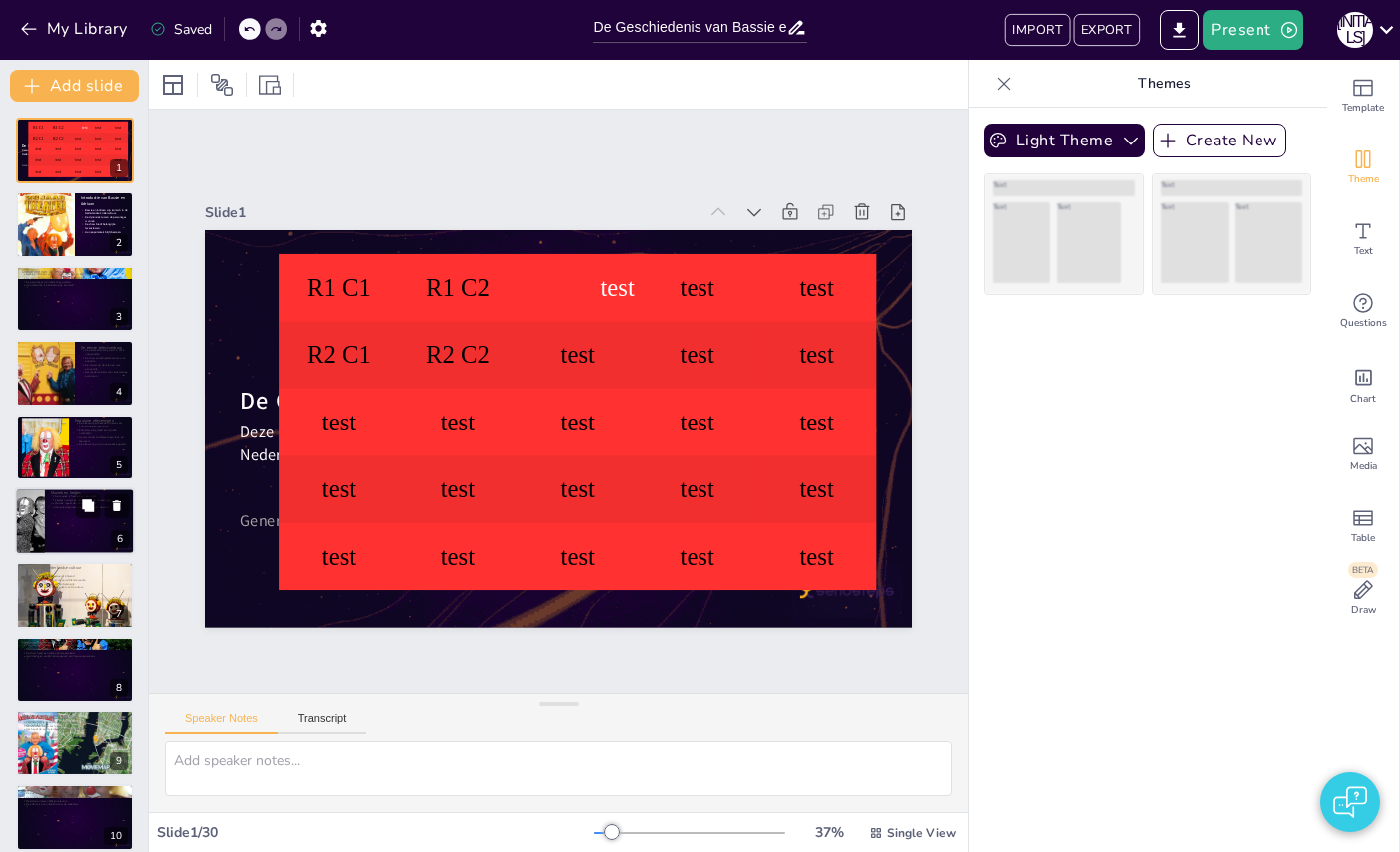 checkbox on "true" 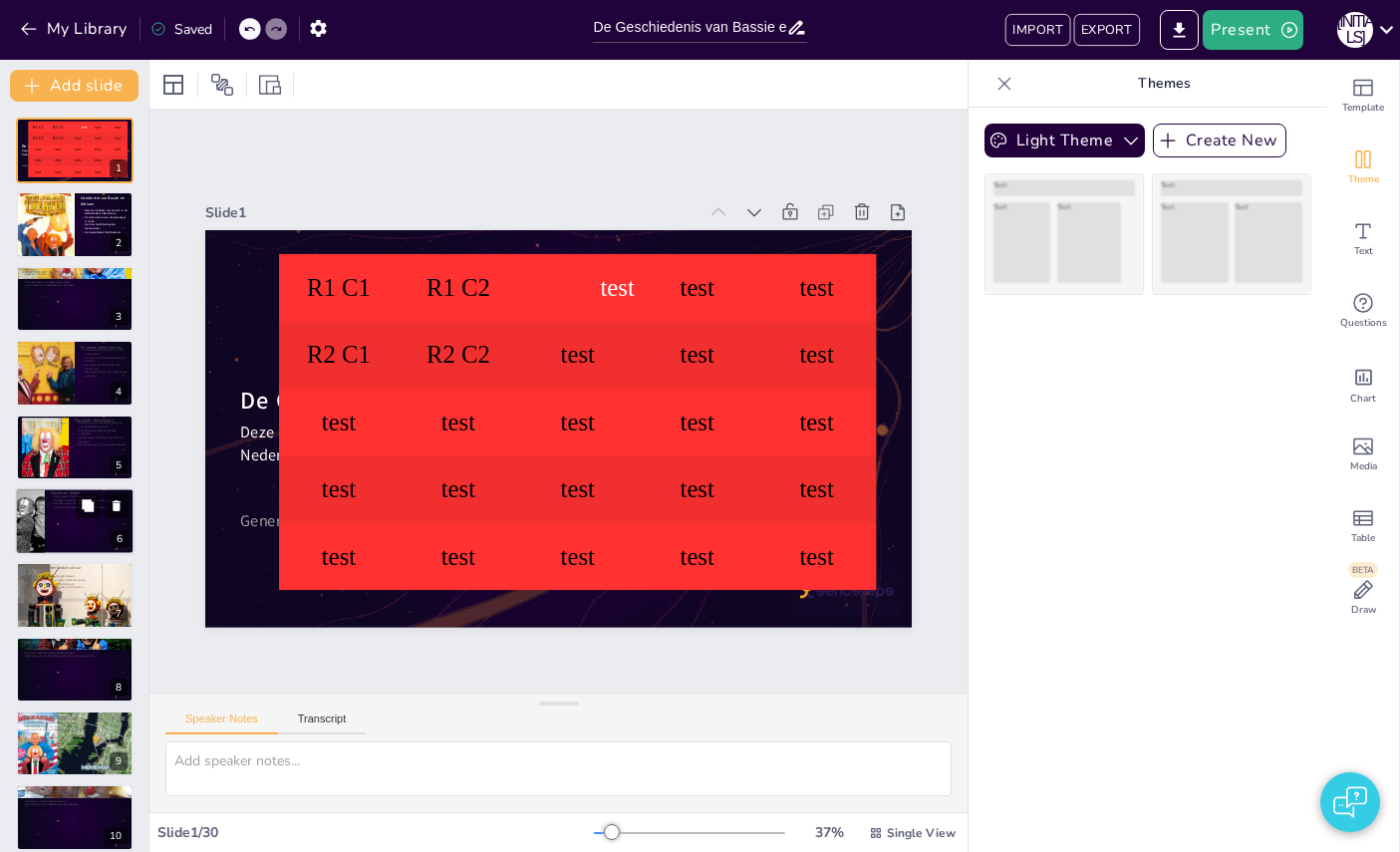 checkbox on "true" 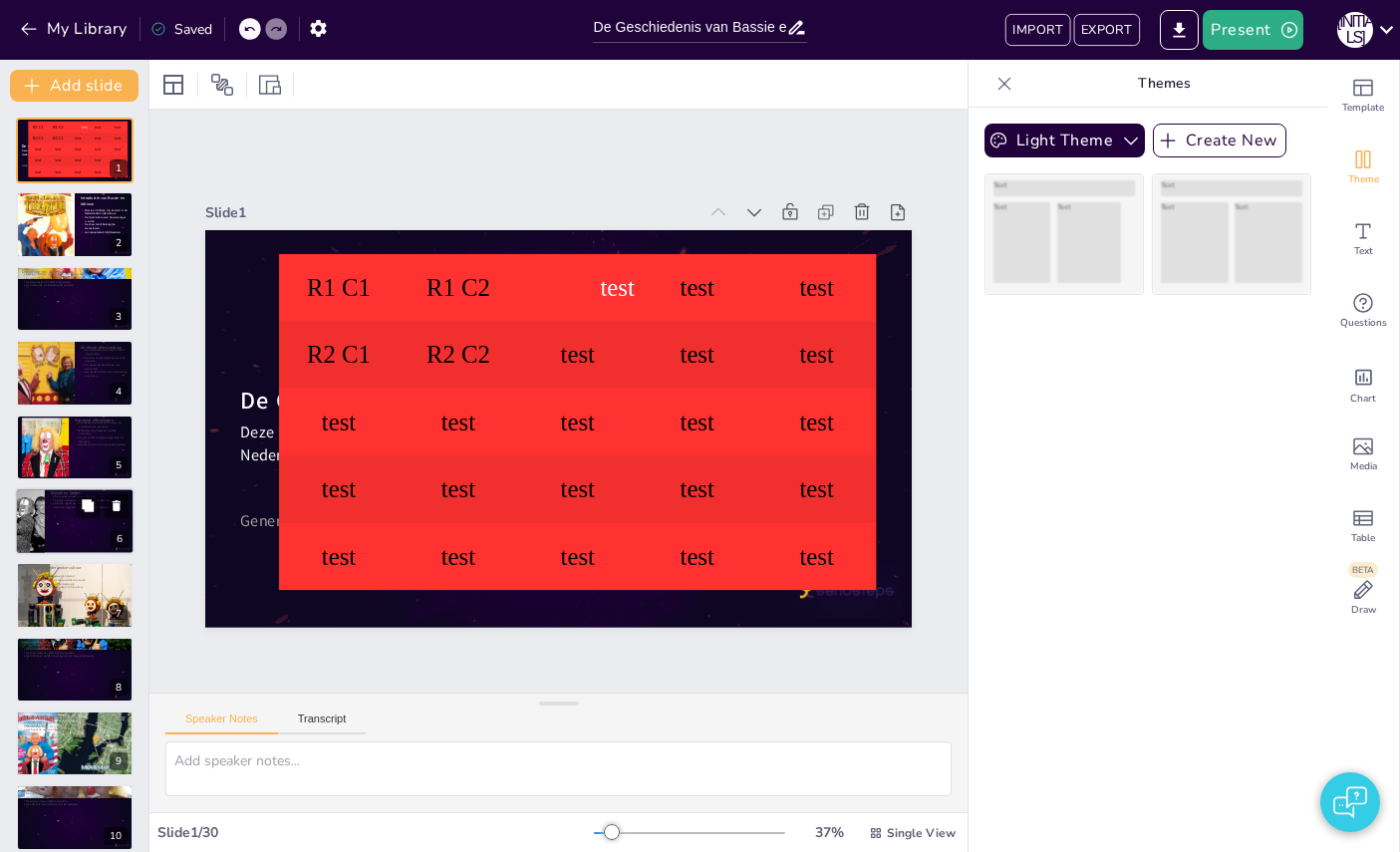 checkbox on "true" 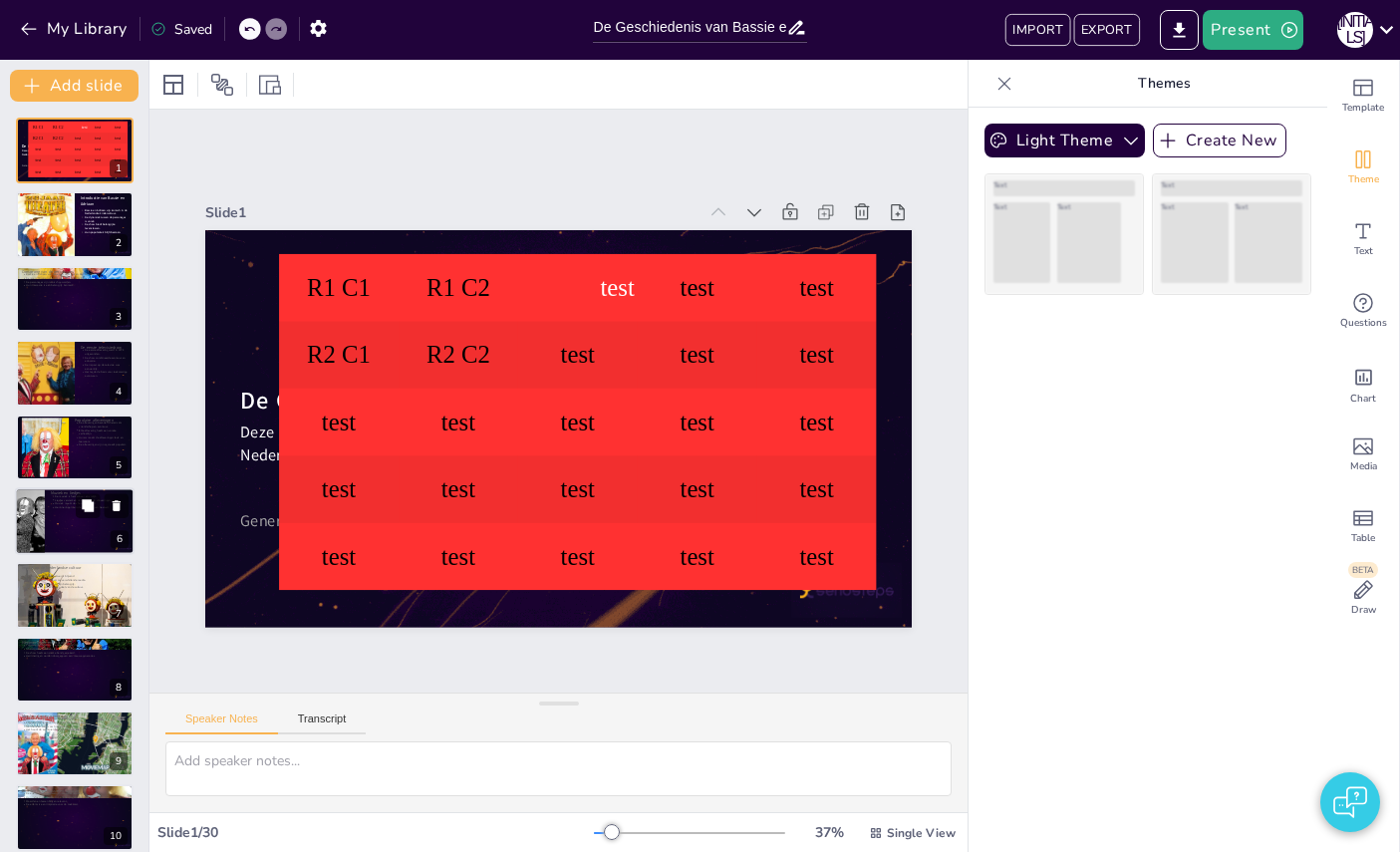checkbox on "true" 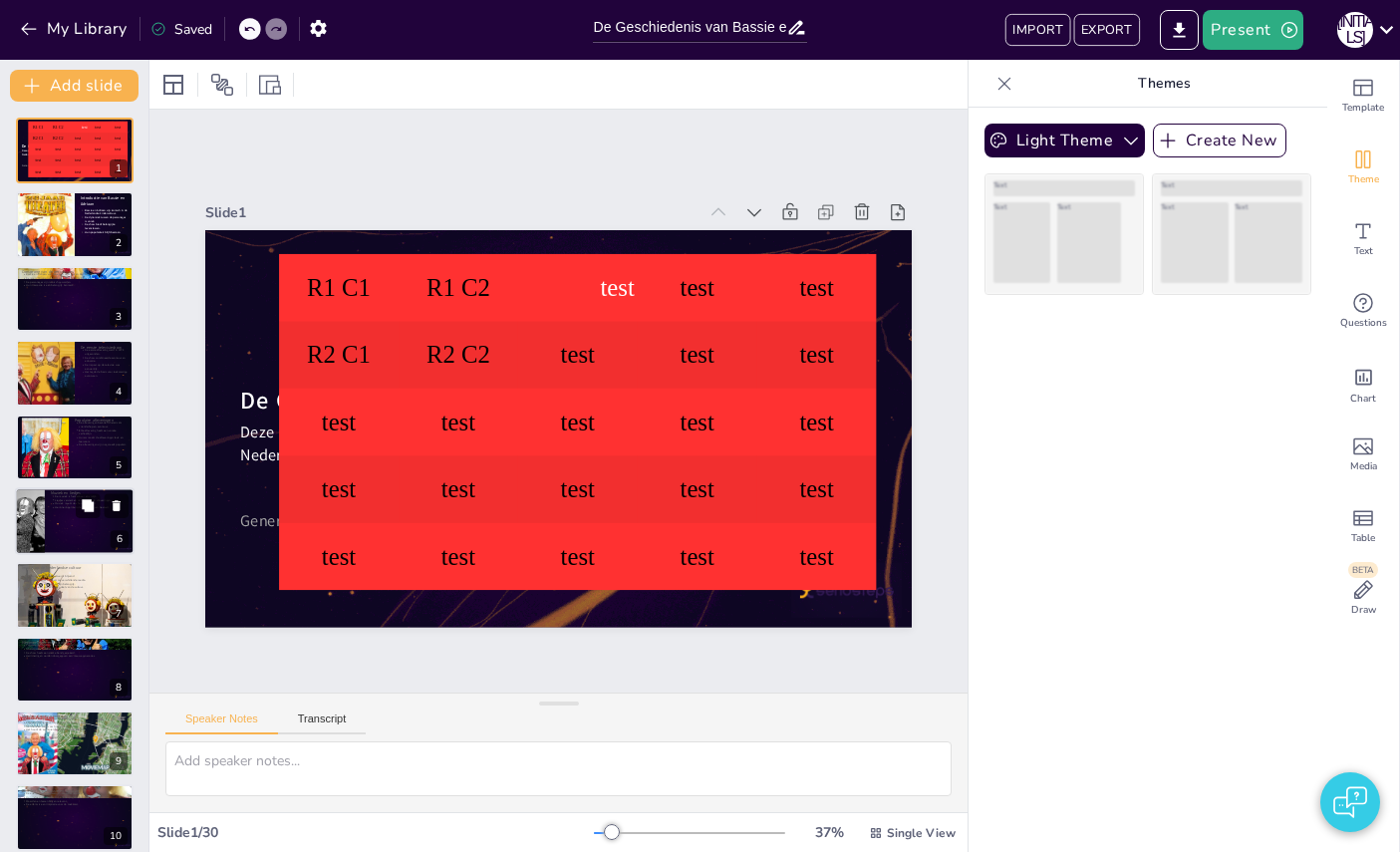 checkbox on "true" 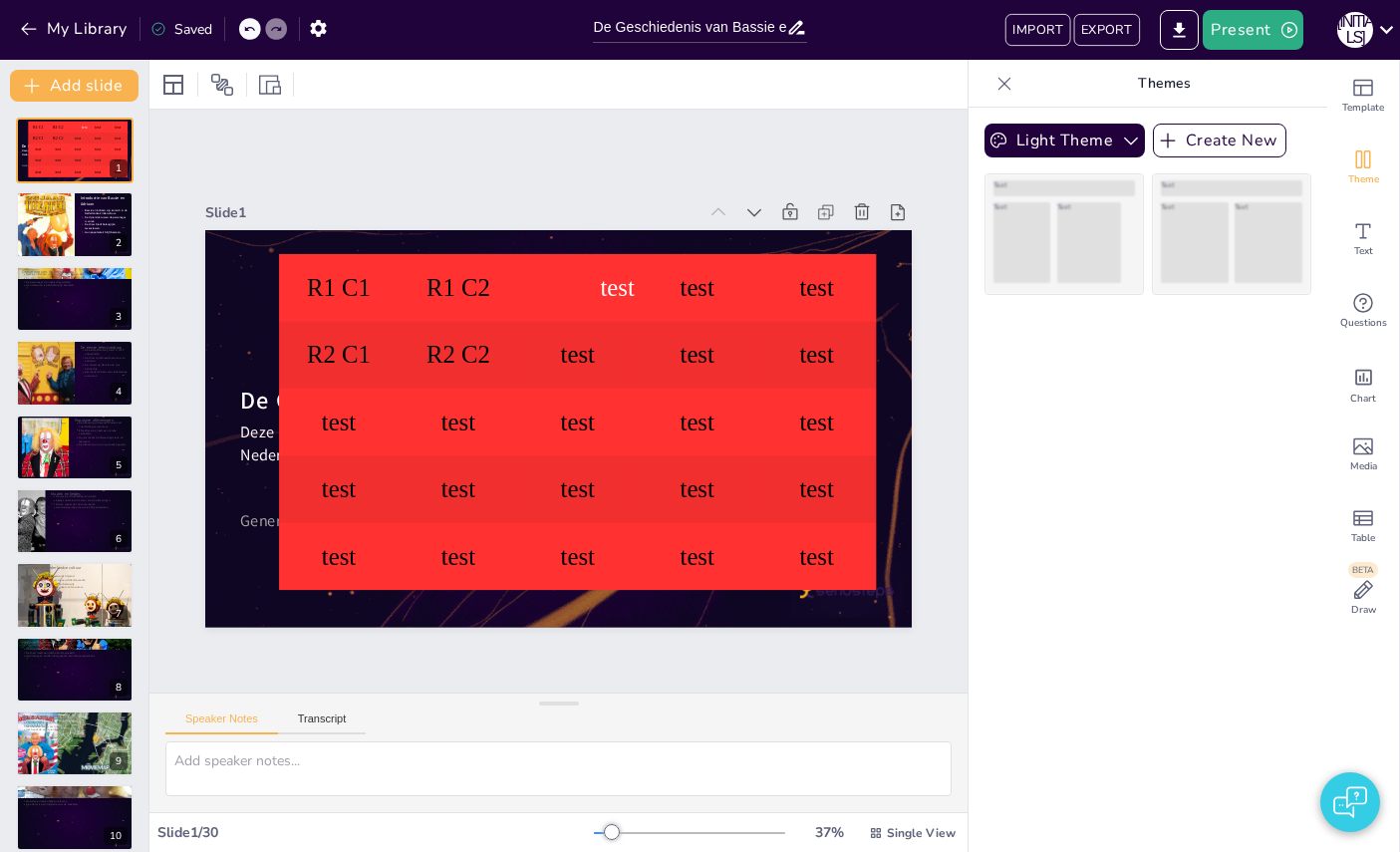 checkbox on "true" 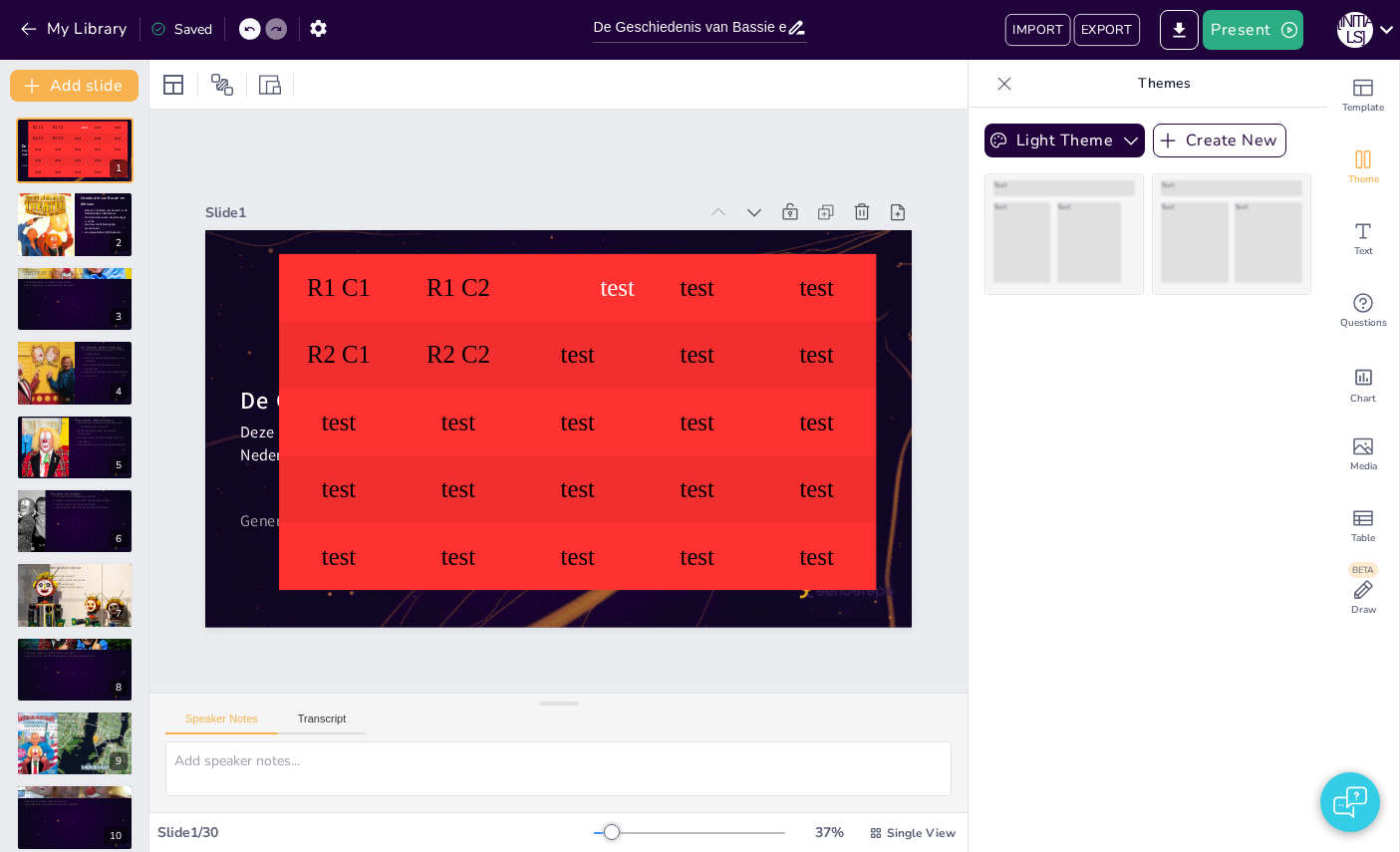 checkbox on "true" 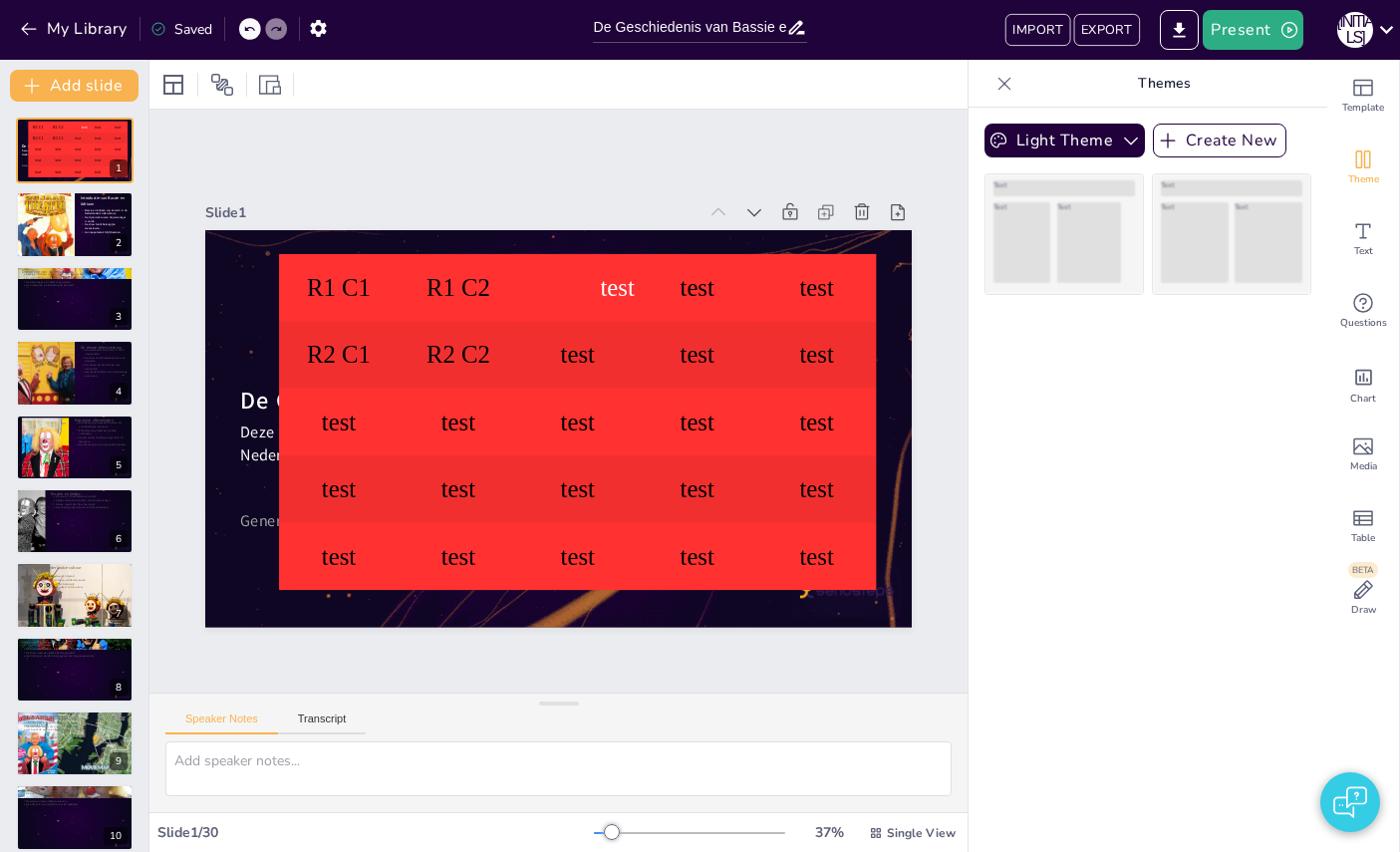 checkbox on "true" 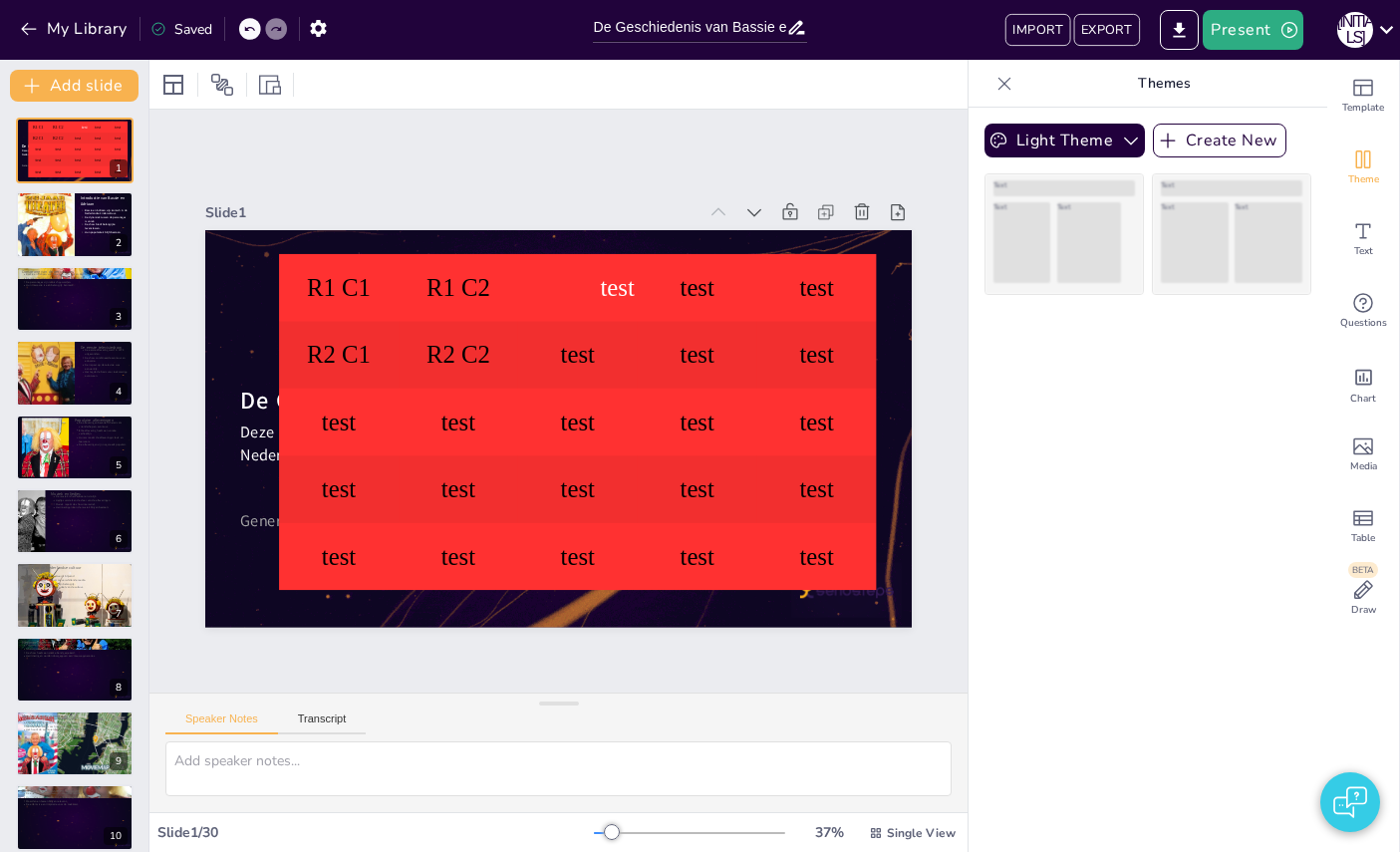 checkbox on "true" 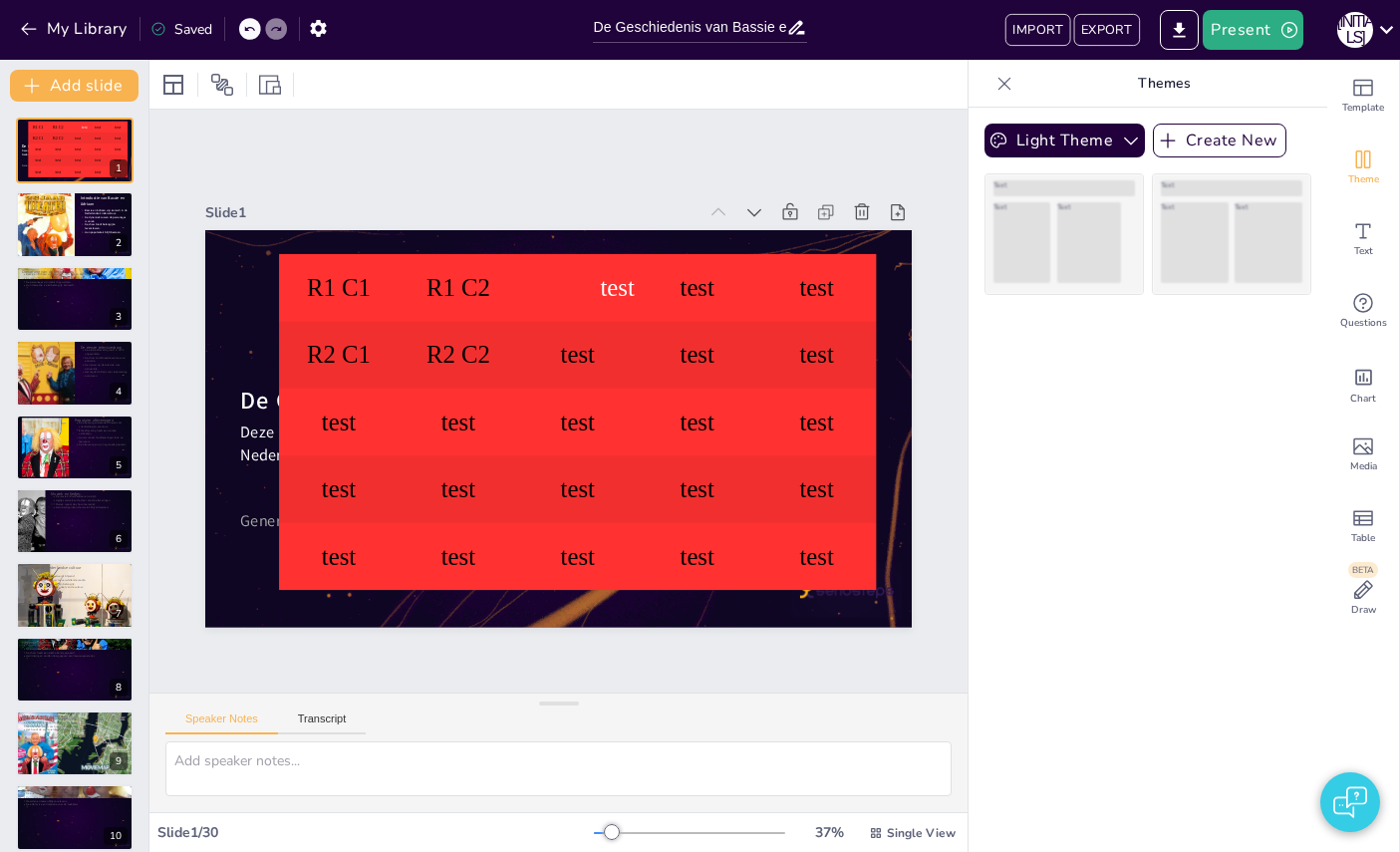 checkbox on "true" 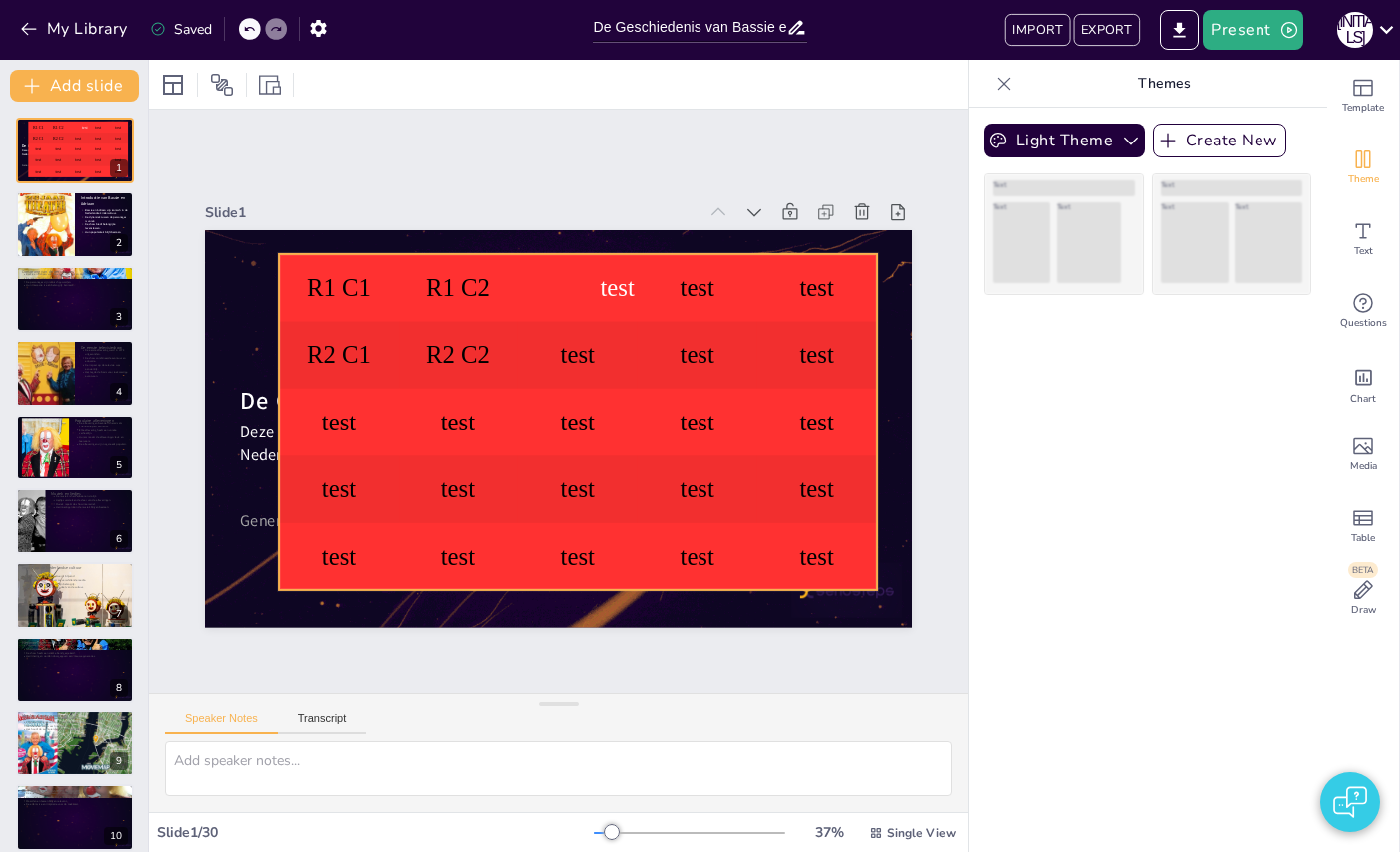 checkbox on "true" 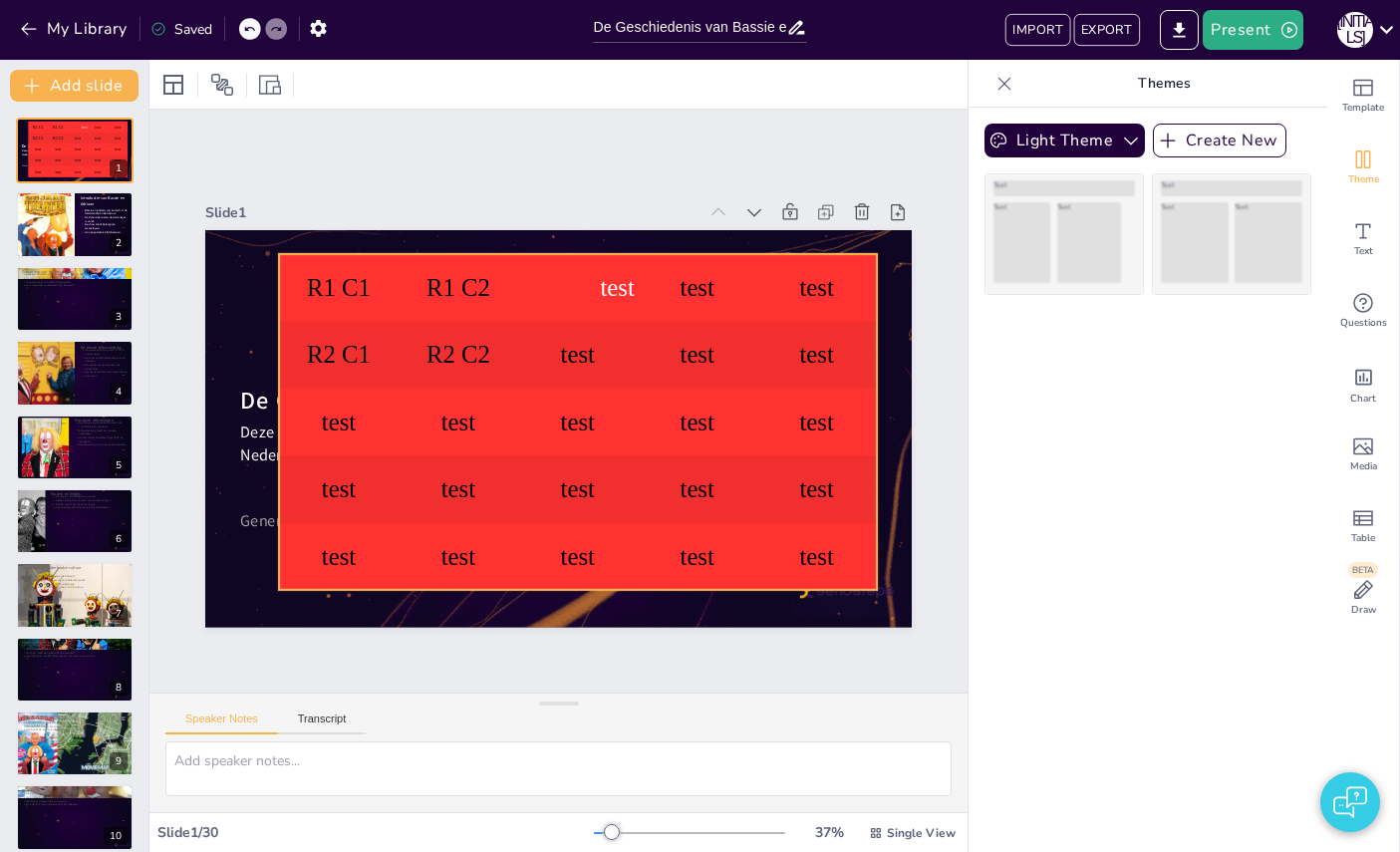 checkbox on "true" 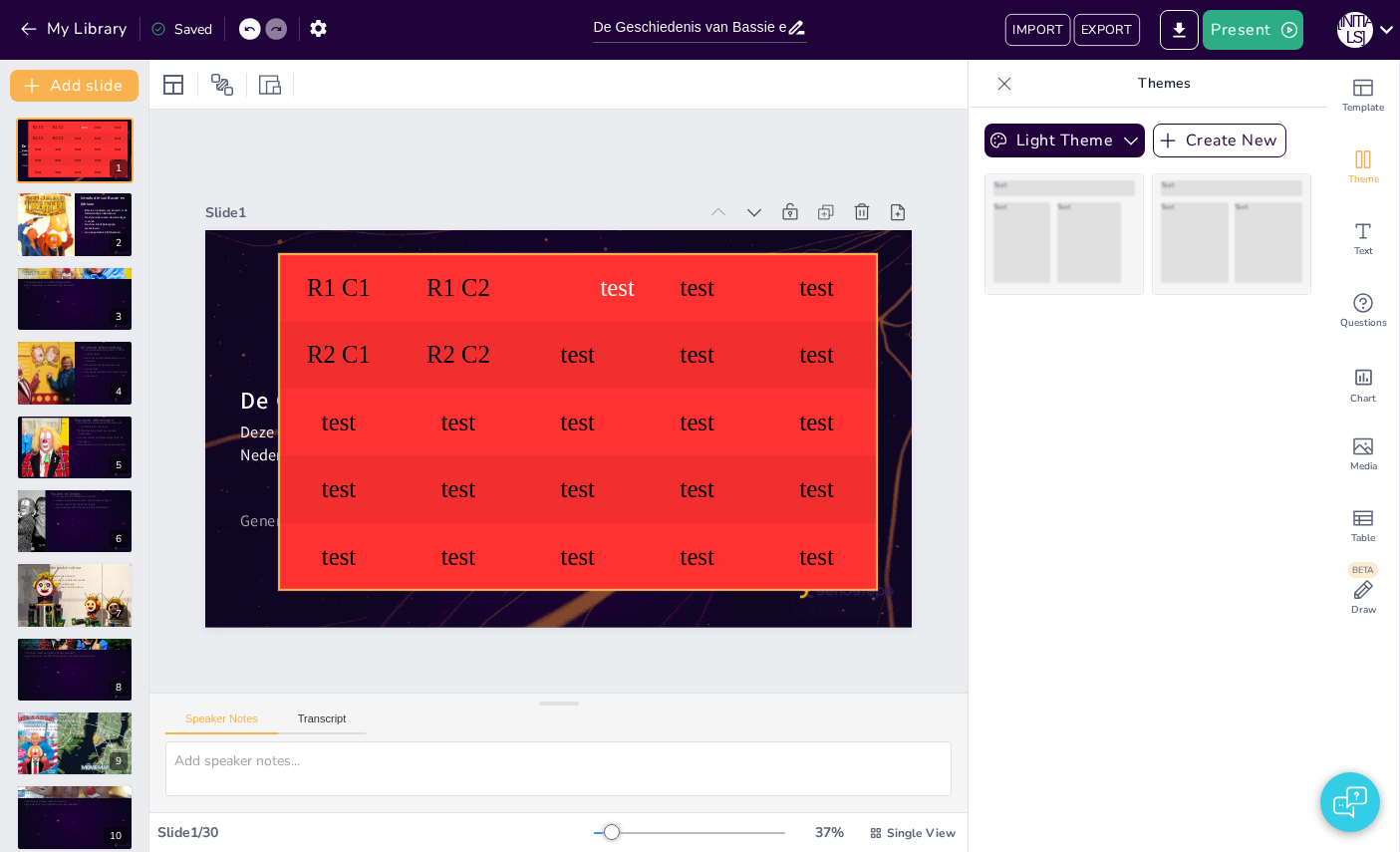 checkbox on "true" 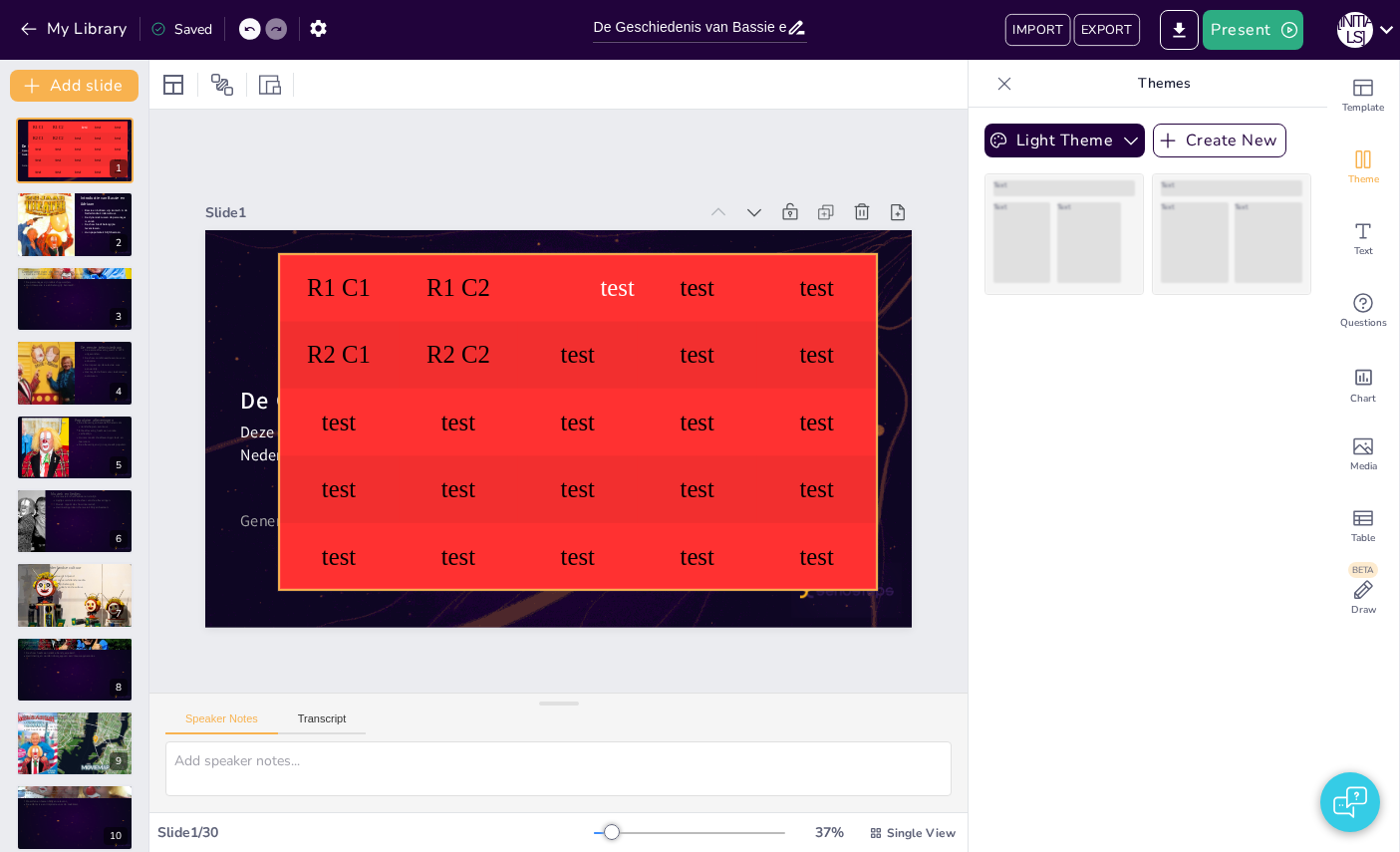 checkbox on "true" 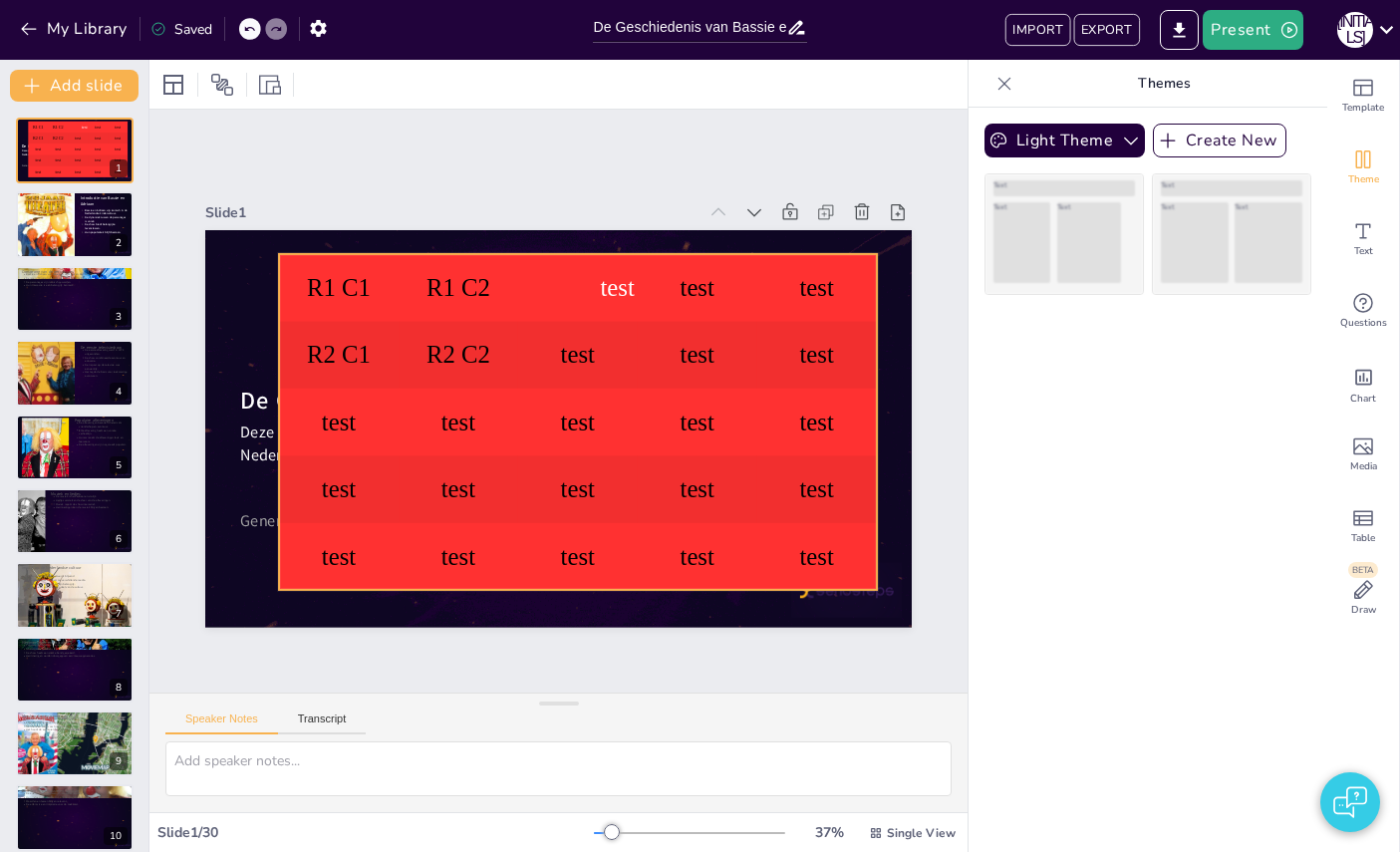 checkbox on "true" 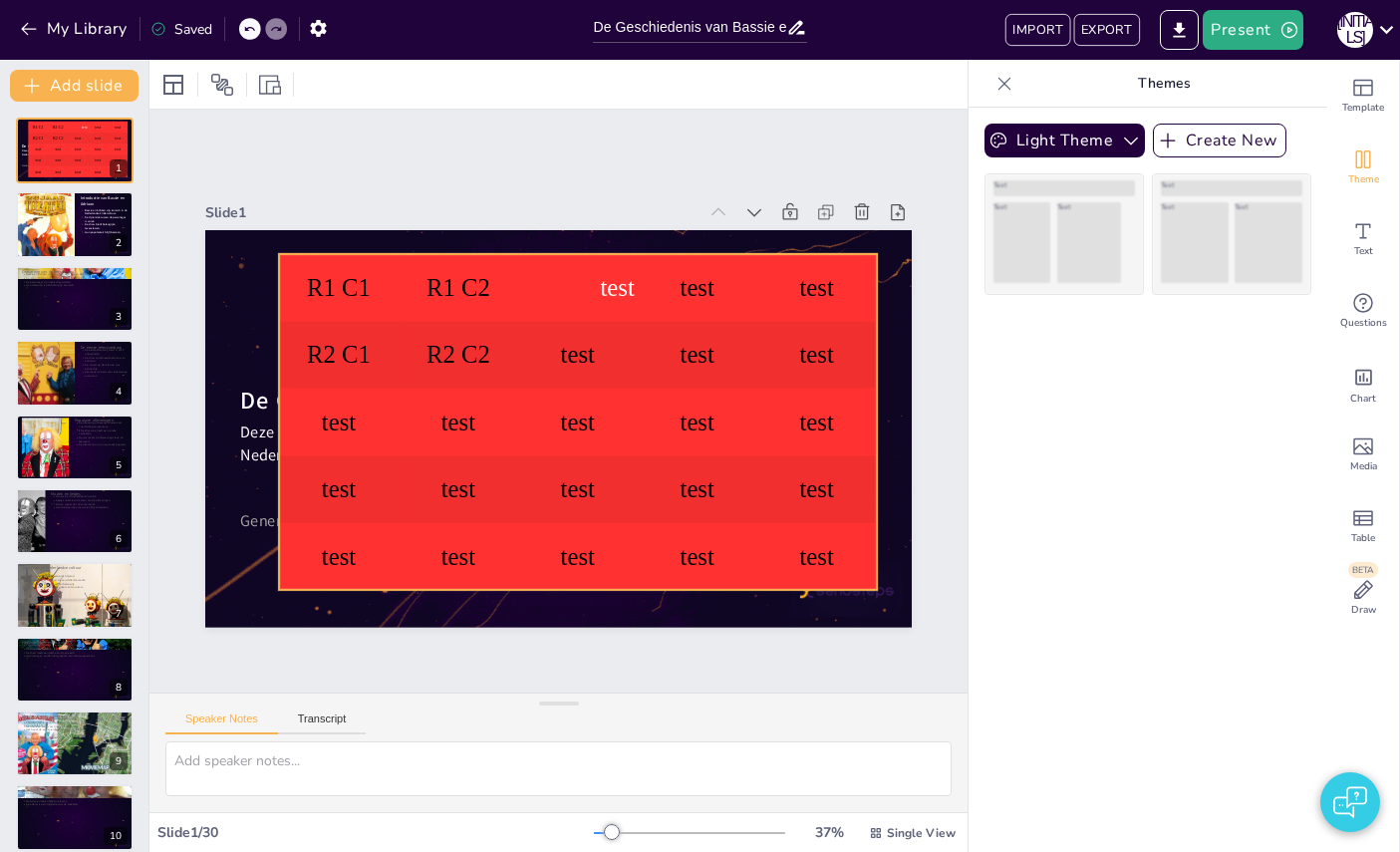 checkbox on "true" 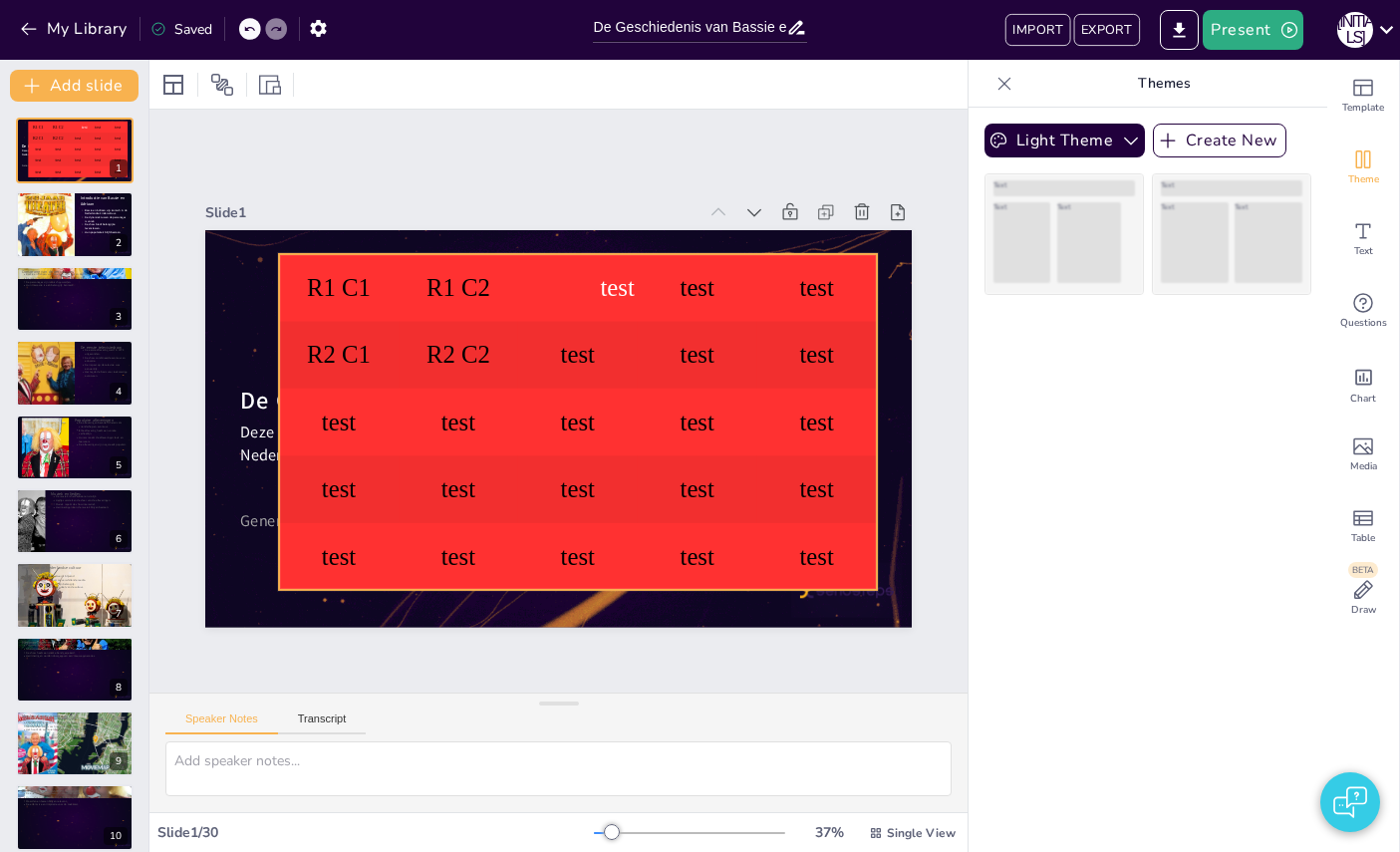 checkbox on "true" 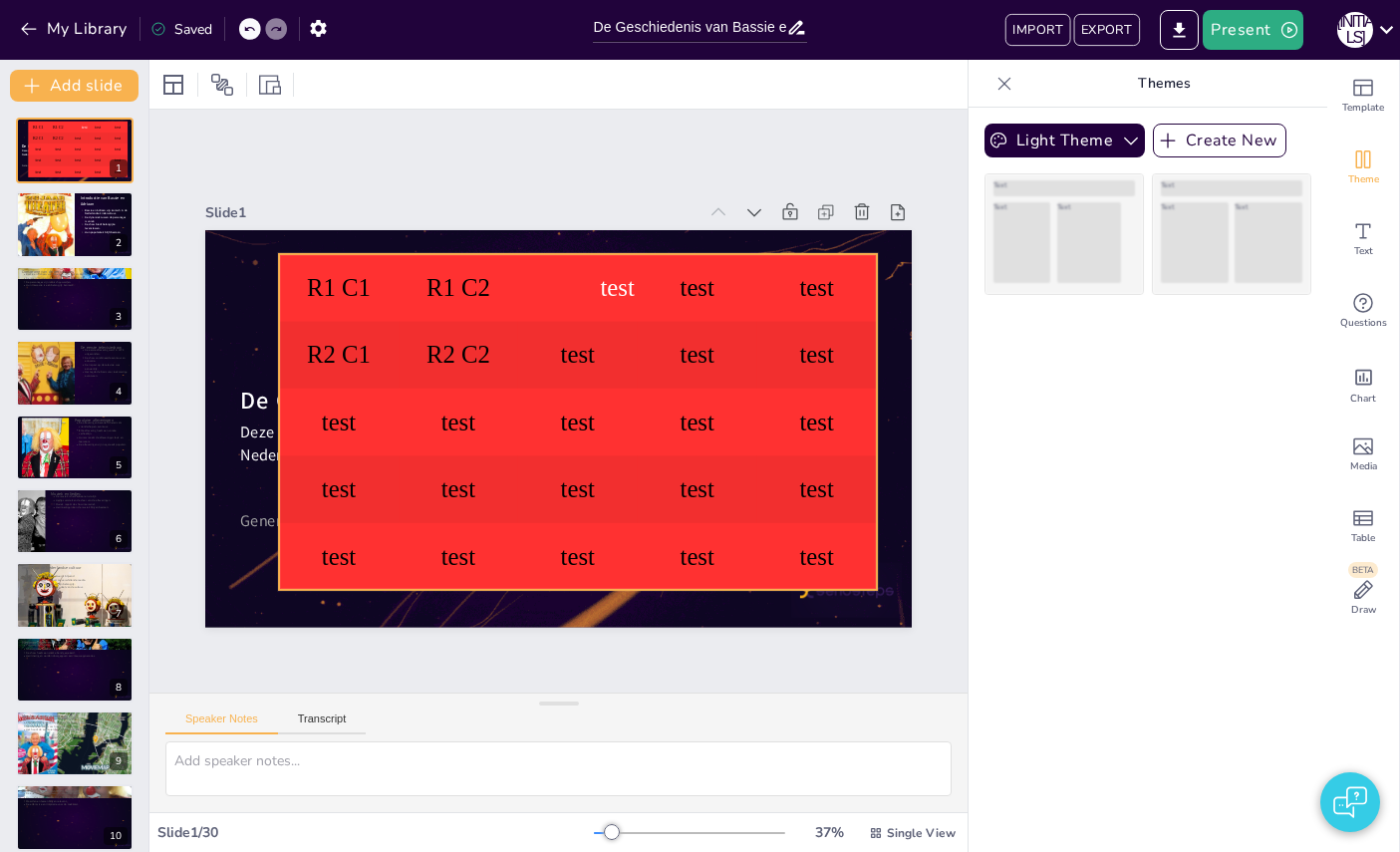 checkbox on "true" 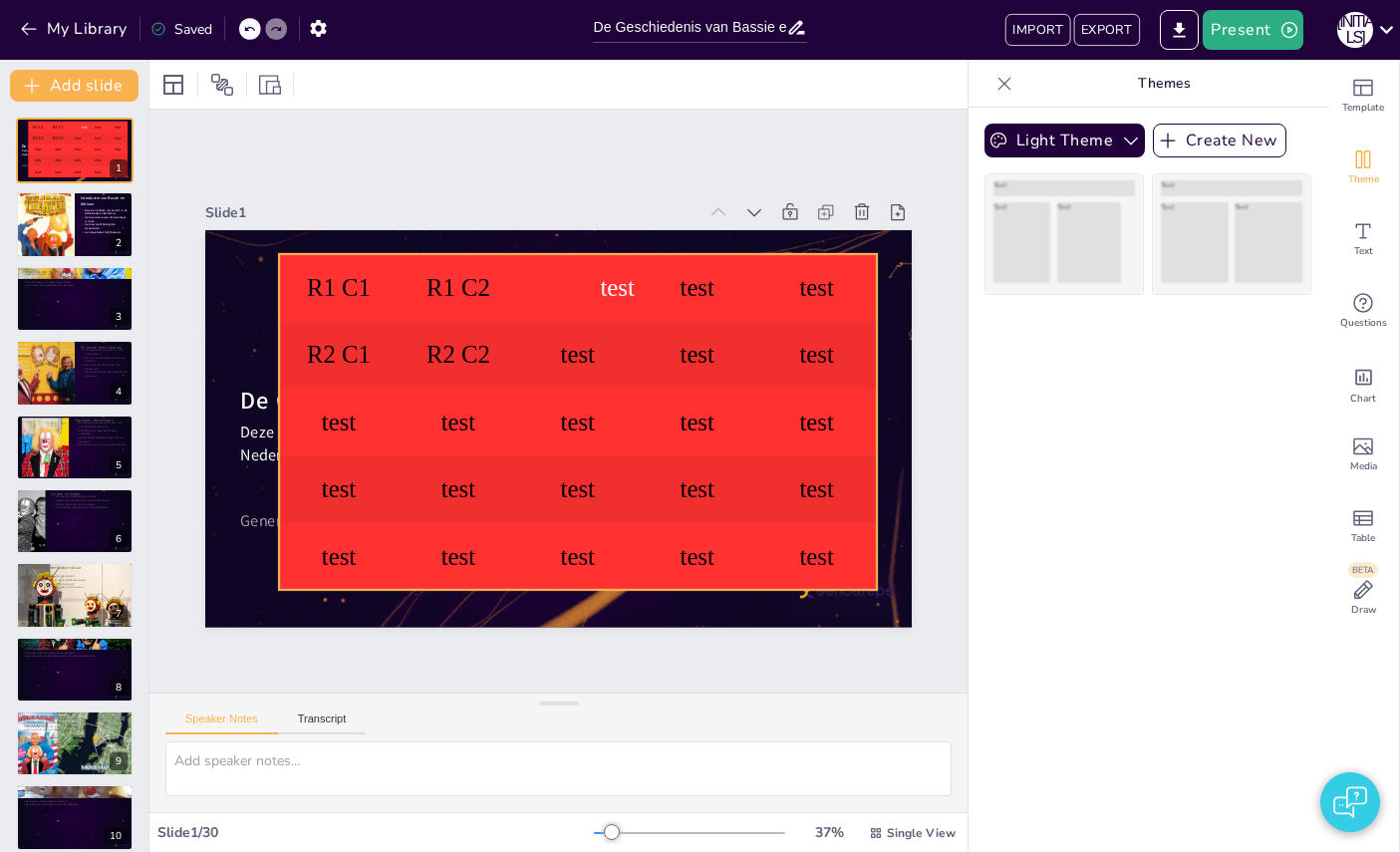 checkbox on "true" 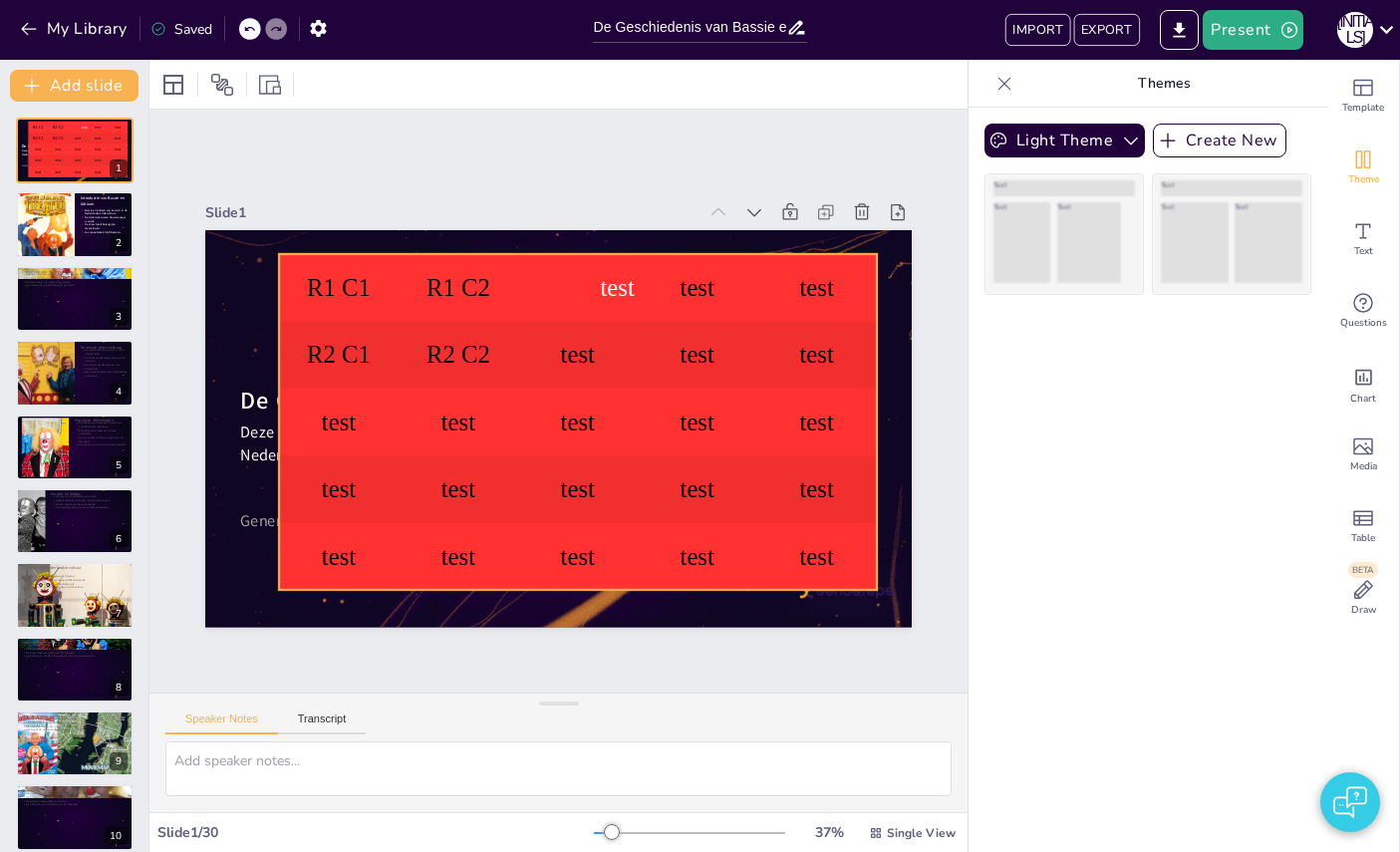 checkbox on "true" 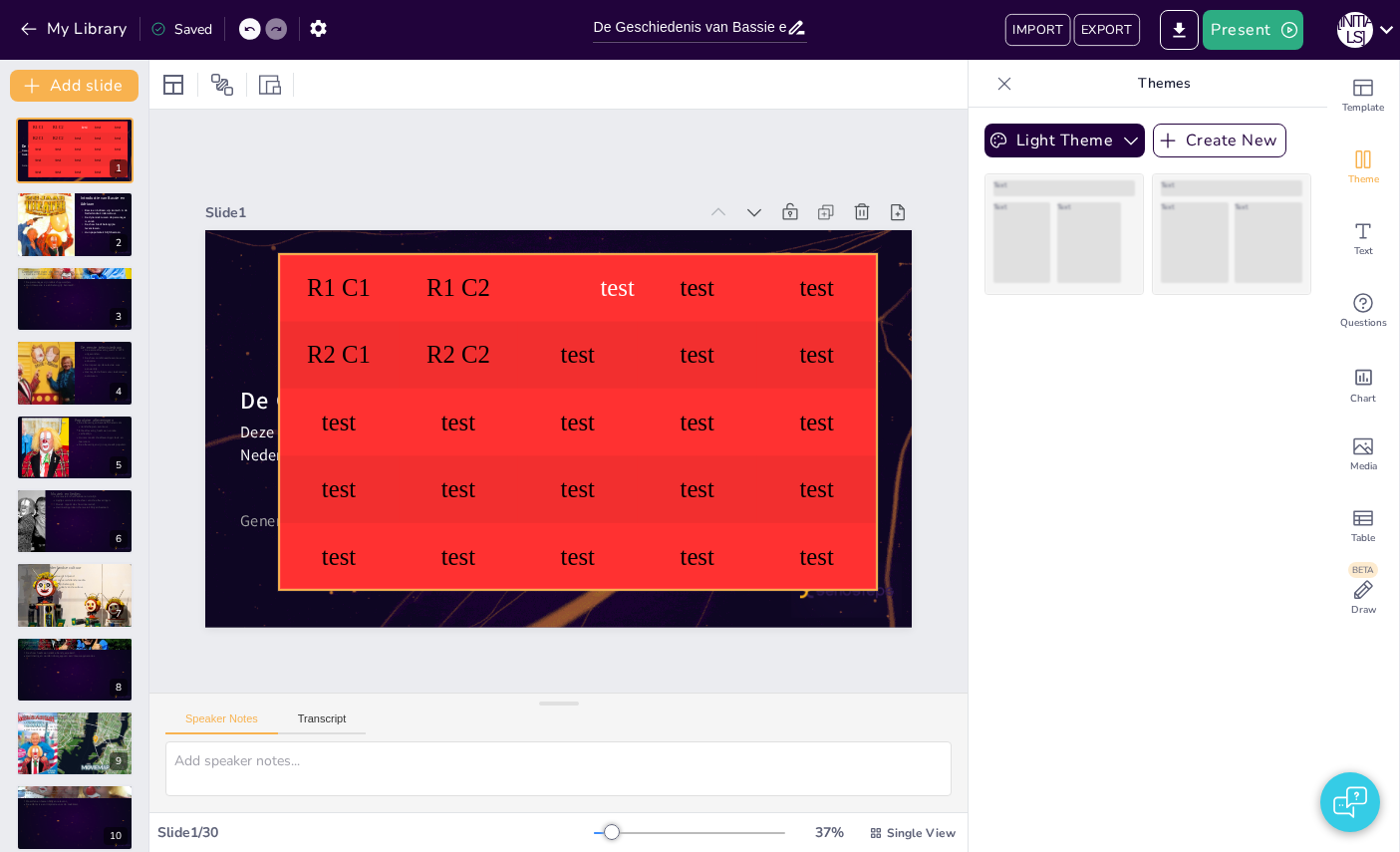 checkbox on "true" 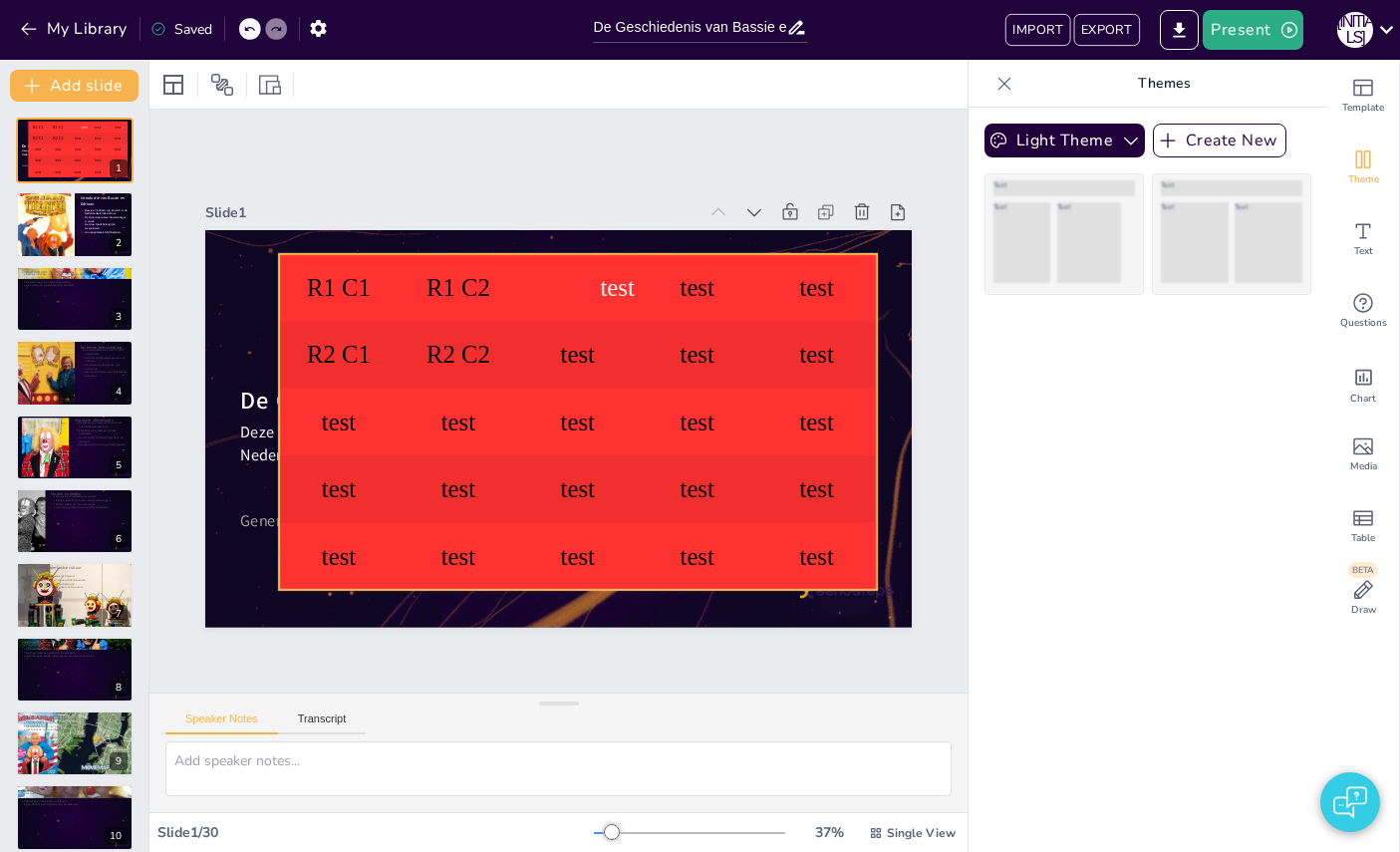 checkbox on "true" 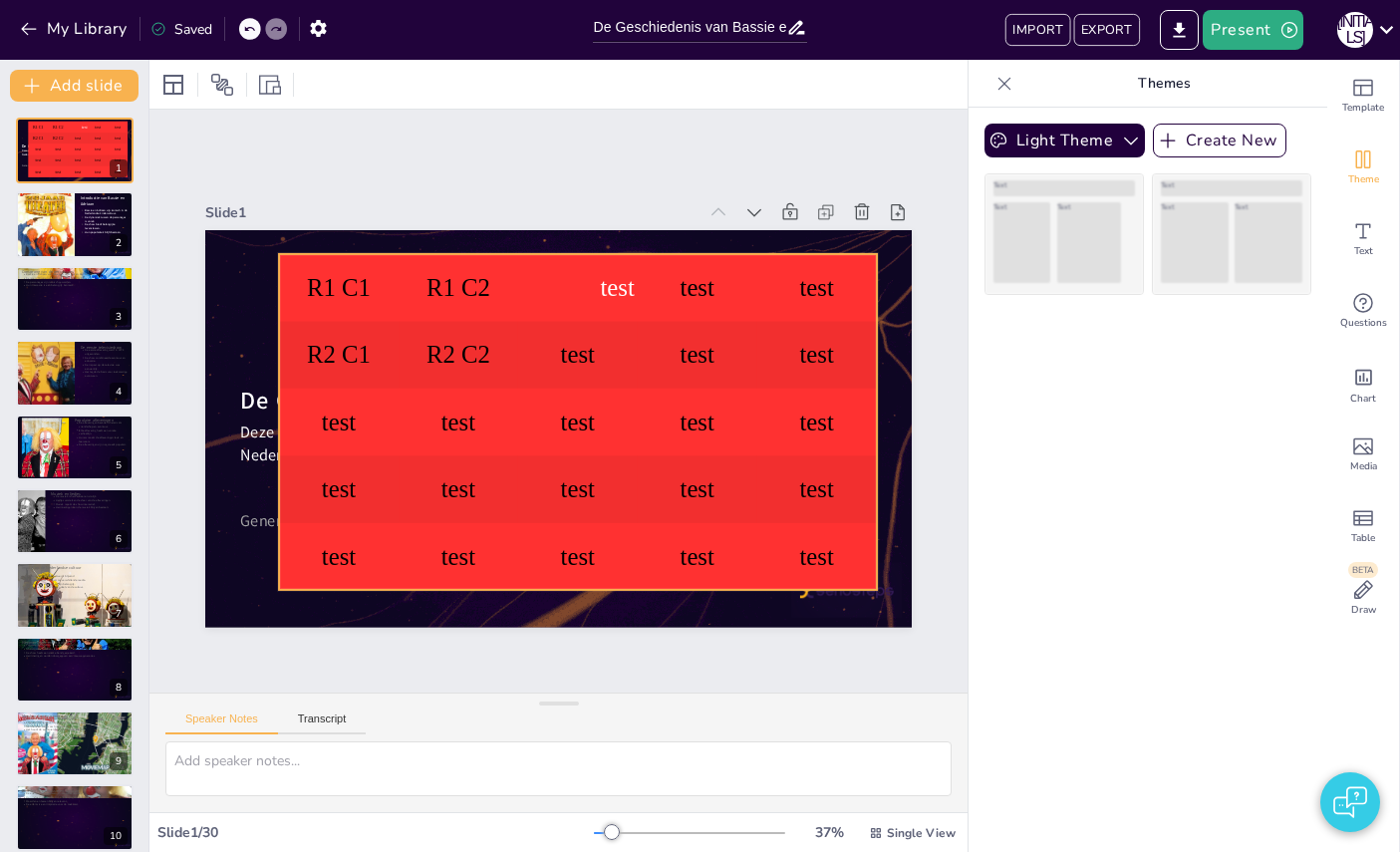 checkbox on "true" 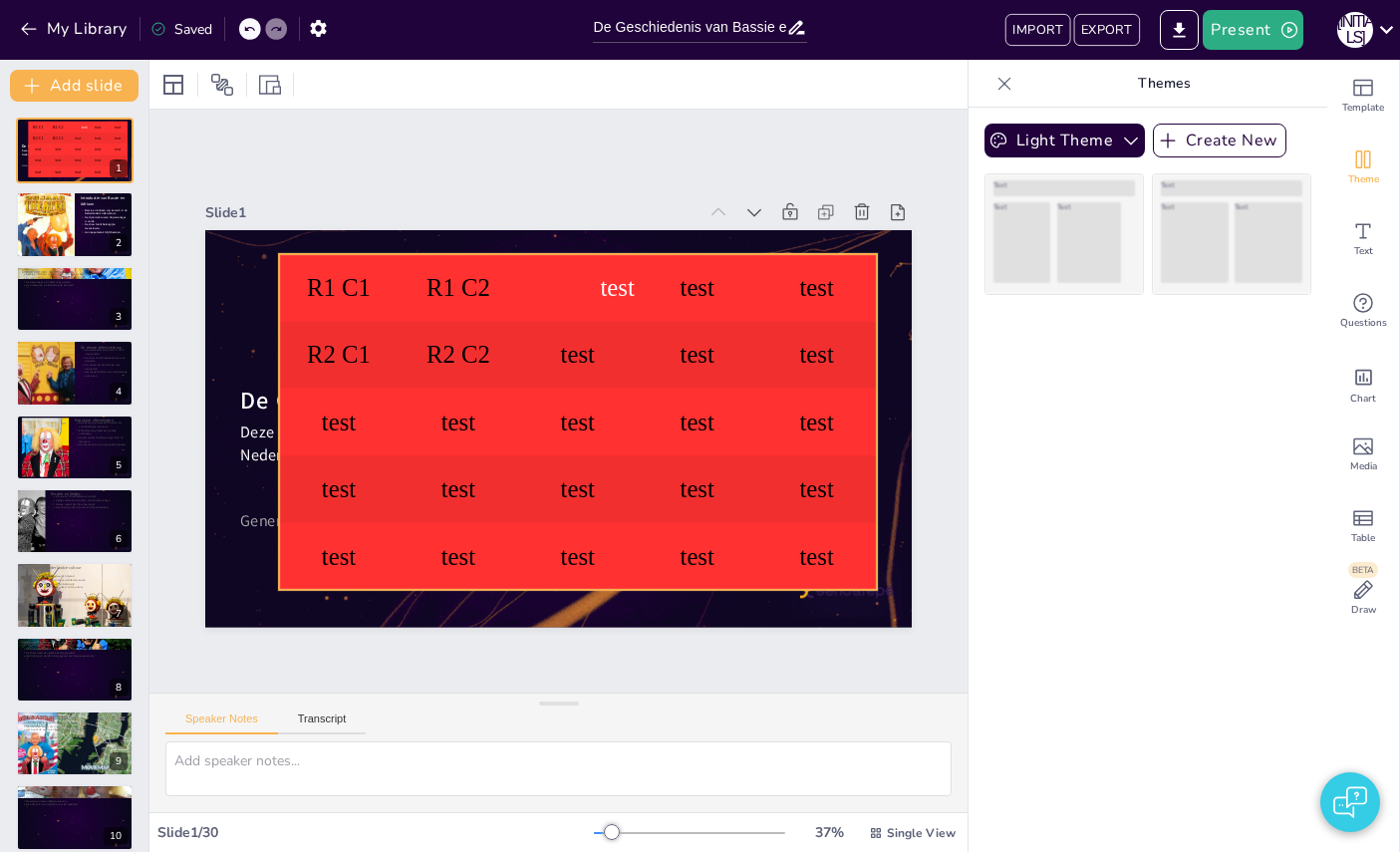 checkbox on "true" 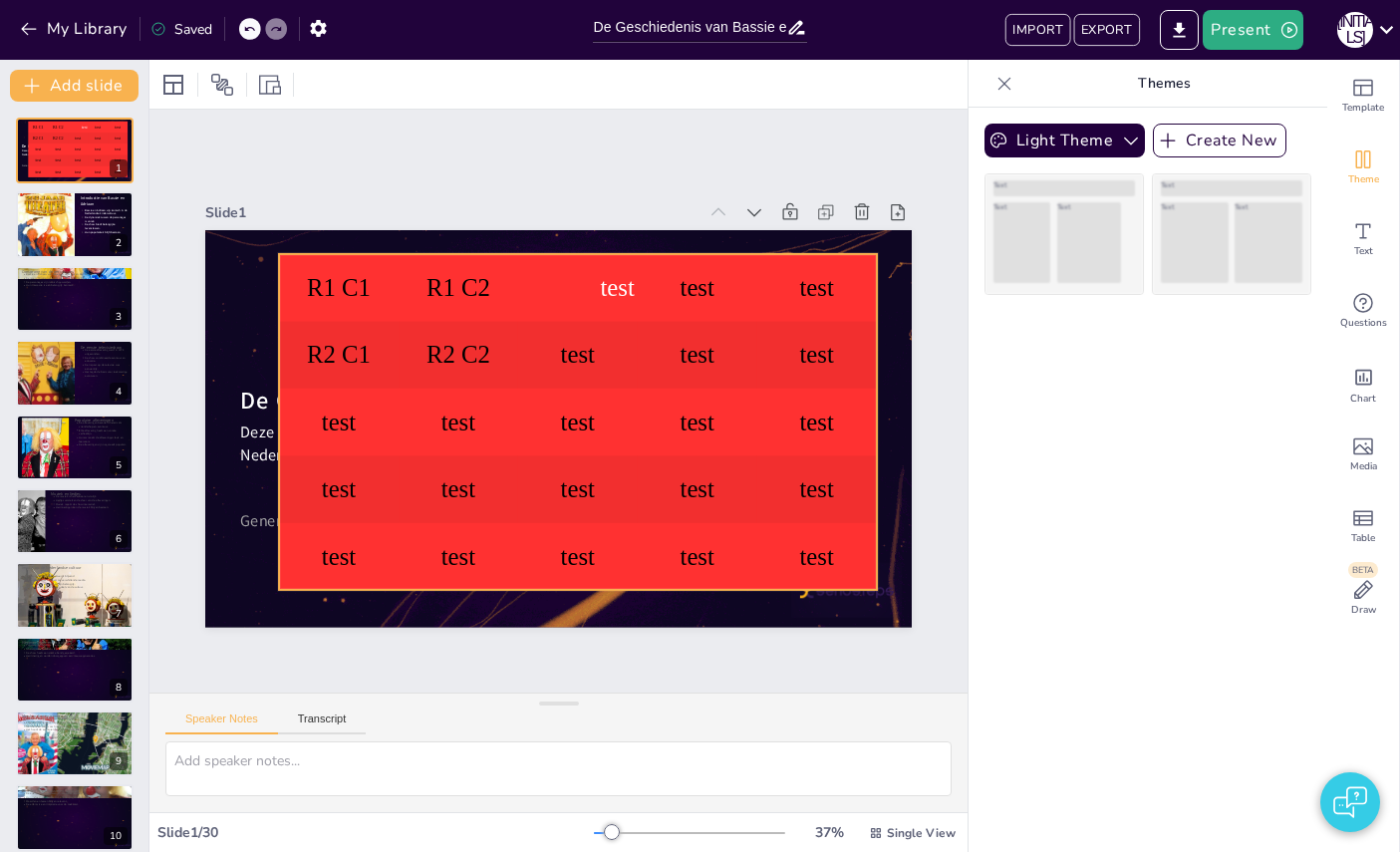 checkbox on "true" 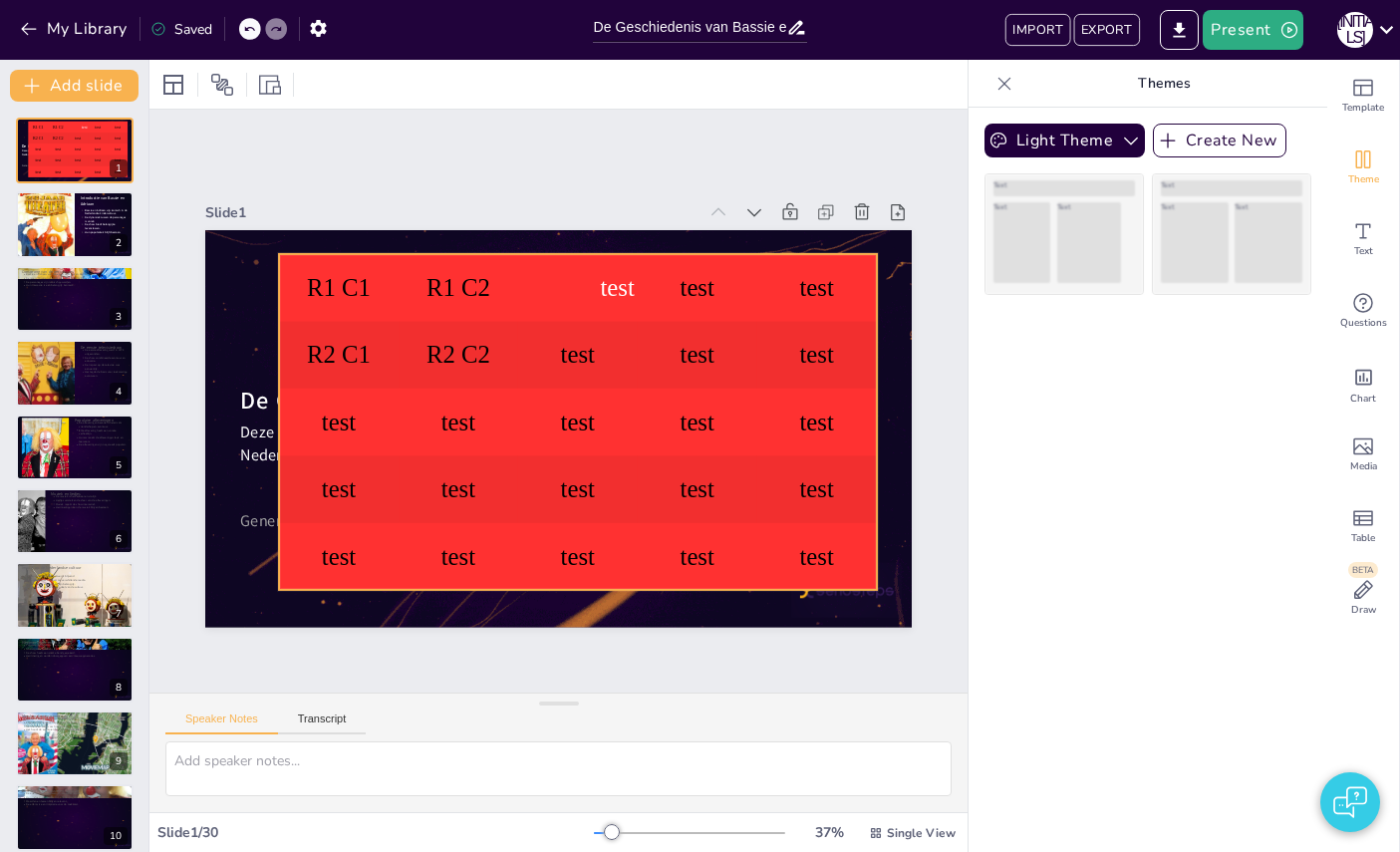 checkbox on "true" 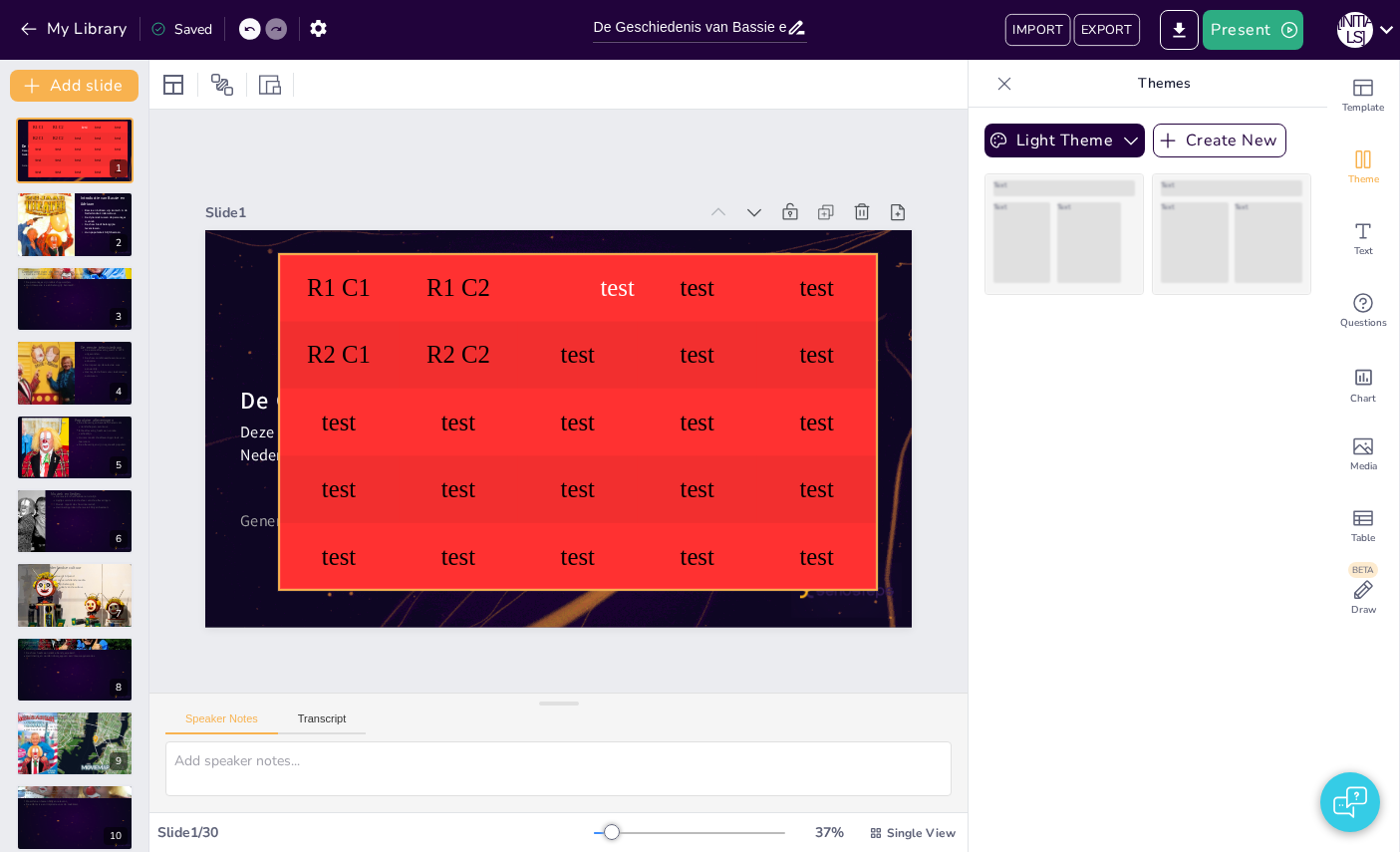 checkbox on "true" 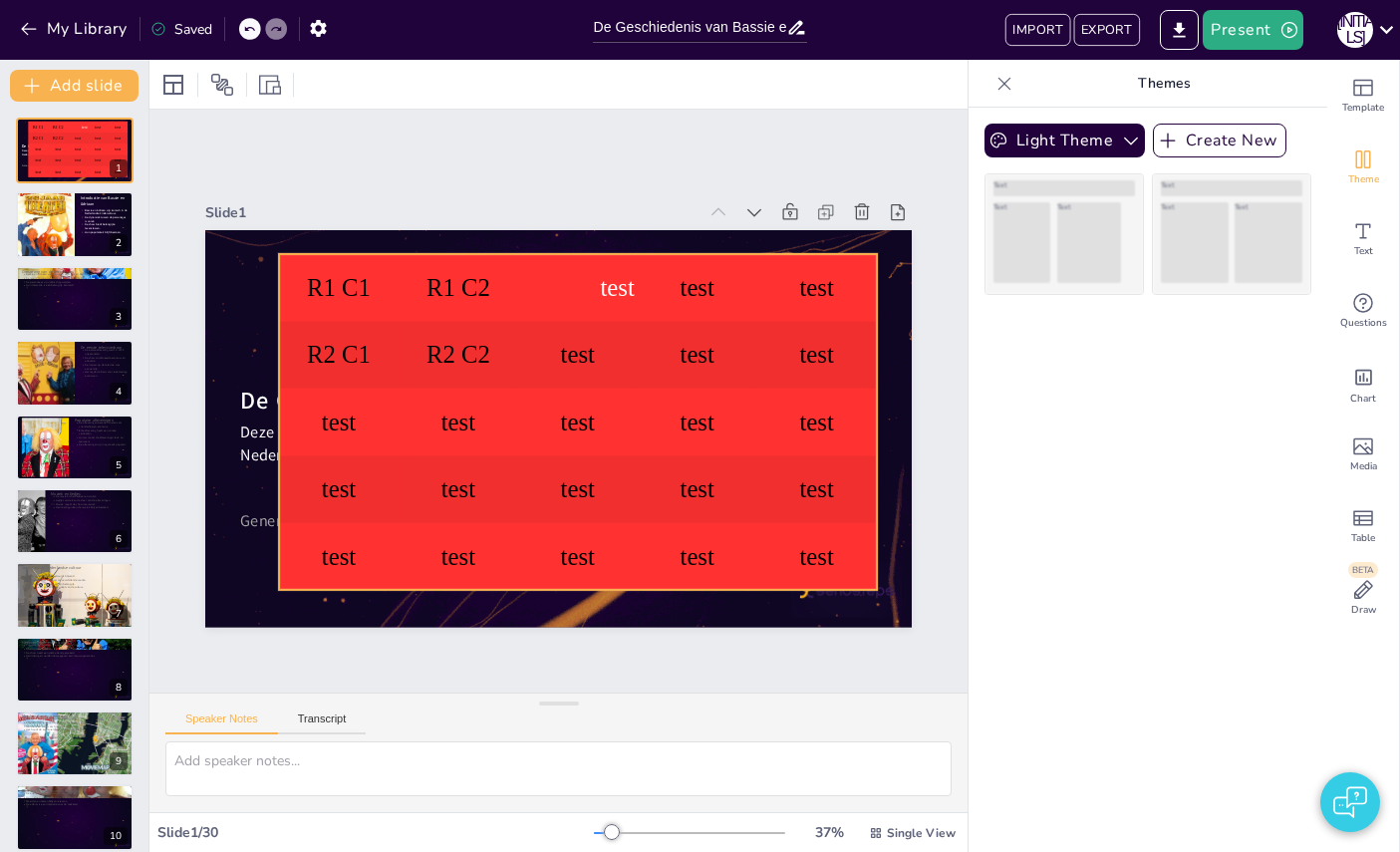 checkbox on "true" 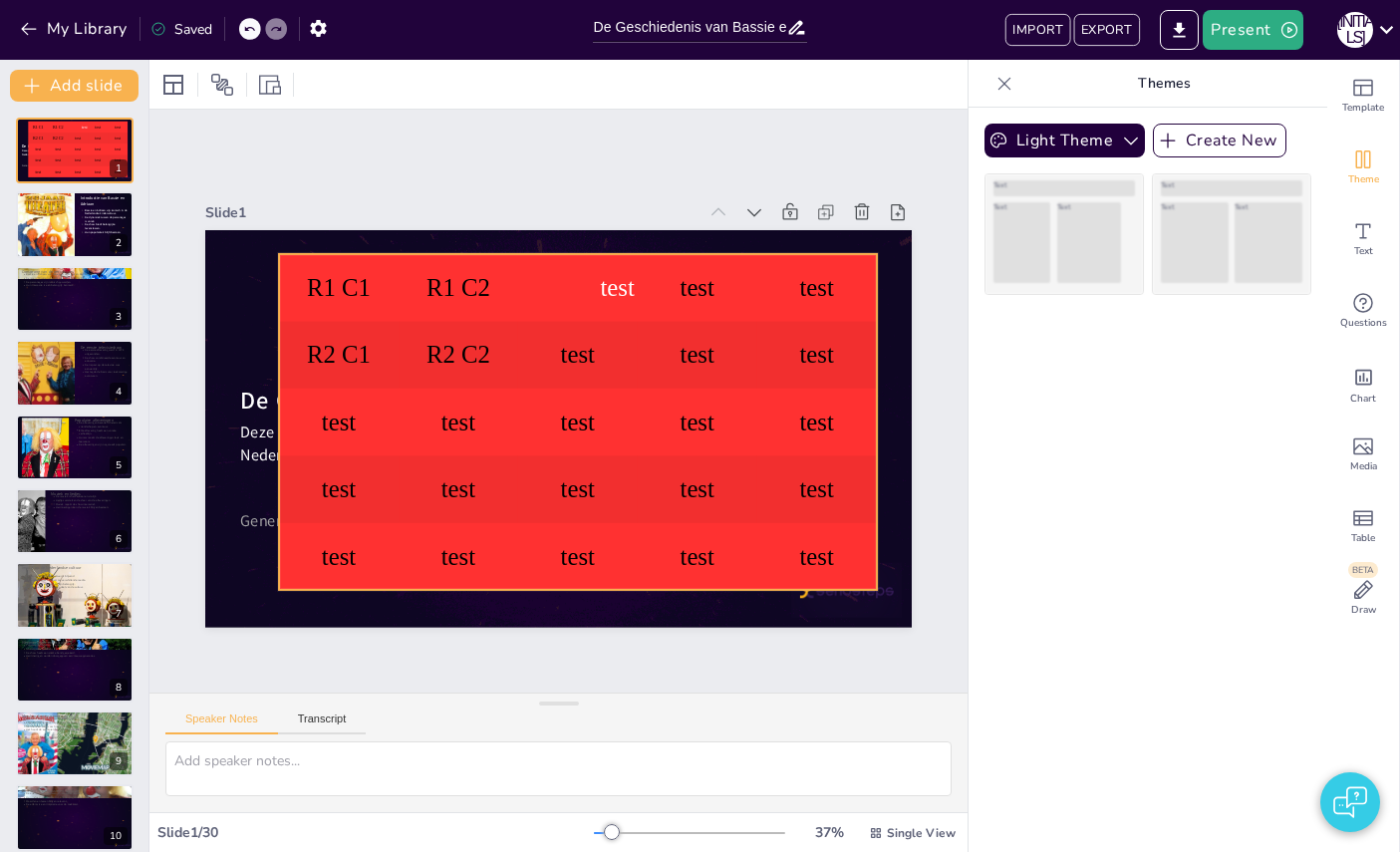 checkbox on "true" 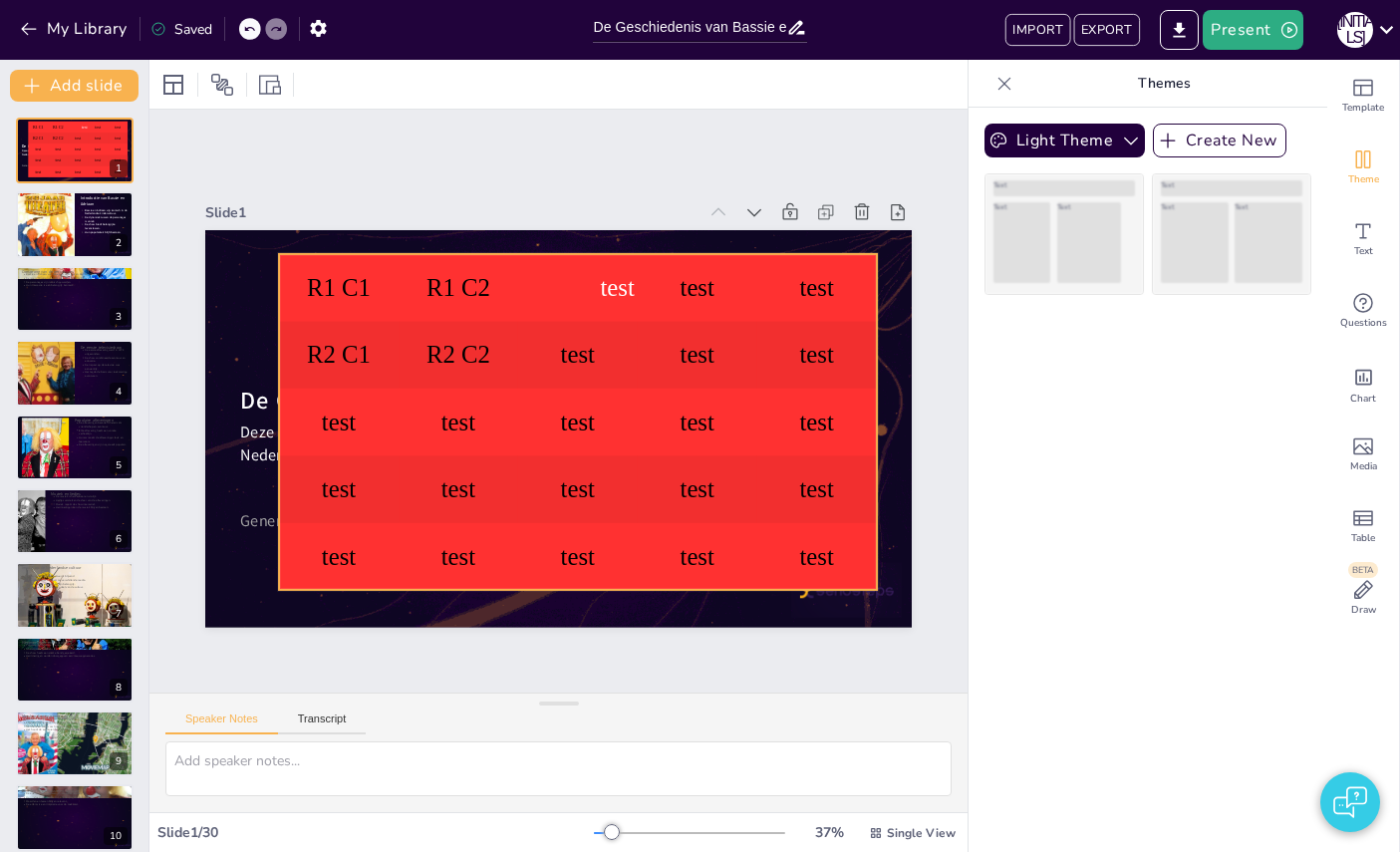 checkbox on "true" 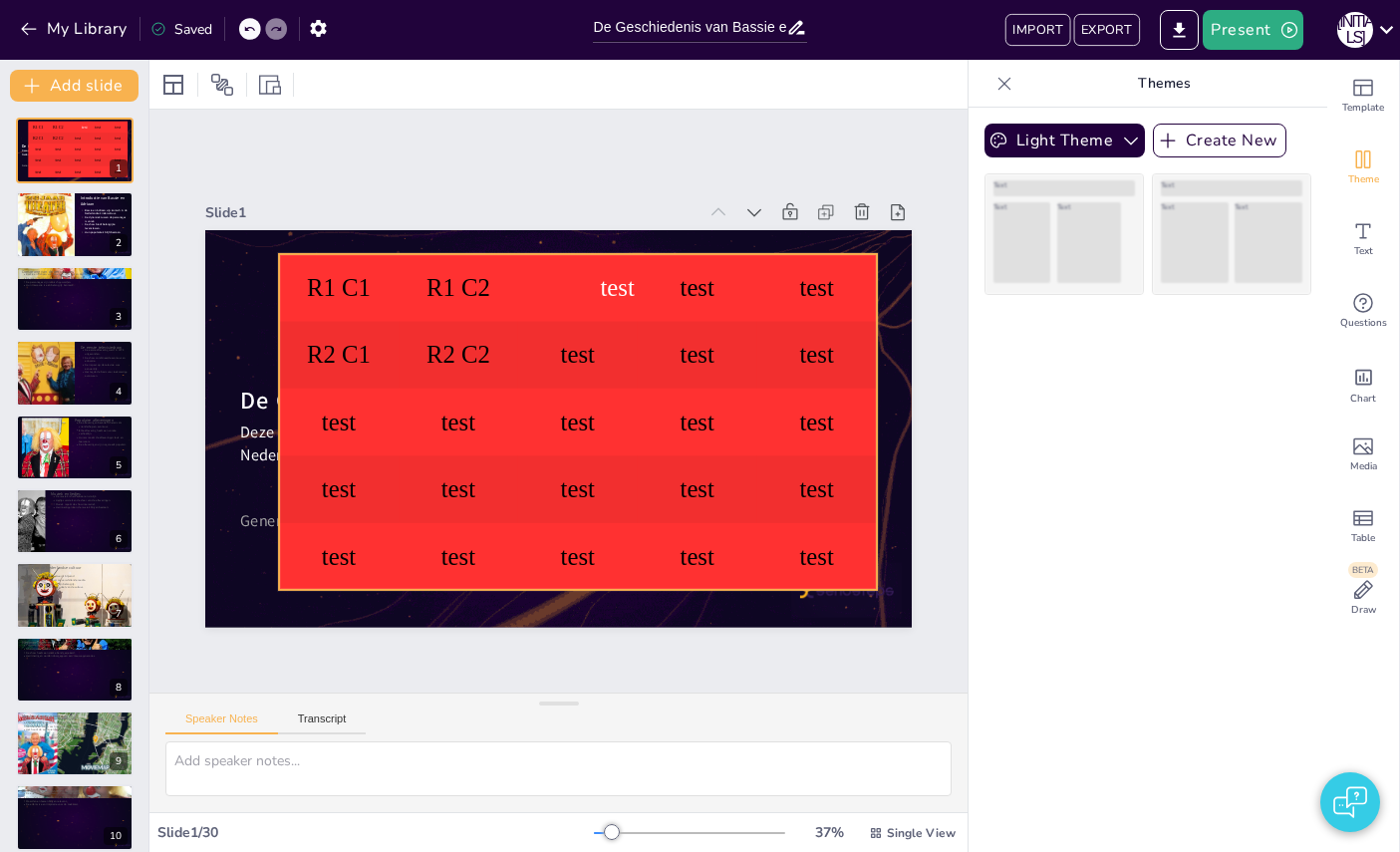 checkbox on "true" 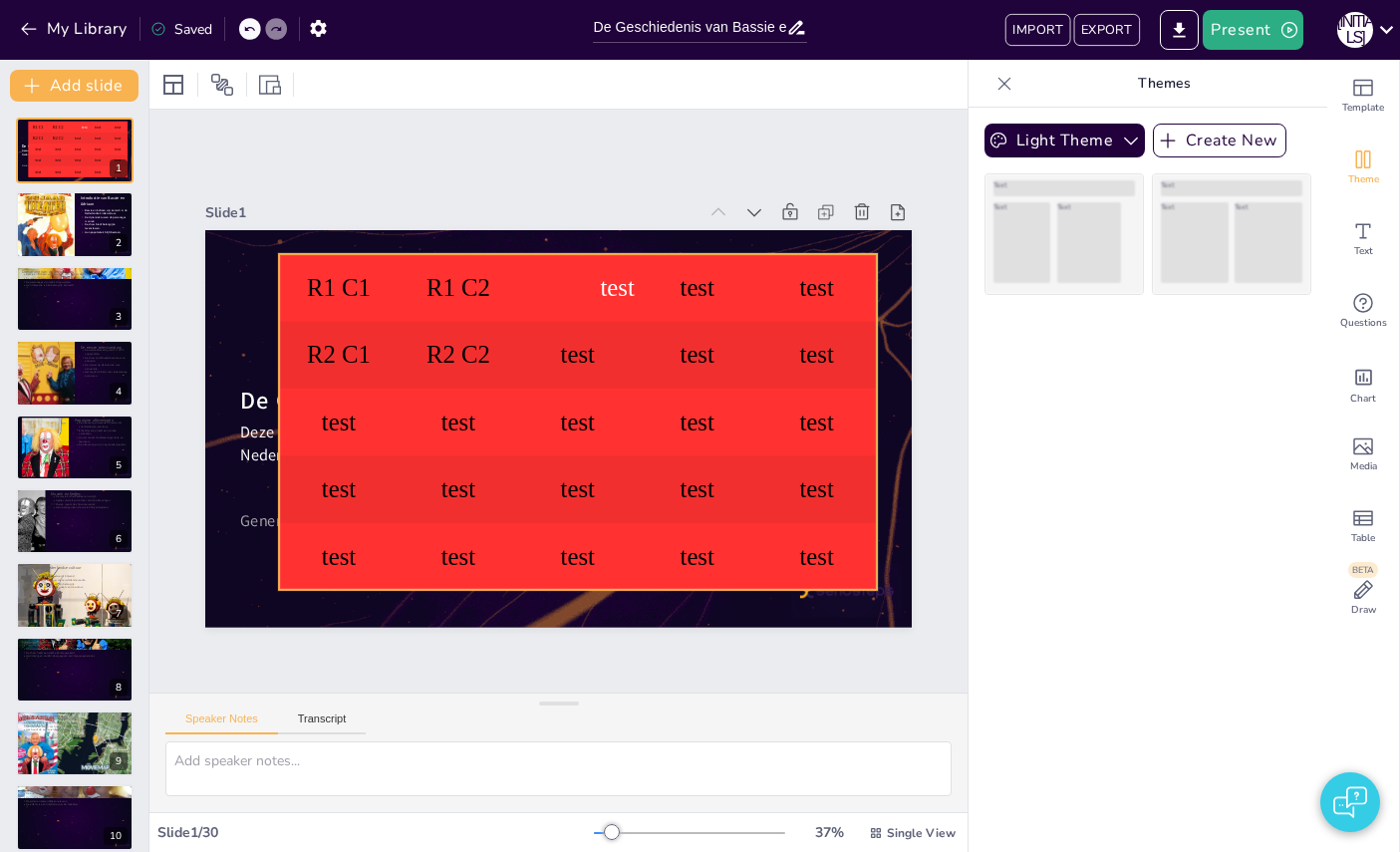 checkbox on "true" 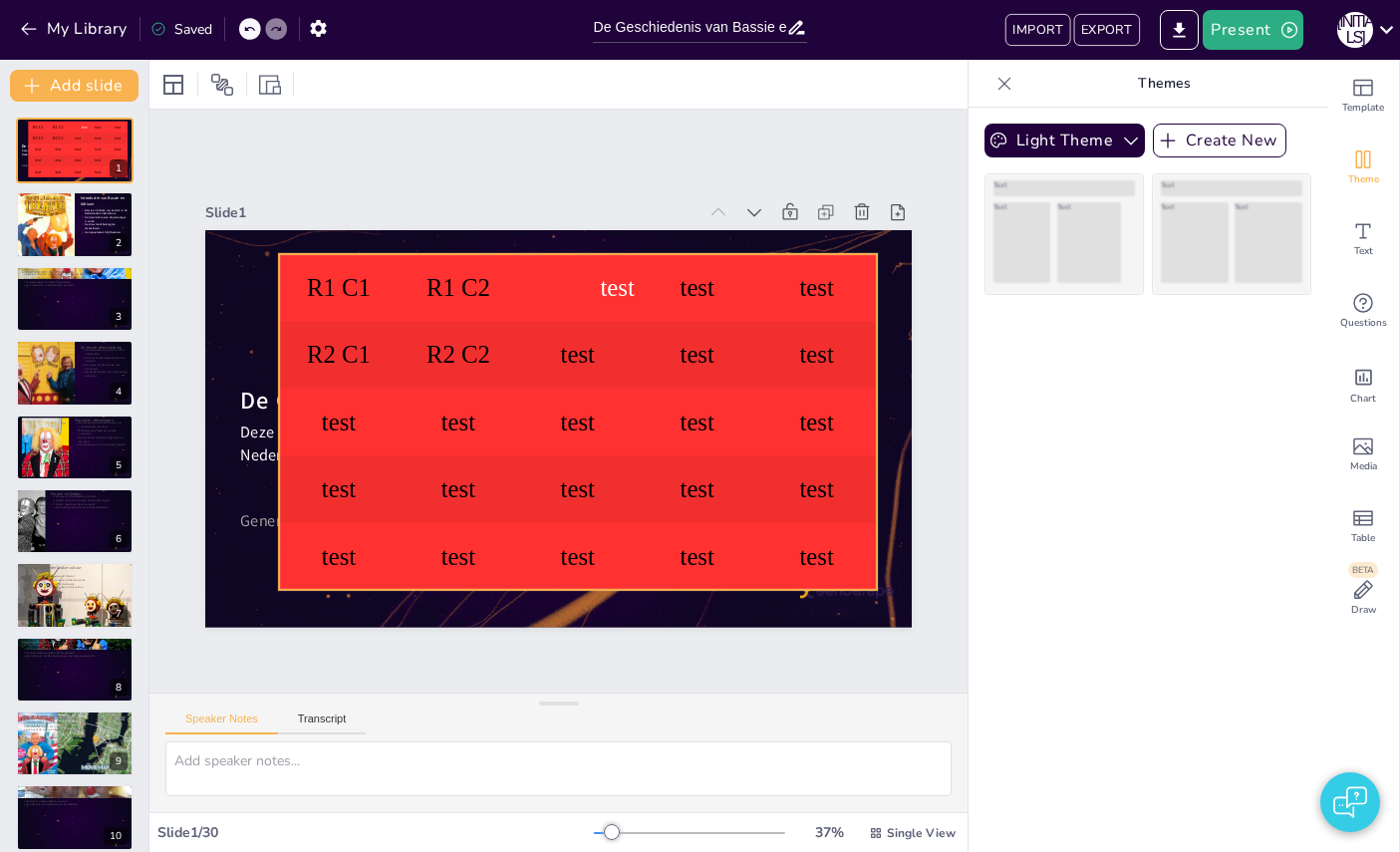 checkbox on "true" 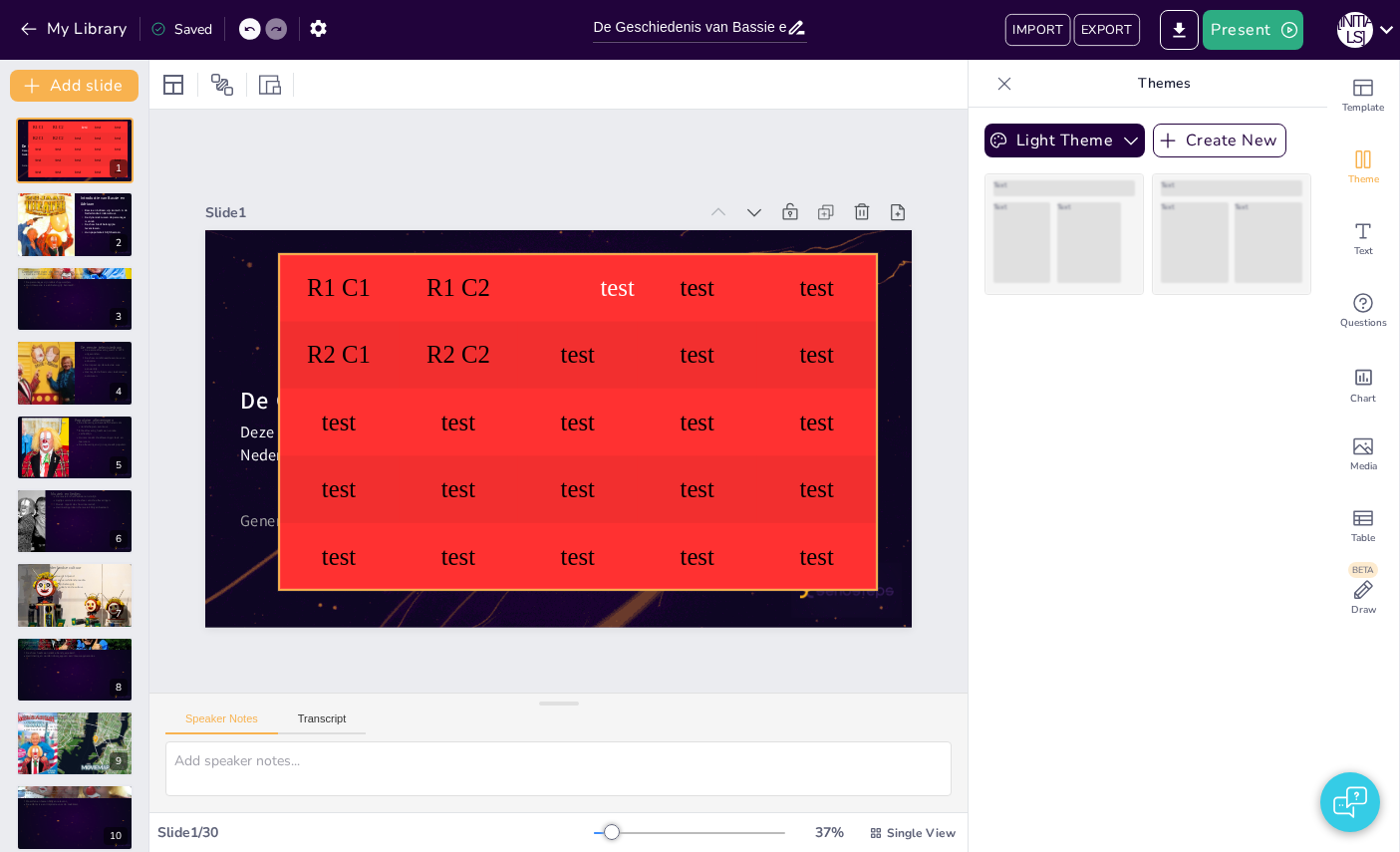 checkbox on "true" 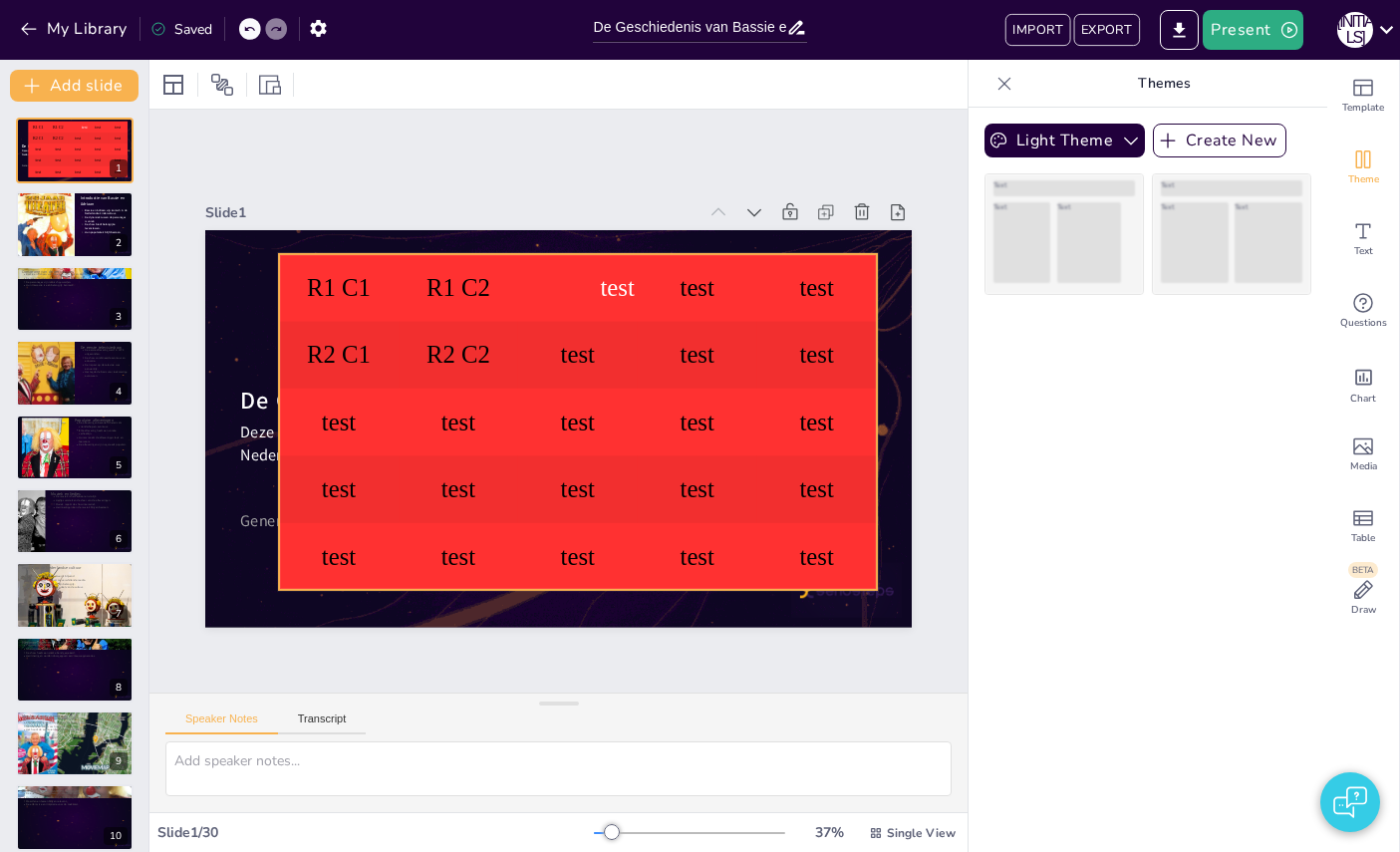 checkbox on "true" 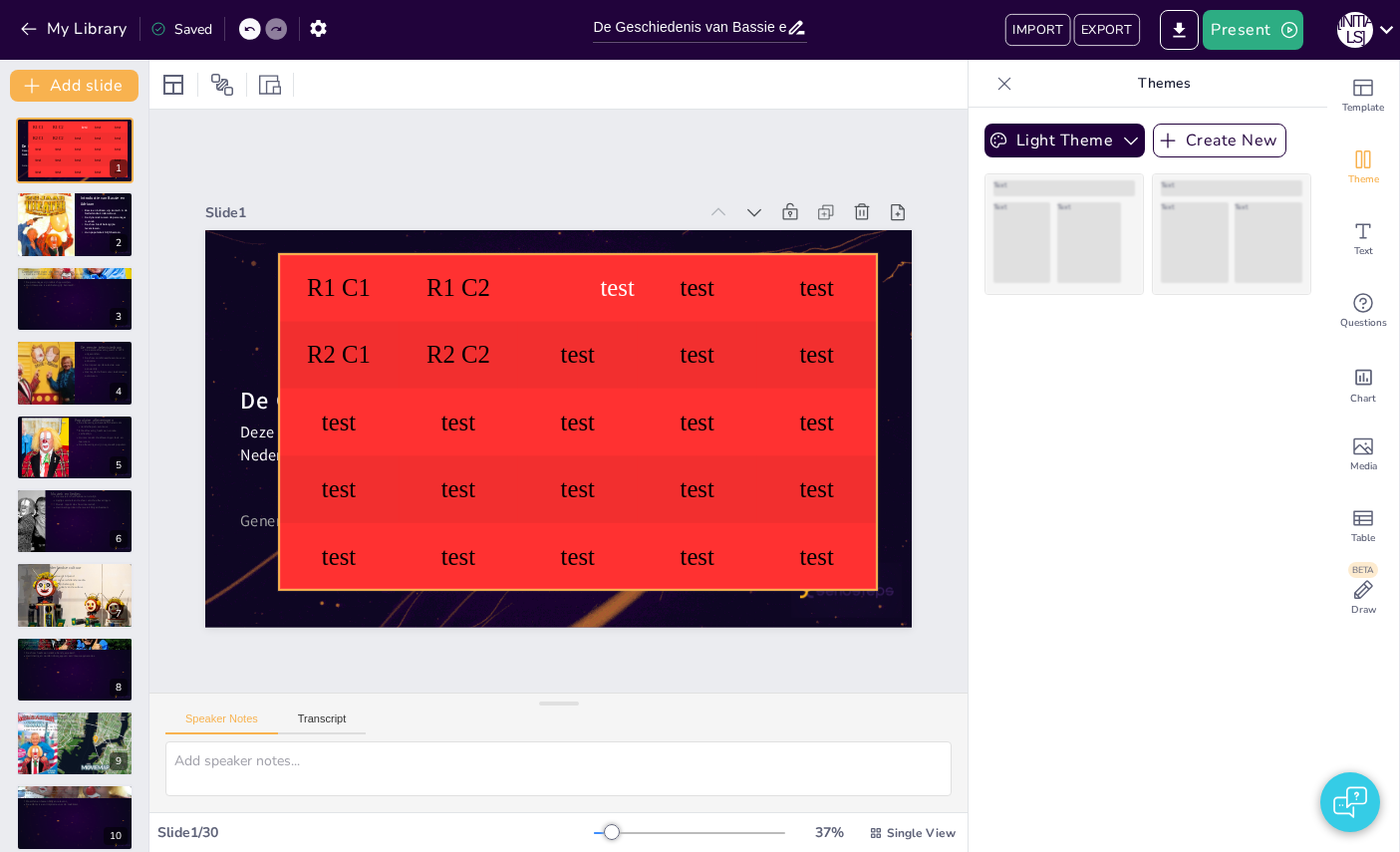 checkbox on "true" 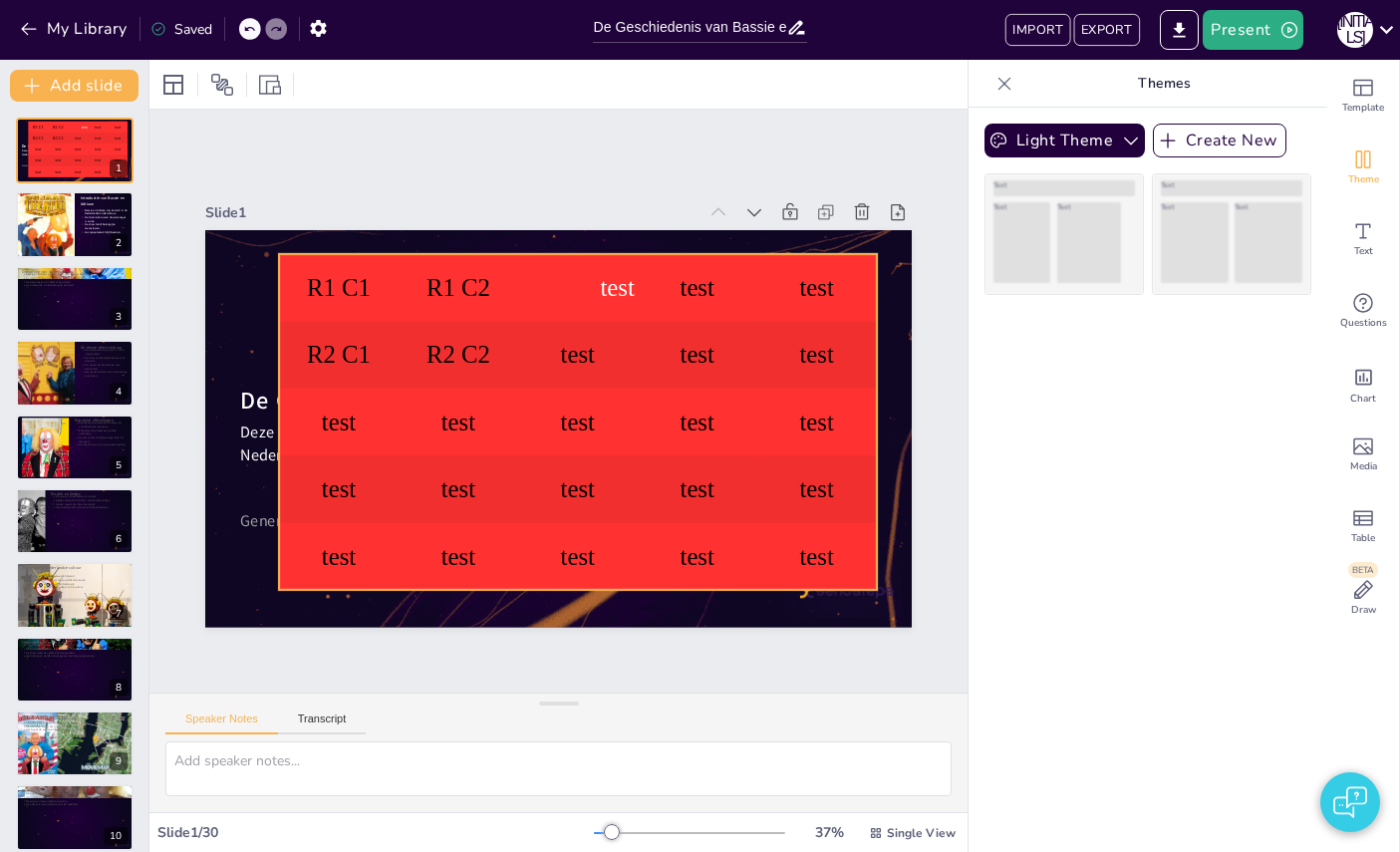 checkbox on "true" 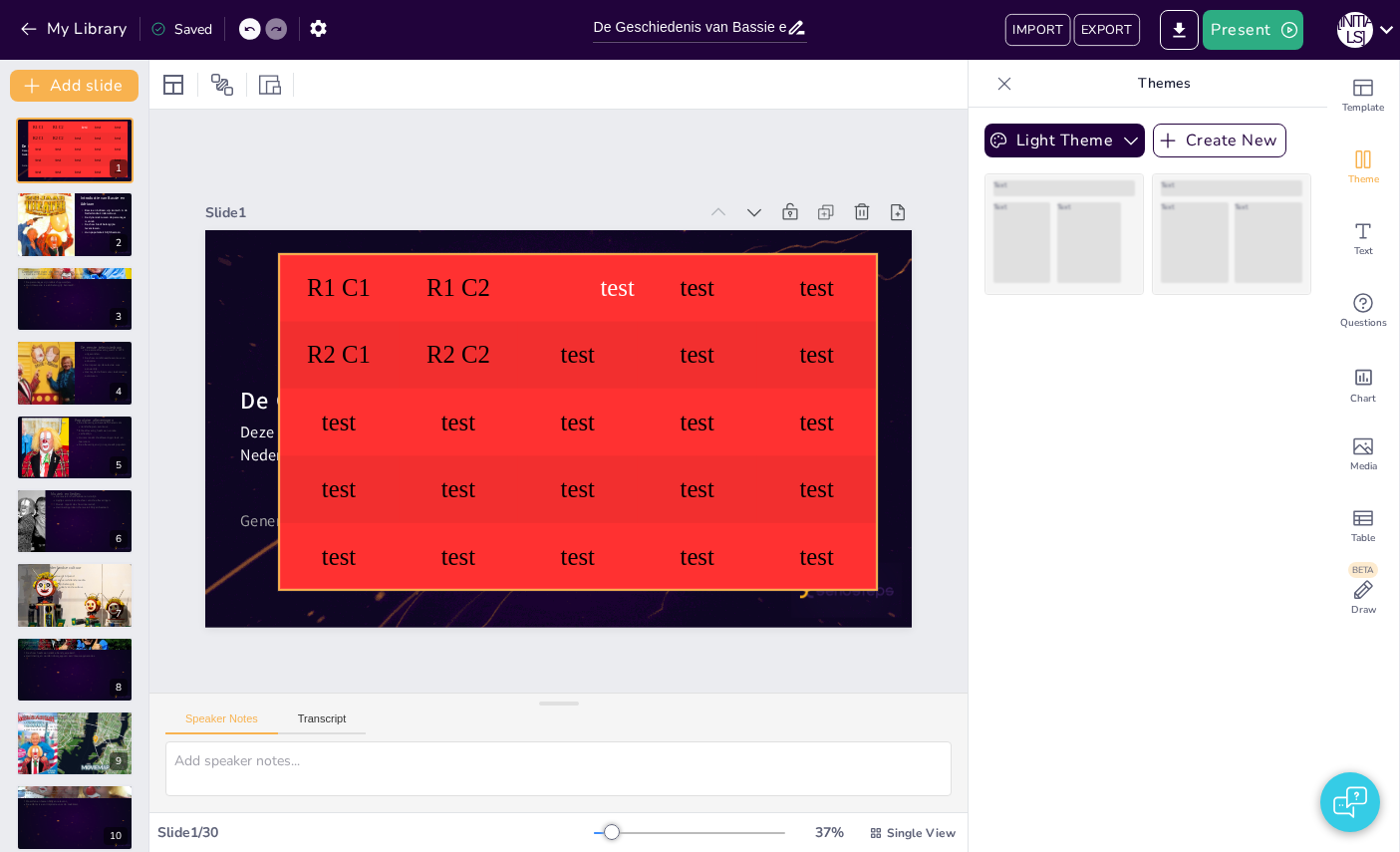 checkbox on "true" 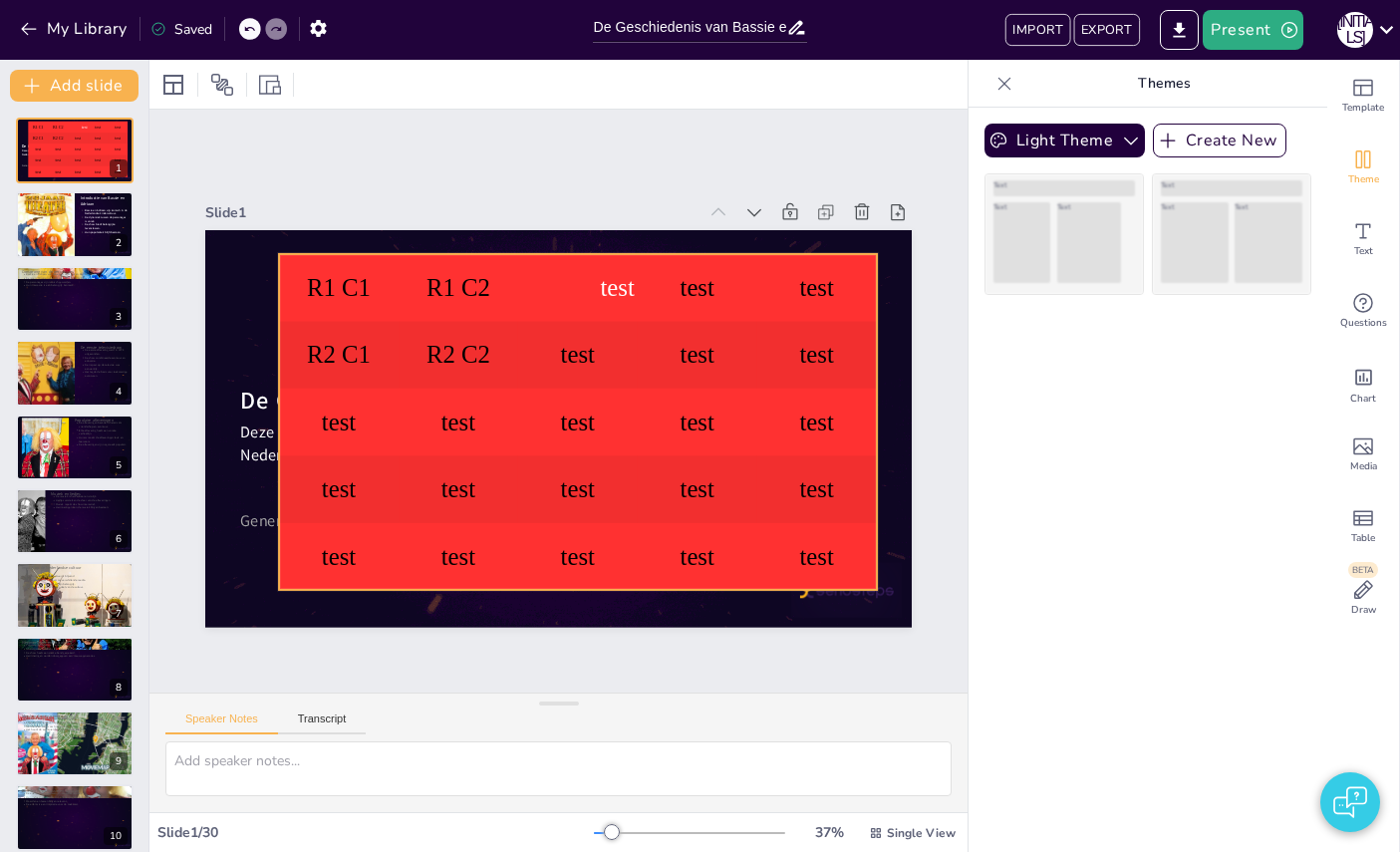 checkbox on "true" 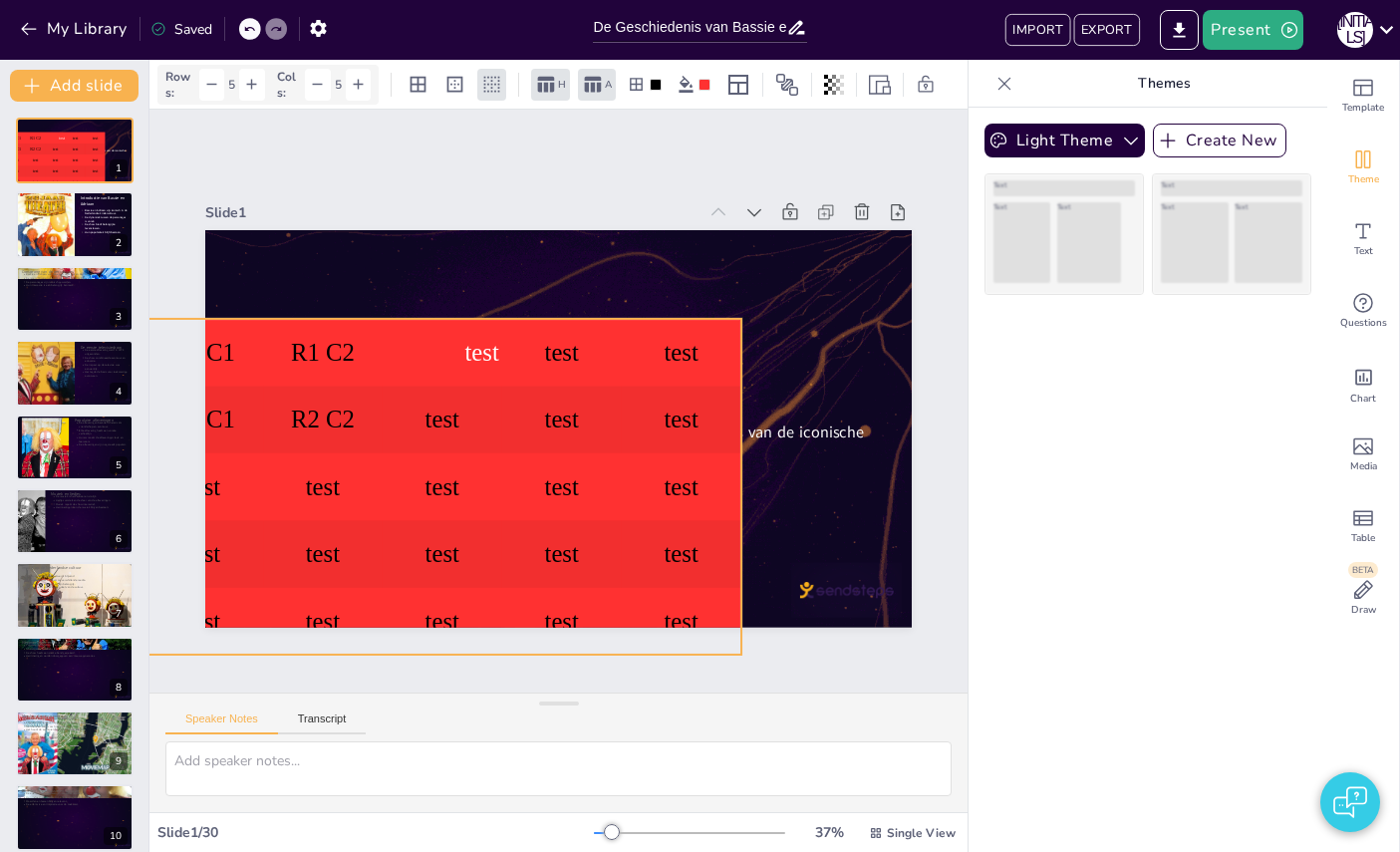 checkbox on "true" 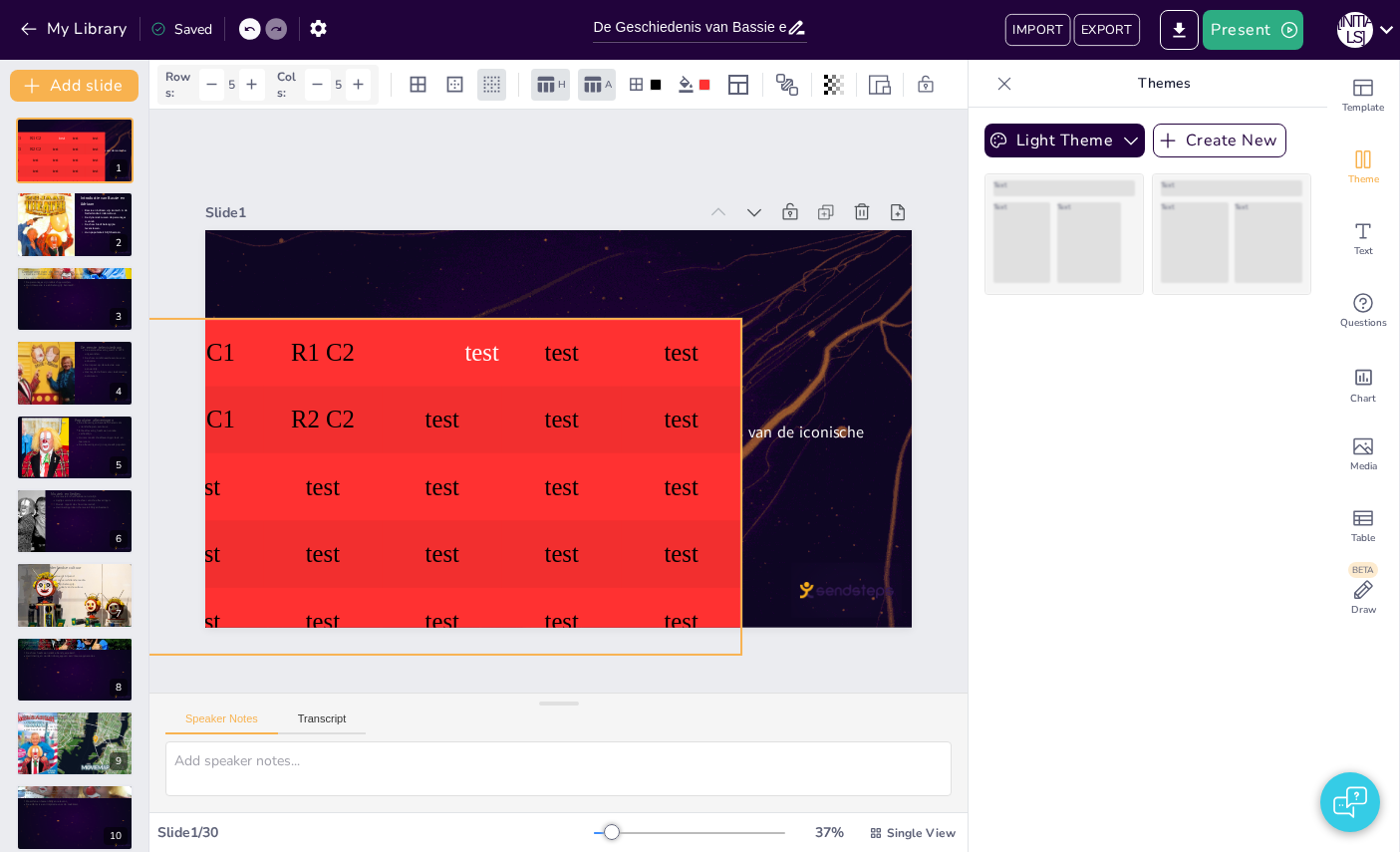 checkbox on "true" 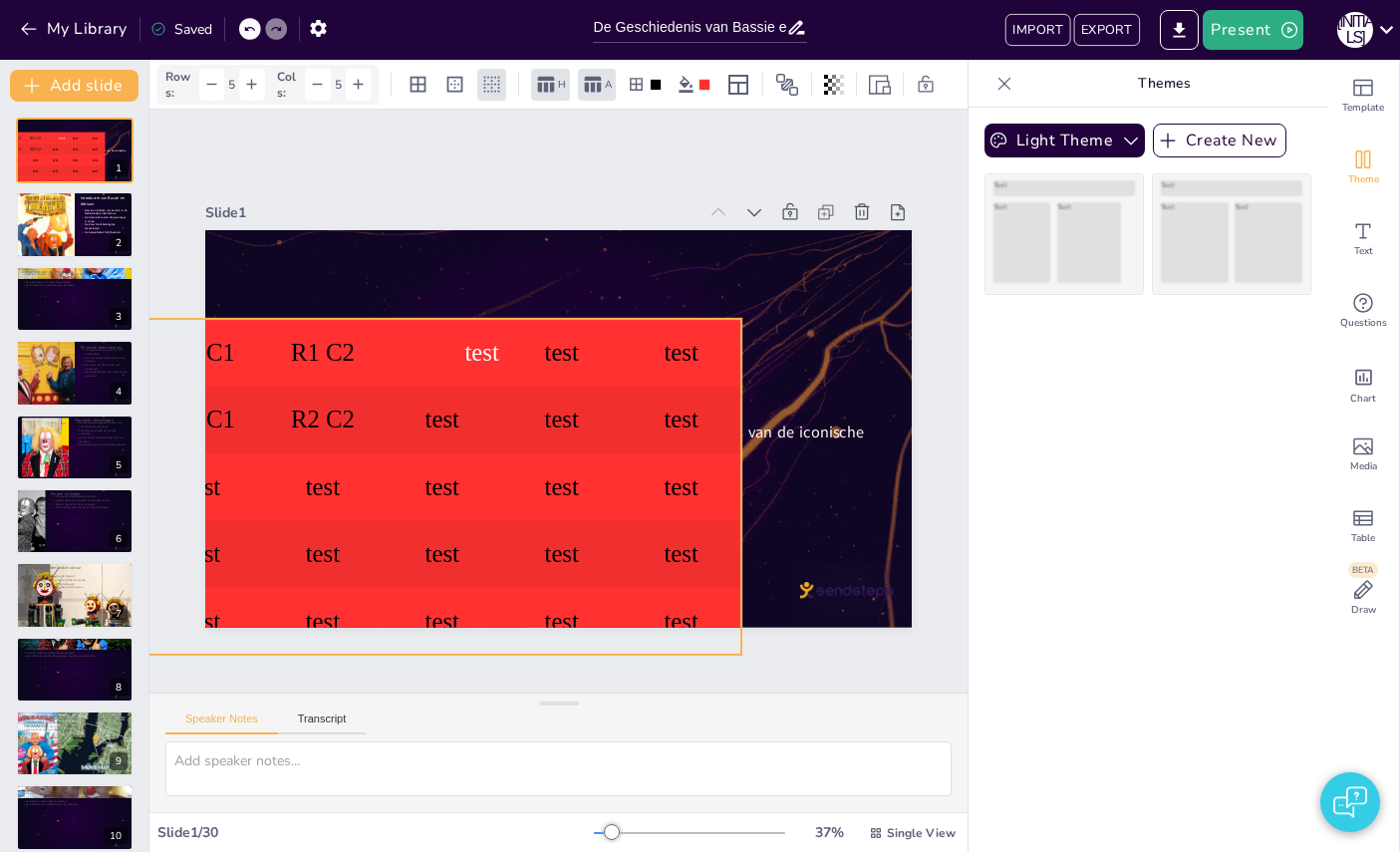 checkbox on "true" 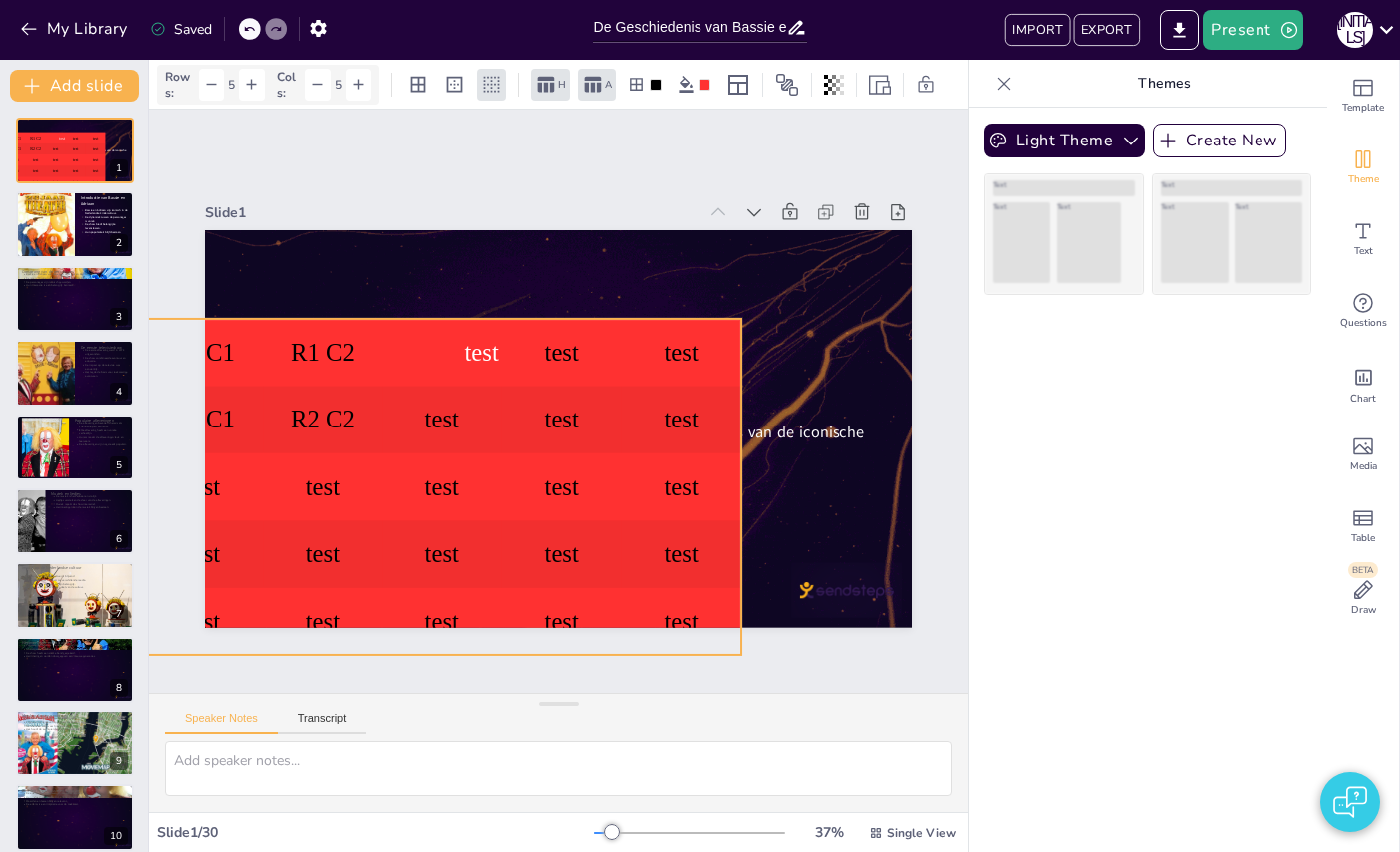 checkbox on "true" 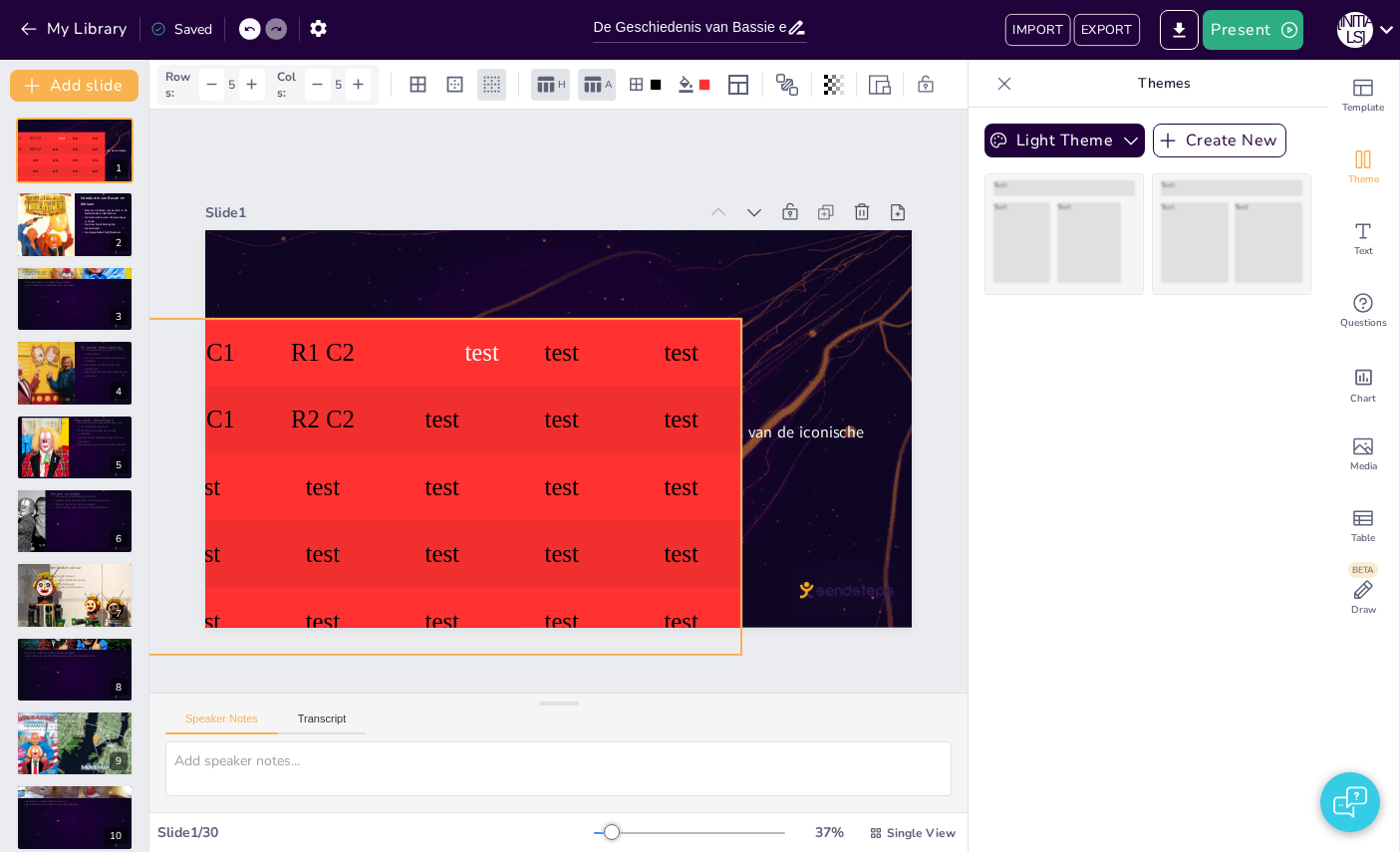 checkbox on "true" 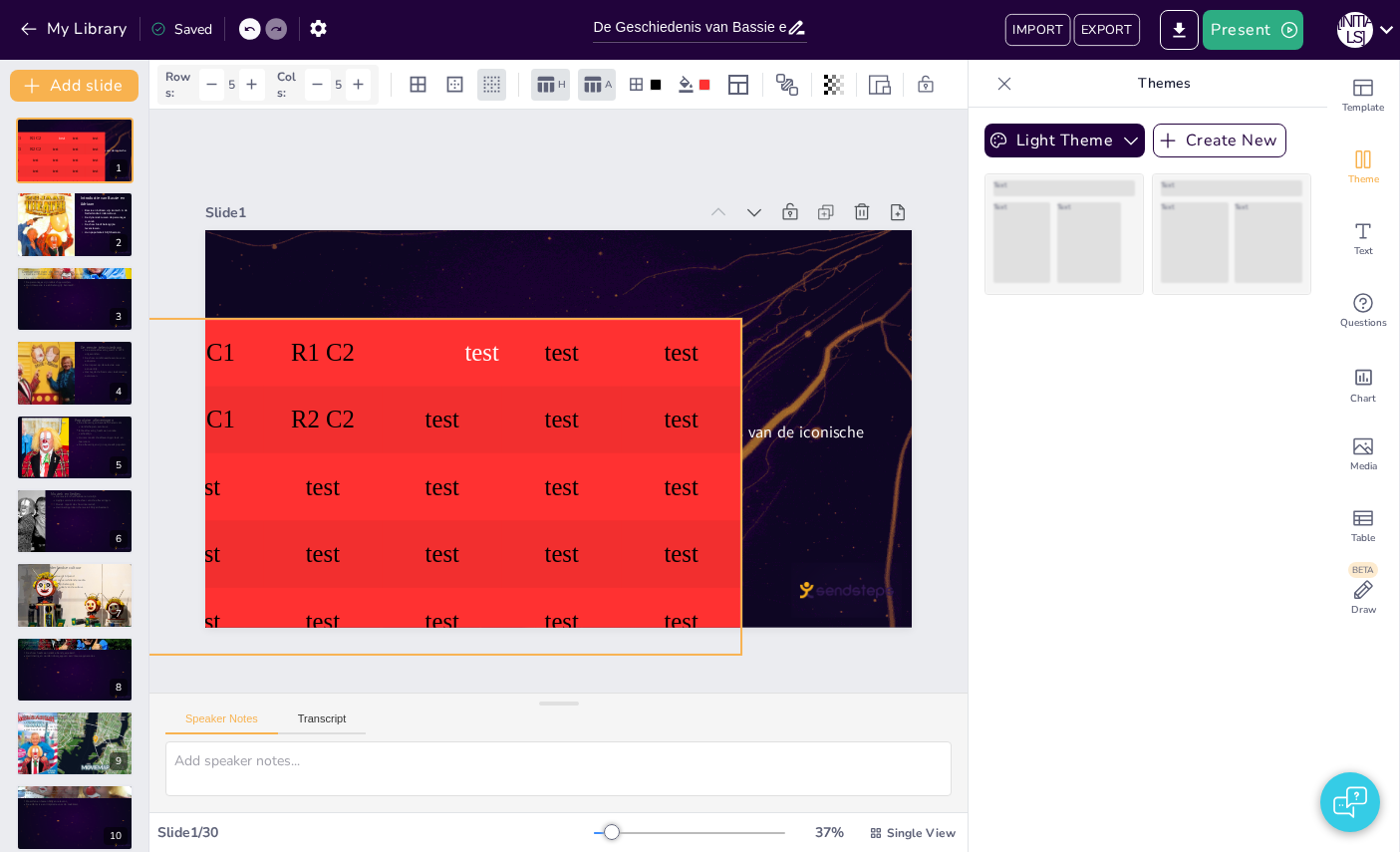 checkbox on "true" 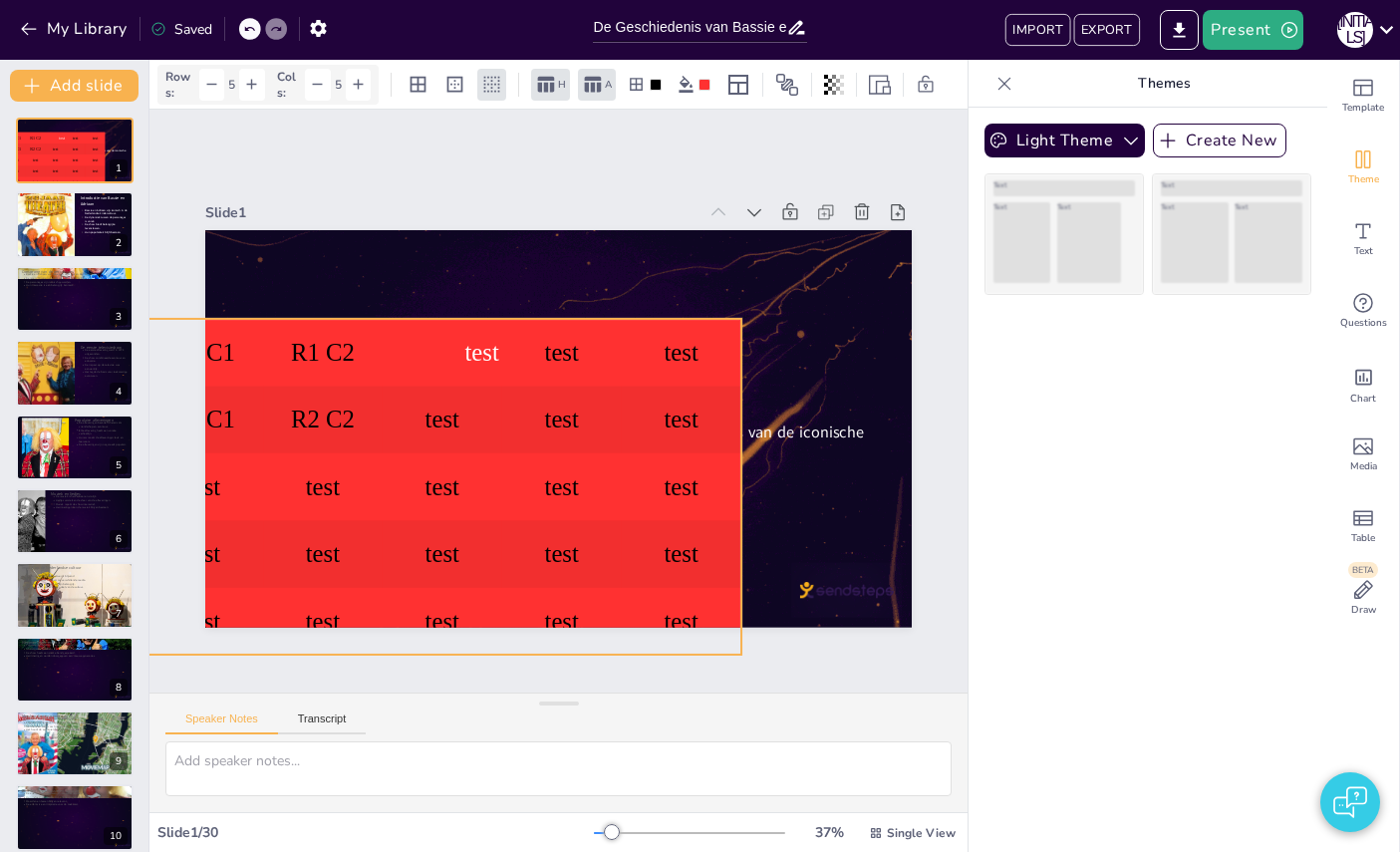 checkbox on "true" 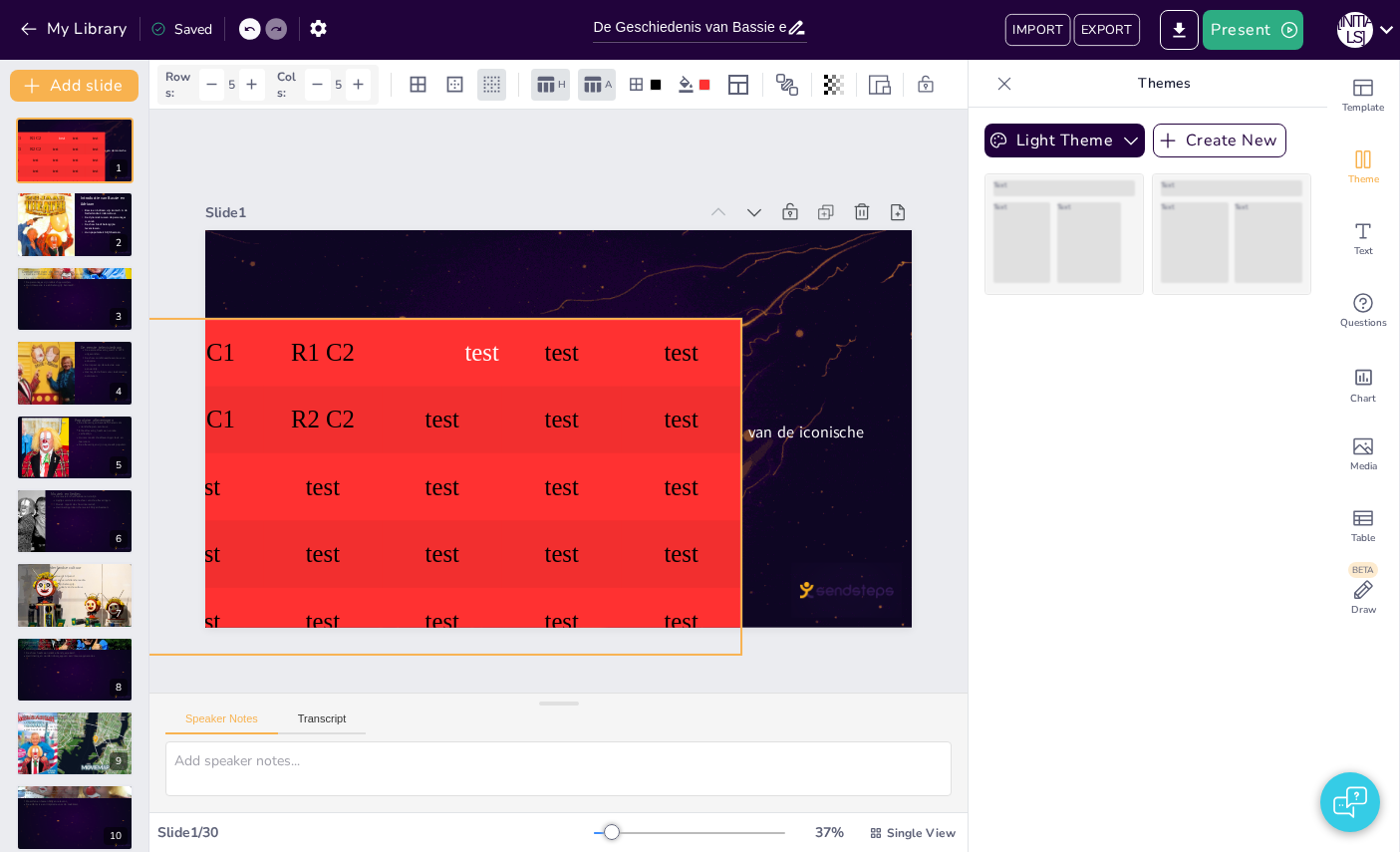 checkbox on "true" 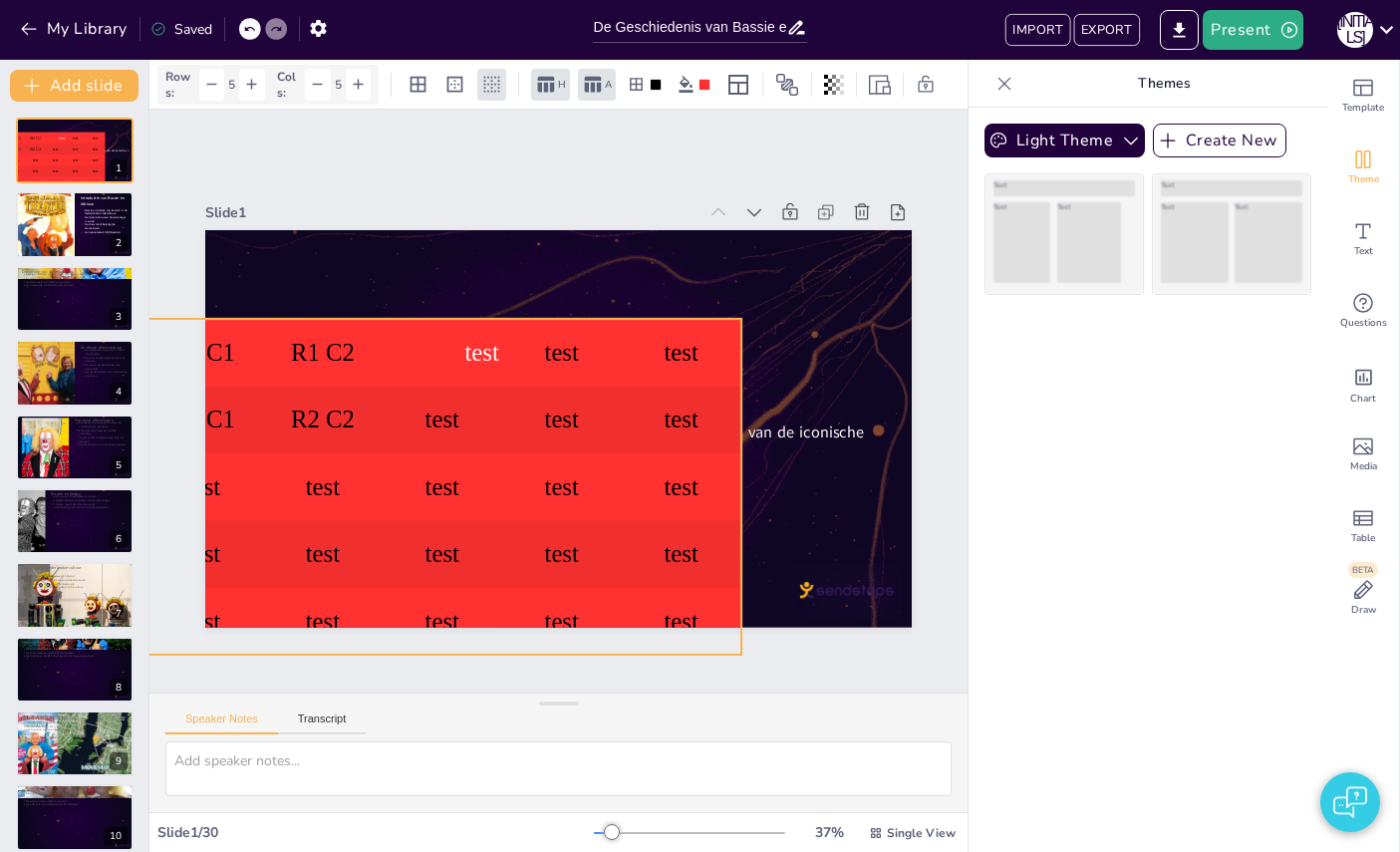 checkbox on "true" 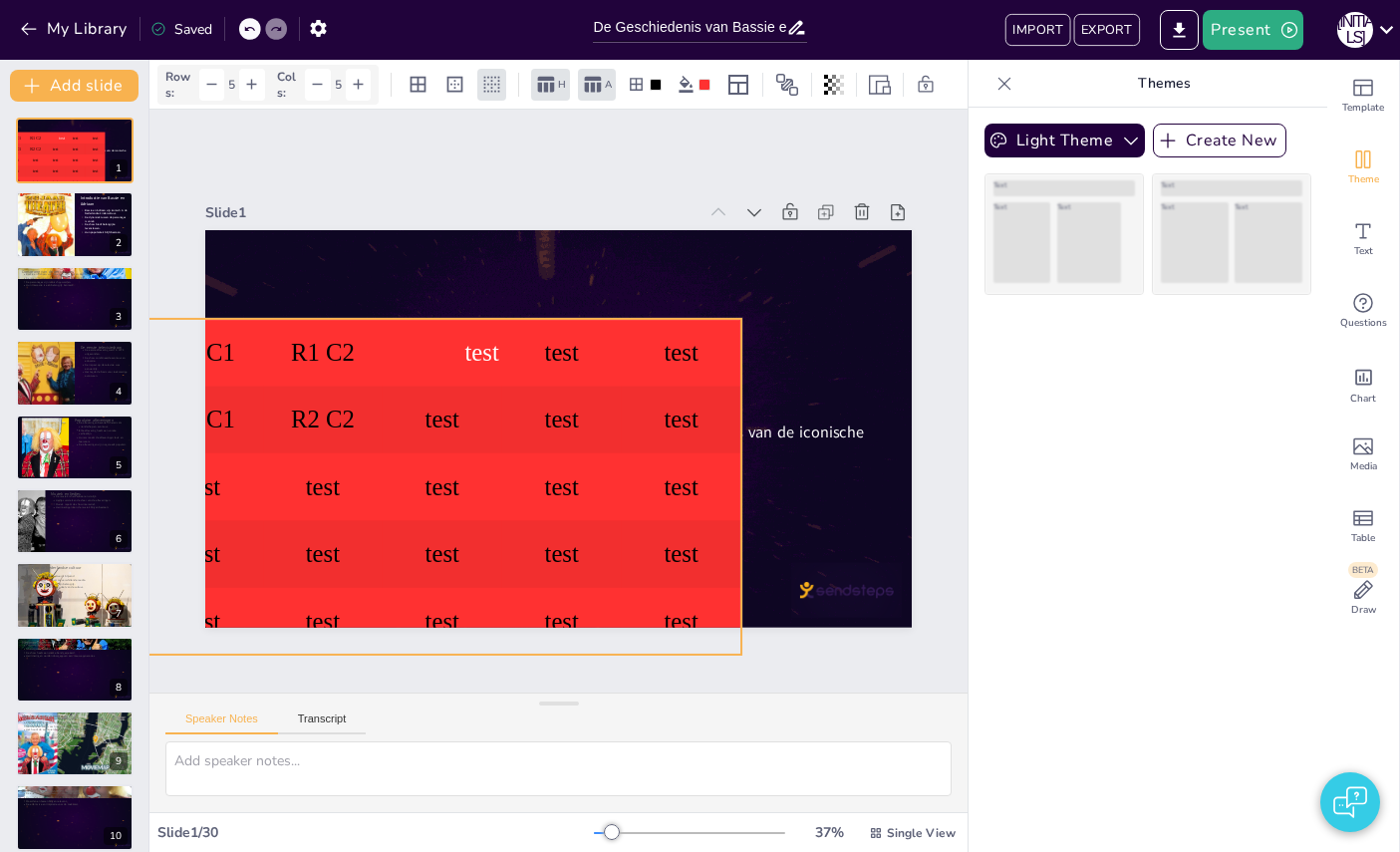 checkbox on "true" 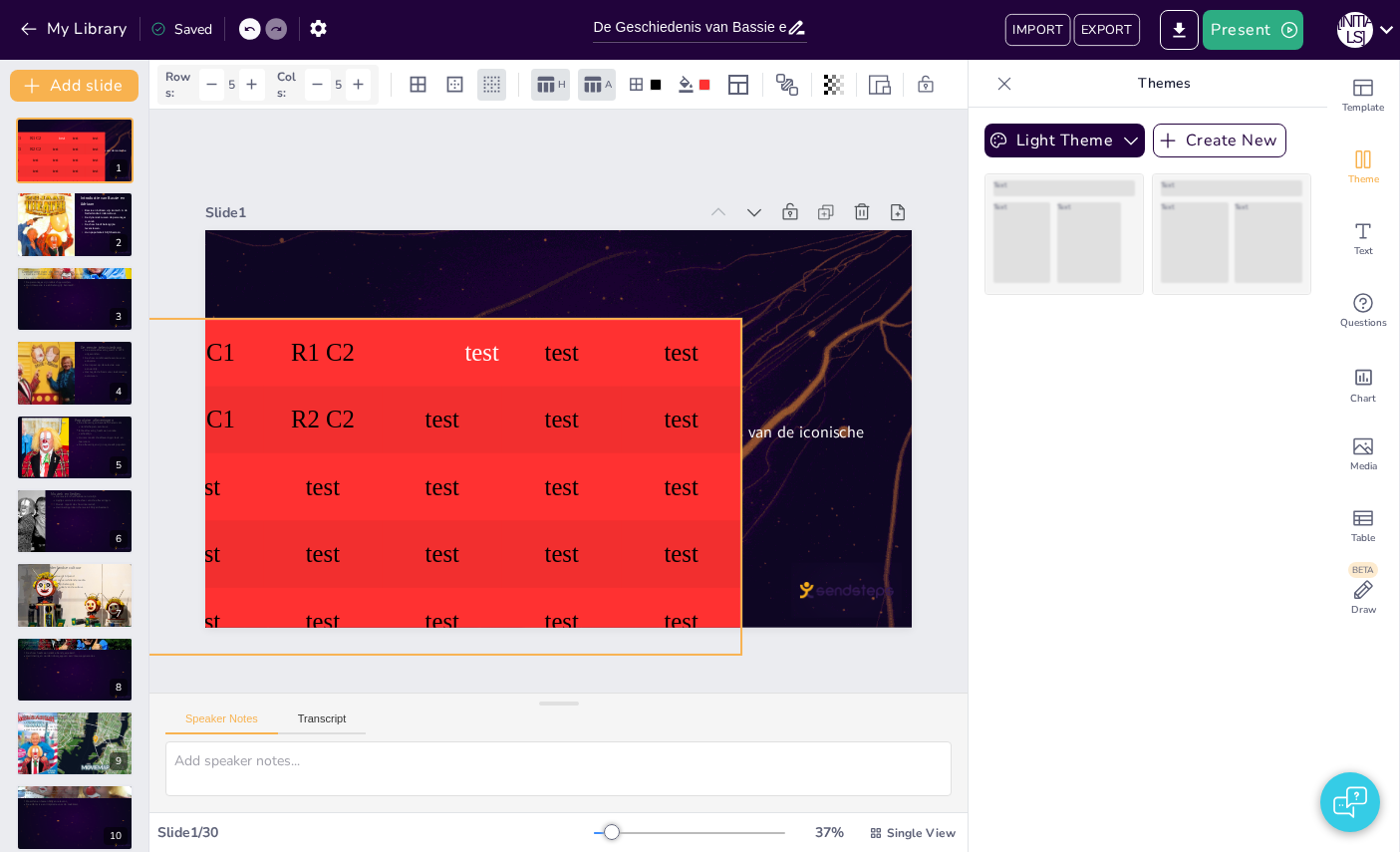 checkbox on "true" 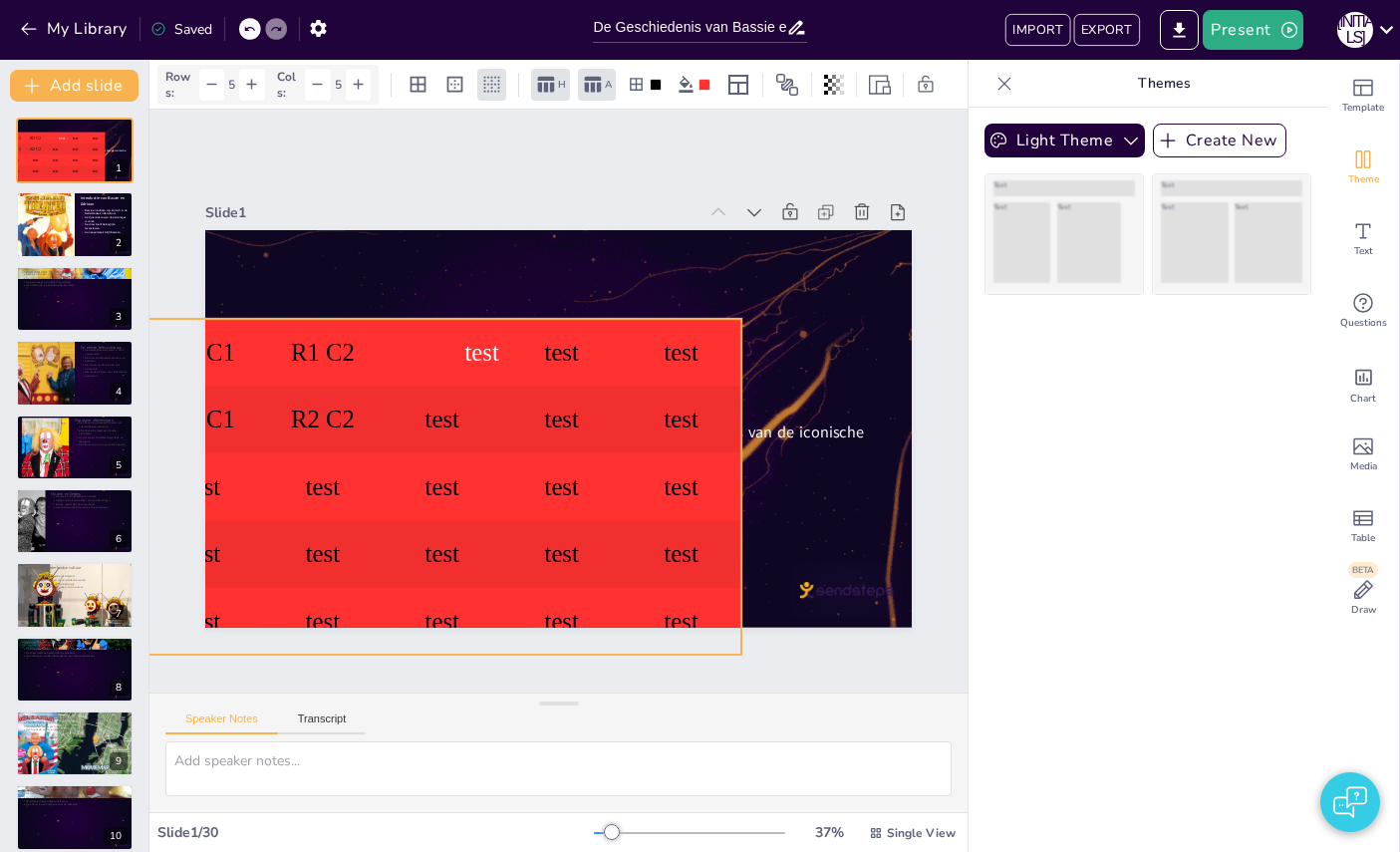 checkbox on "true" 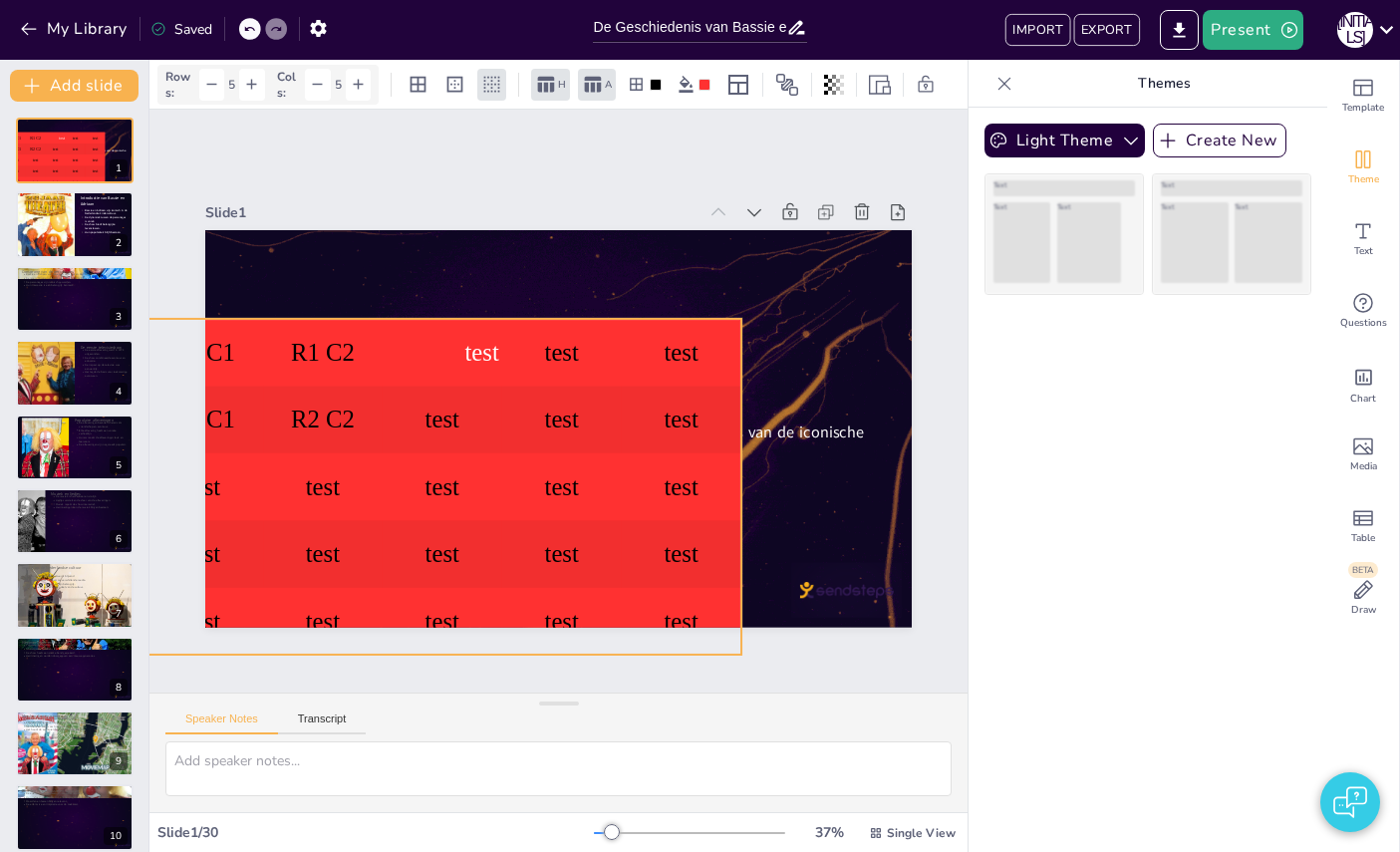 checkbox on "true" 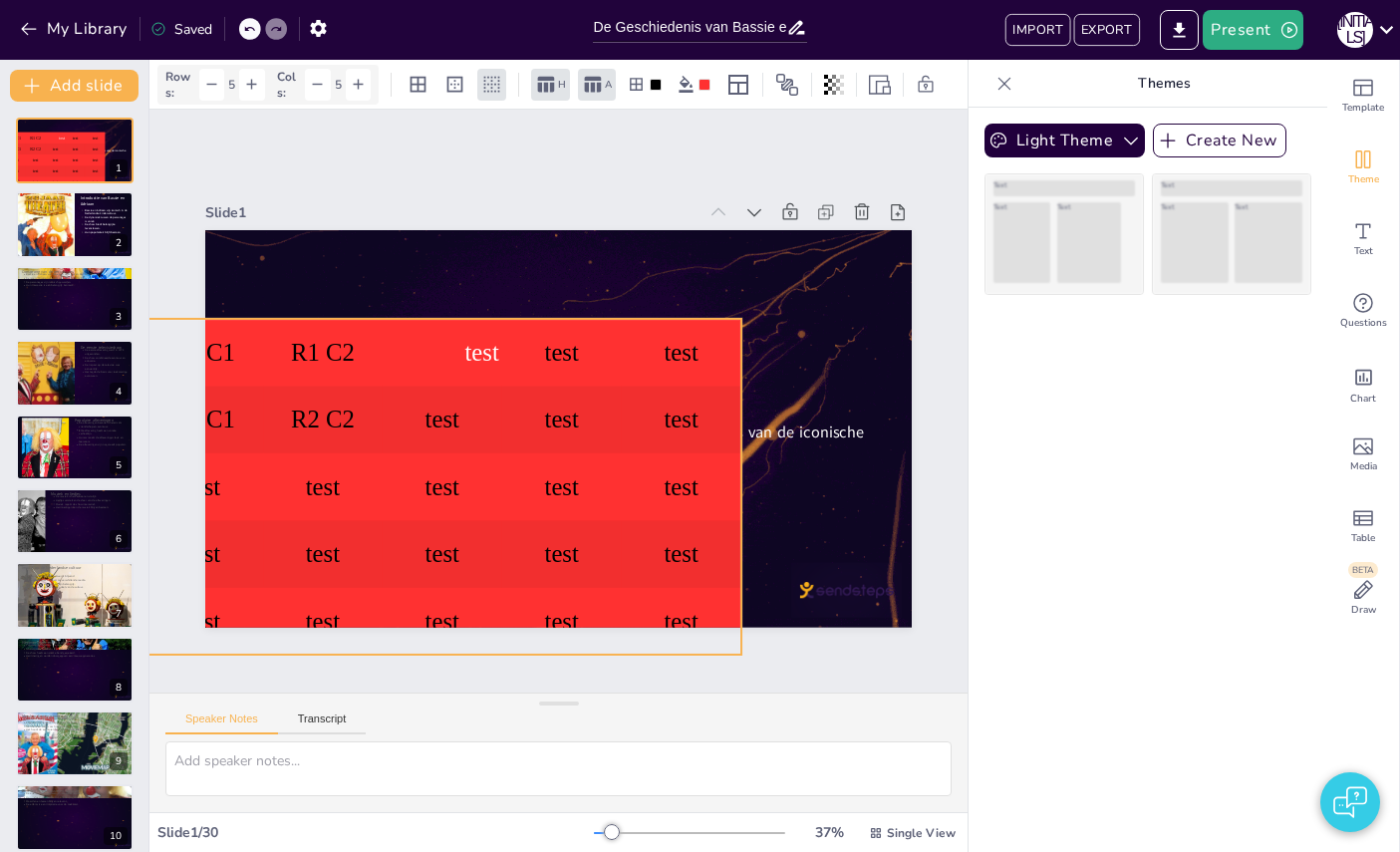 checkbox on "true" 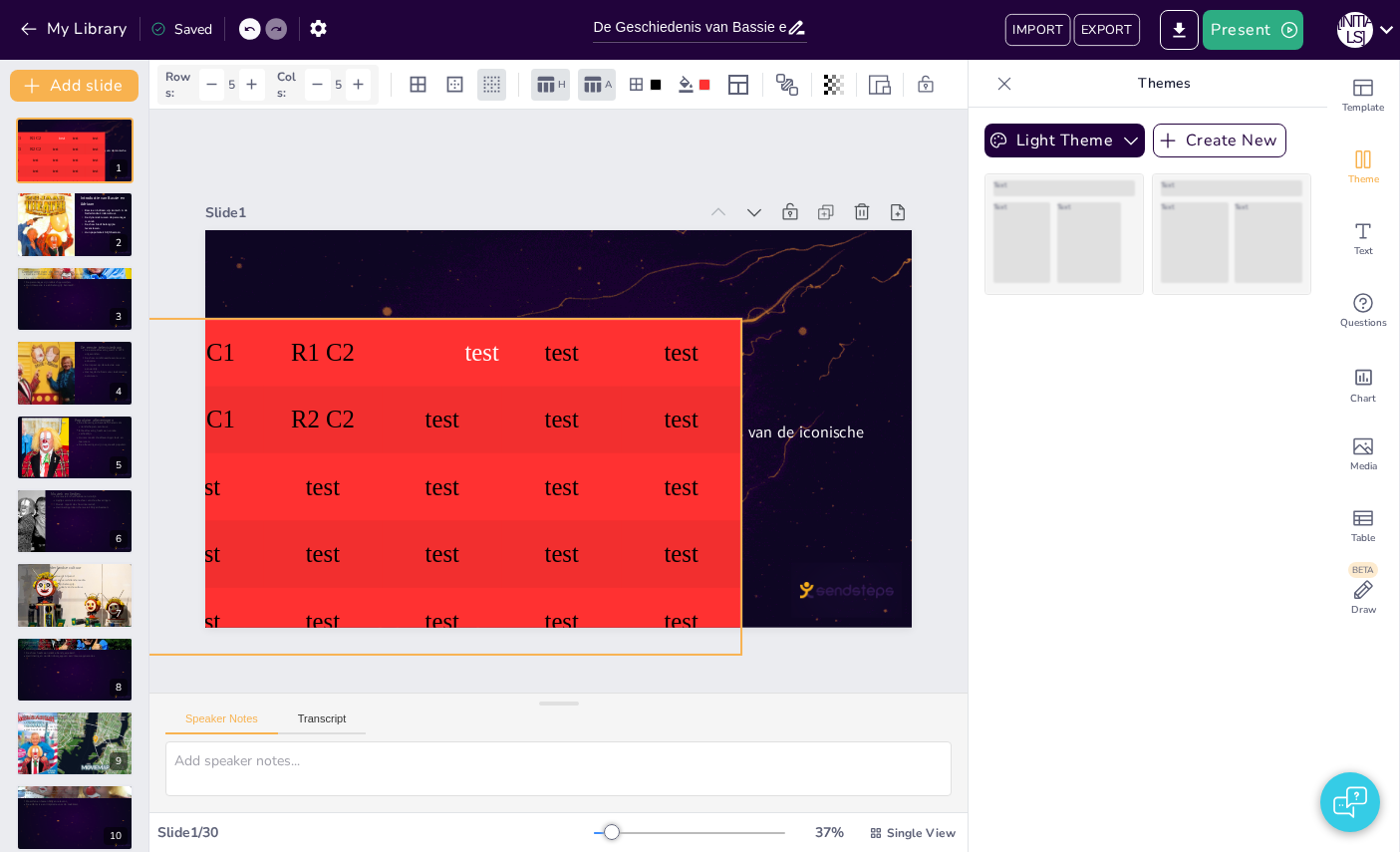 checkbox on "true" 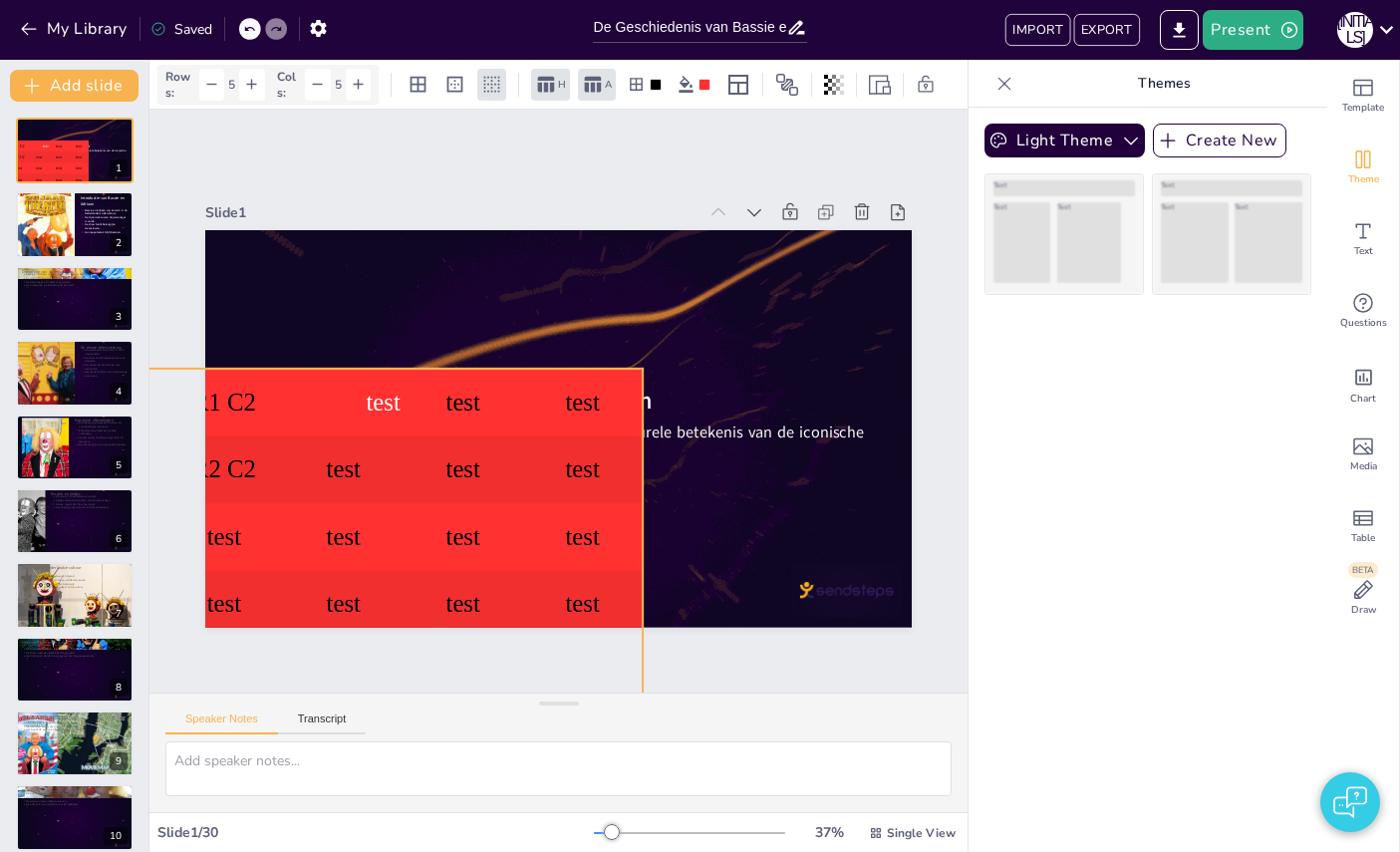 checkbox on "true" 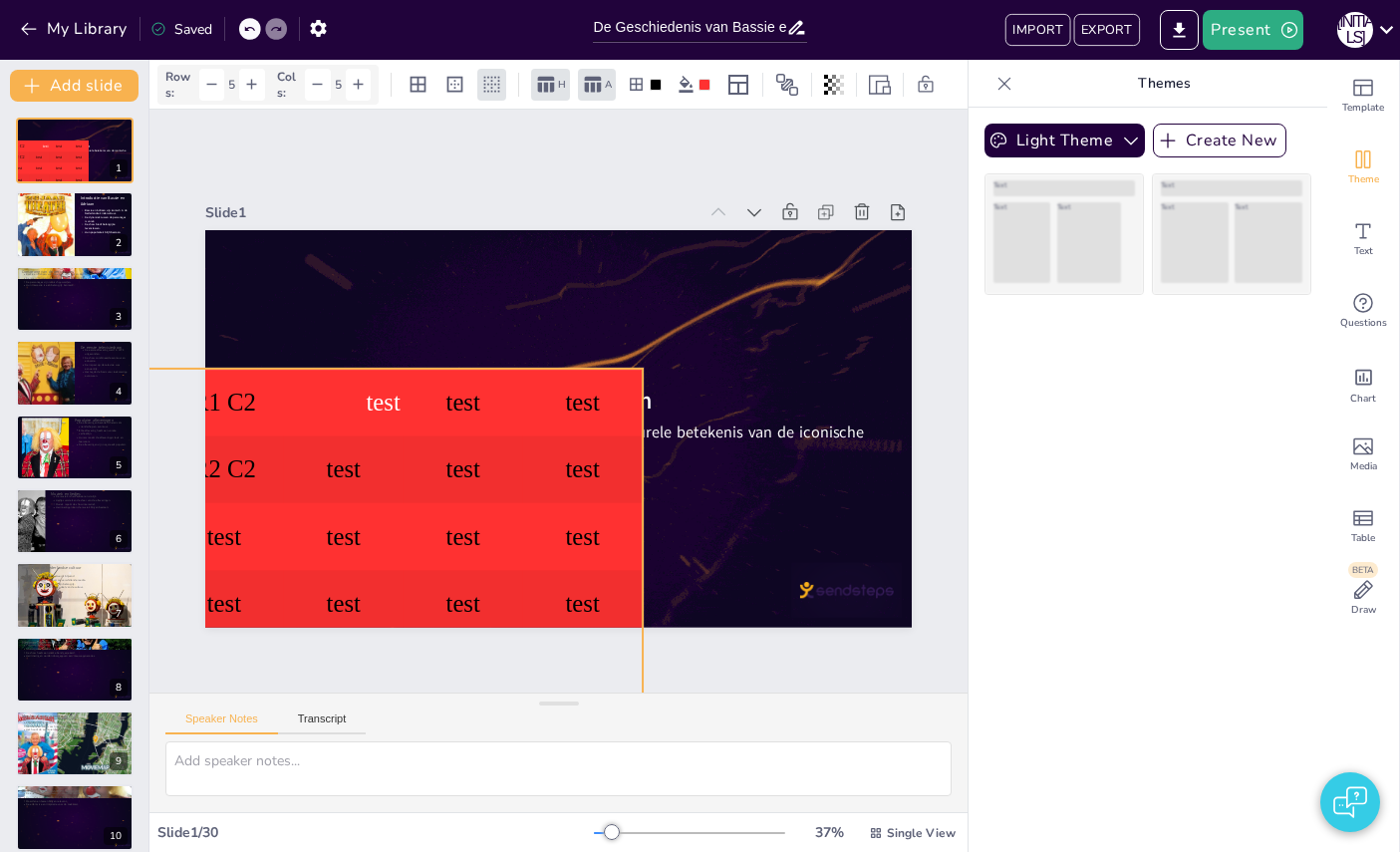 checkbox on "true" 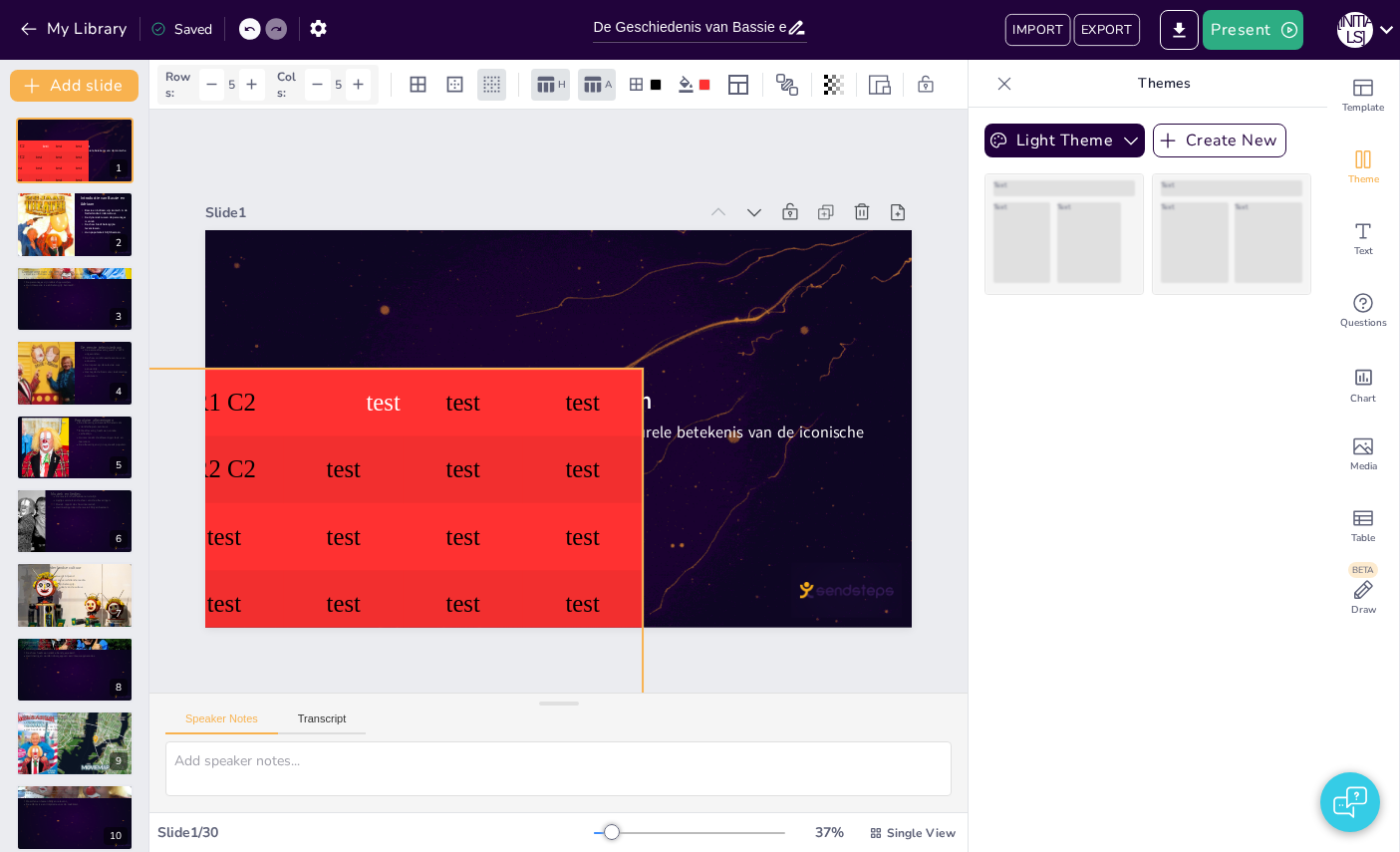 checkbox on "true" 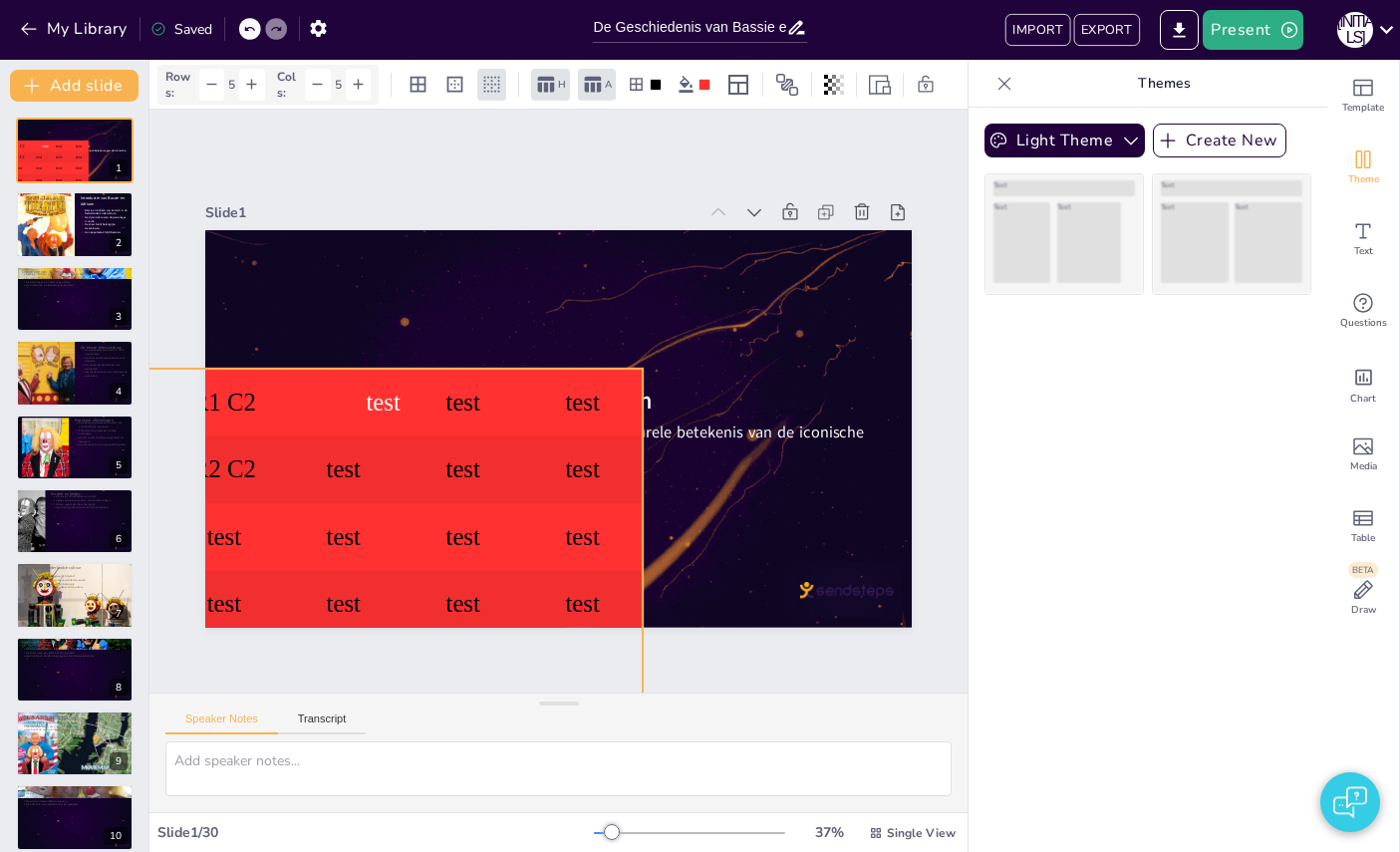 checkbox on "true" 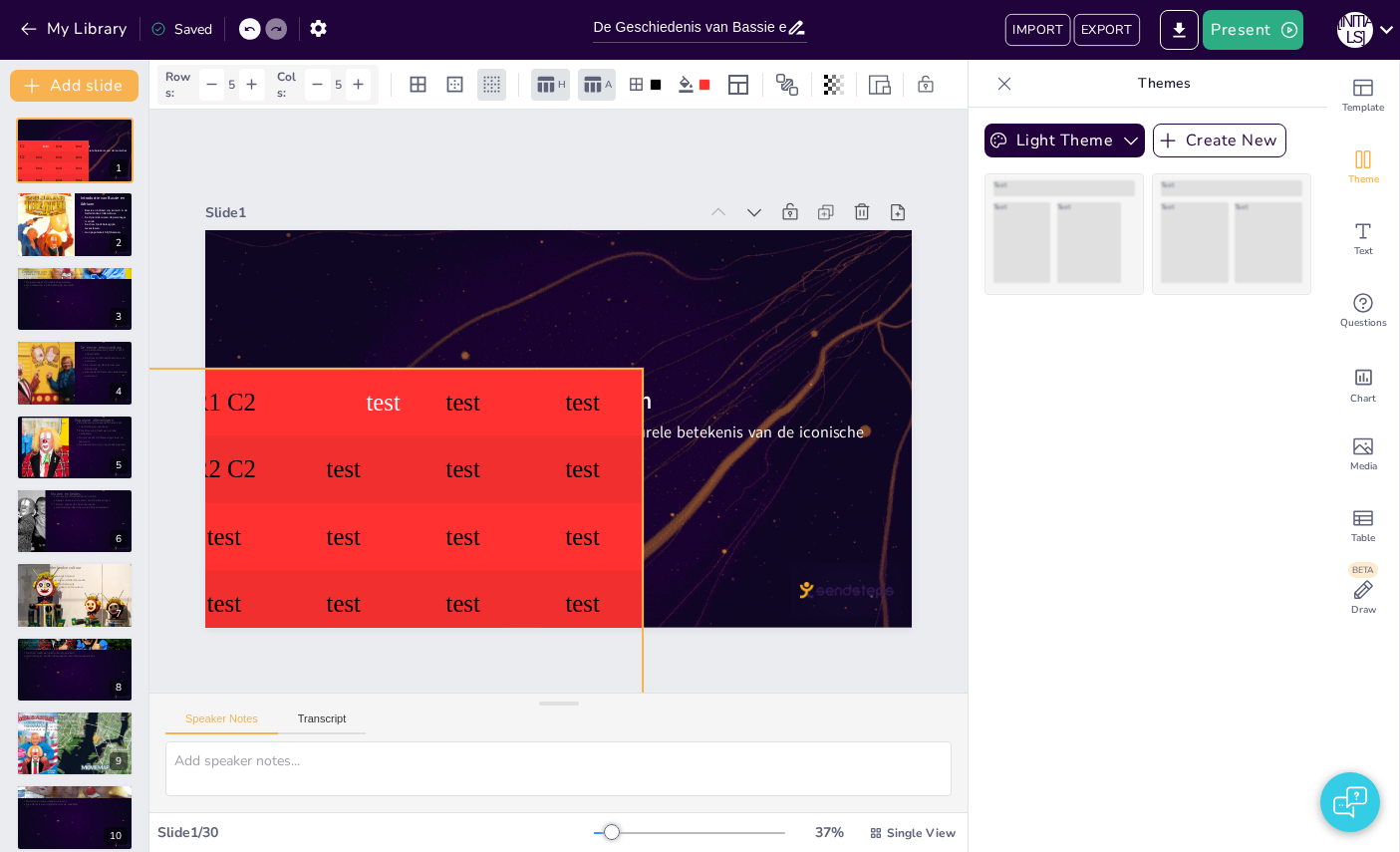 checkbox on "true" 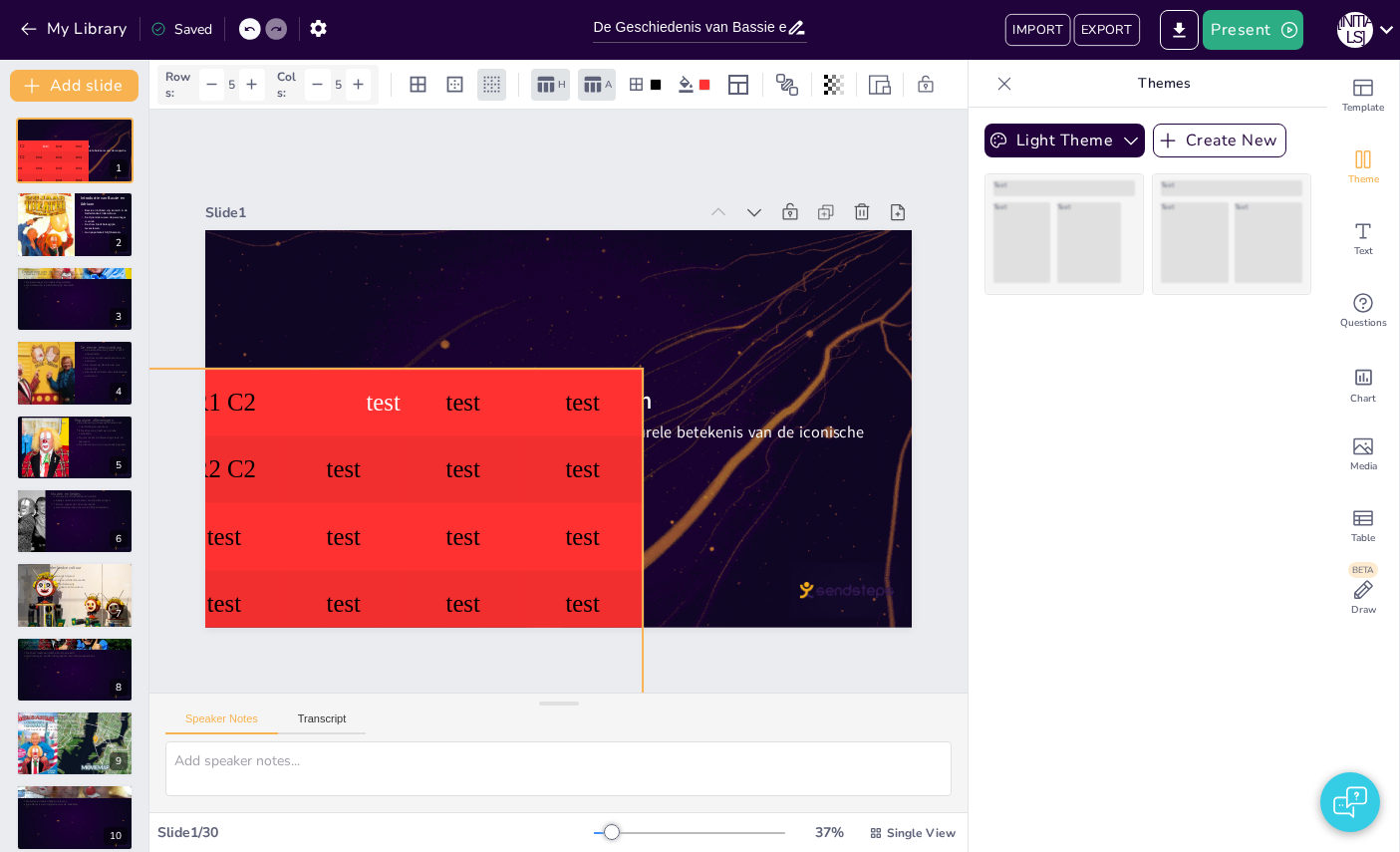 checkbox on "true" 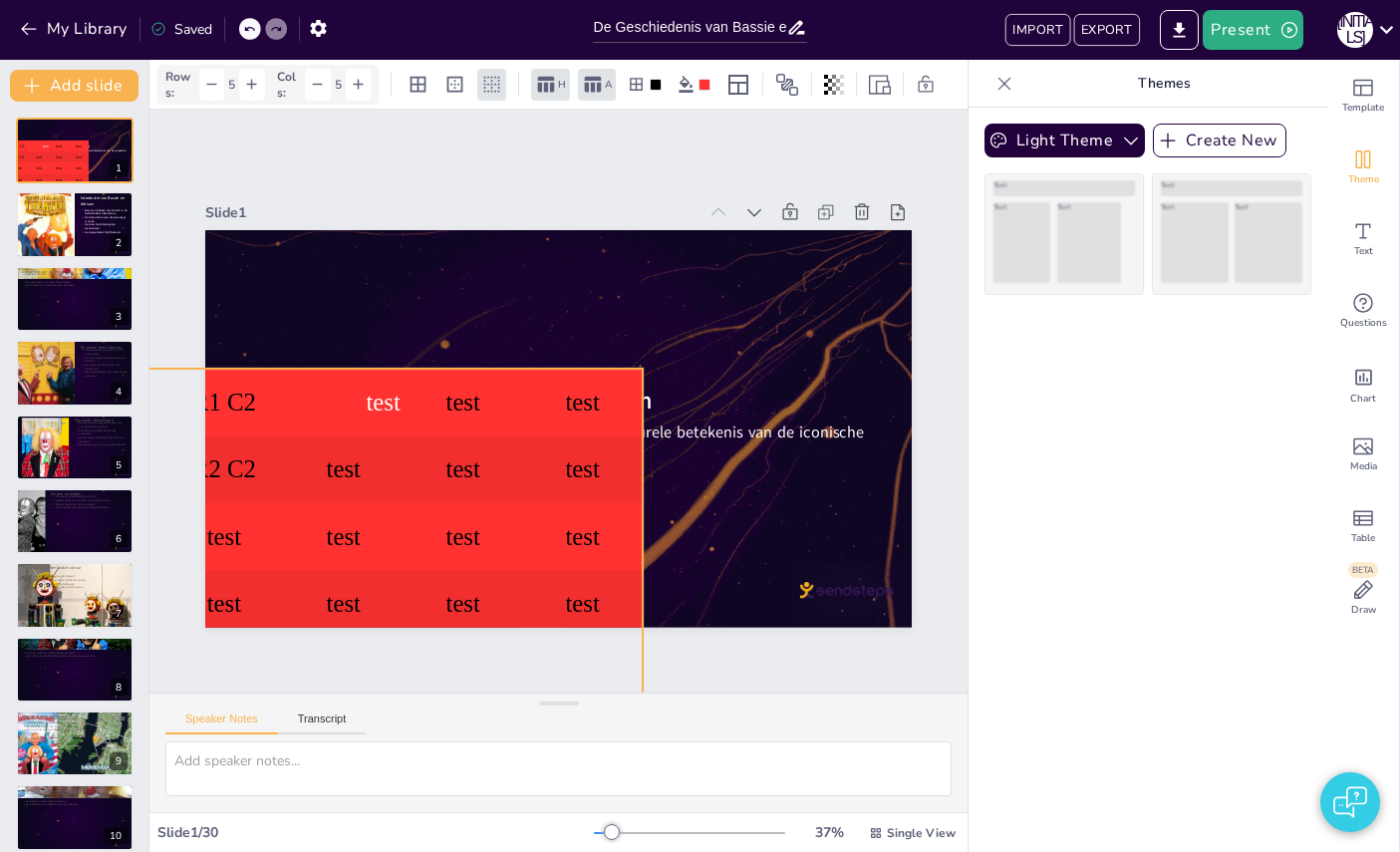 checkbox on "true" 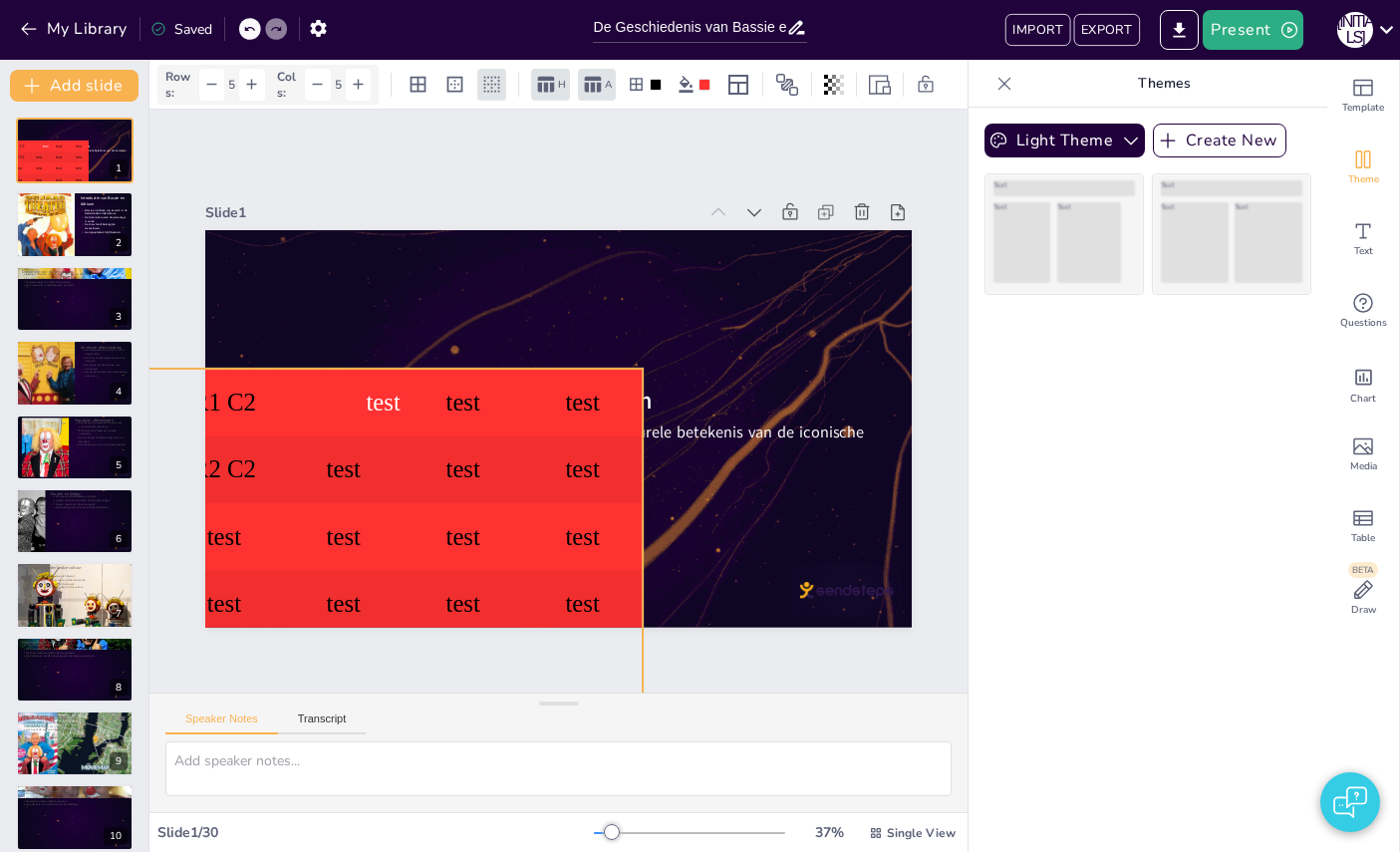 checkbox on "true" 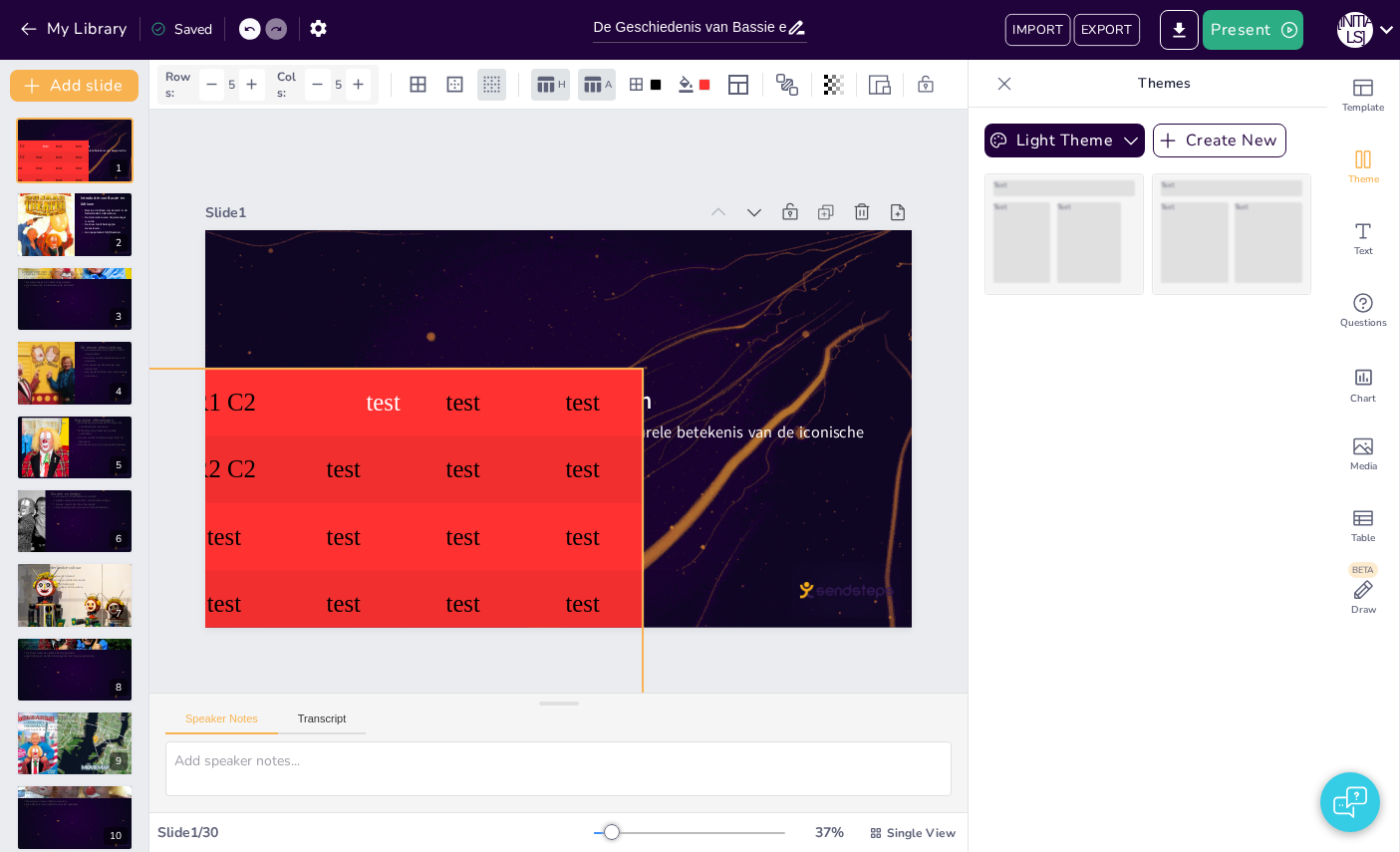 checkbox on "true" 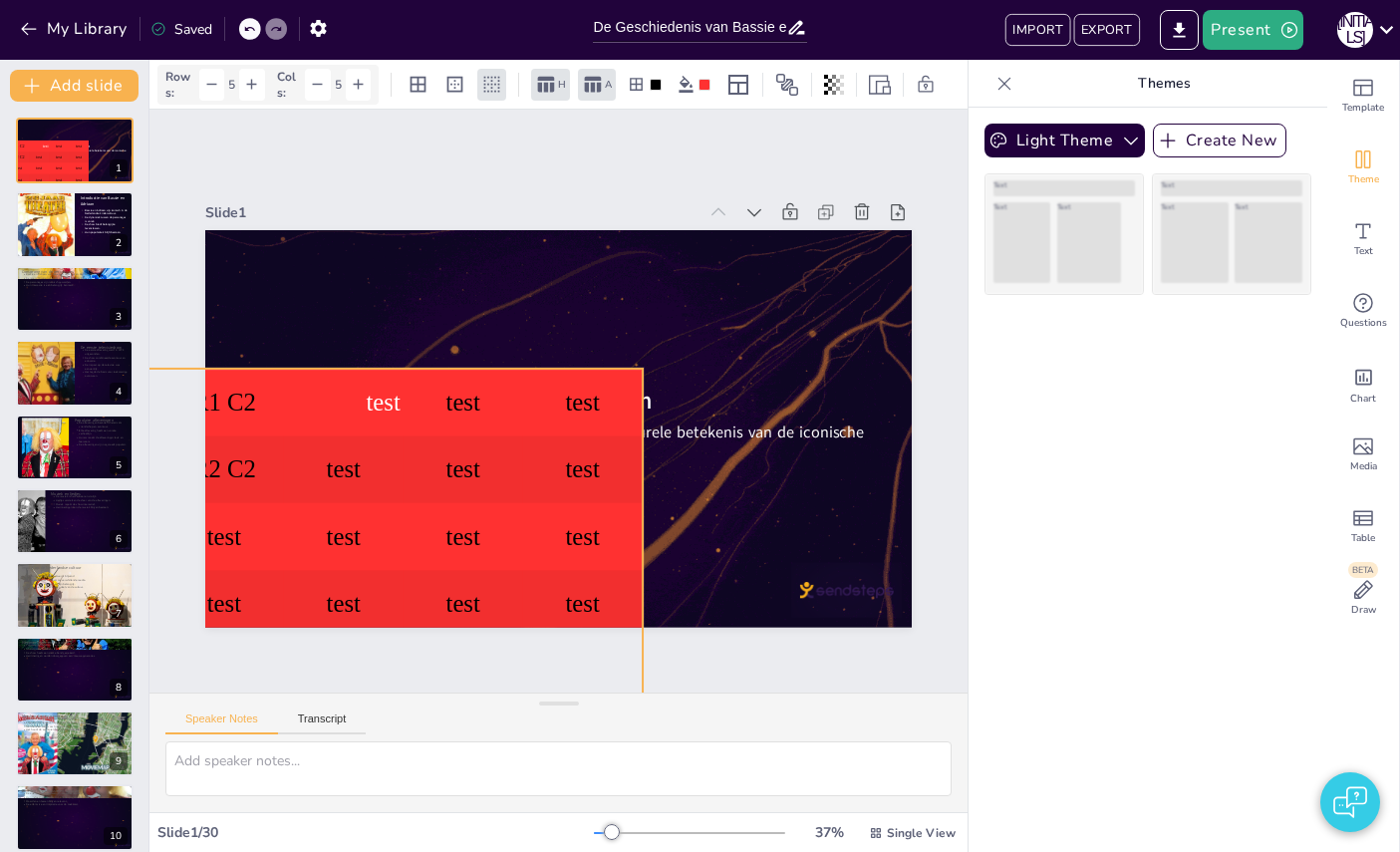 checkbox on "true" 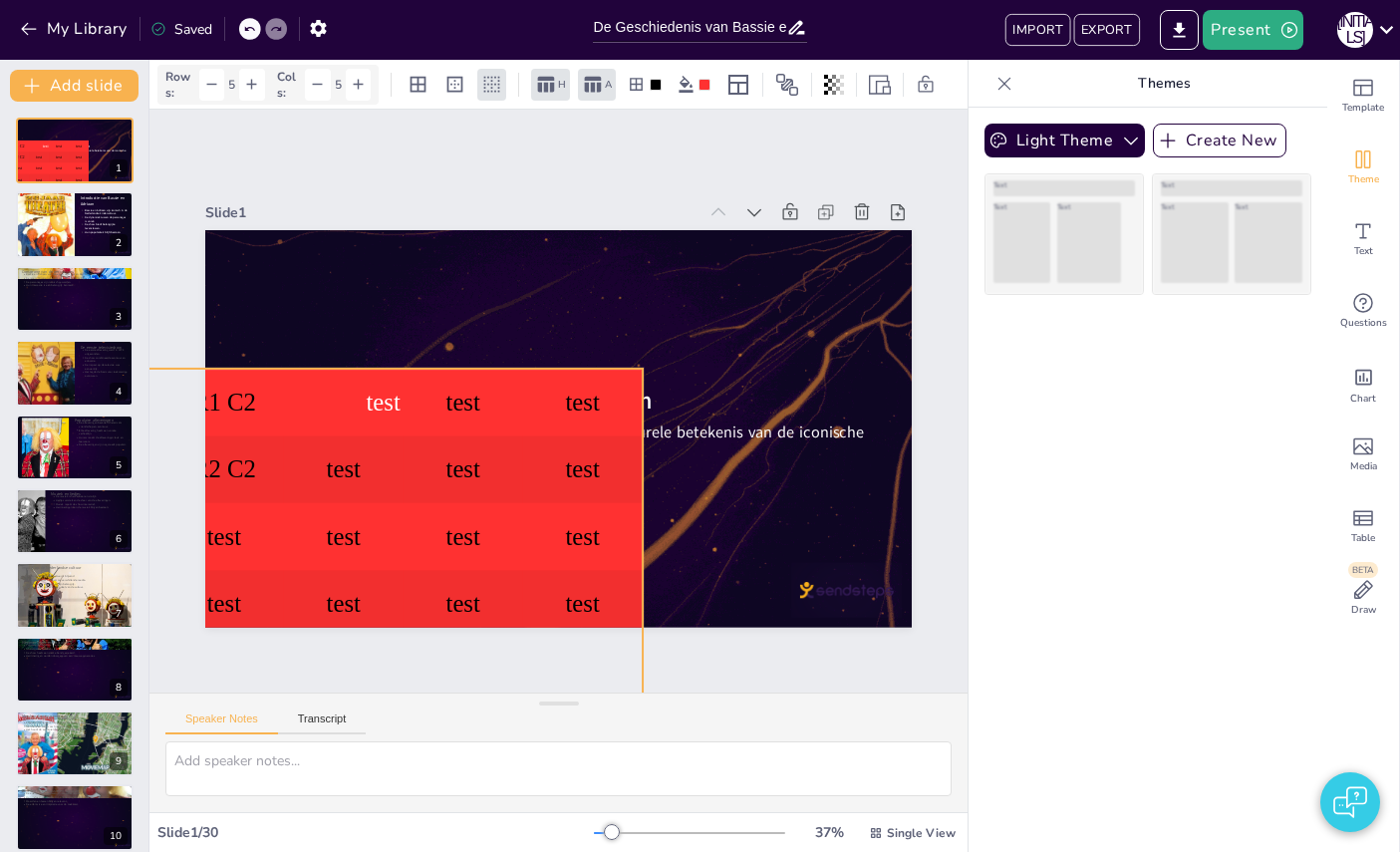 checkbox on "true" 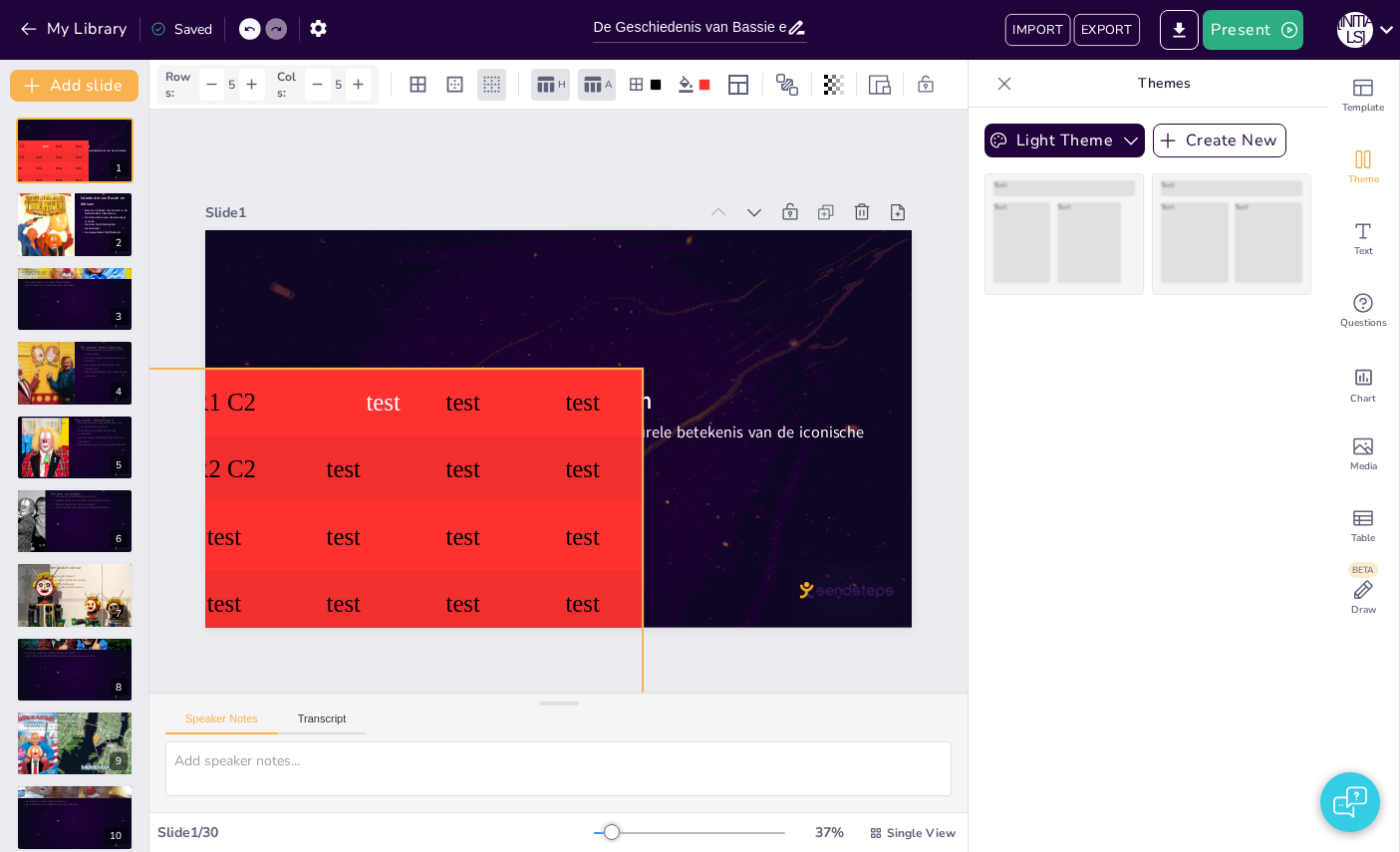 checkbox on "true" 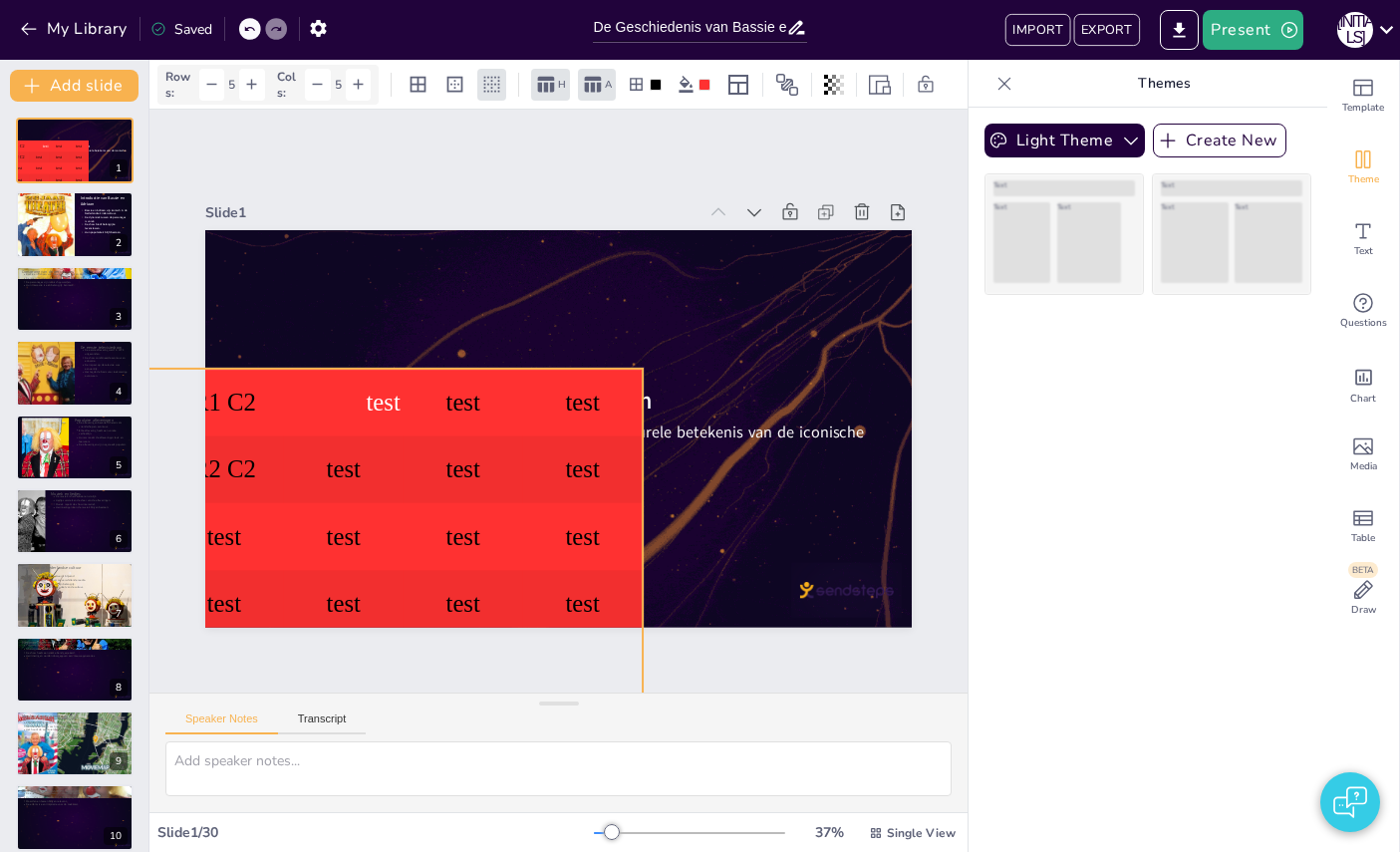 checkbox on "true" 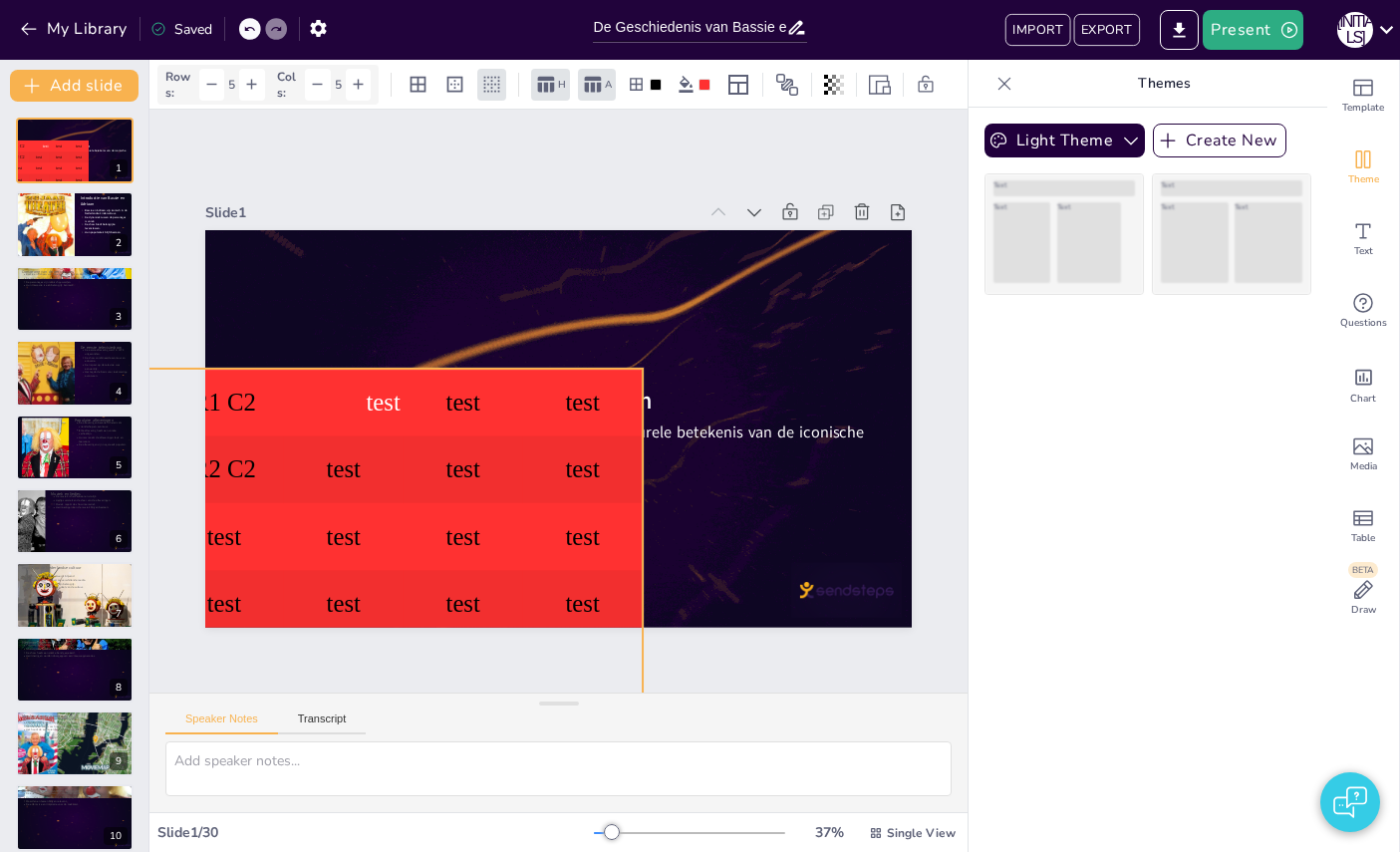 checkbox on "true" 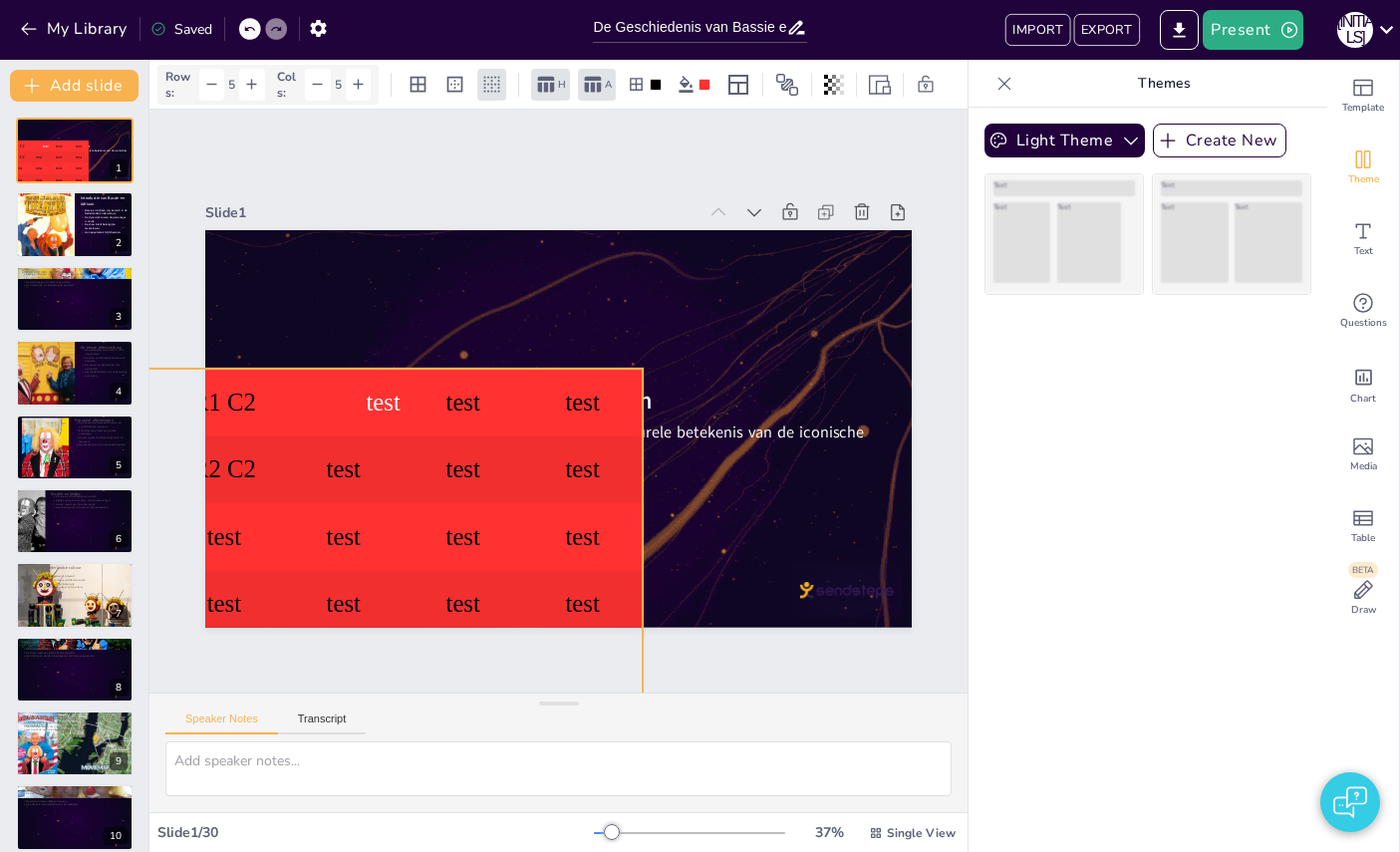 checkbox on "true" 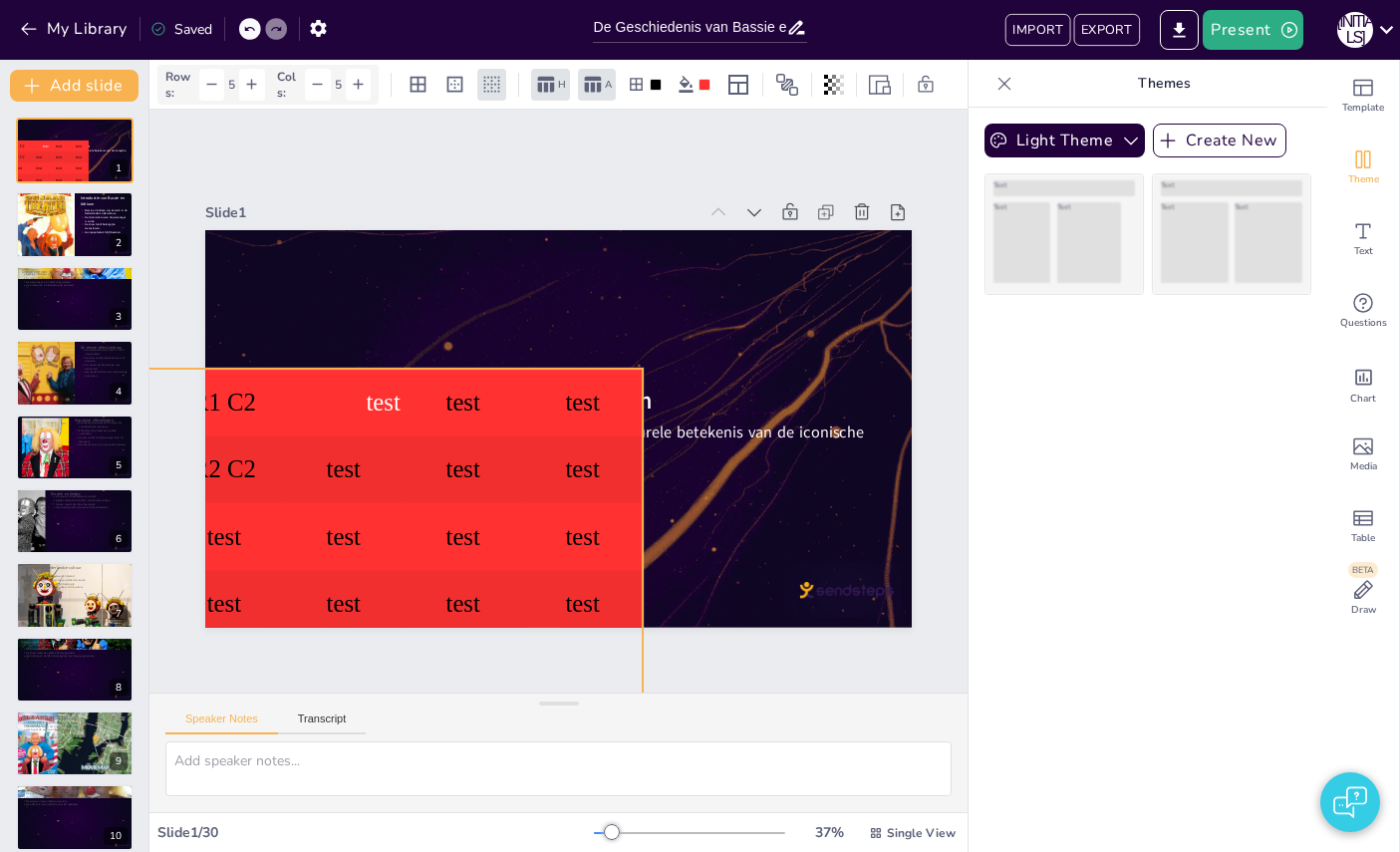 checkbox on "true" 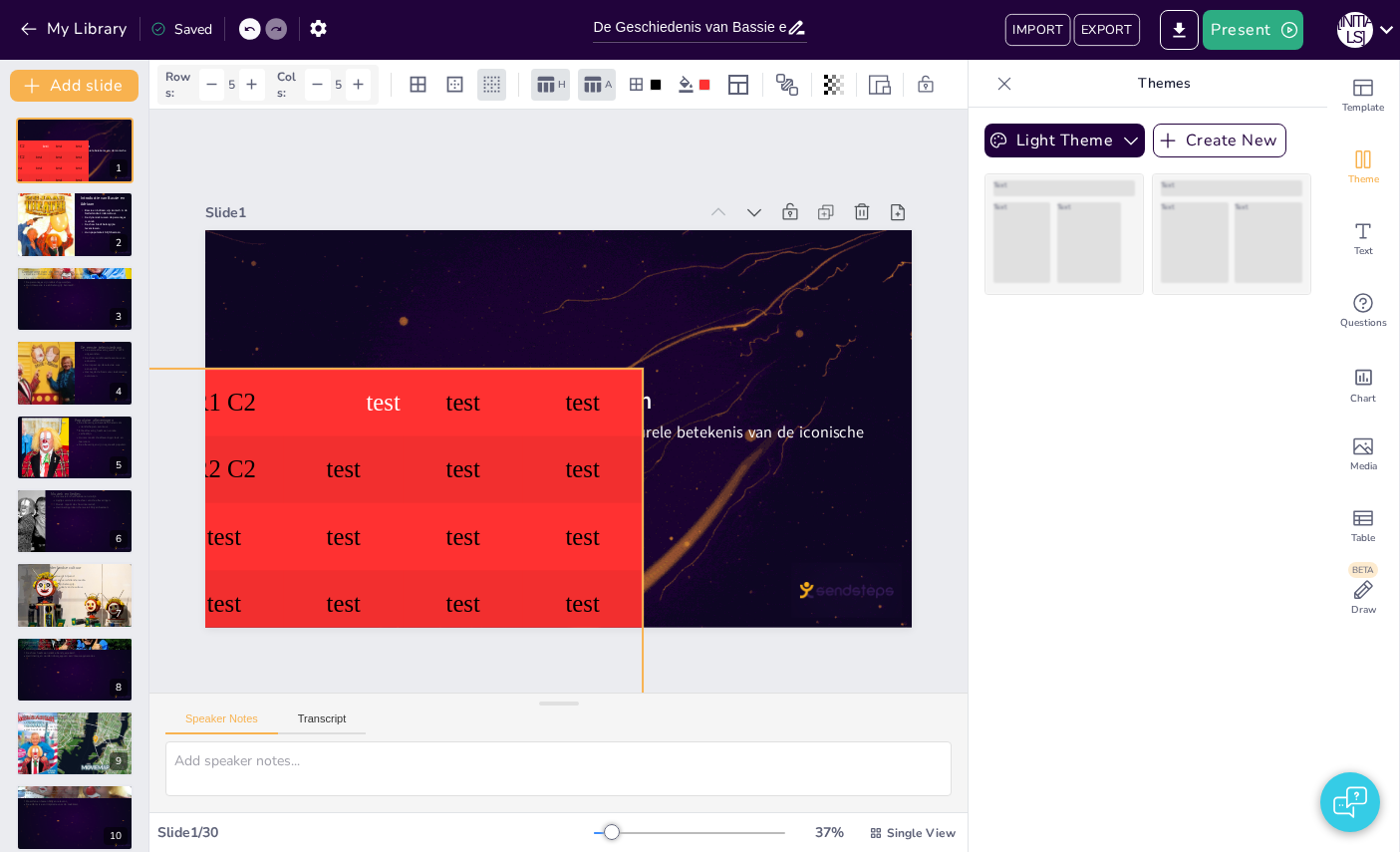 checkbox on "true" 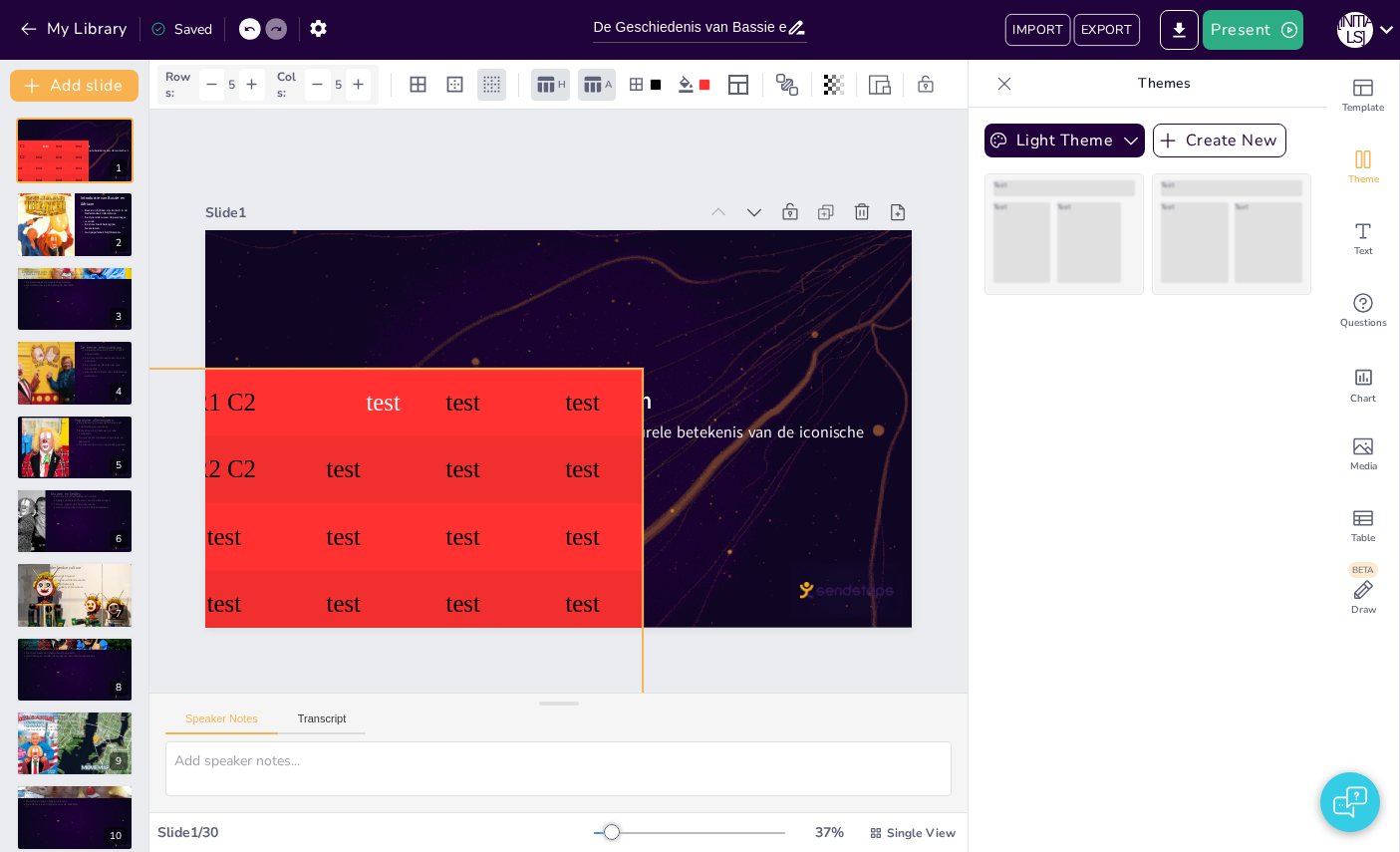 checkbox on "true" 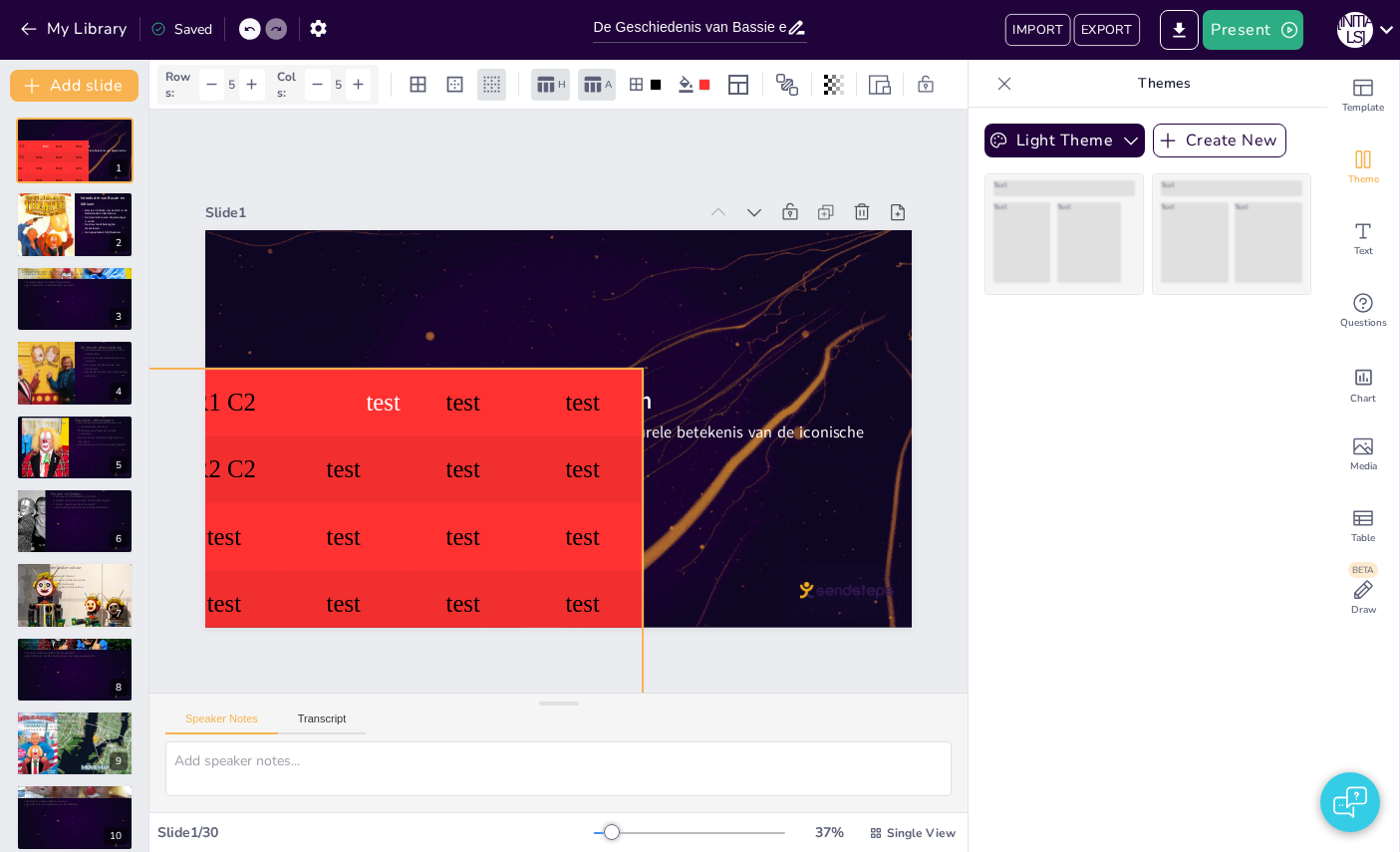 checkbox on "true" 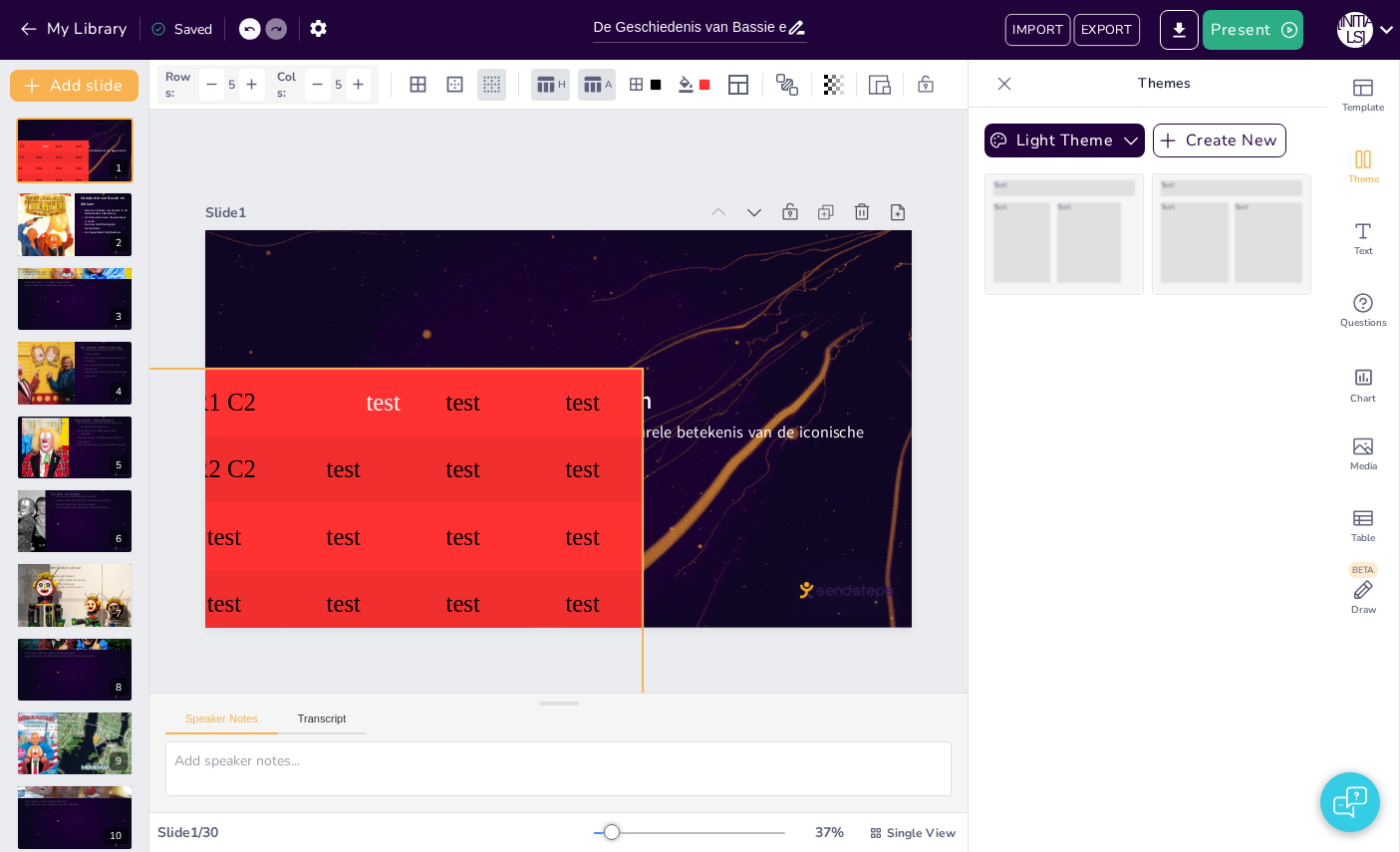 checkbox on "true" 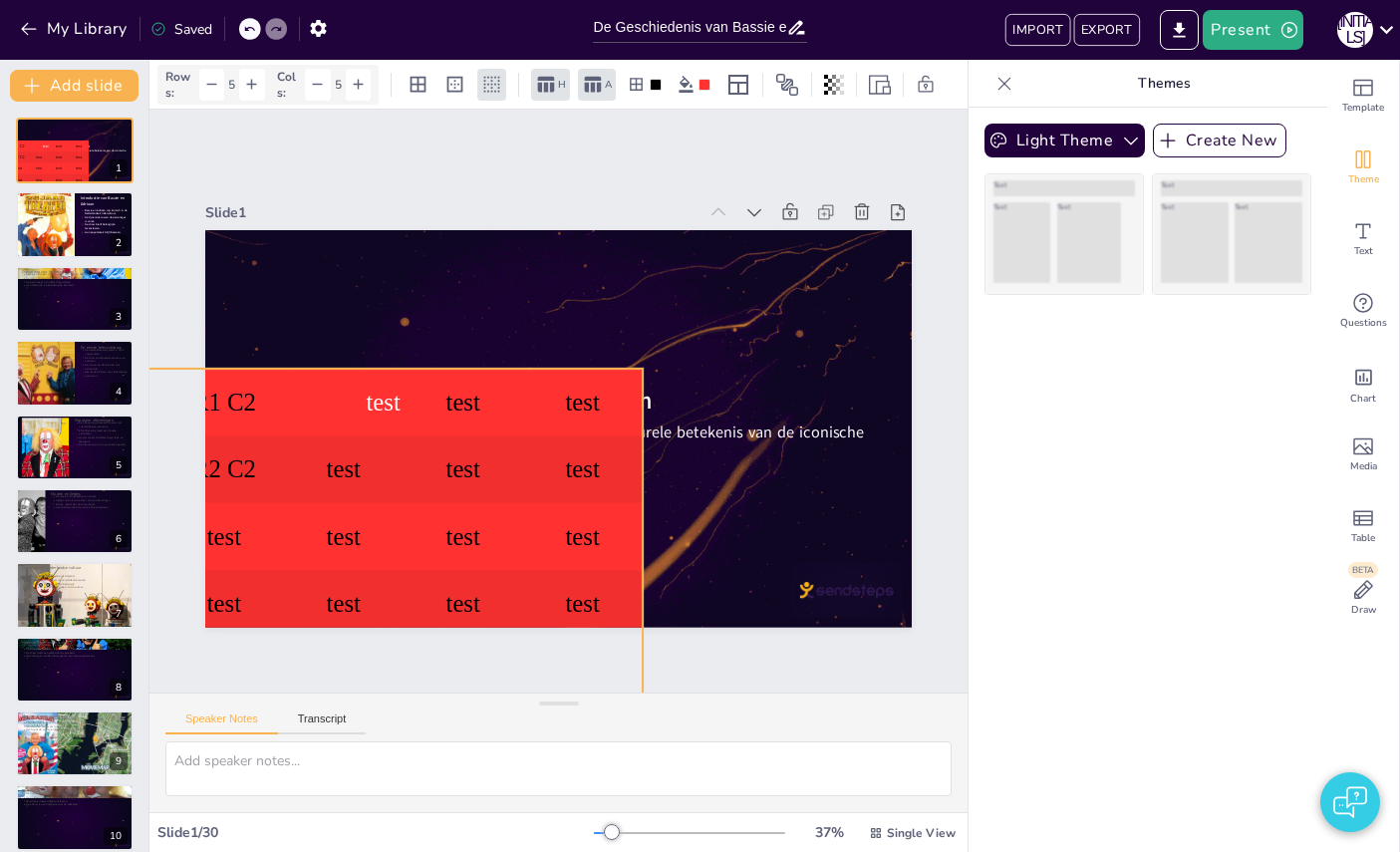 checkbox on "true" 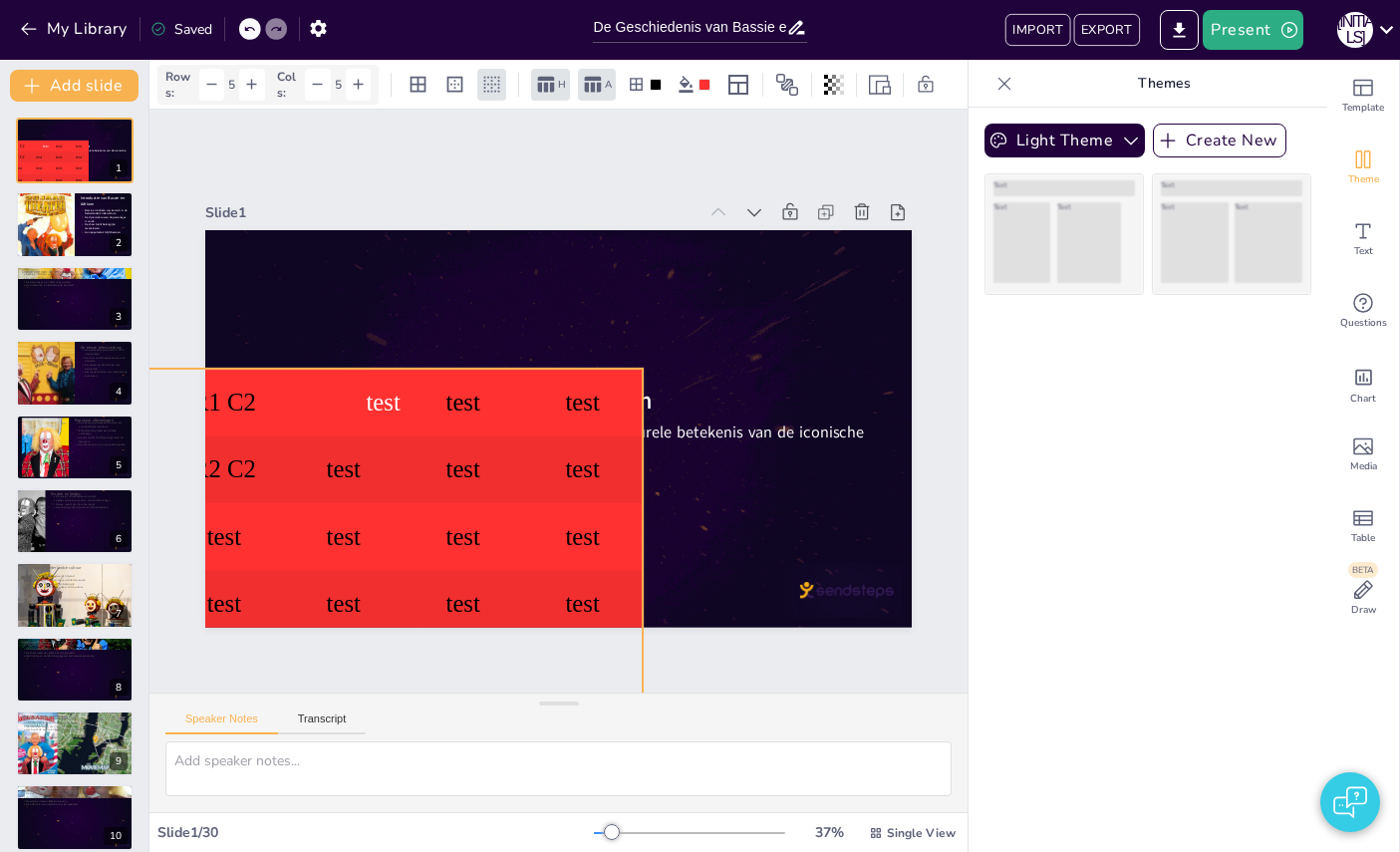 checkbox on "true" 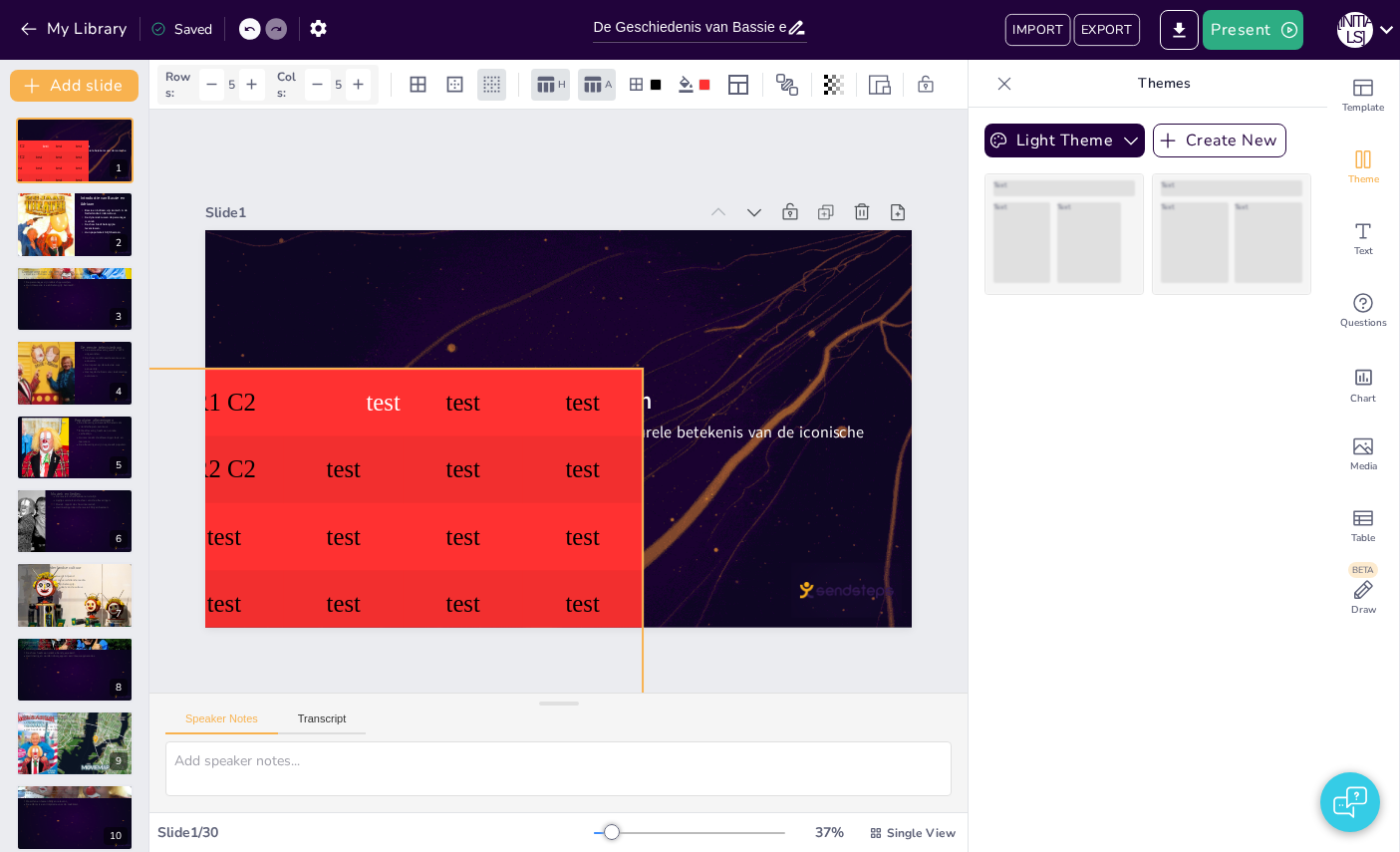 checkbox on "true" 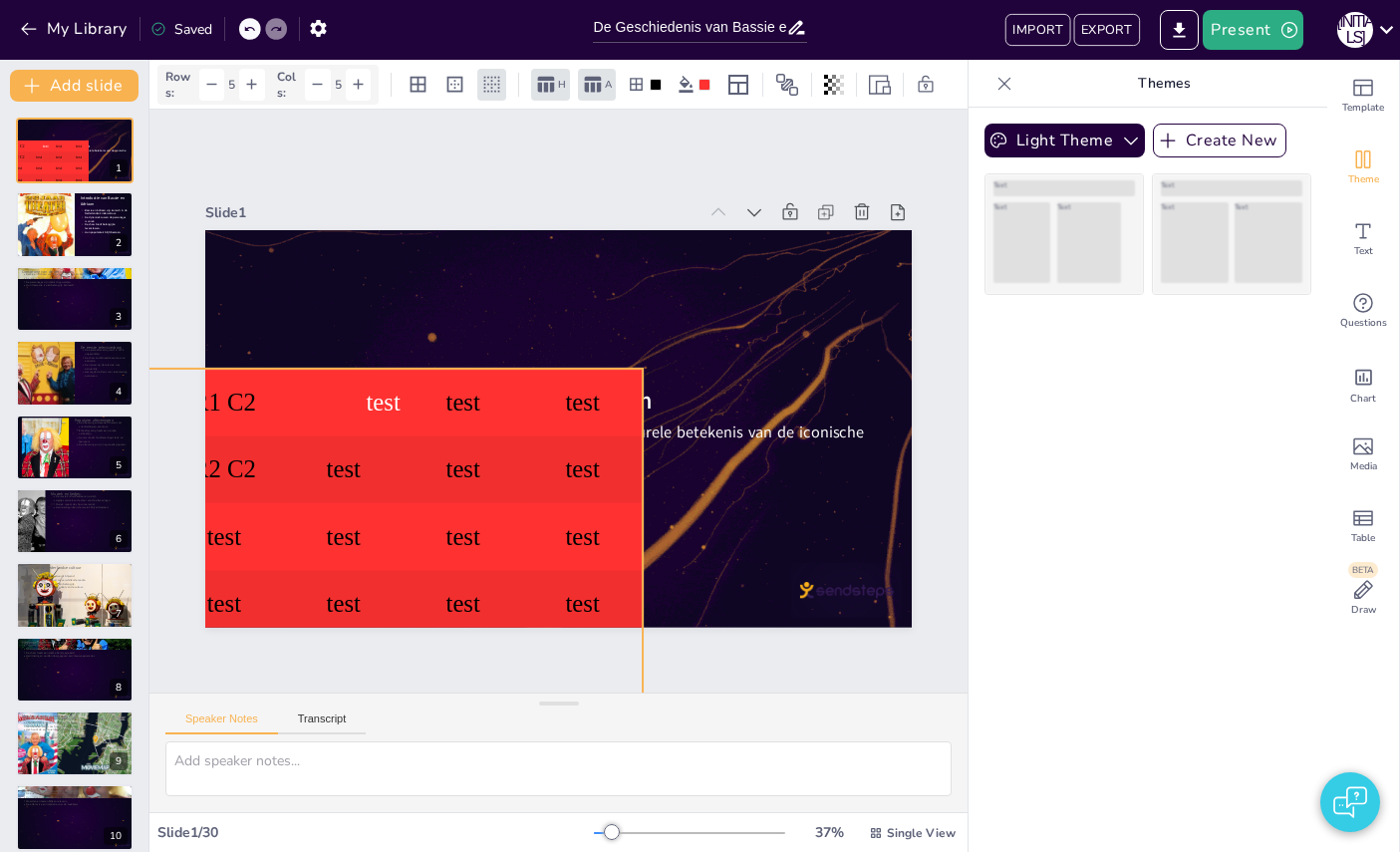 checkbox on "true" 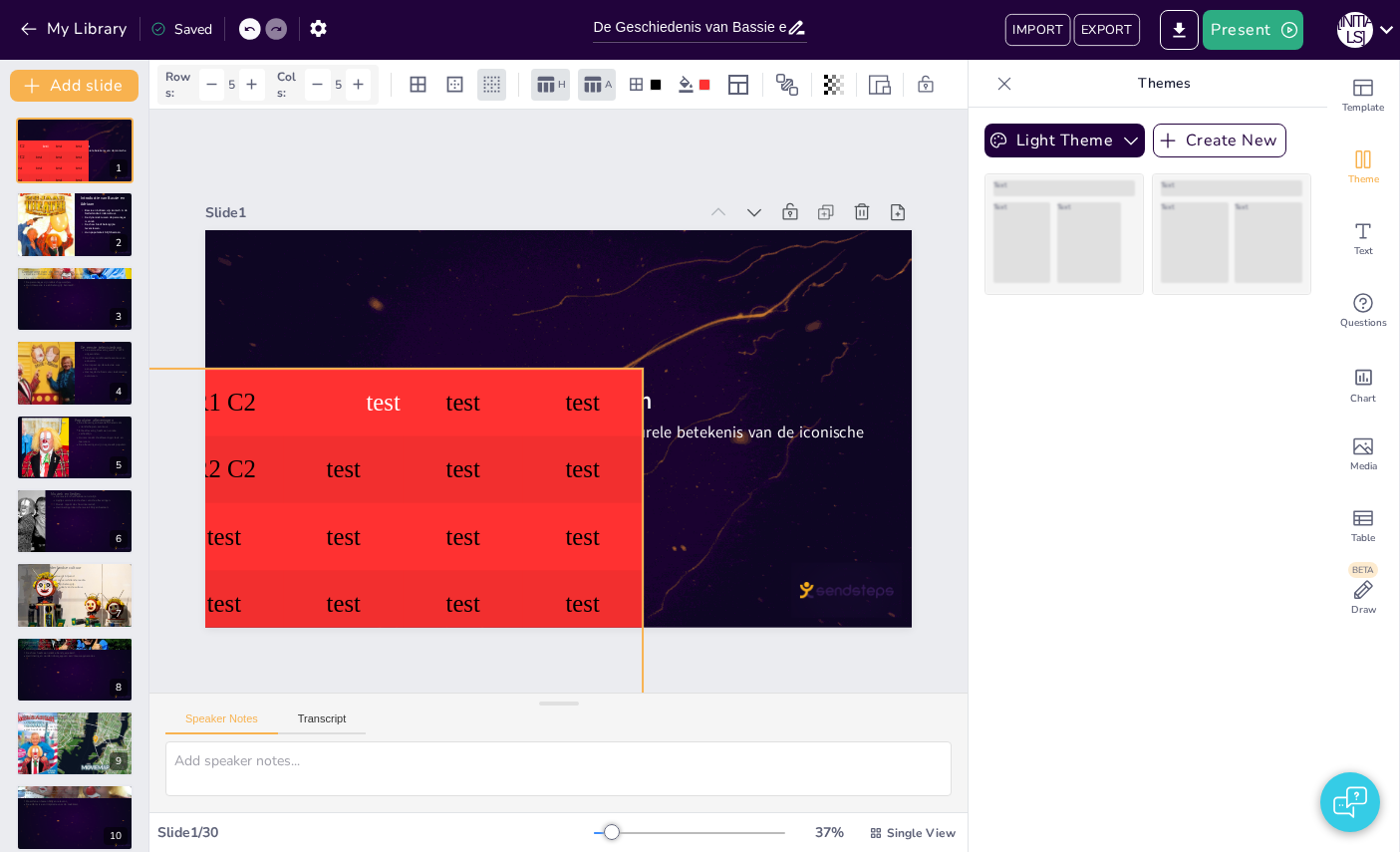 checkbox on "true" 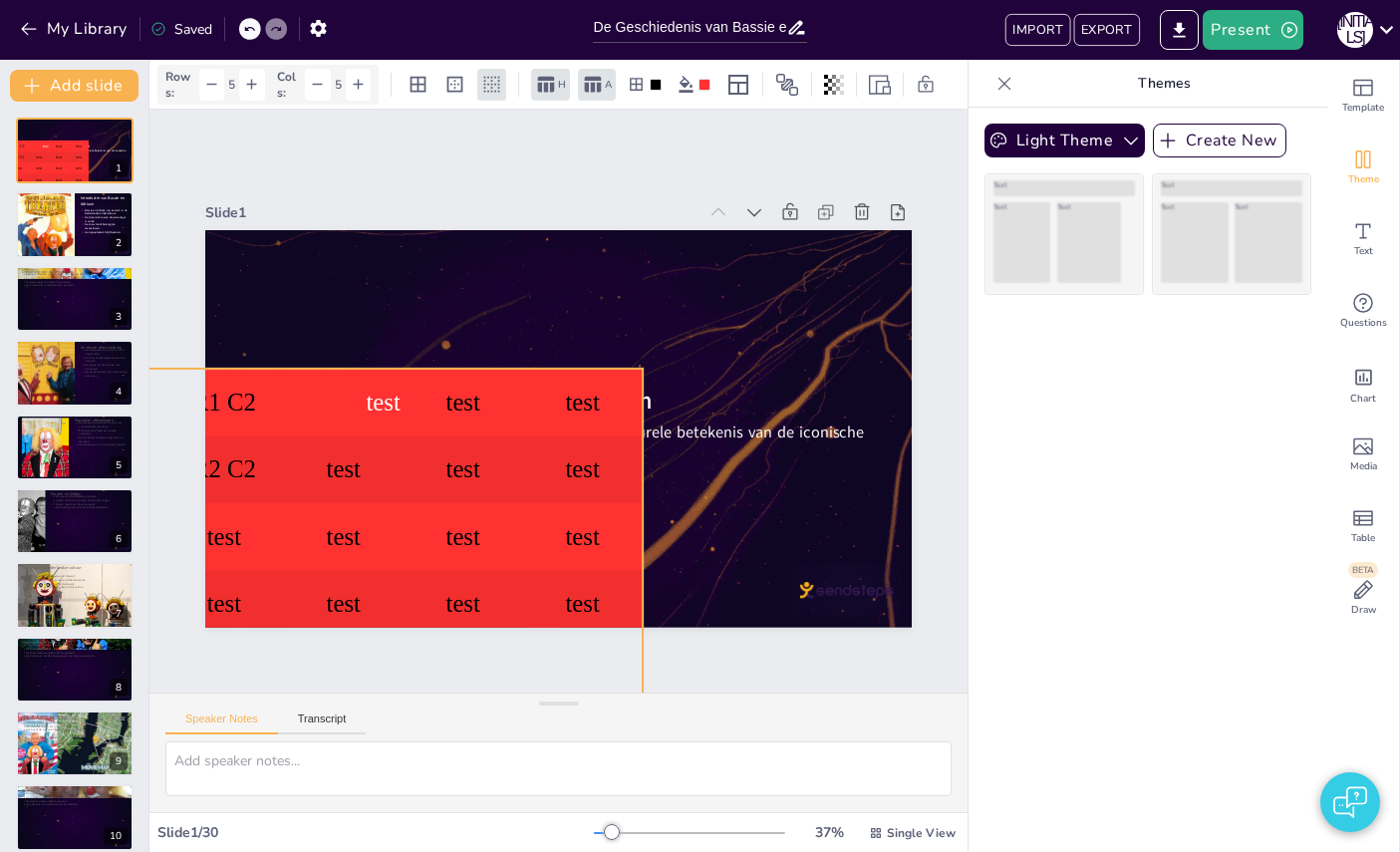 checkbox on "true" 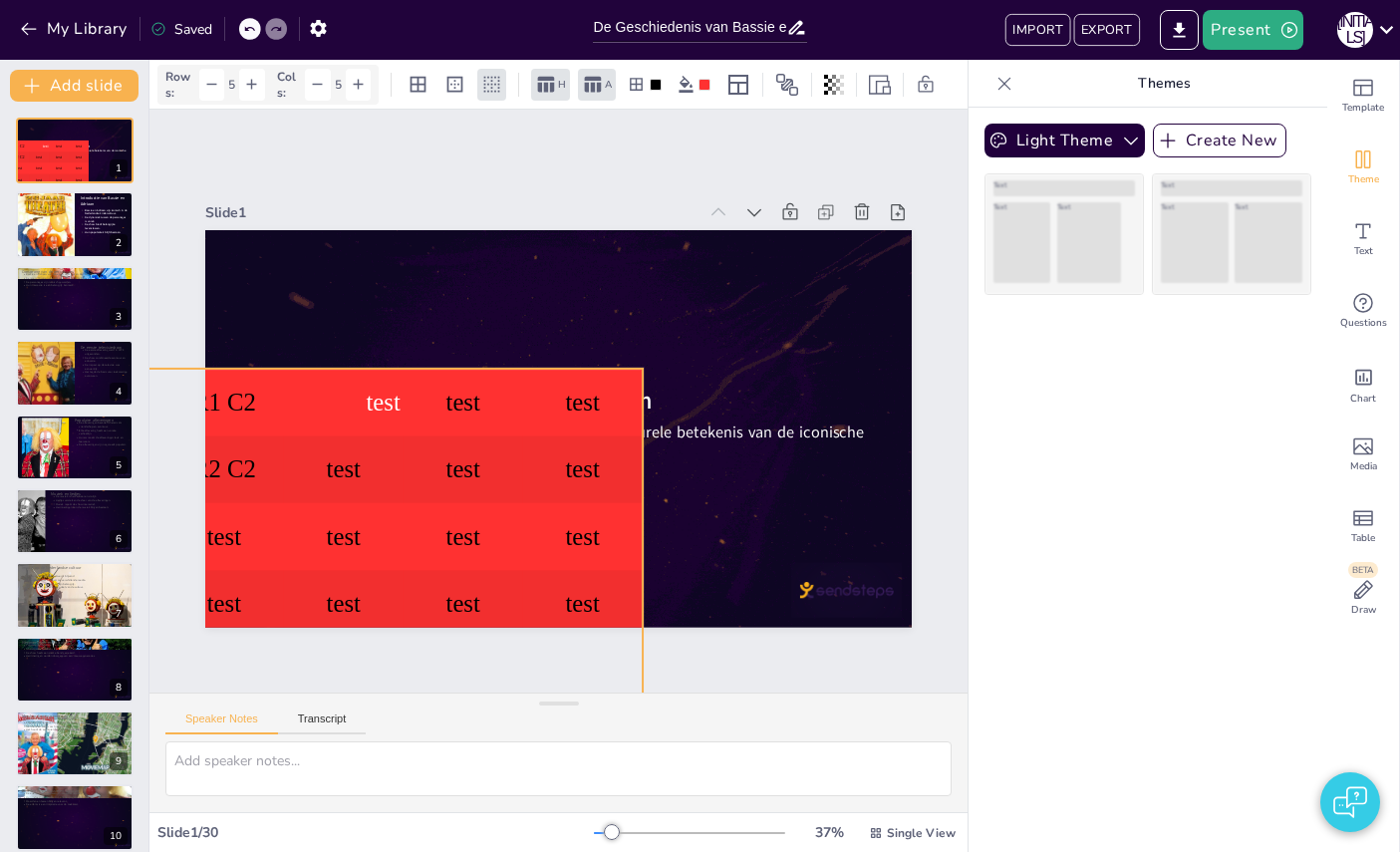 checkbox on "true" 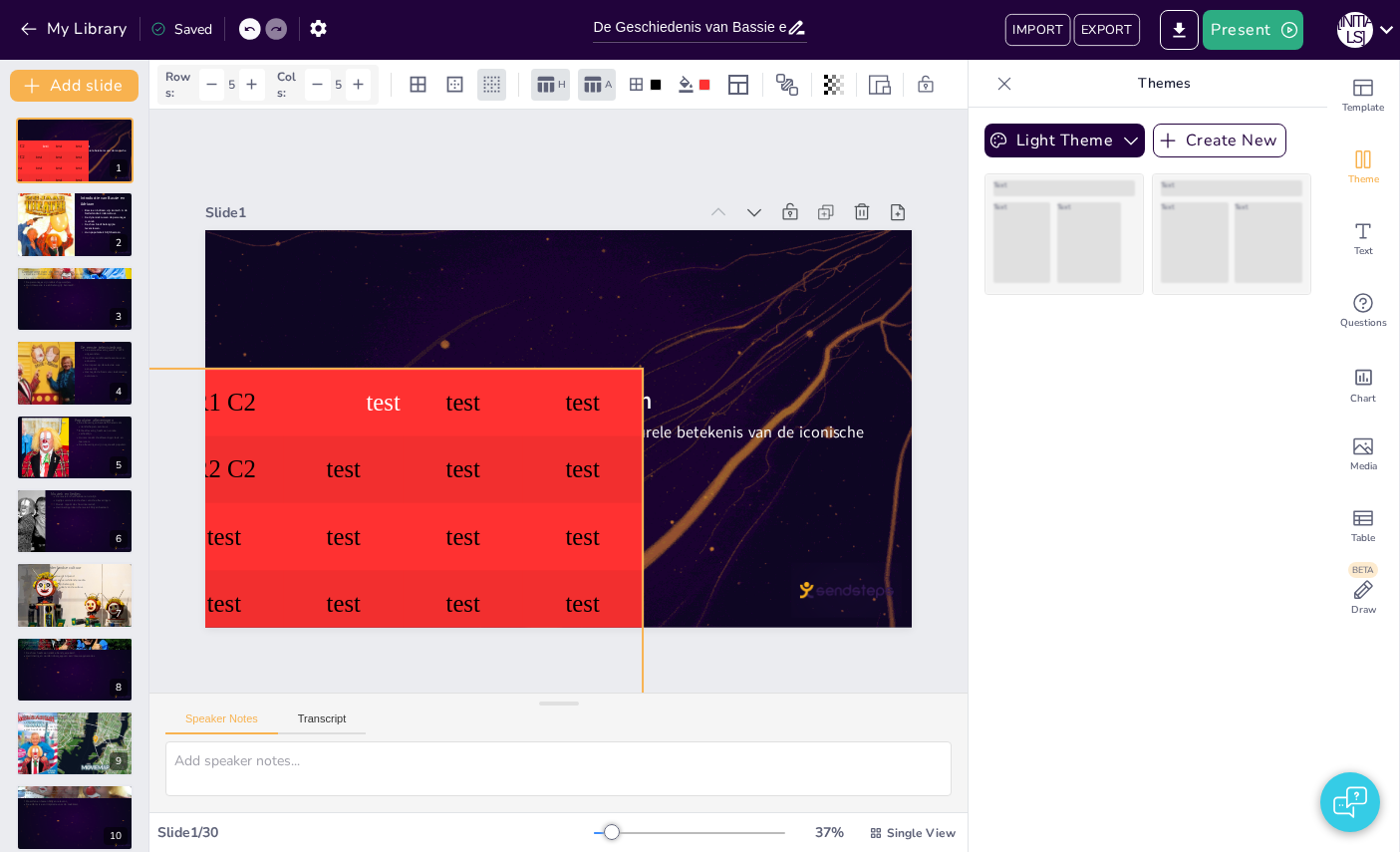 checkbox on "true" 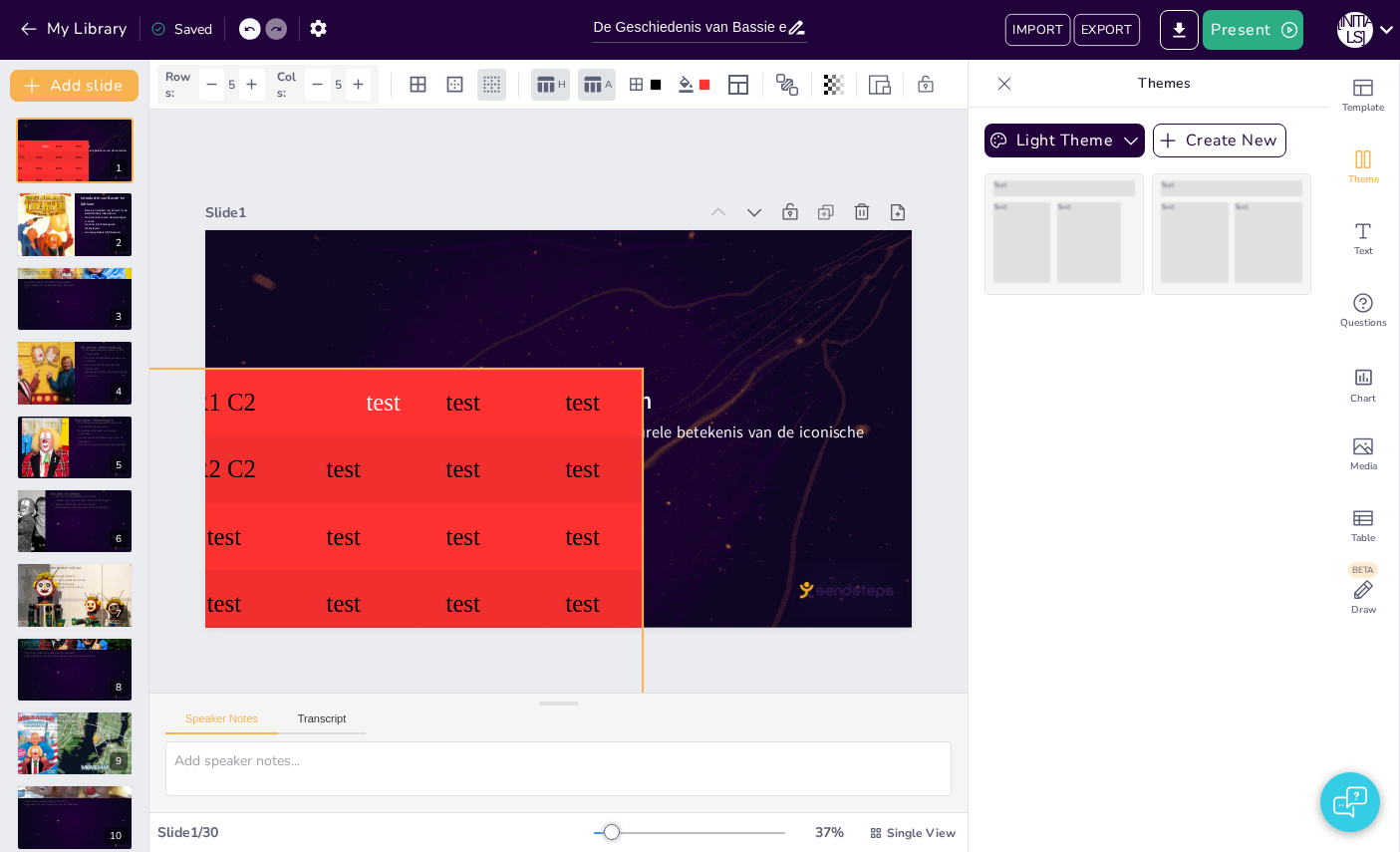 checkbox on "true" 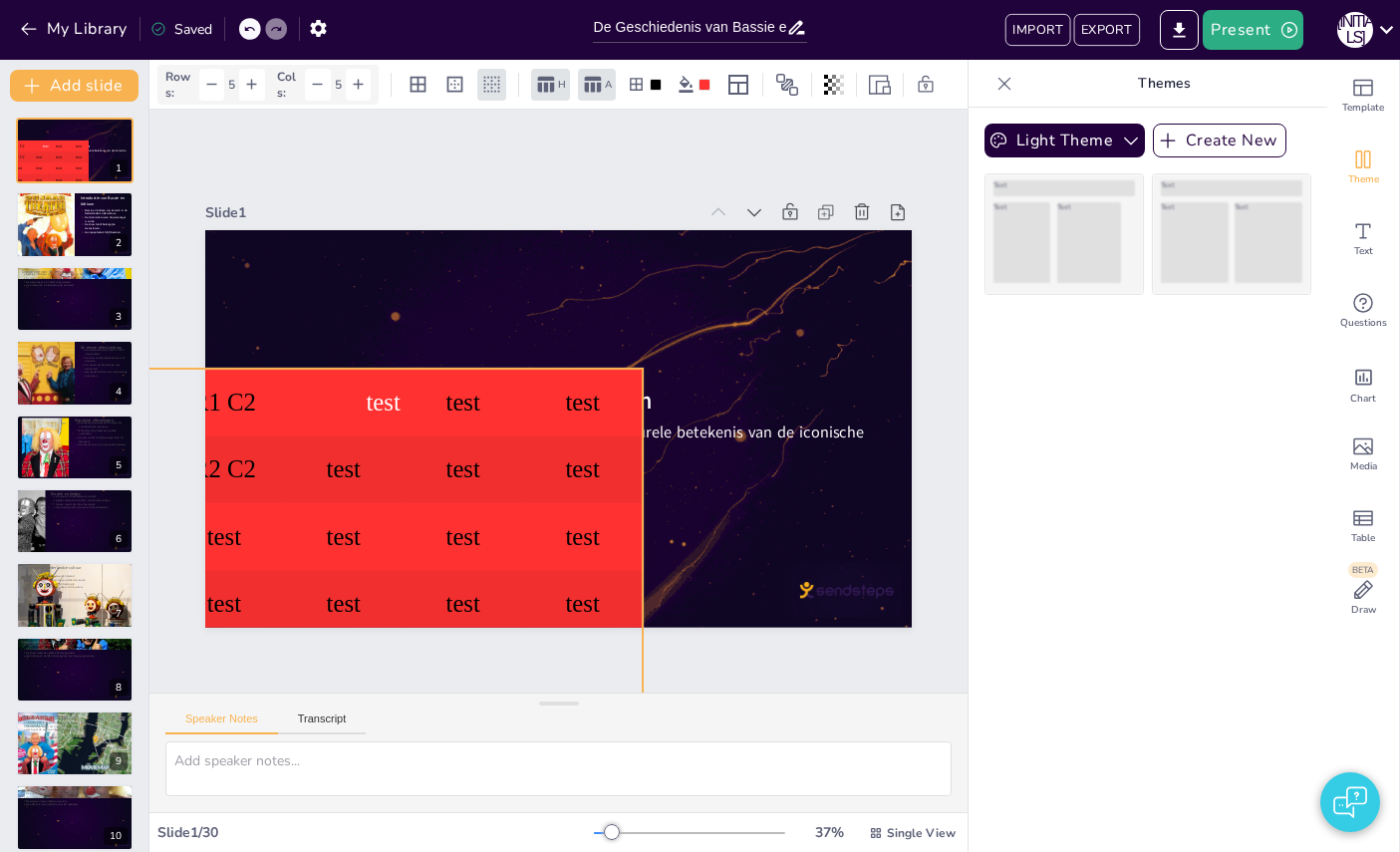 checkbox on "true" 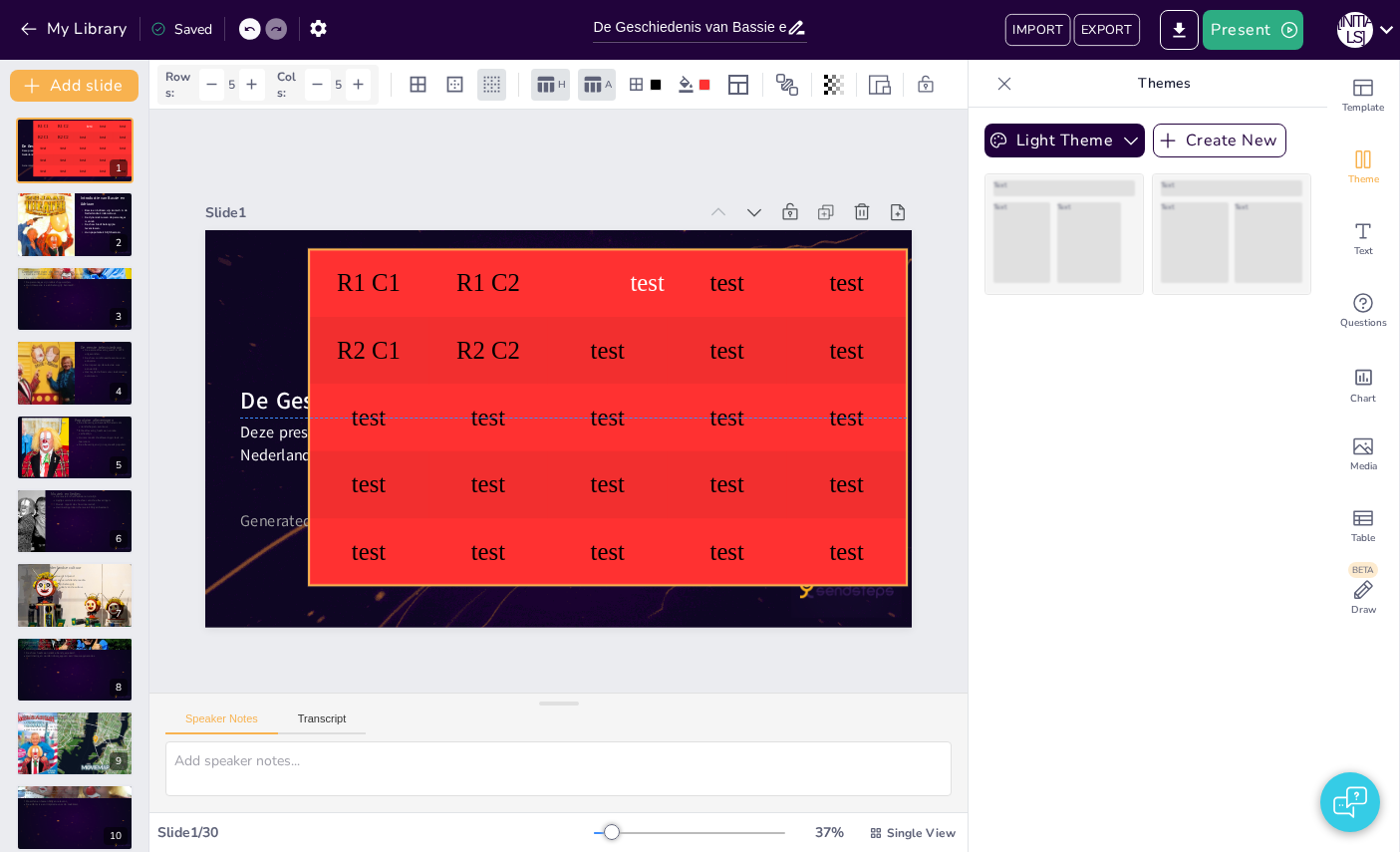 checkbox on "true" 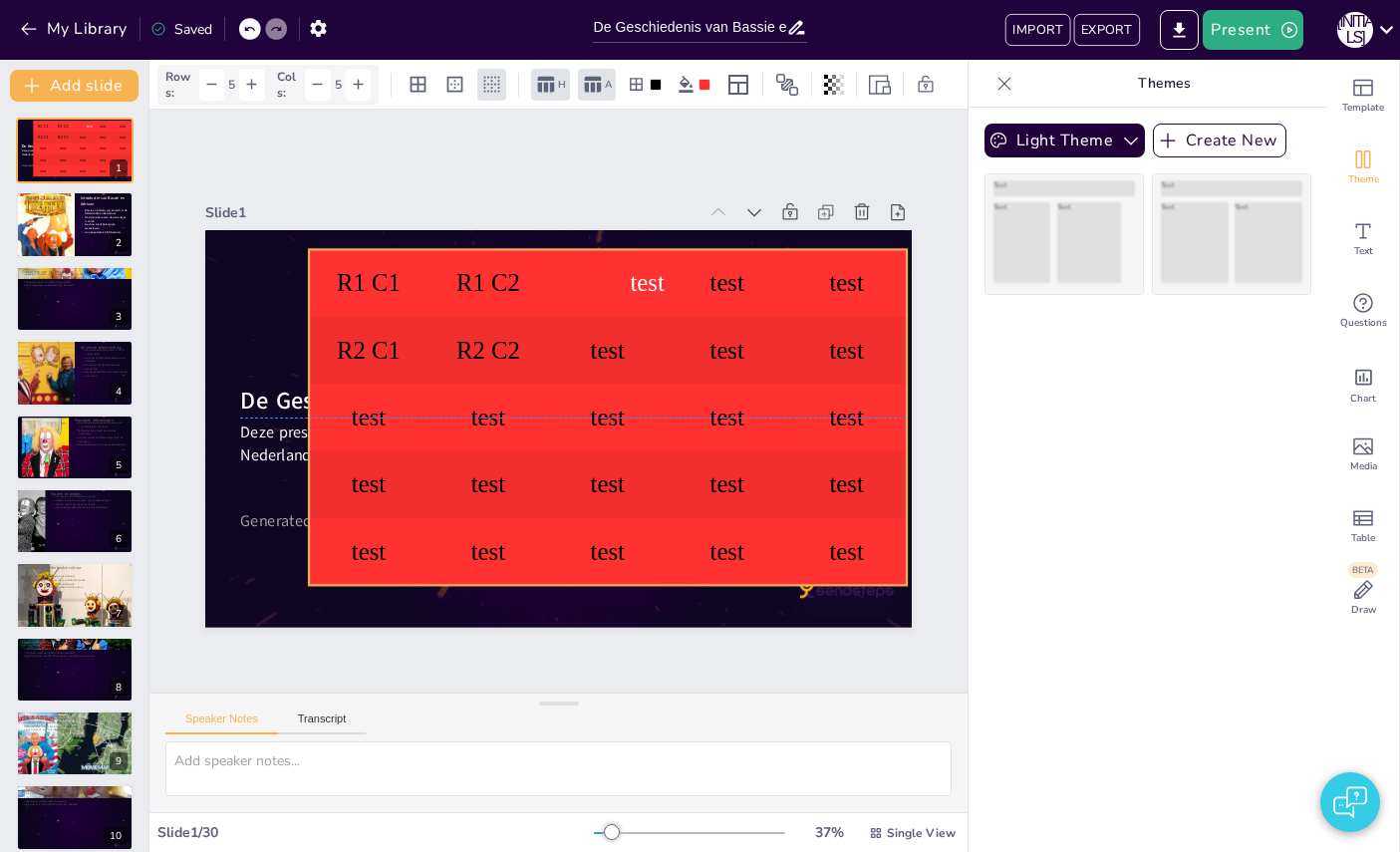 checkbox on "true" 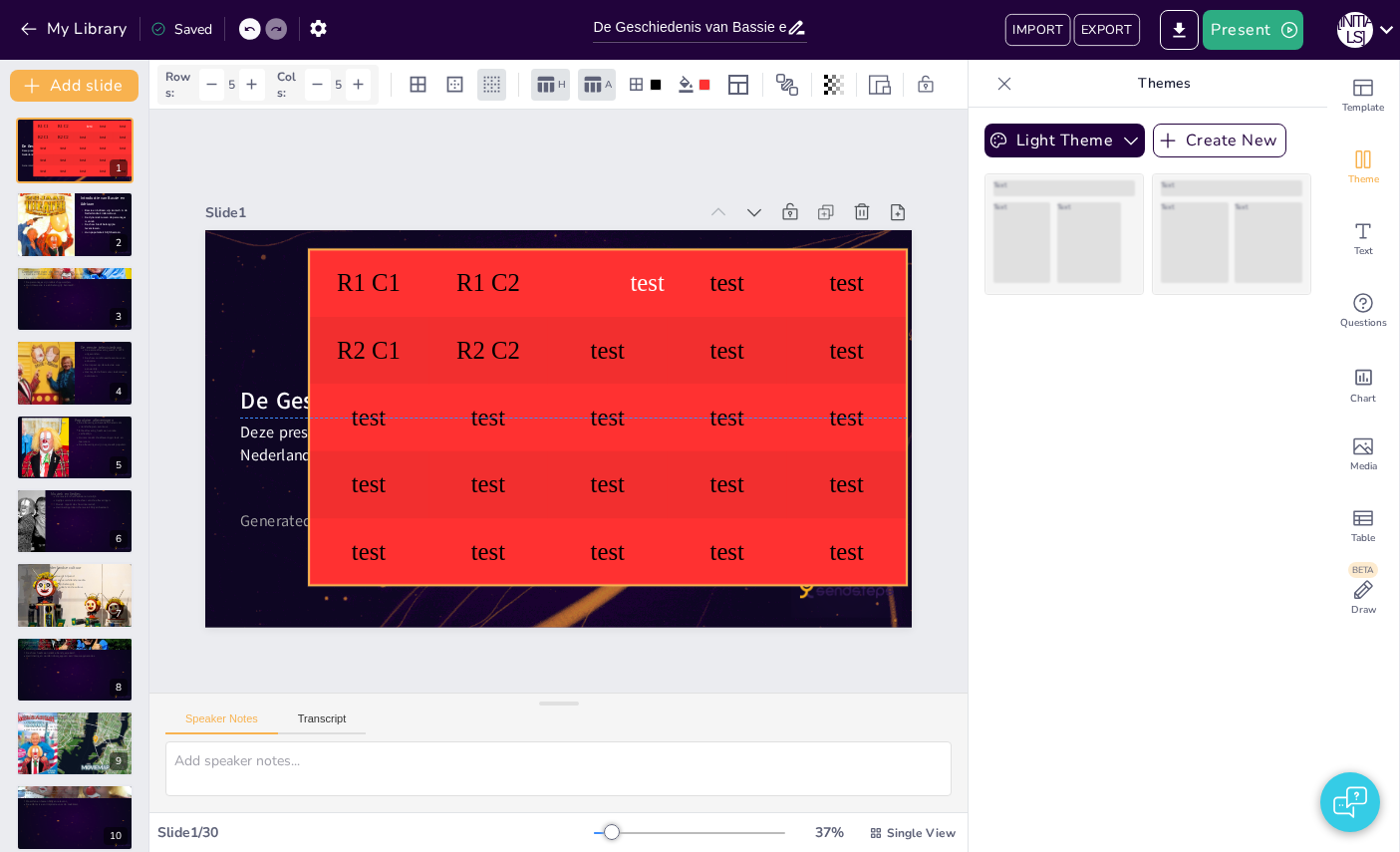 checkbox on "true" 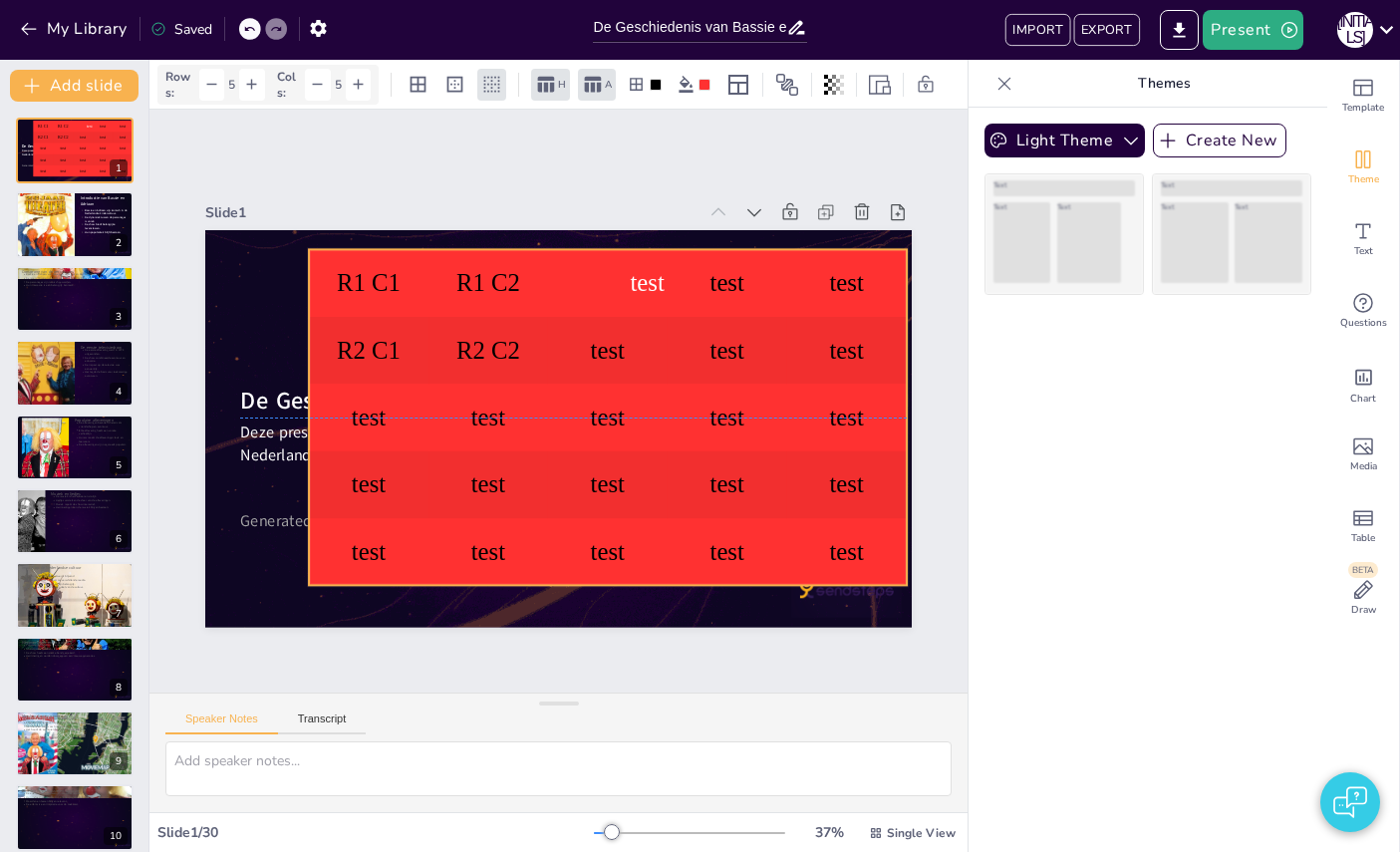 checkbox on "true" 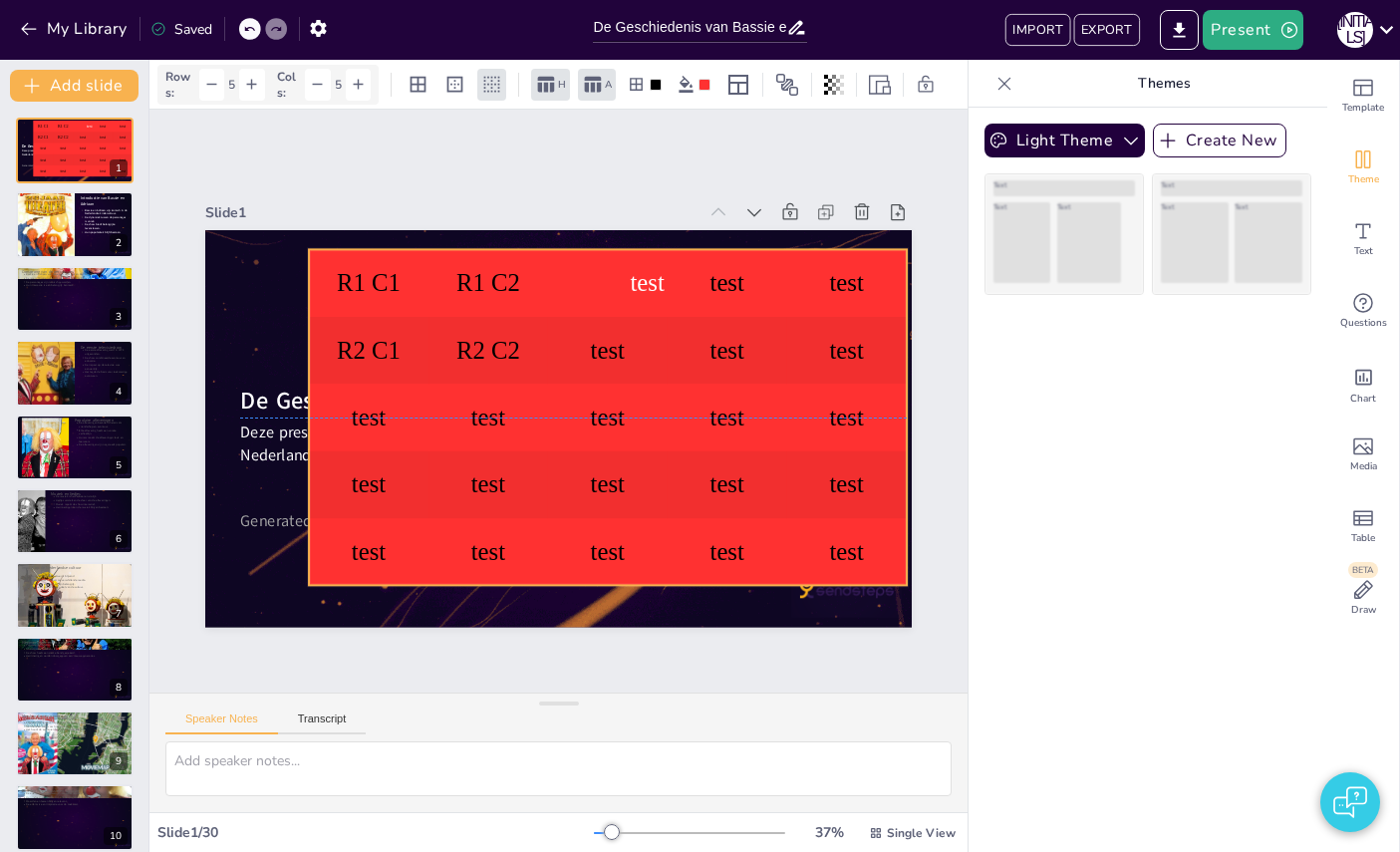checkbox on "true" 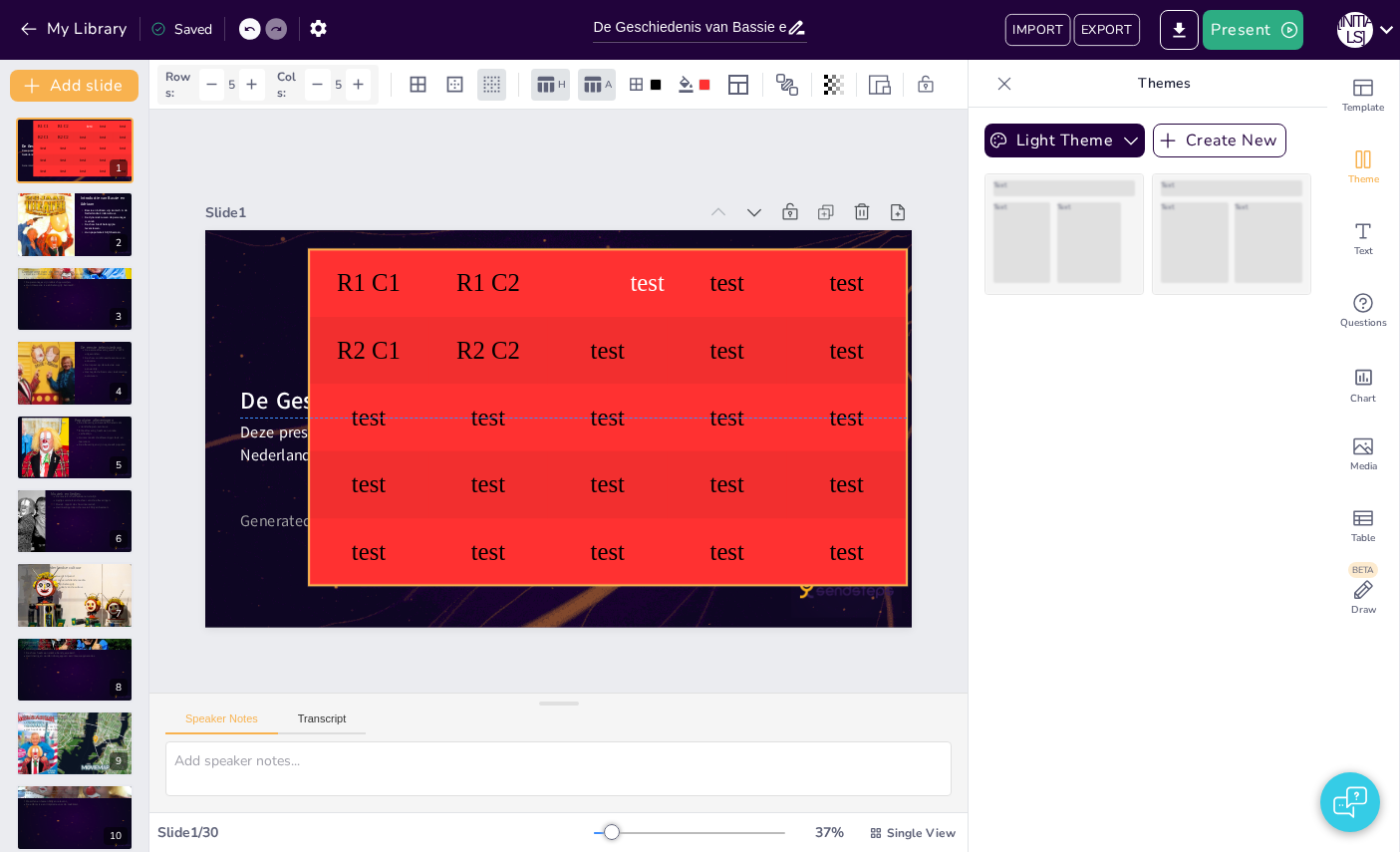 drag, startPoint x: 408, startPoint y: 462, endPoint x: 573, endPoint y: 390, distance: 180.025 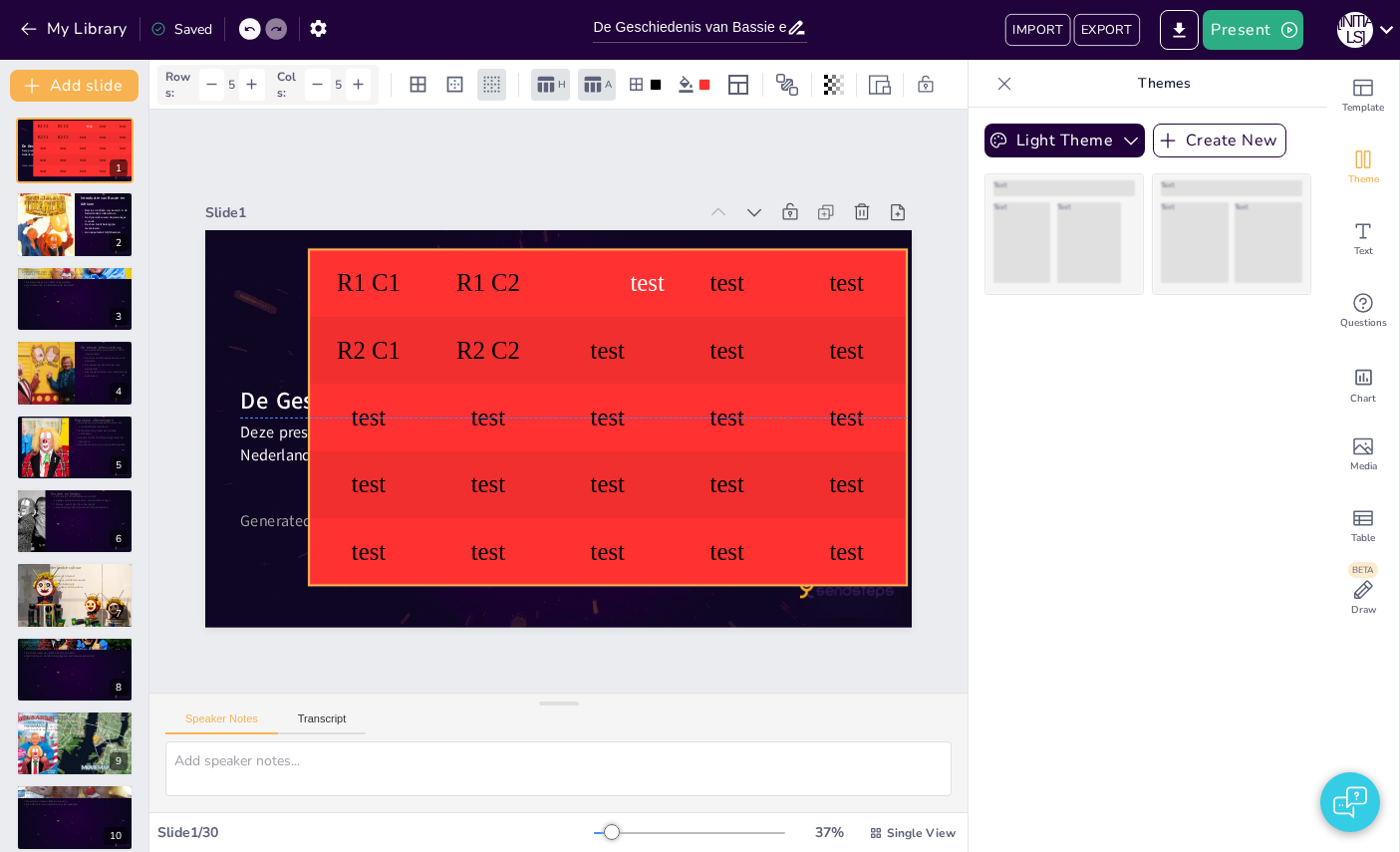 click on "test" at bounding box center [608, 418] 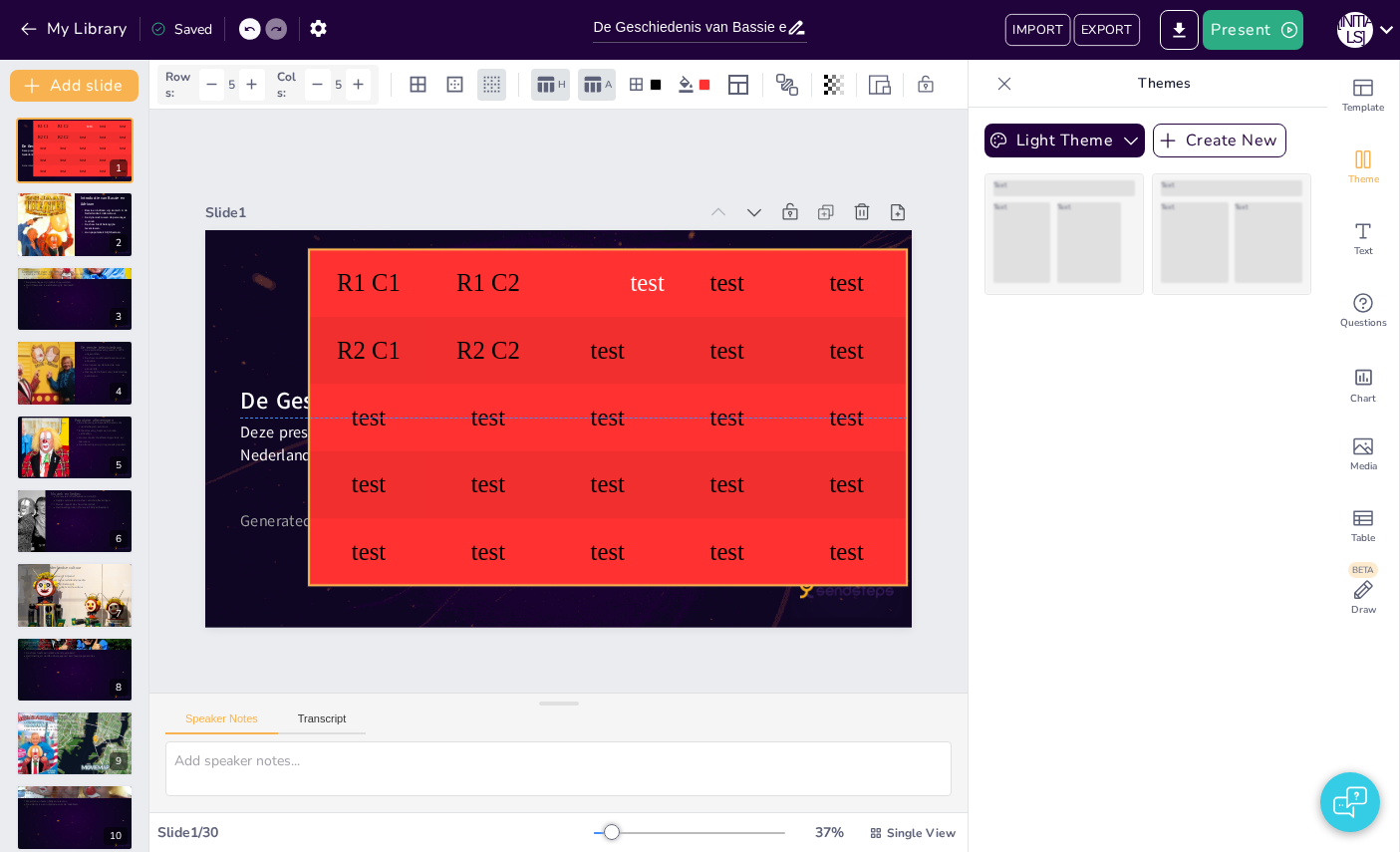 checkbox on "true" 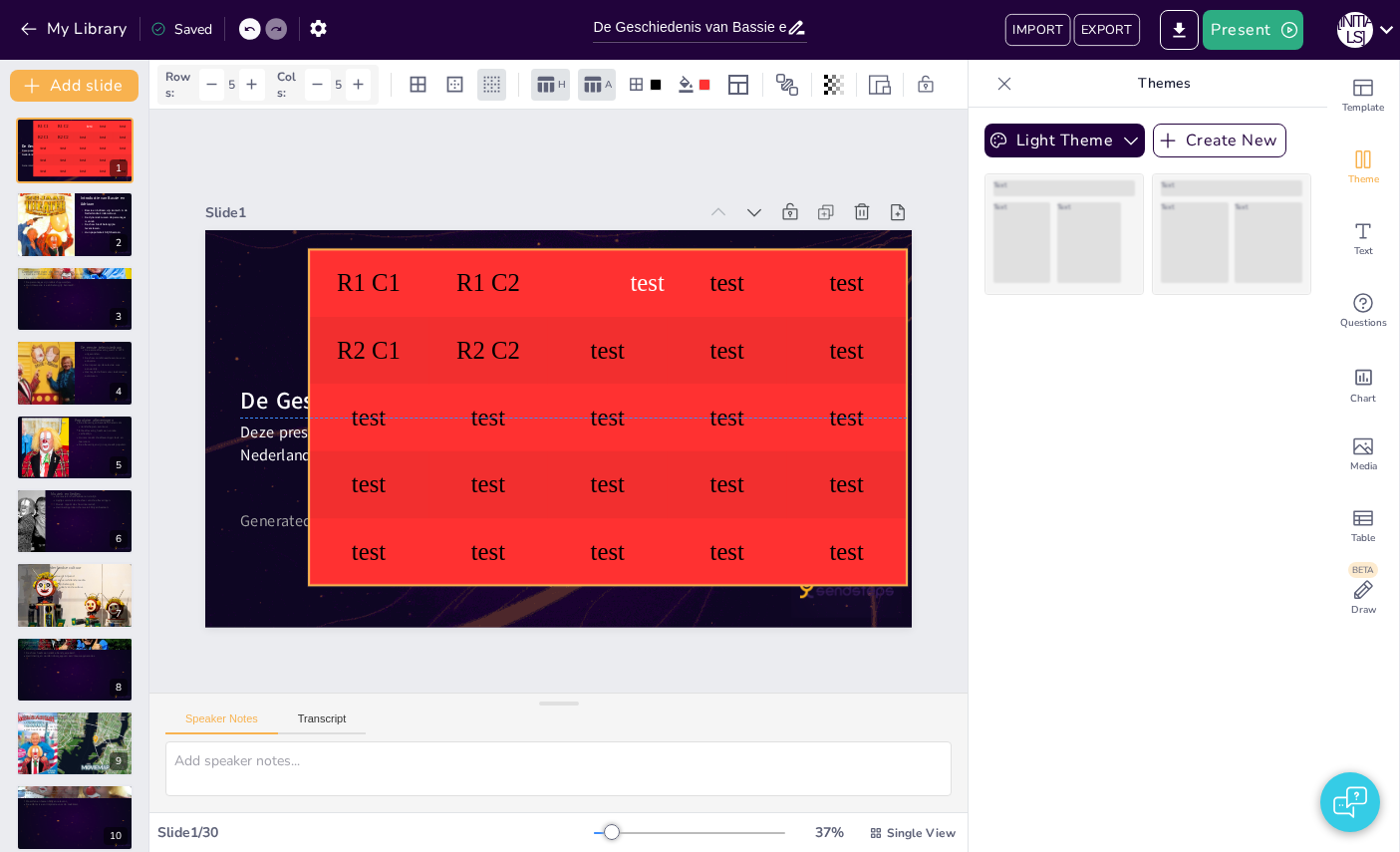 checkbox on "true" 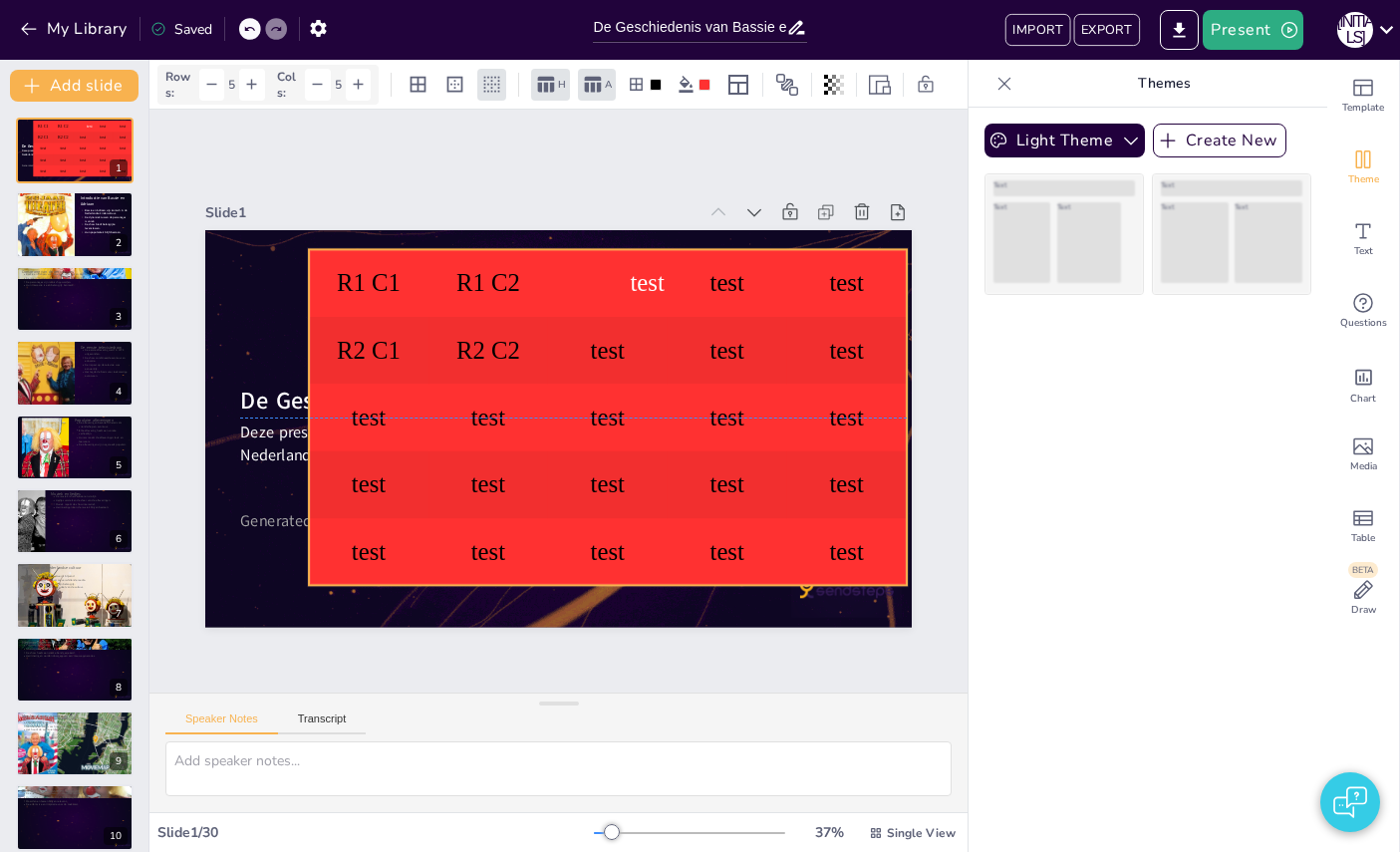 checkbox on "true" 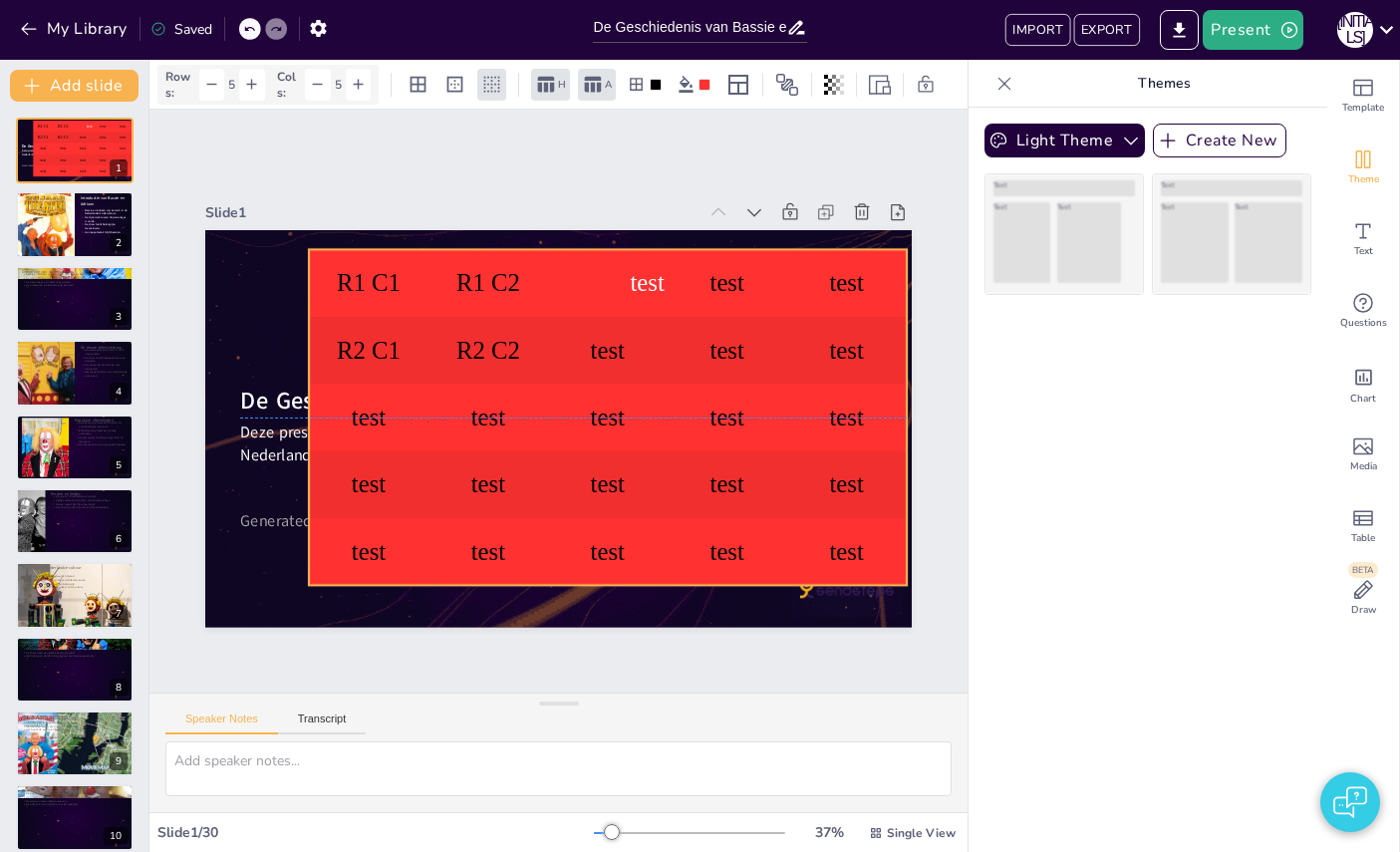 checkbox on "true" 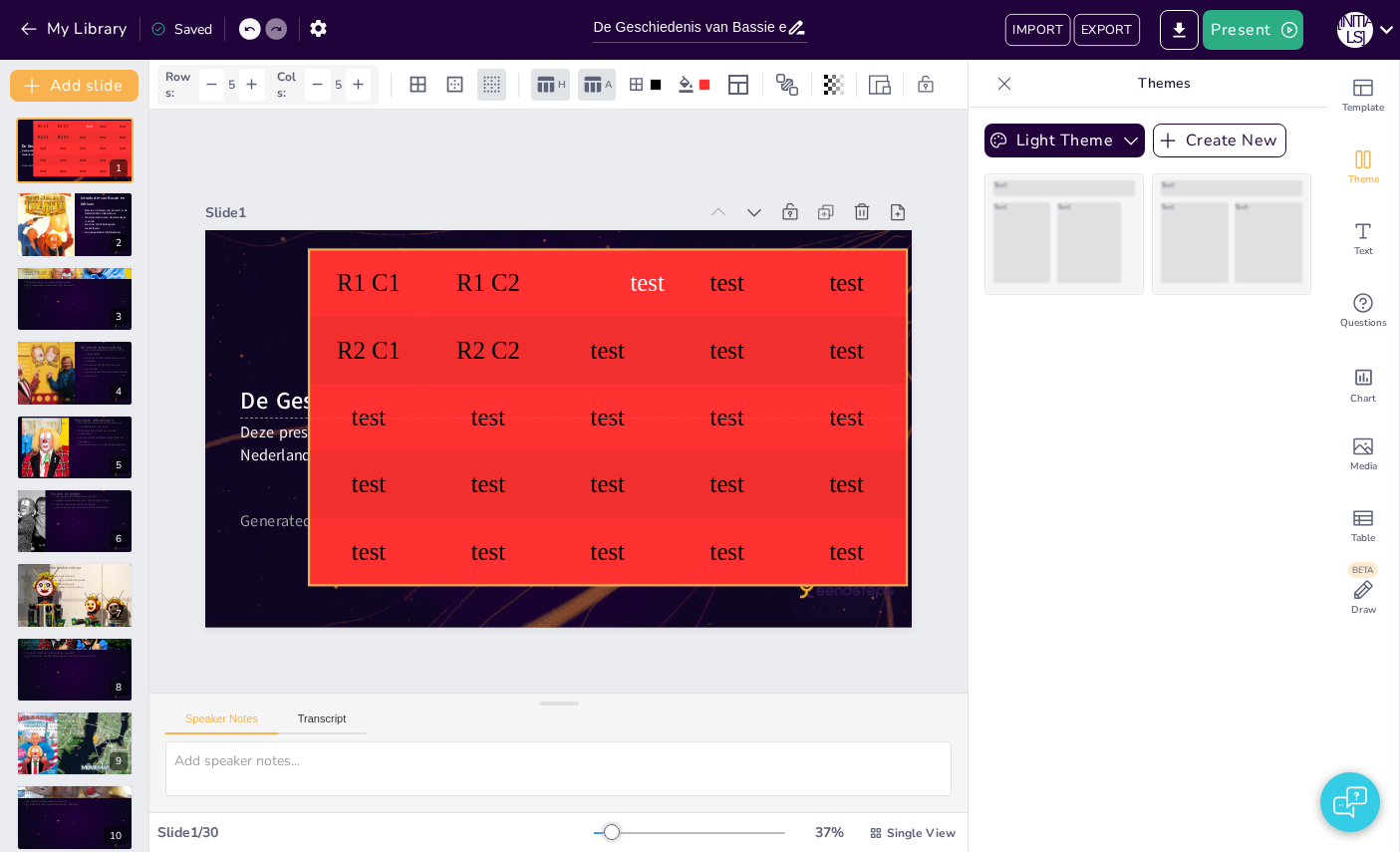 checkbox on "true" 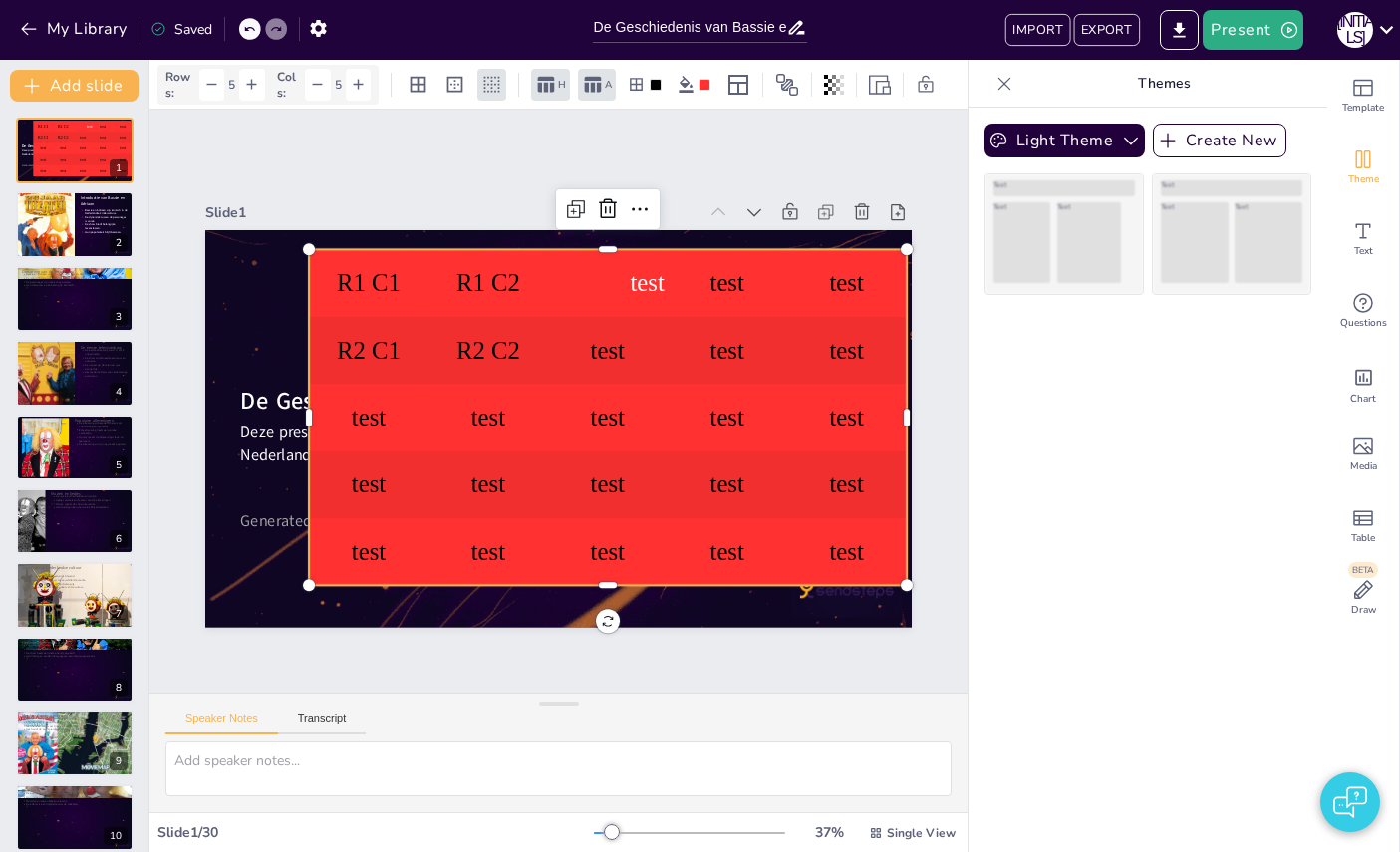 checkbox on "true" 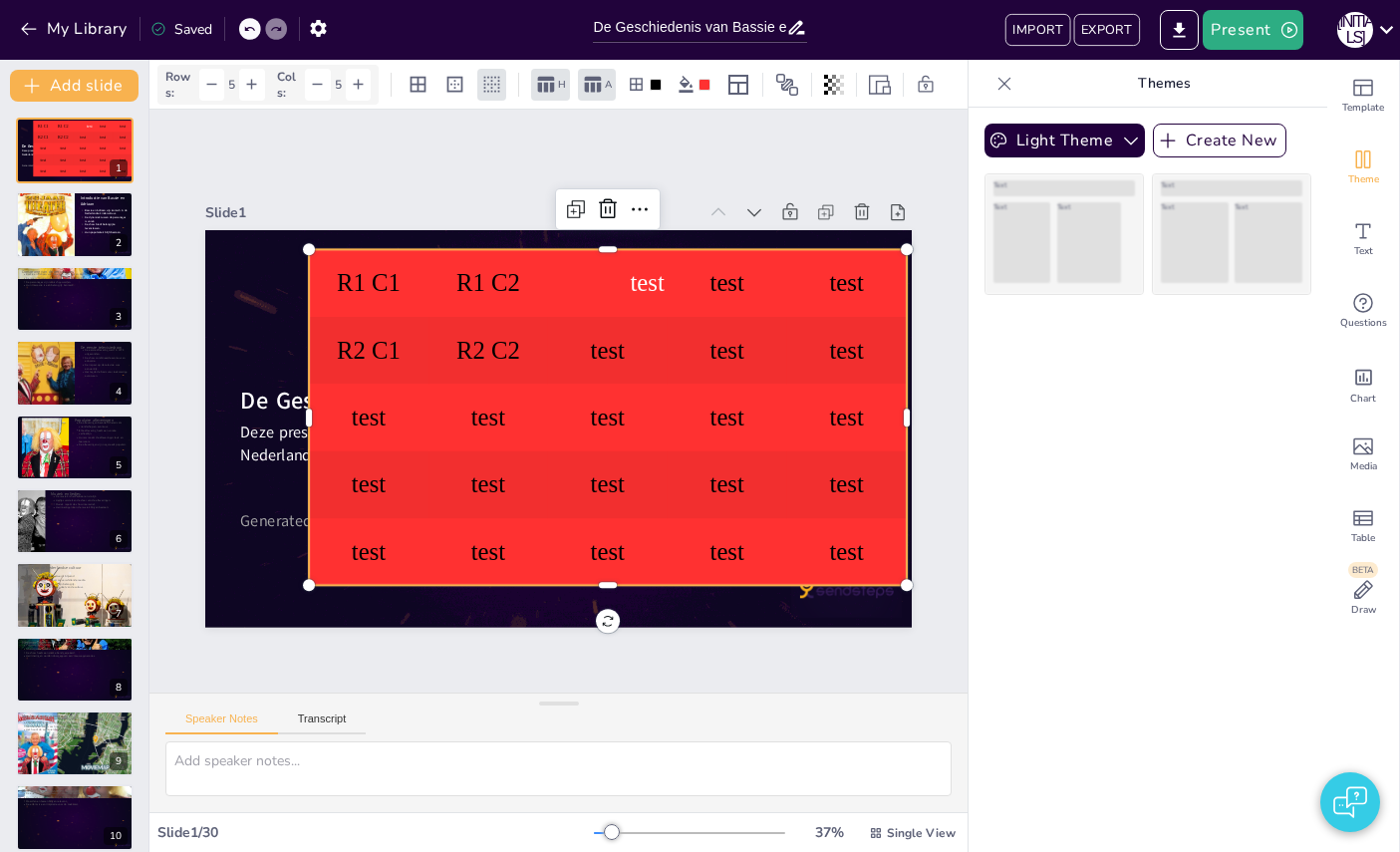checkbox on "true" 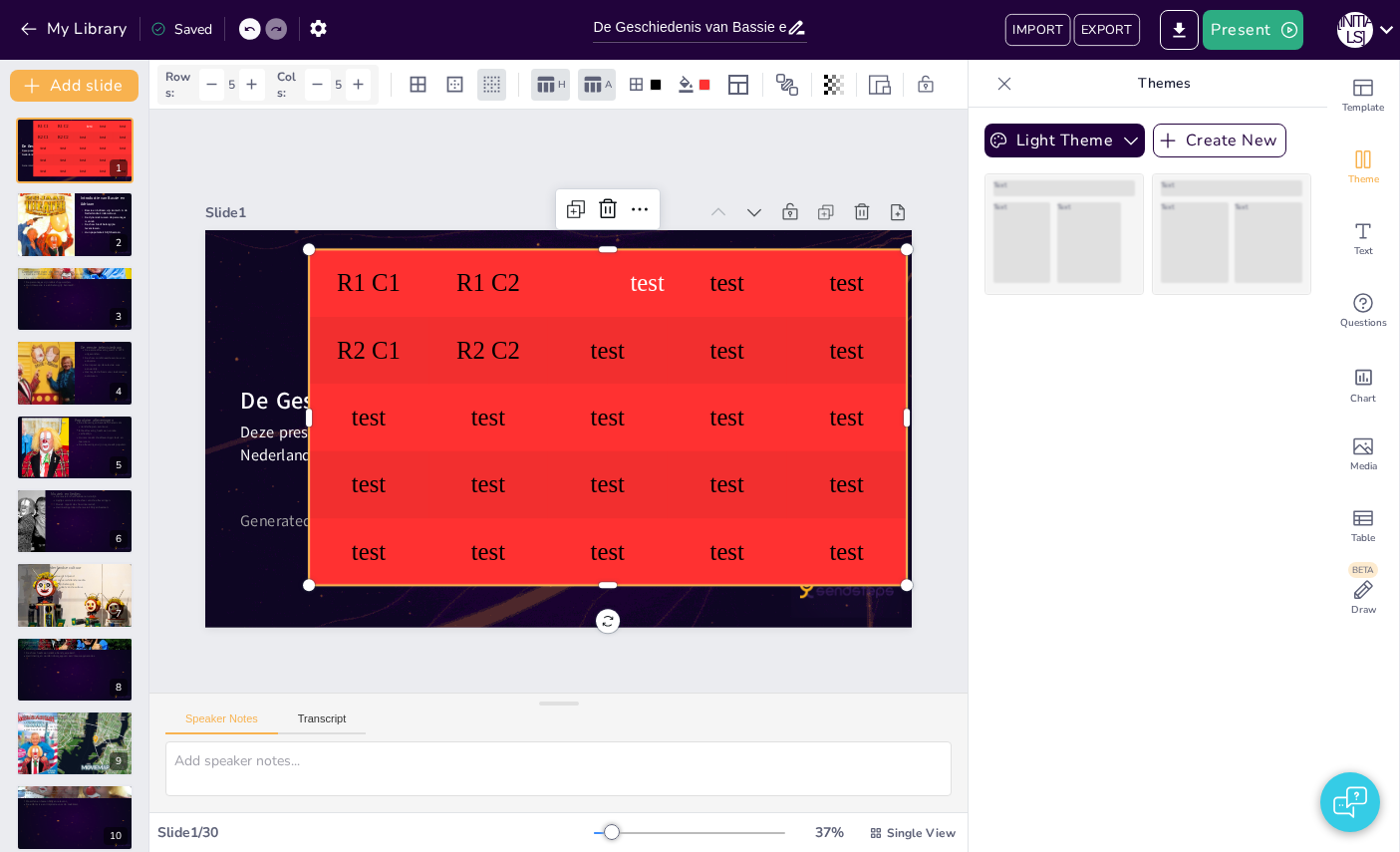 checkbox on "true" 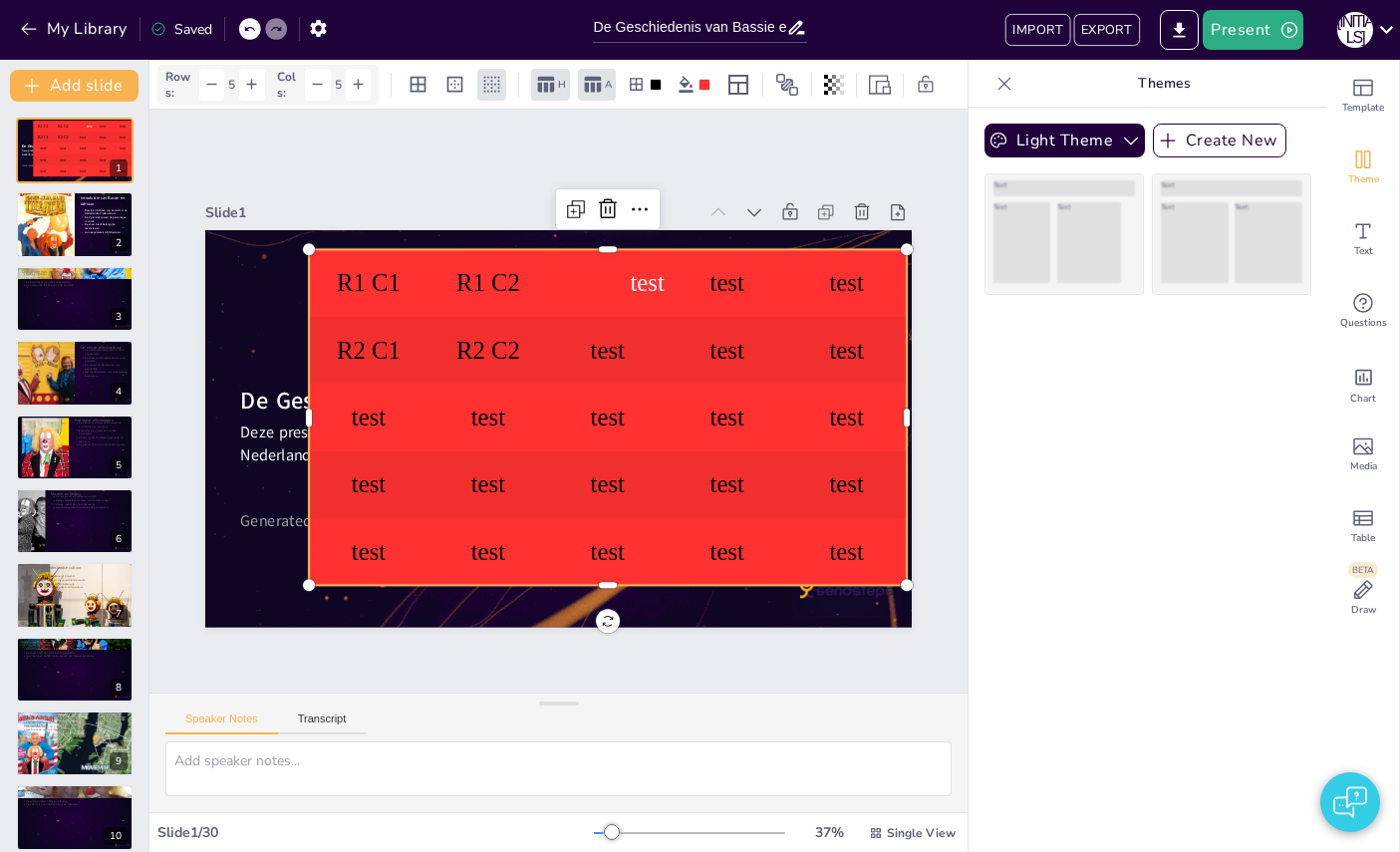 checkbox on "true" 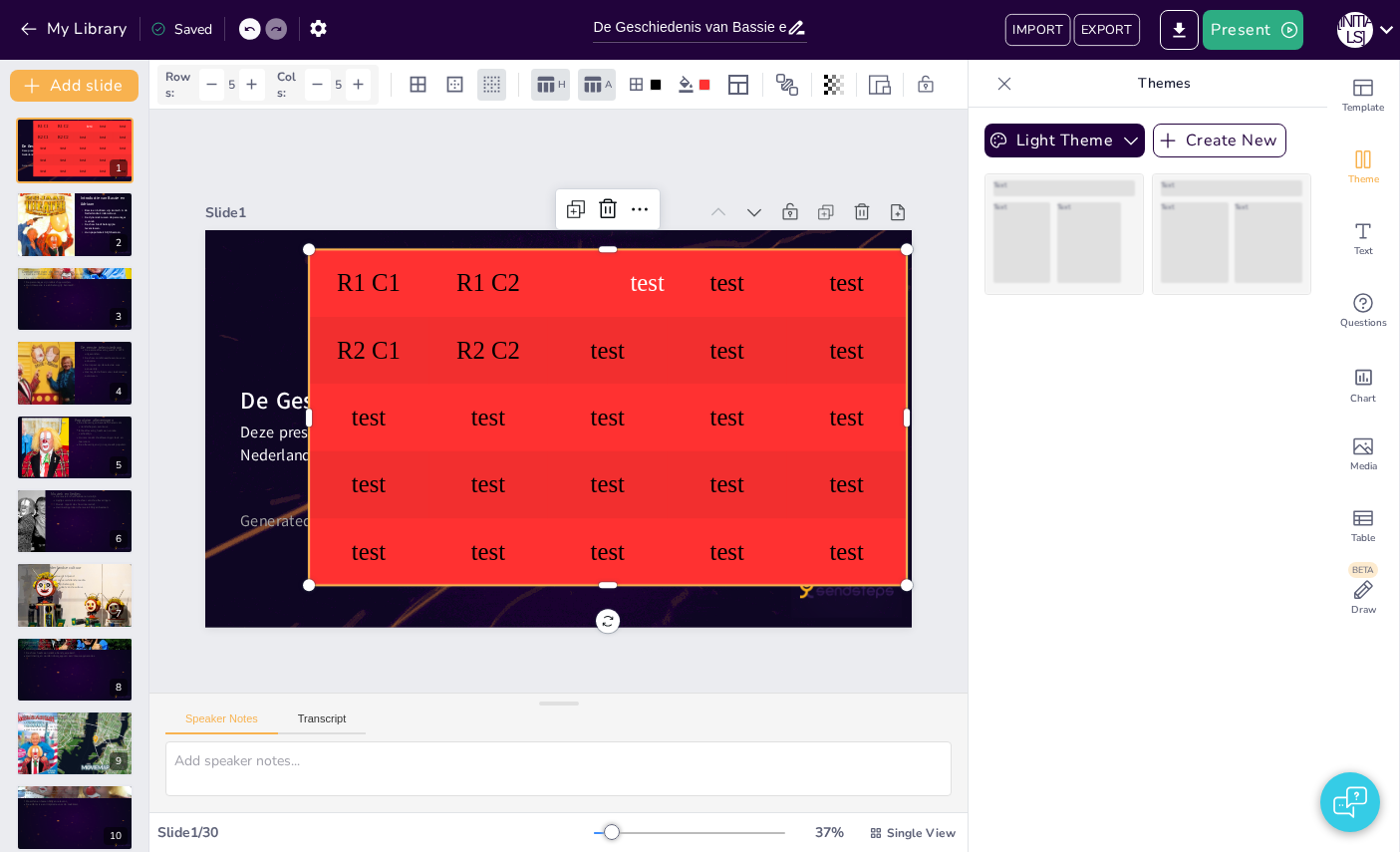 checkbox on "true" 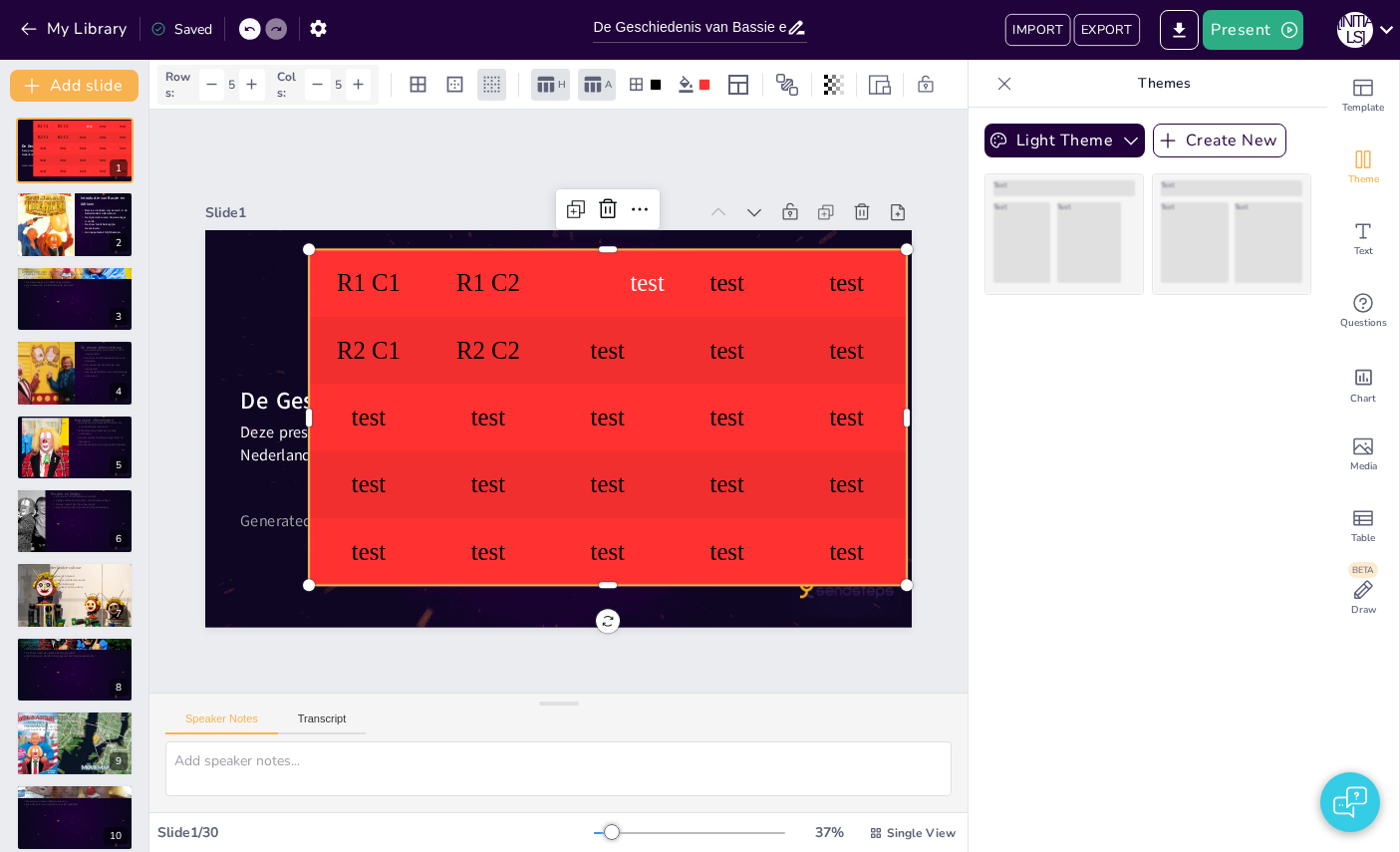 checkbox on "true" 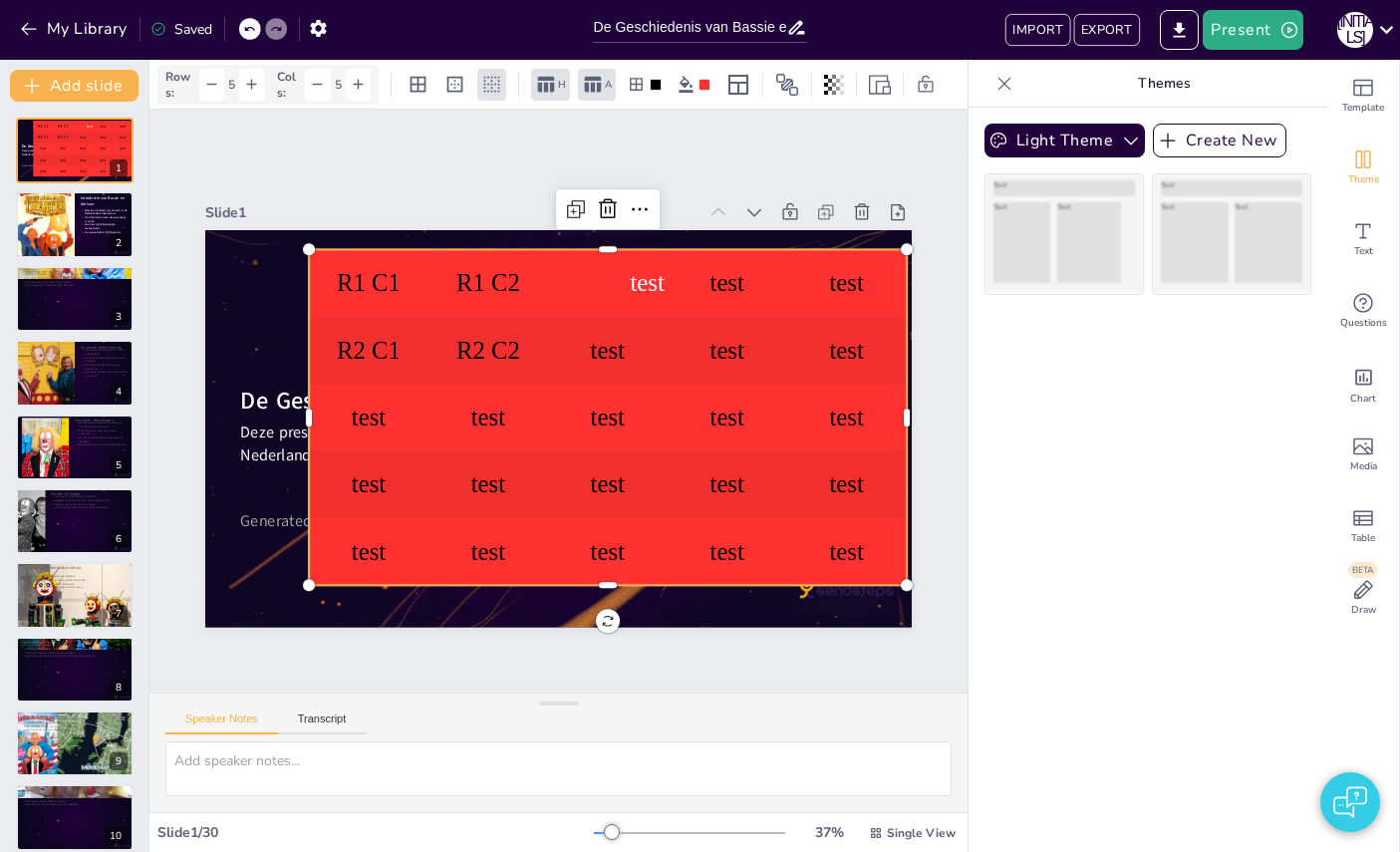 checkbox on "true" 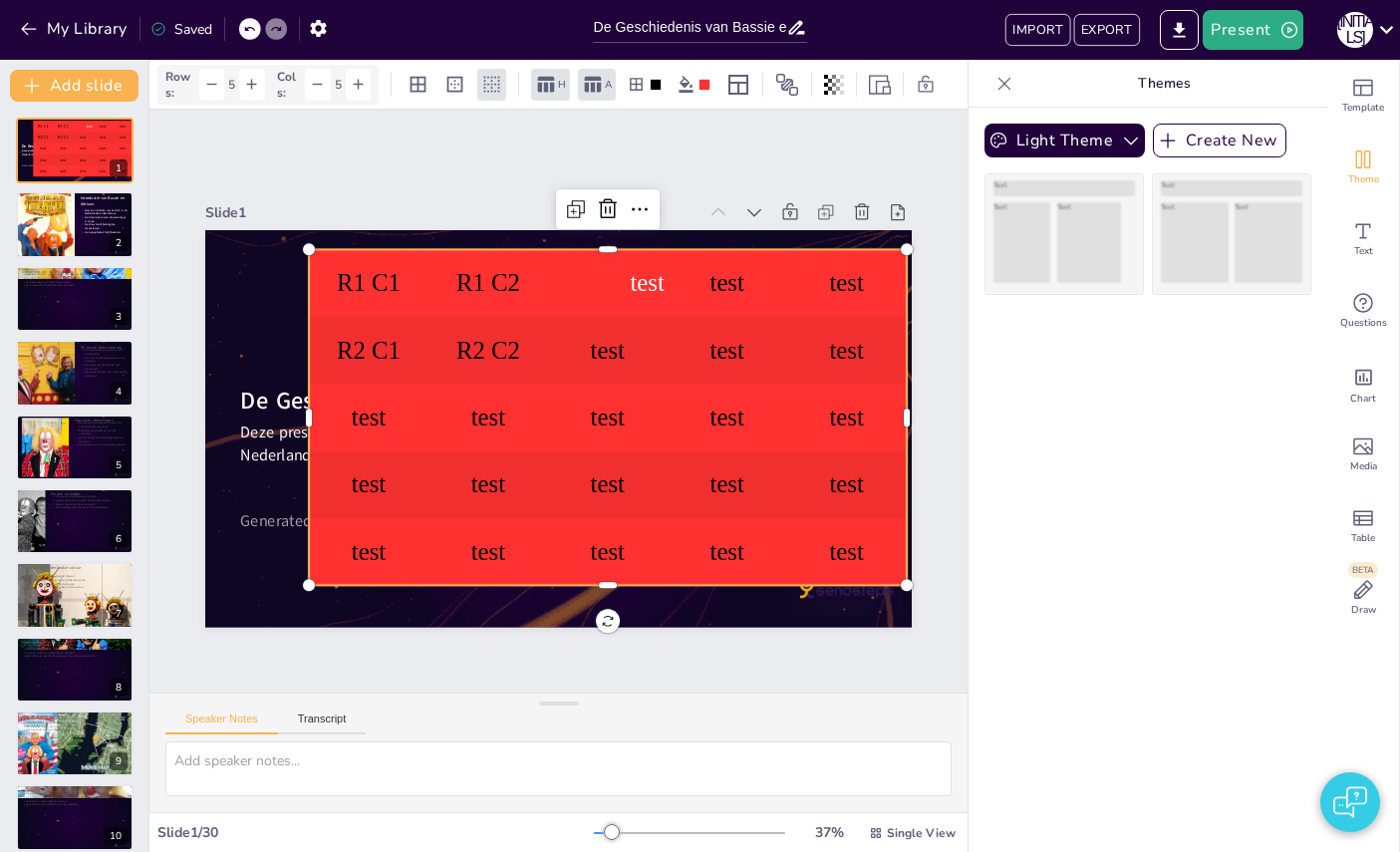 checkbox on "true" 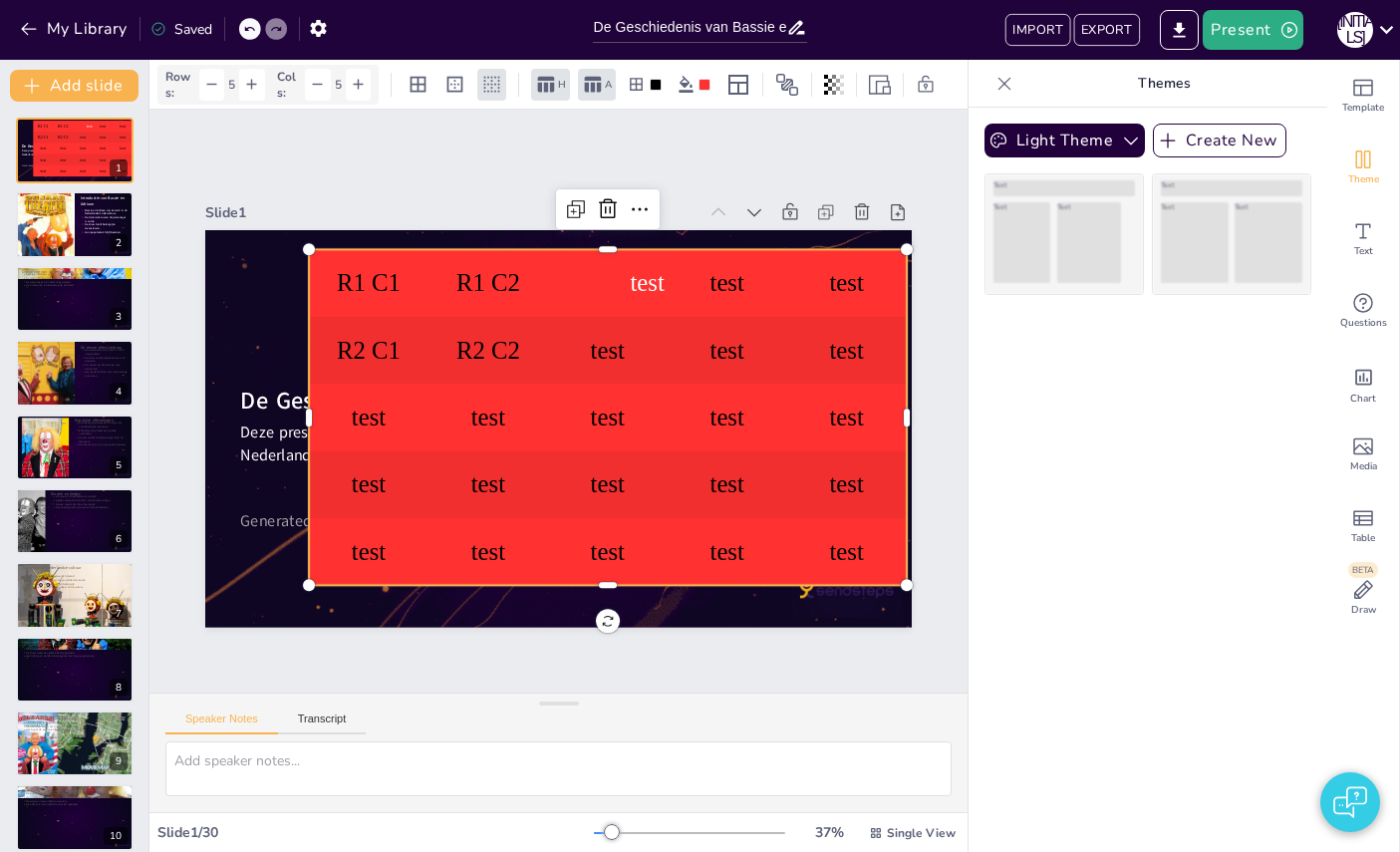 checkbox on "true" 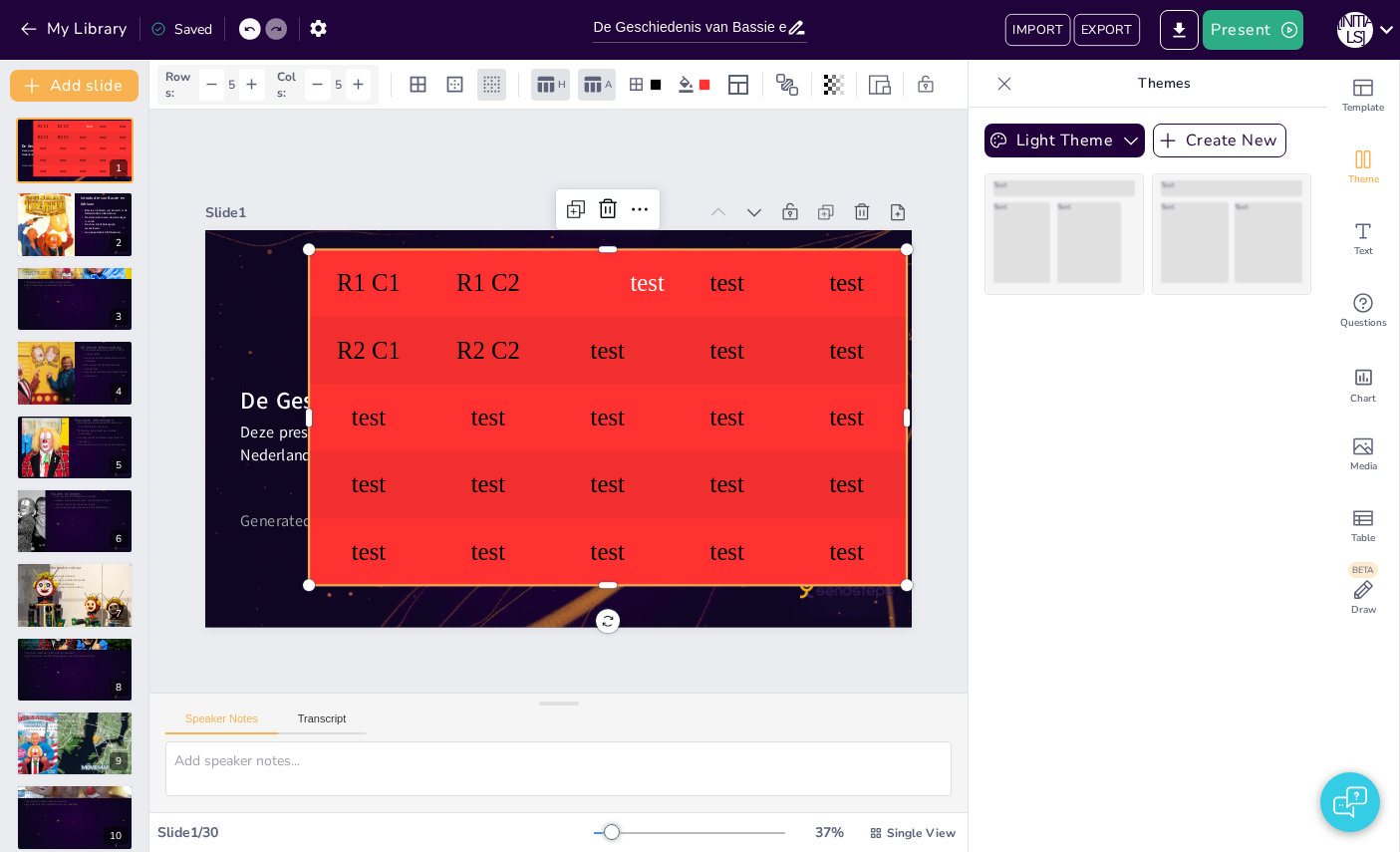 checkbox on "true" 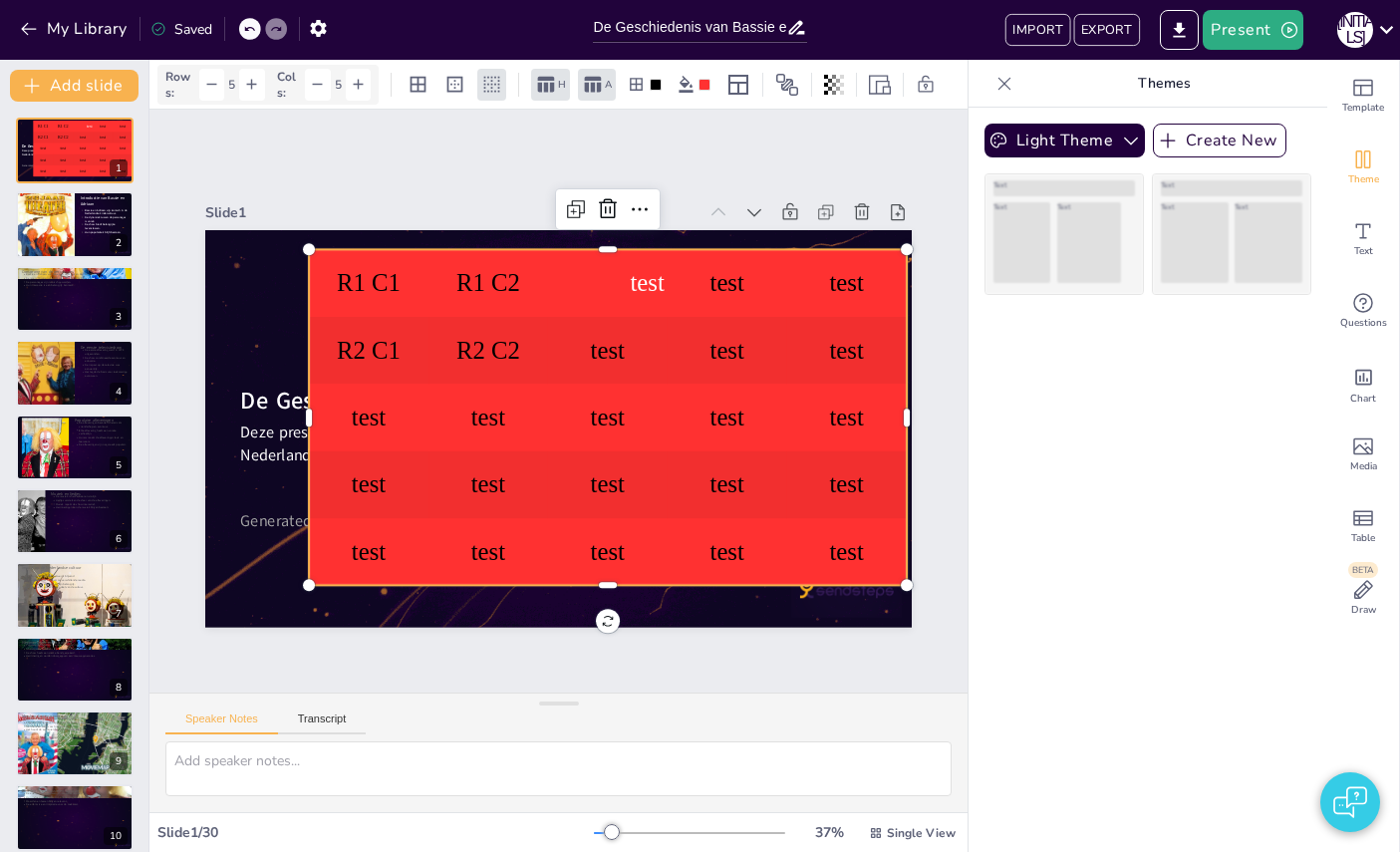 checkbox on "true" 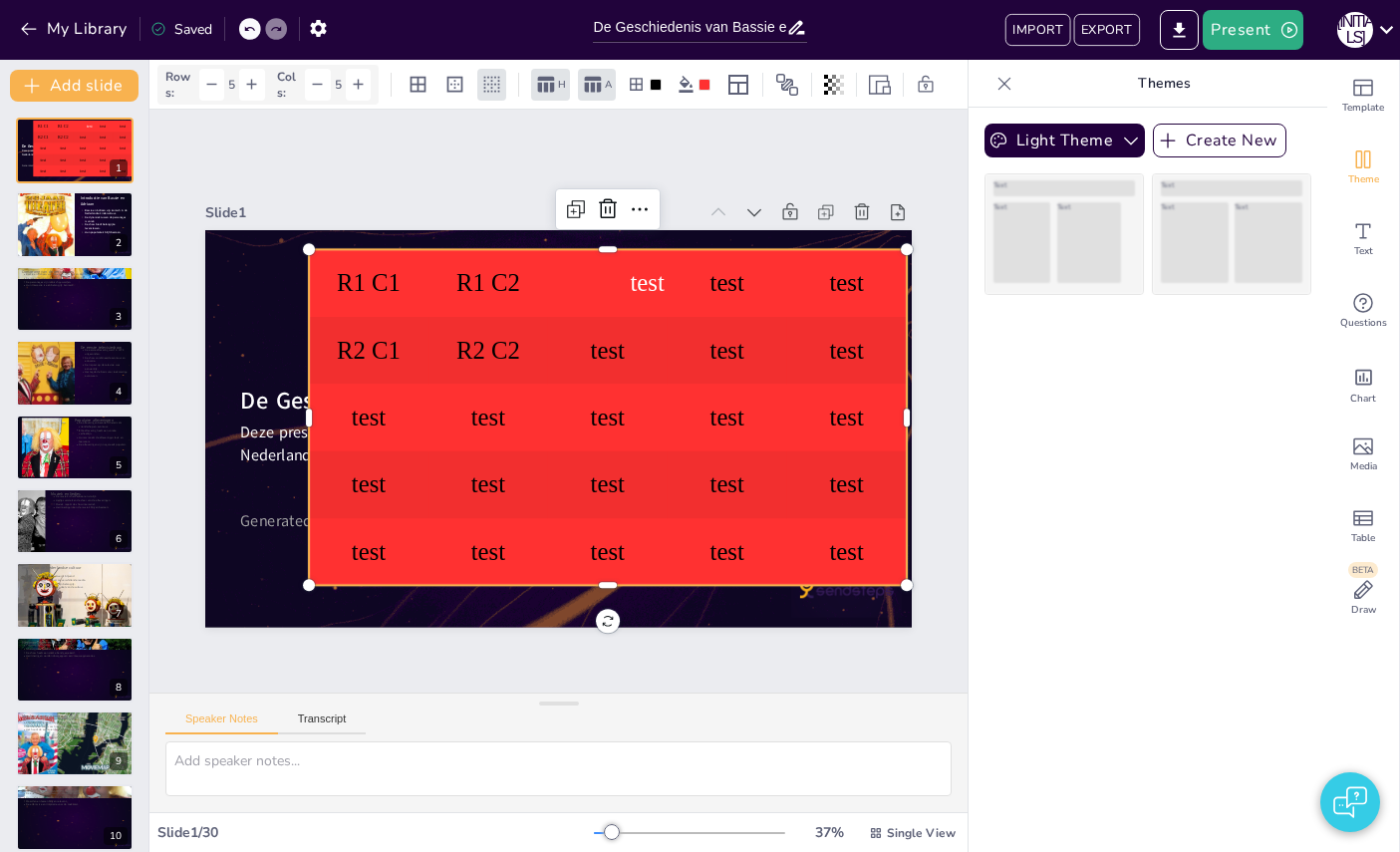 checkbox on "true" 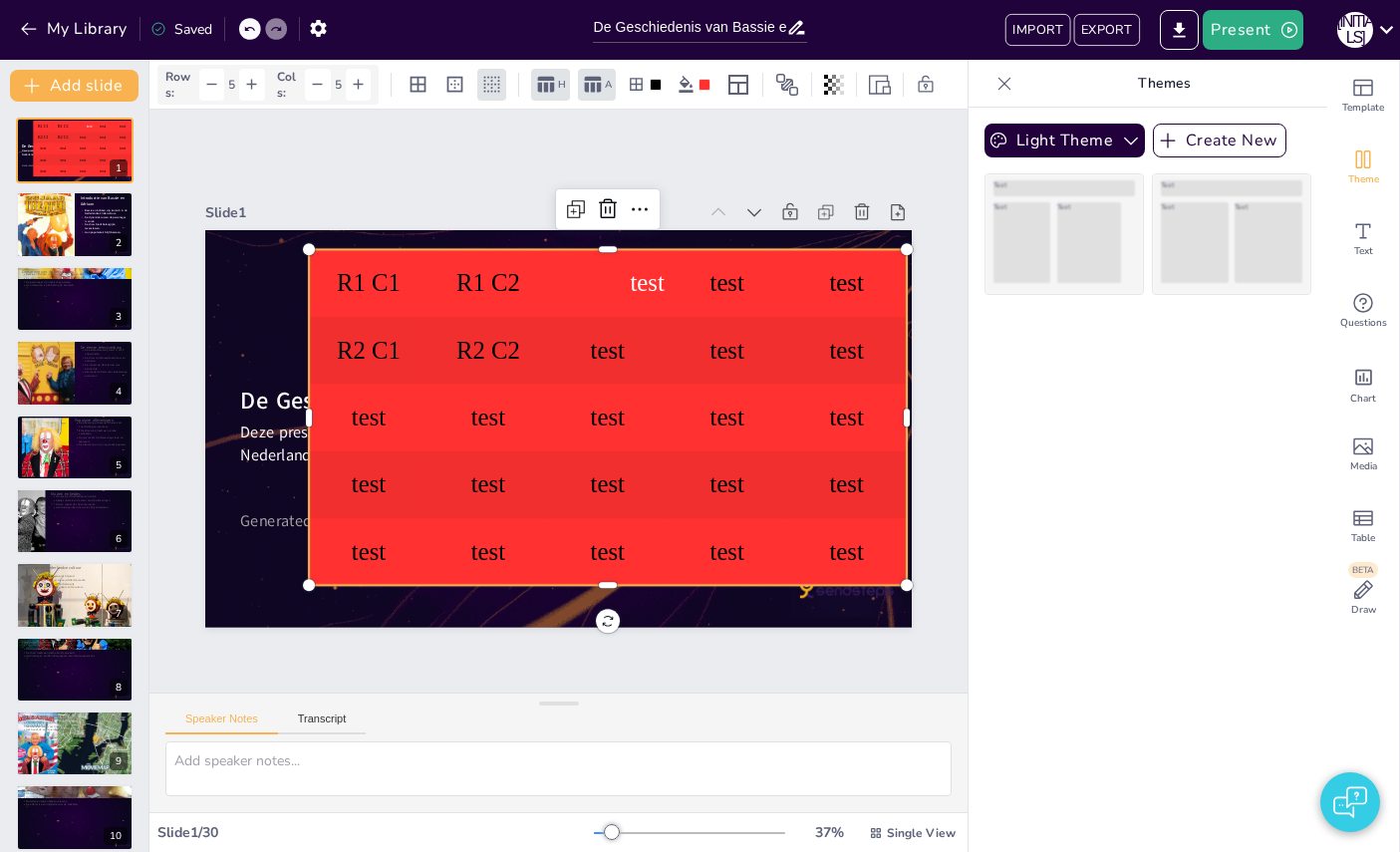 checkbox on "true" 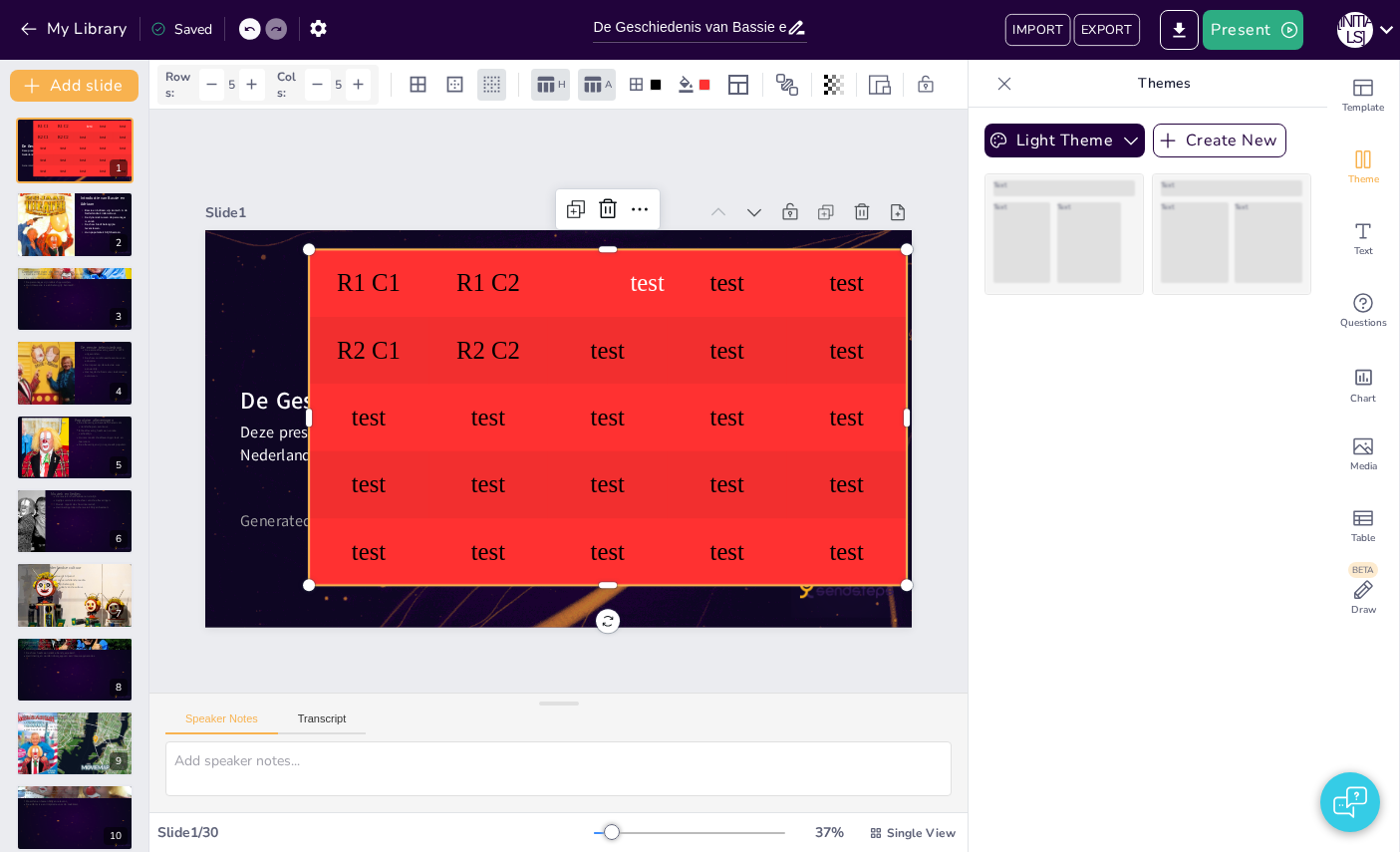 checkbox on "true" 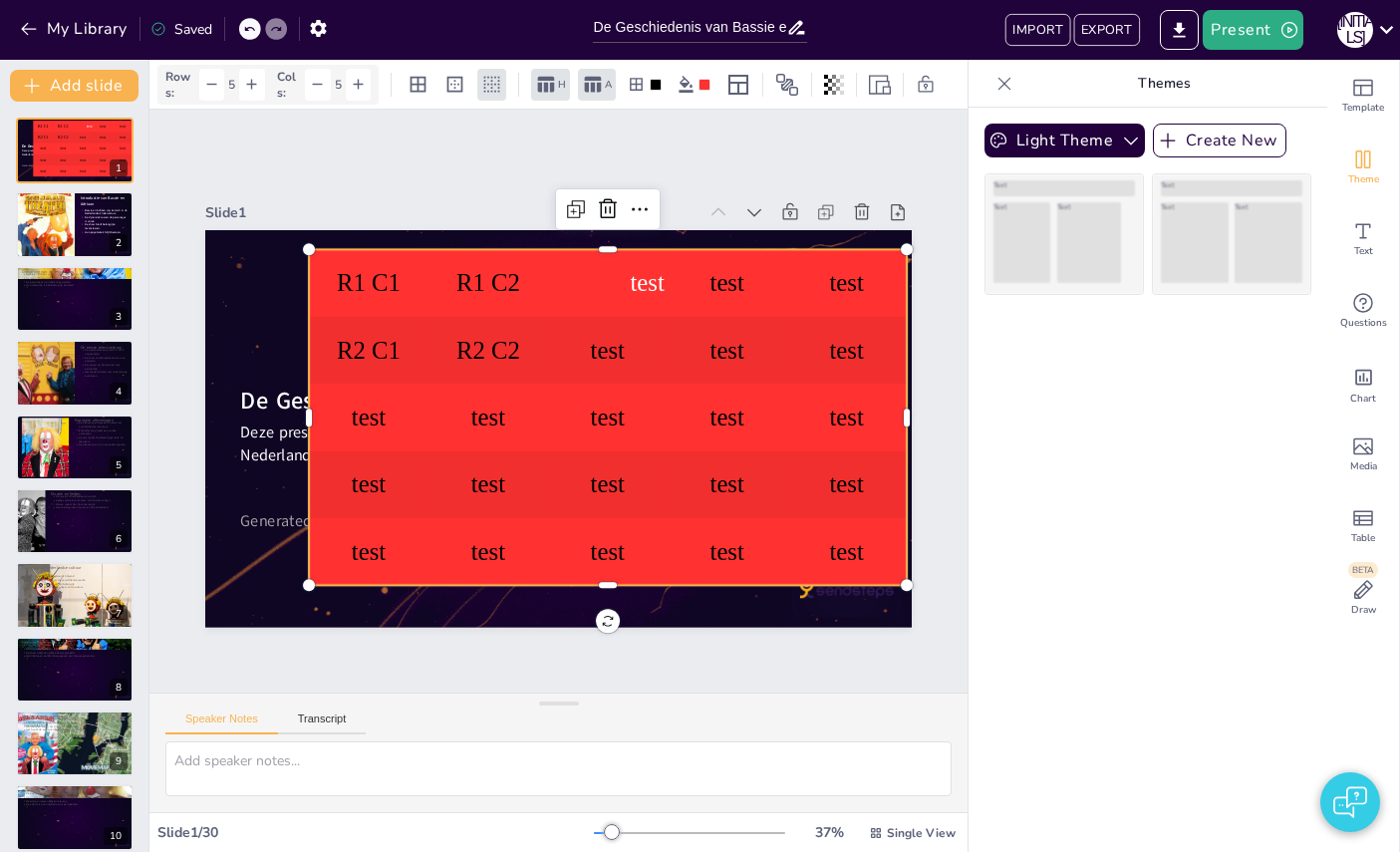 checkbox on "true" 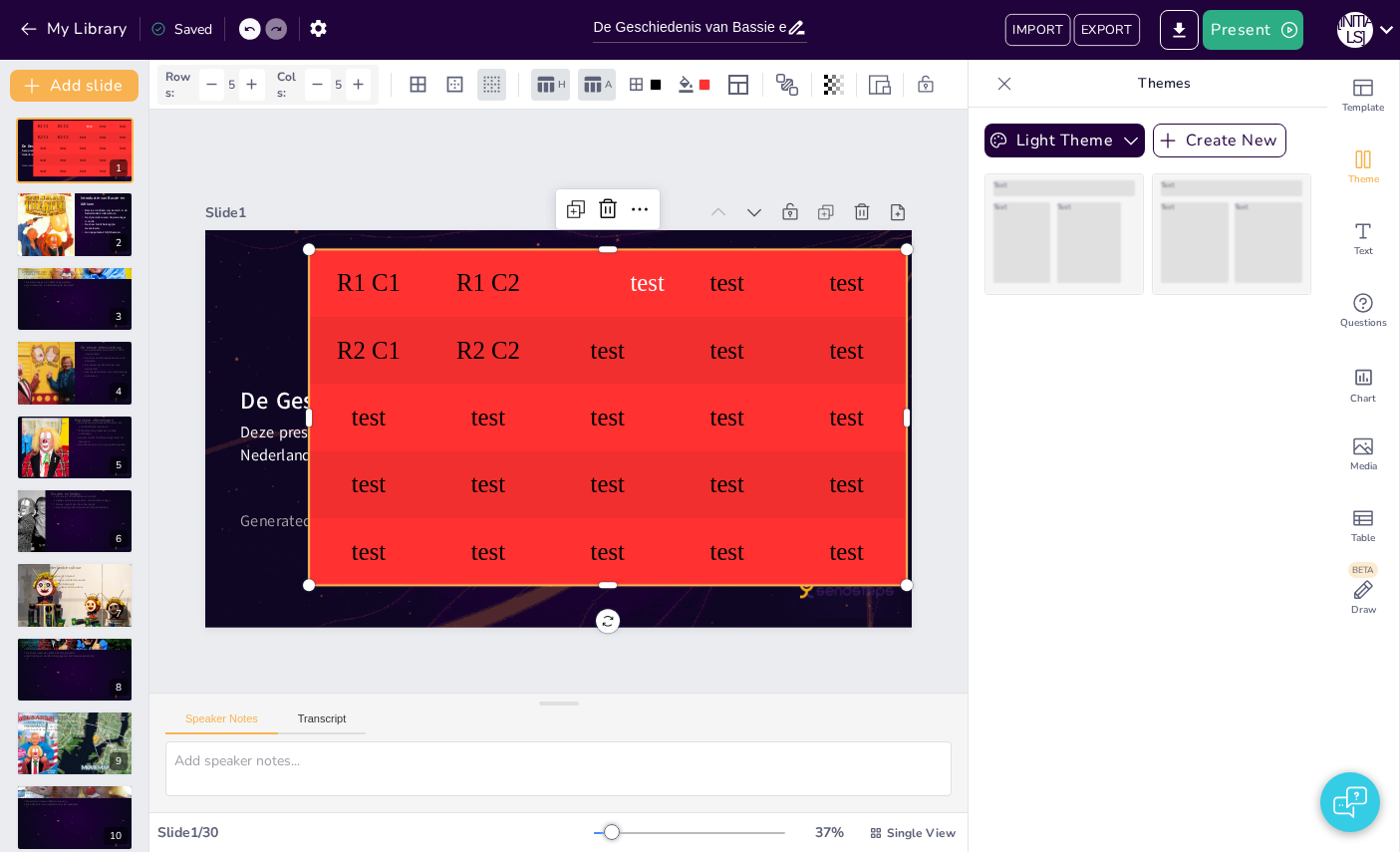 checkbox on "true" 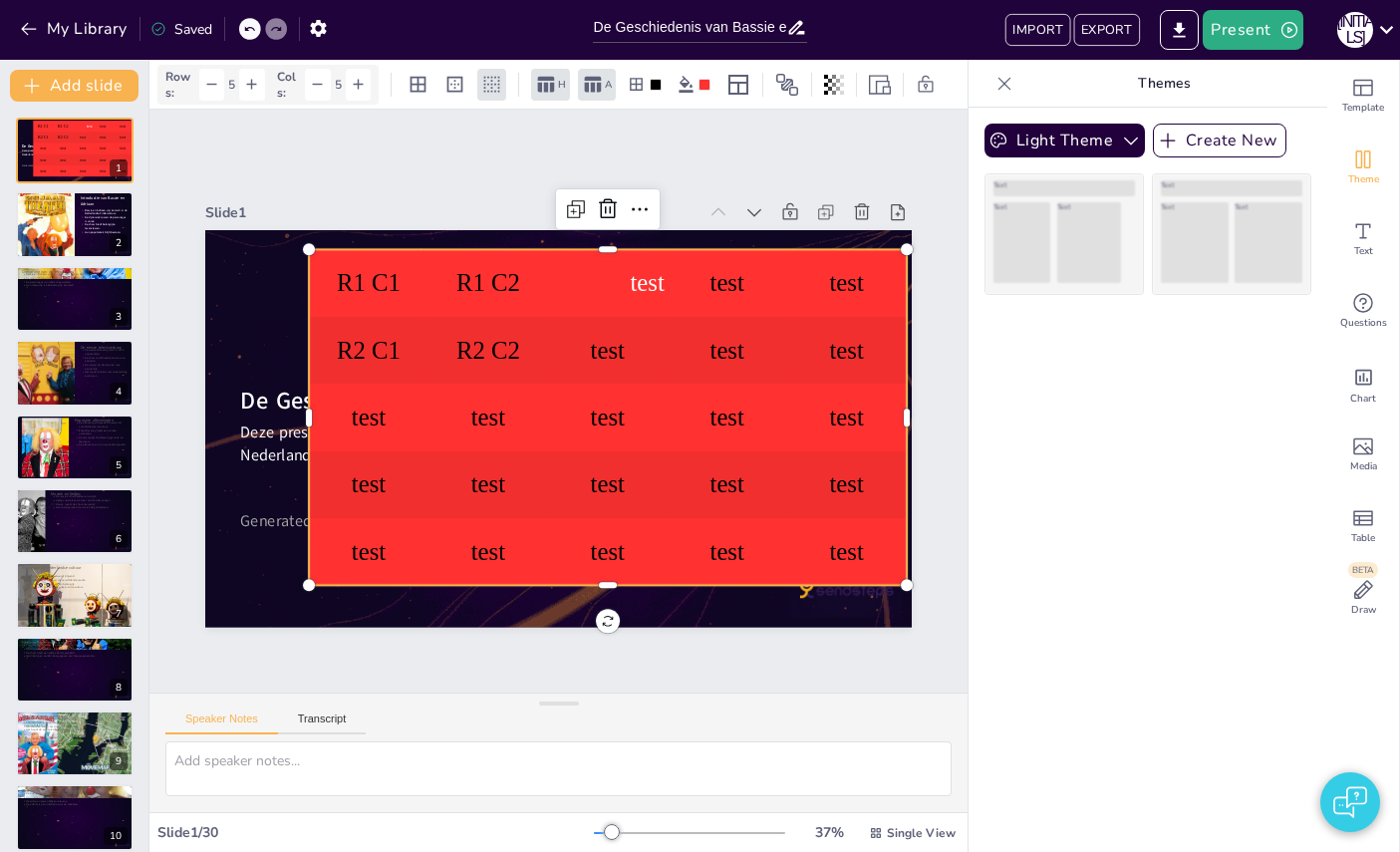 checkbox on "true" 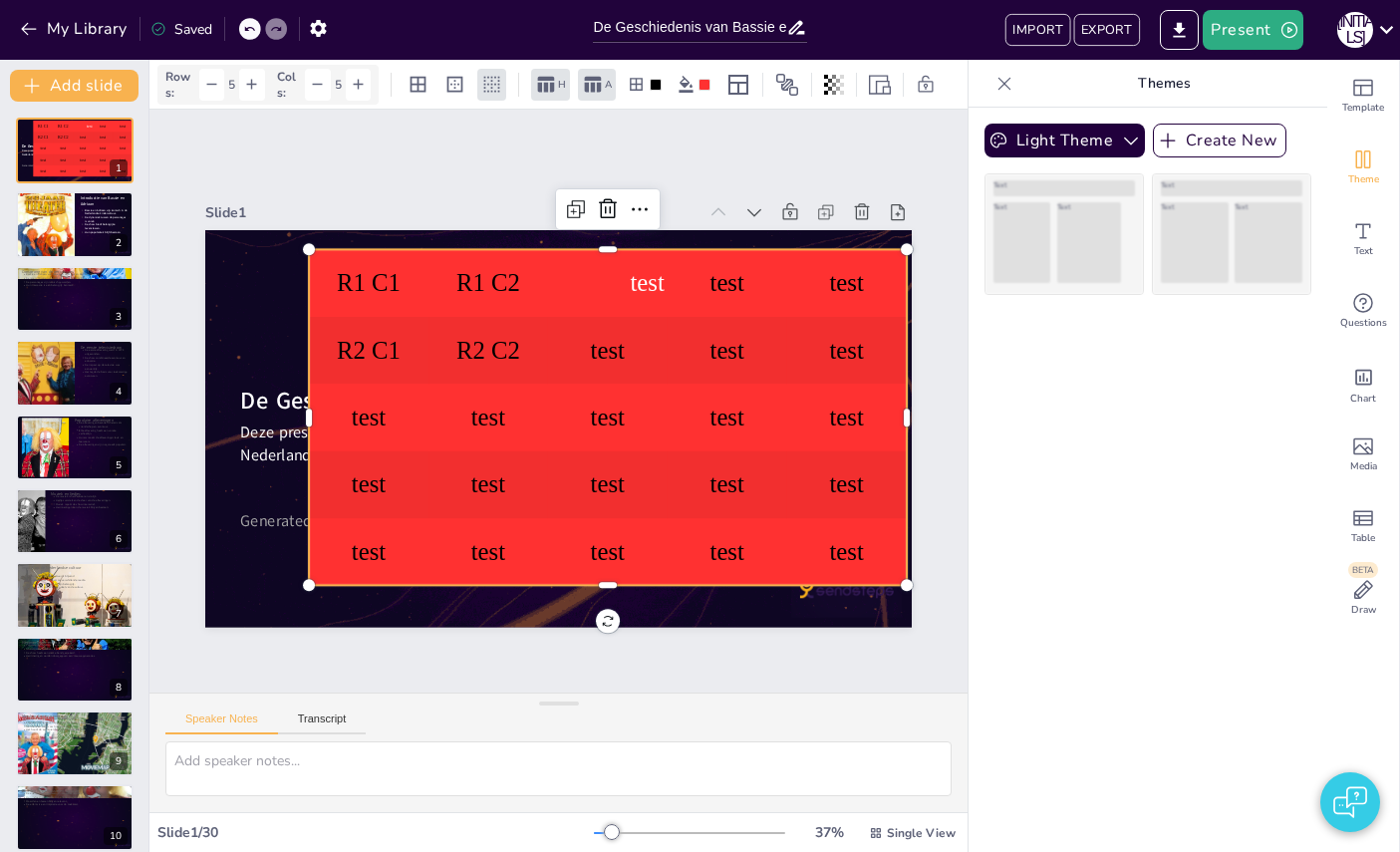 checkbox on "true" 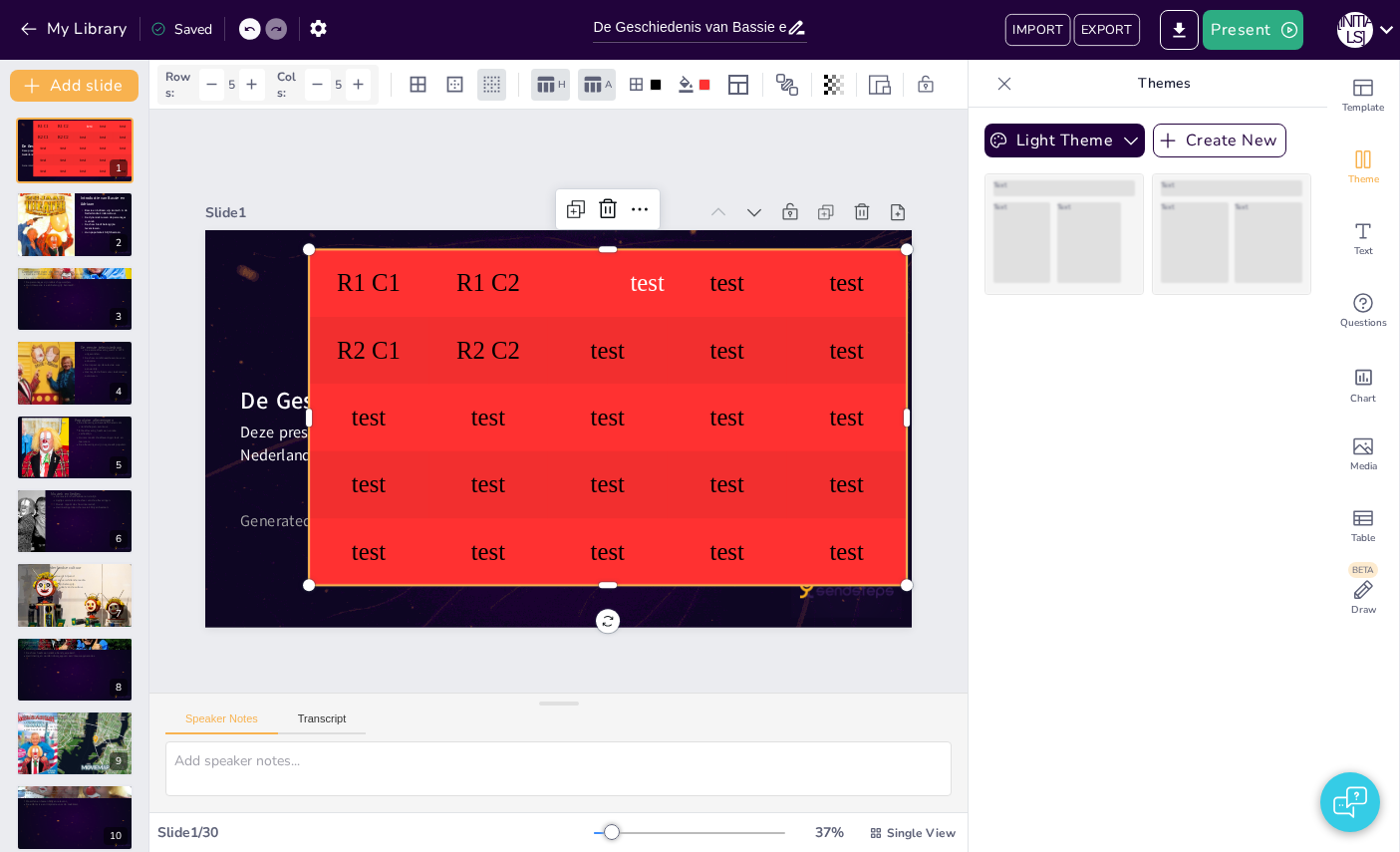 checkbox on "true" 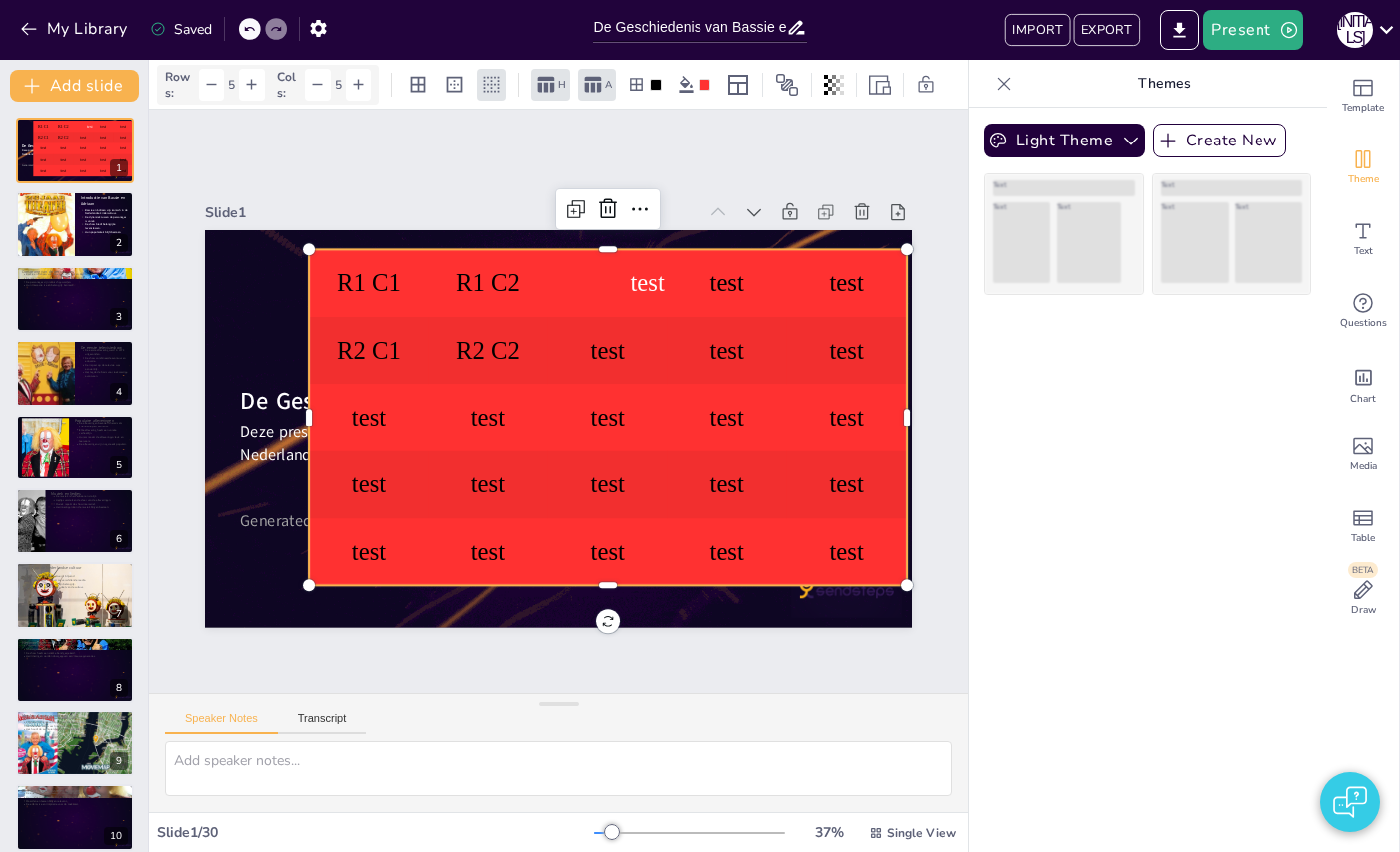 checkbox on "true" 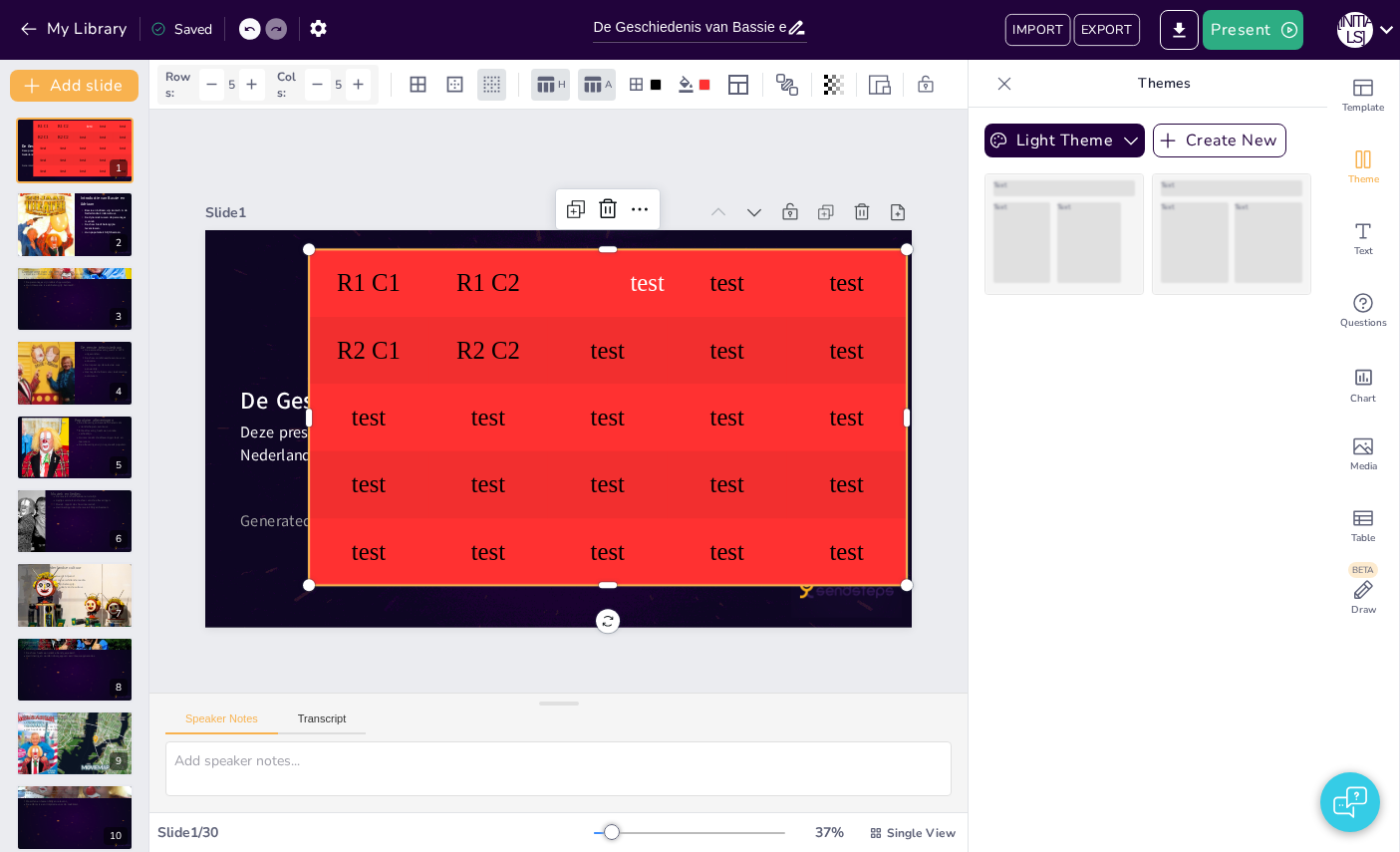 checkbox on "true" 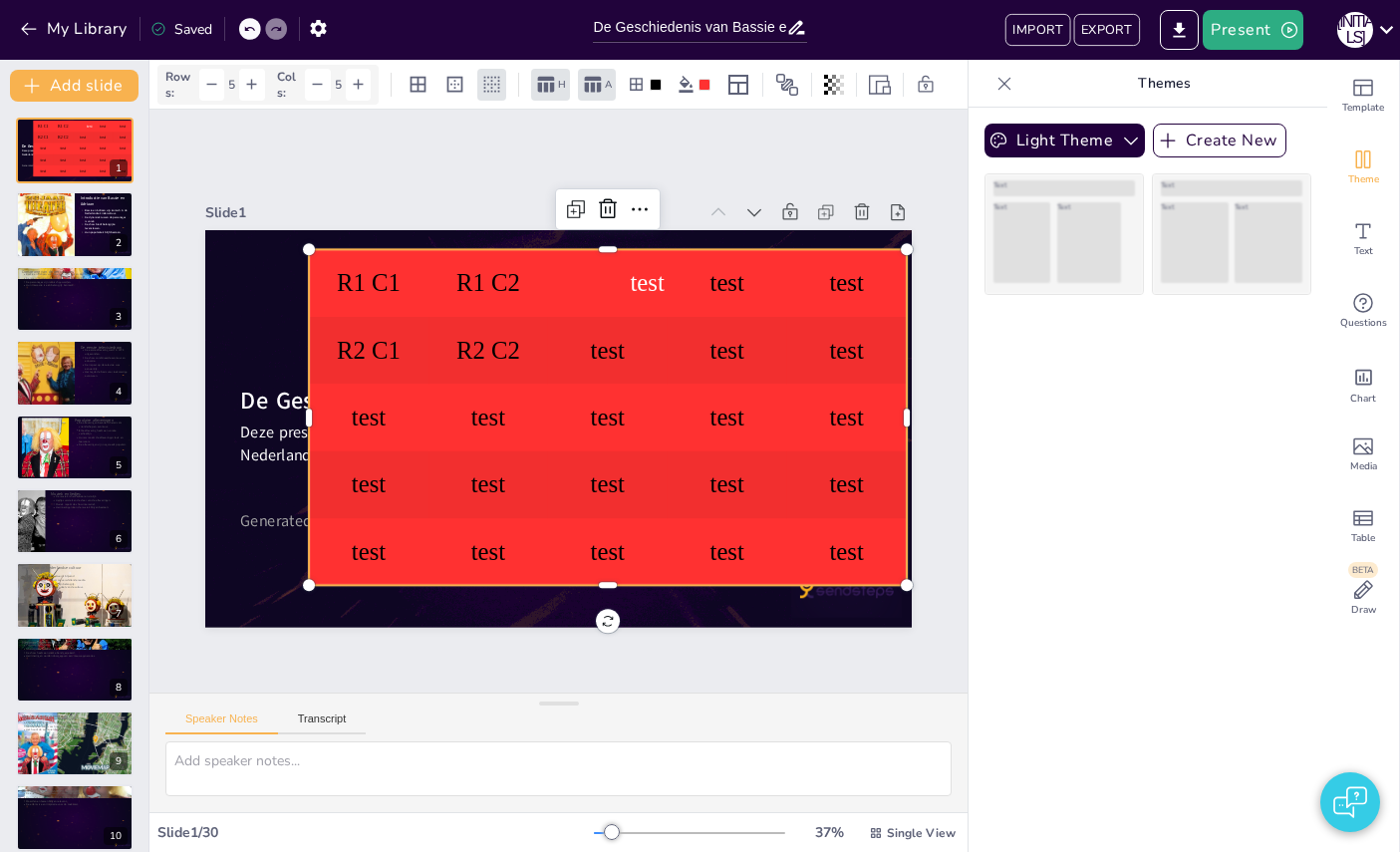 checkbox on "true" 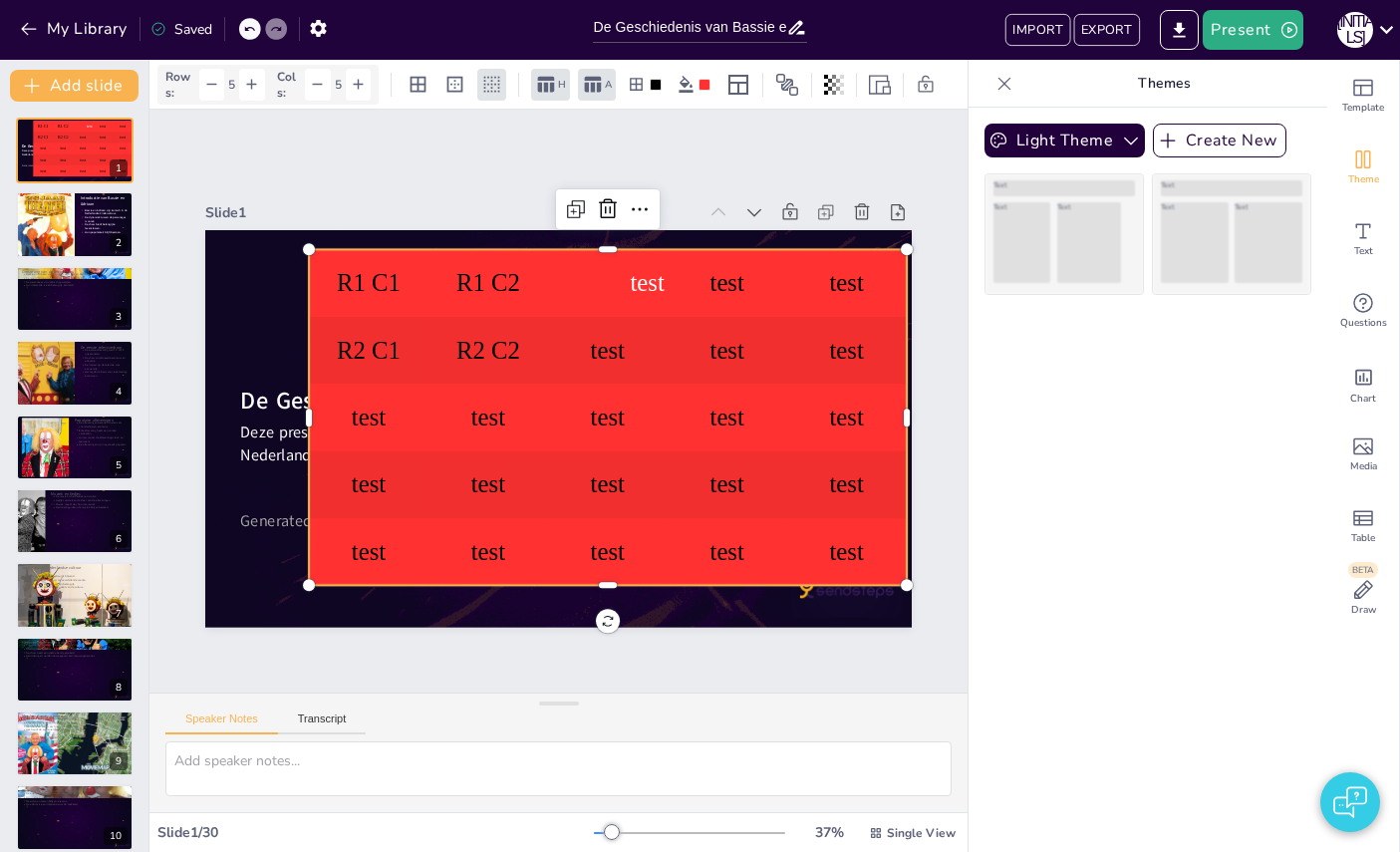 checkbox on "true" 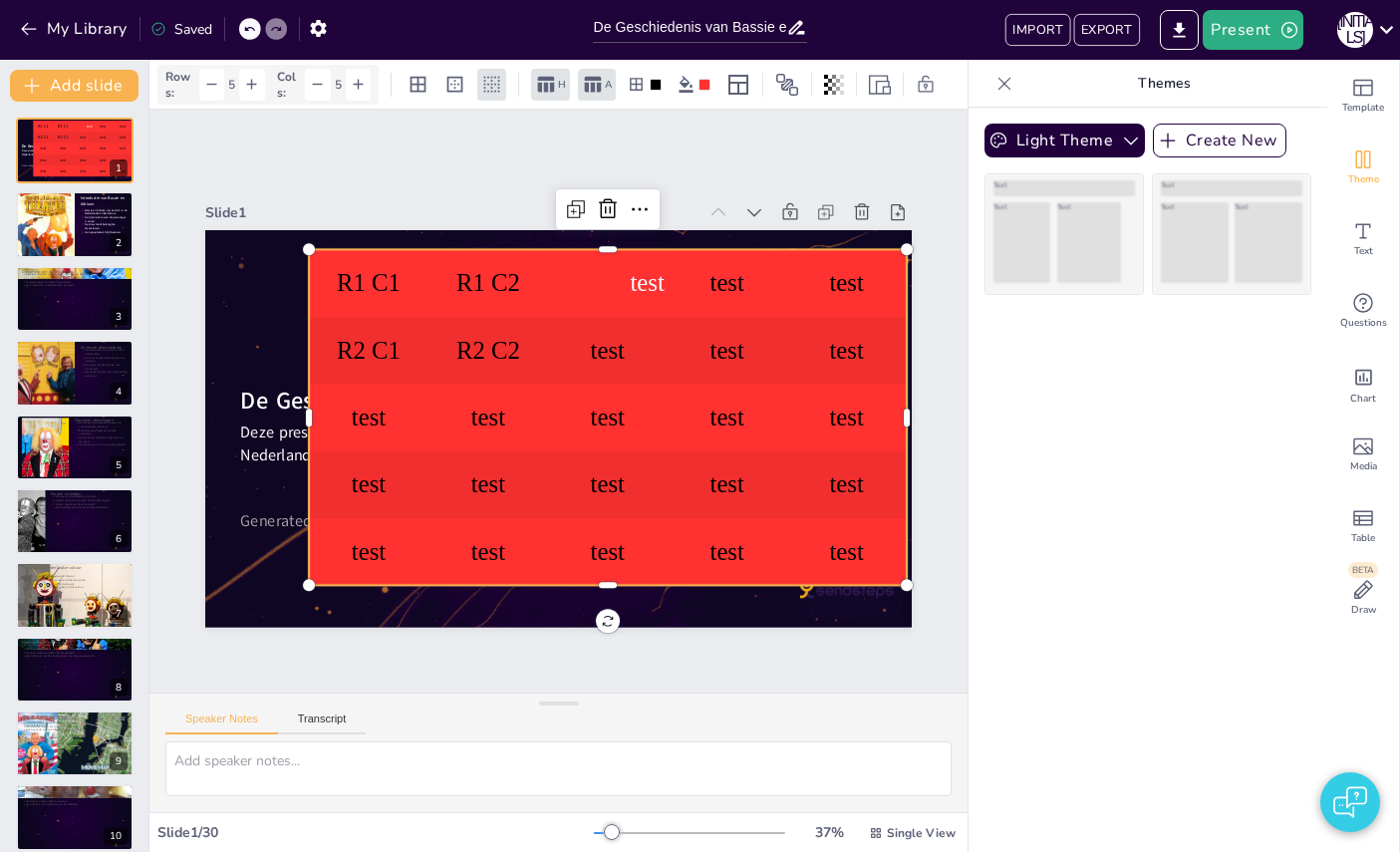 checkbox on "true" 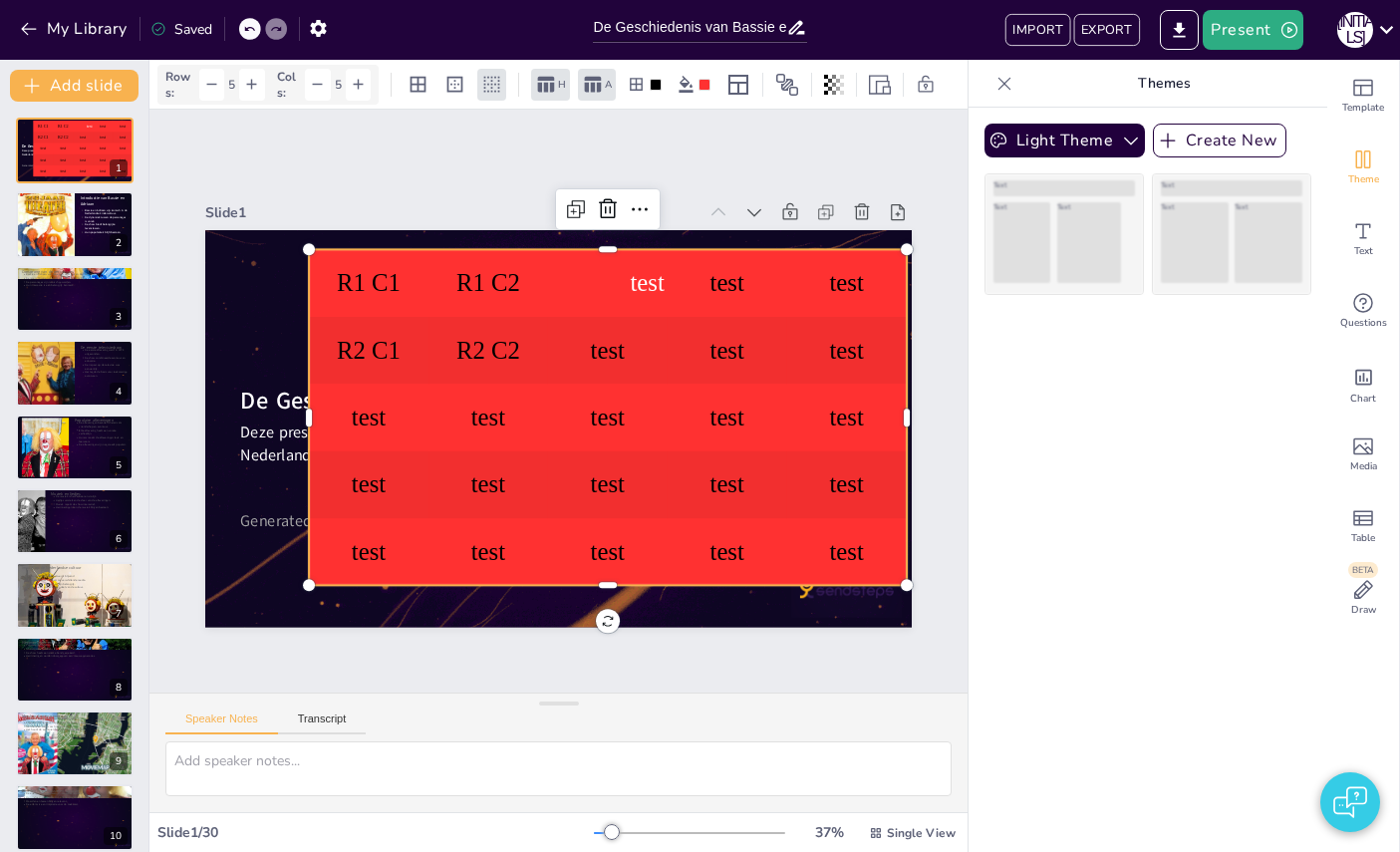 checkbox on "true" 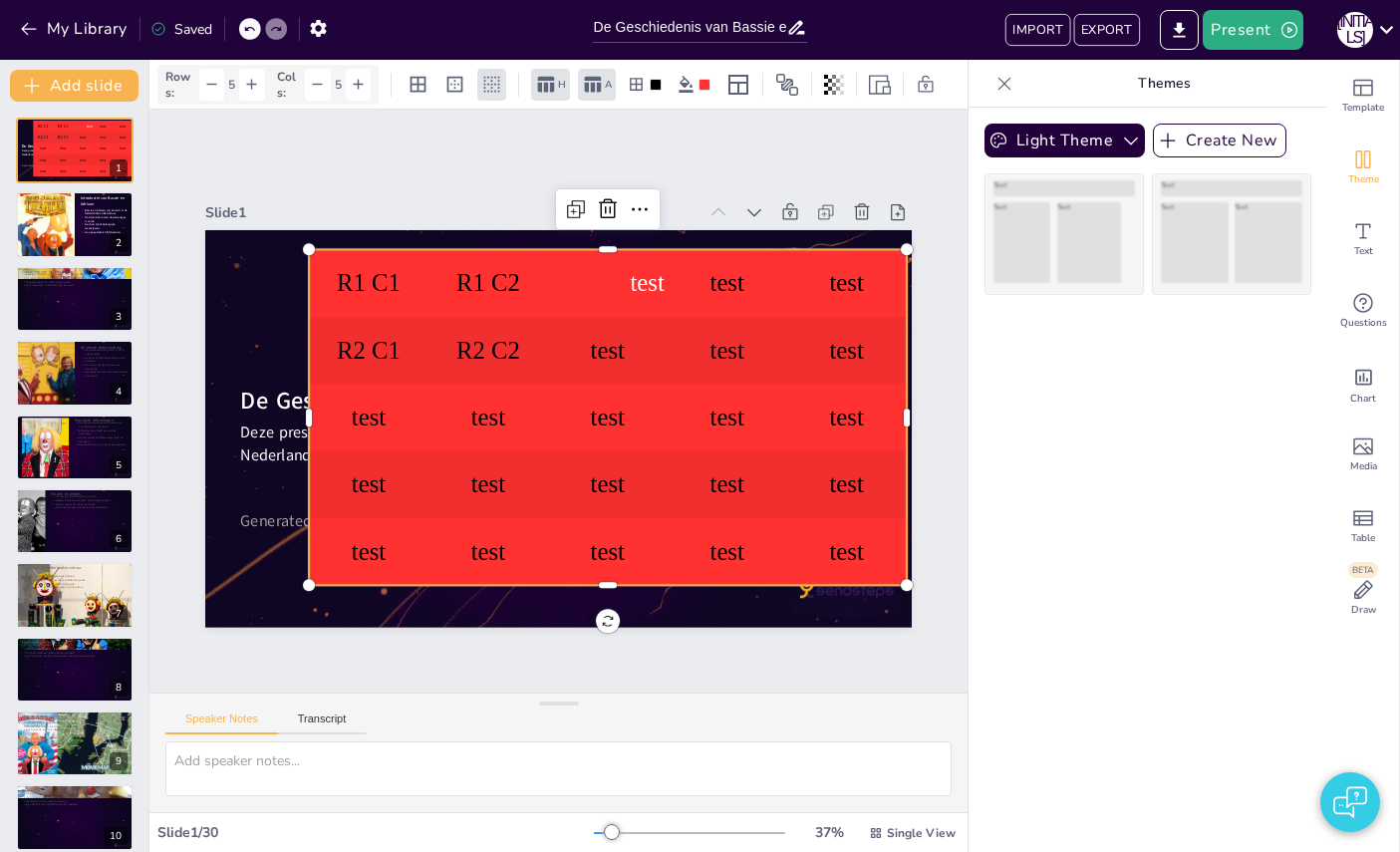 checkbox on "true" 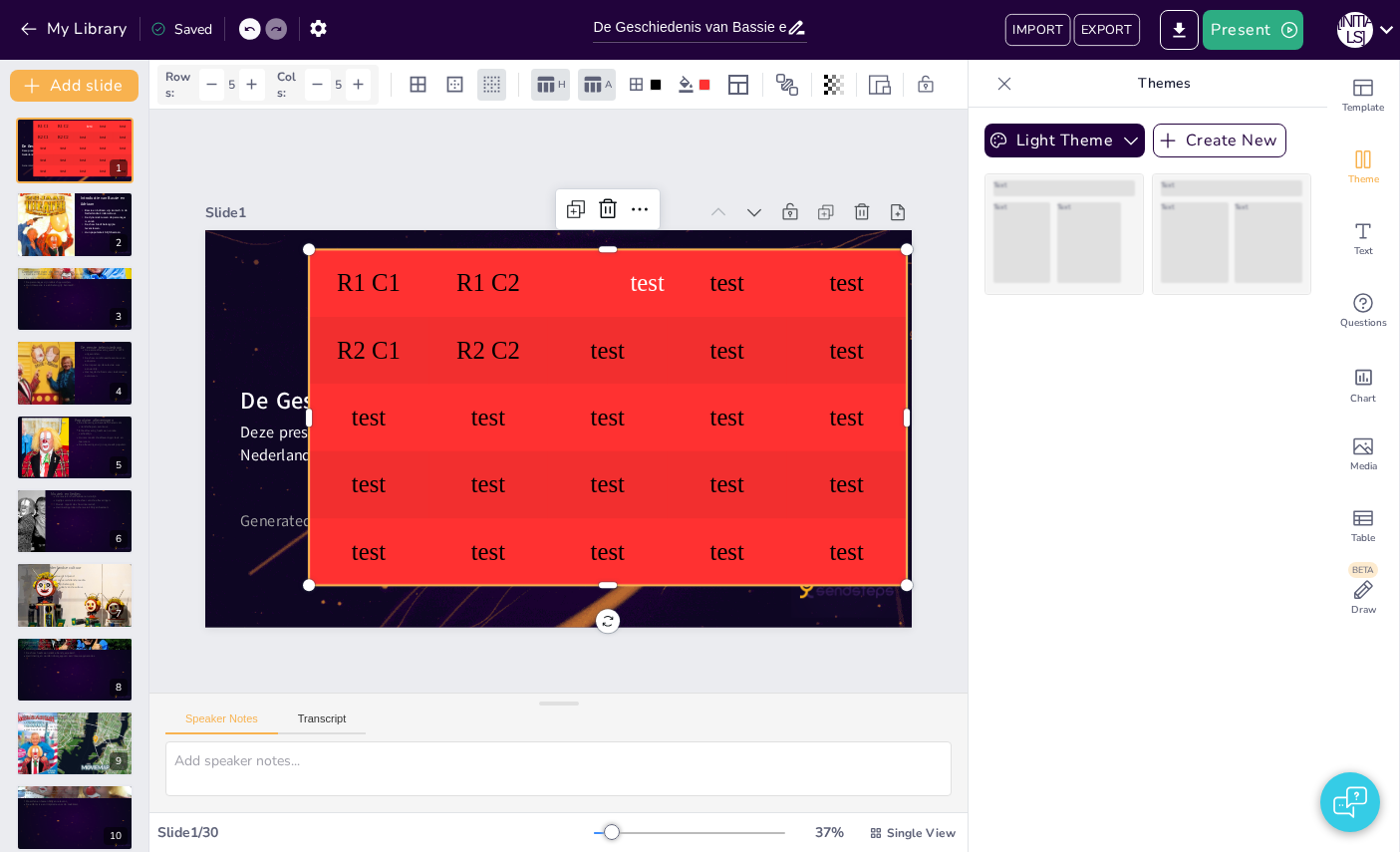 checkbox on "true" 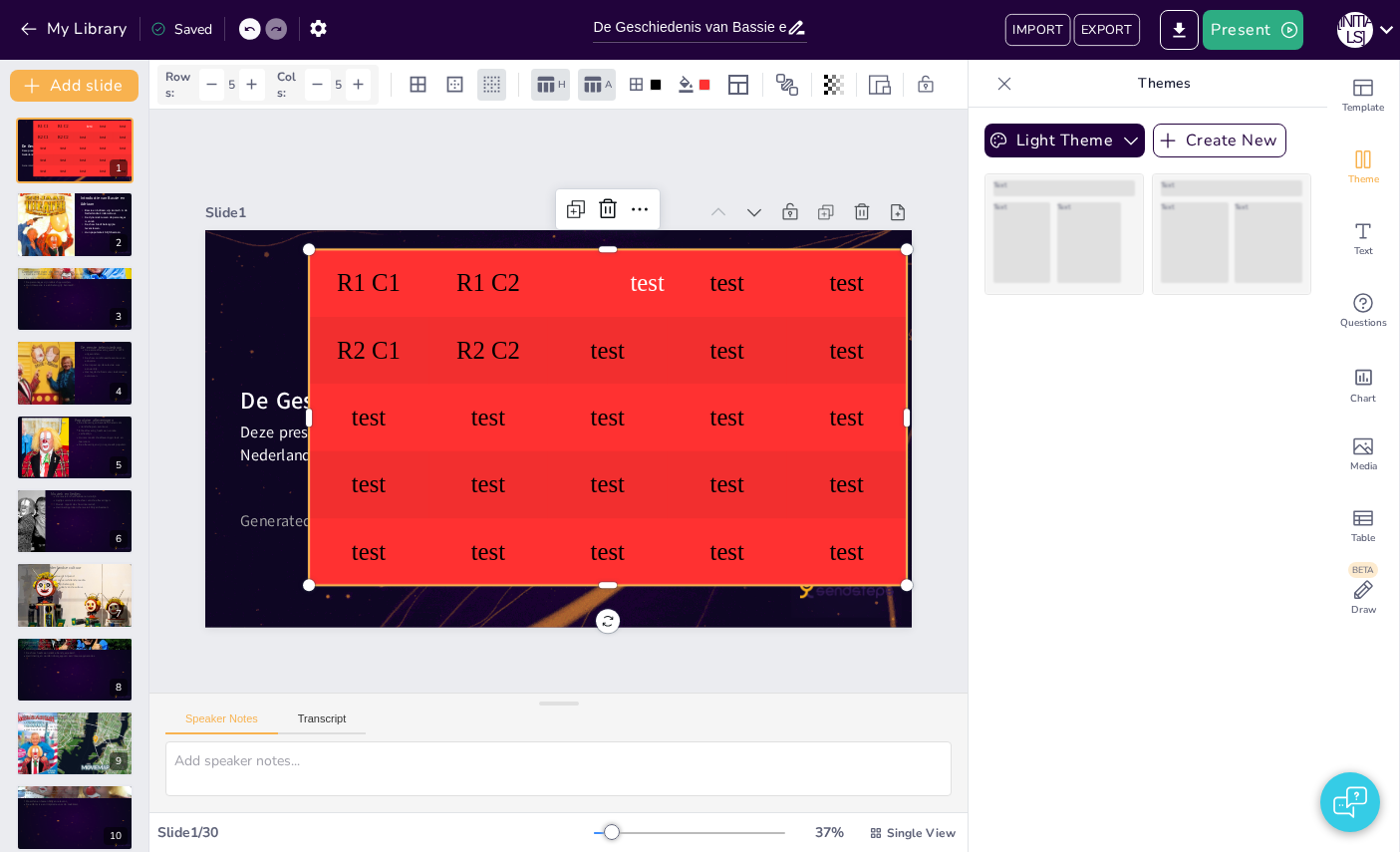 checkbox on "true" 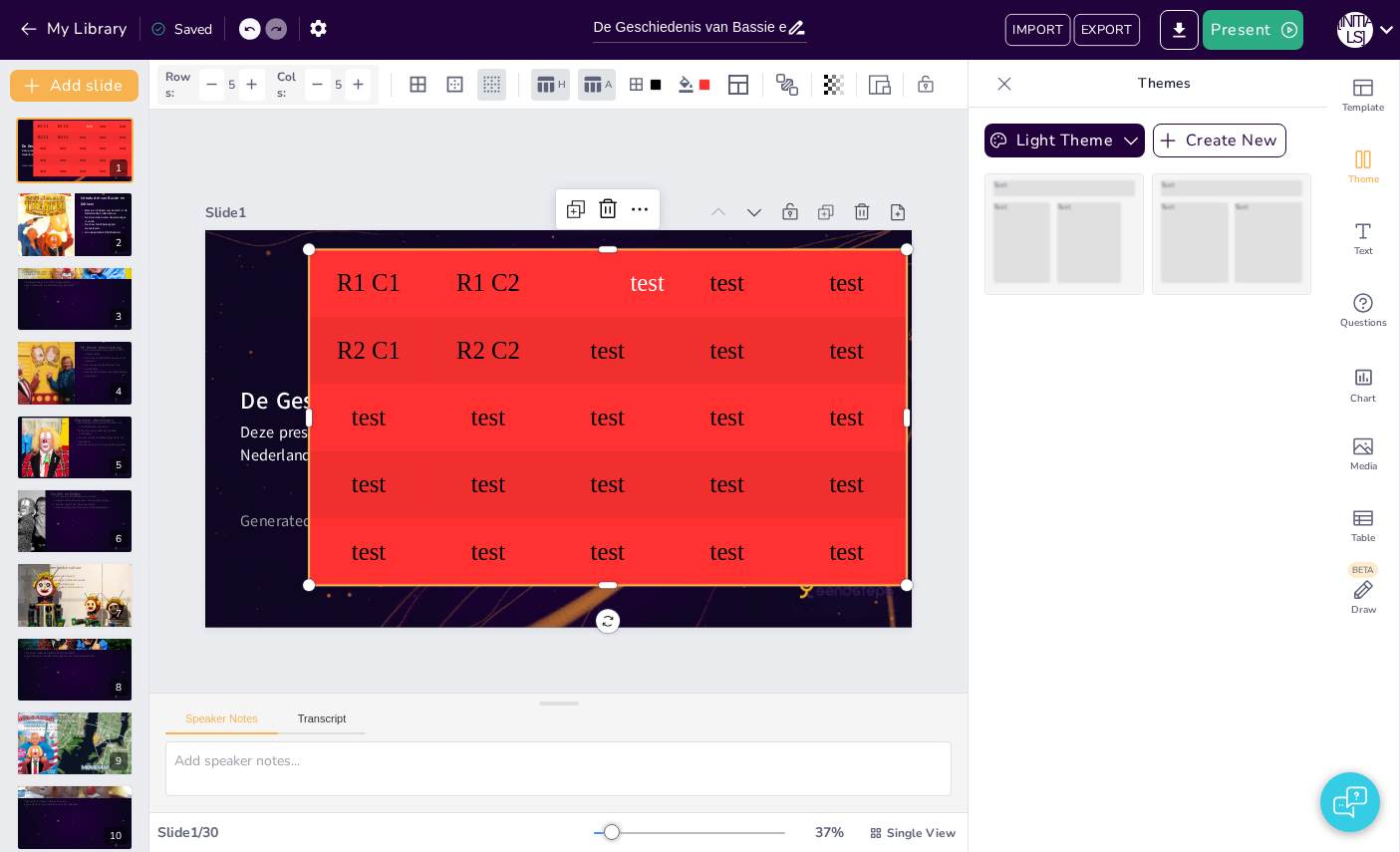 checkbox on "true" 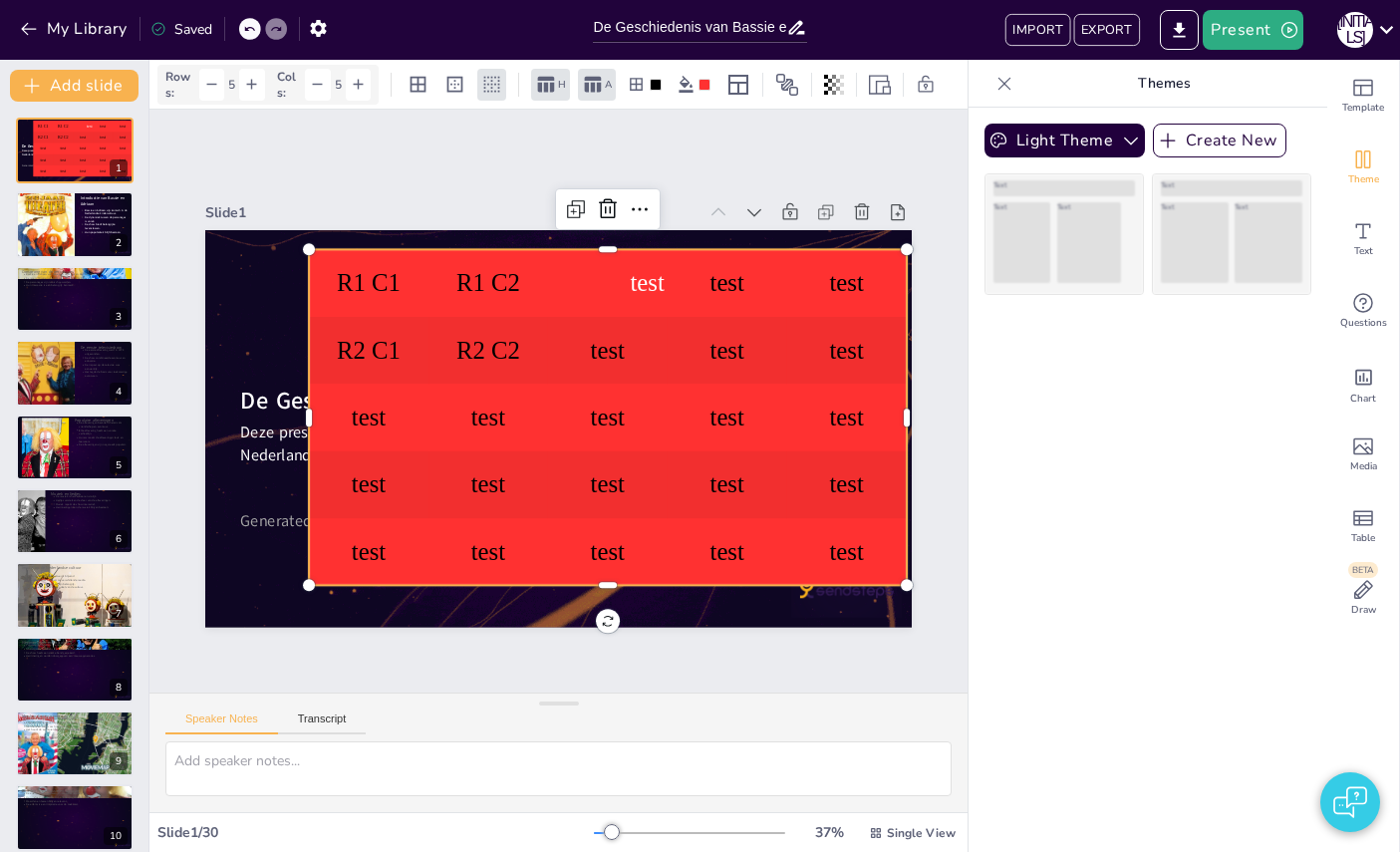 checkbox on "true" 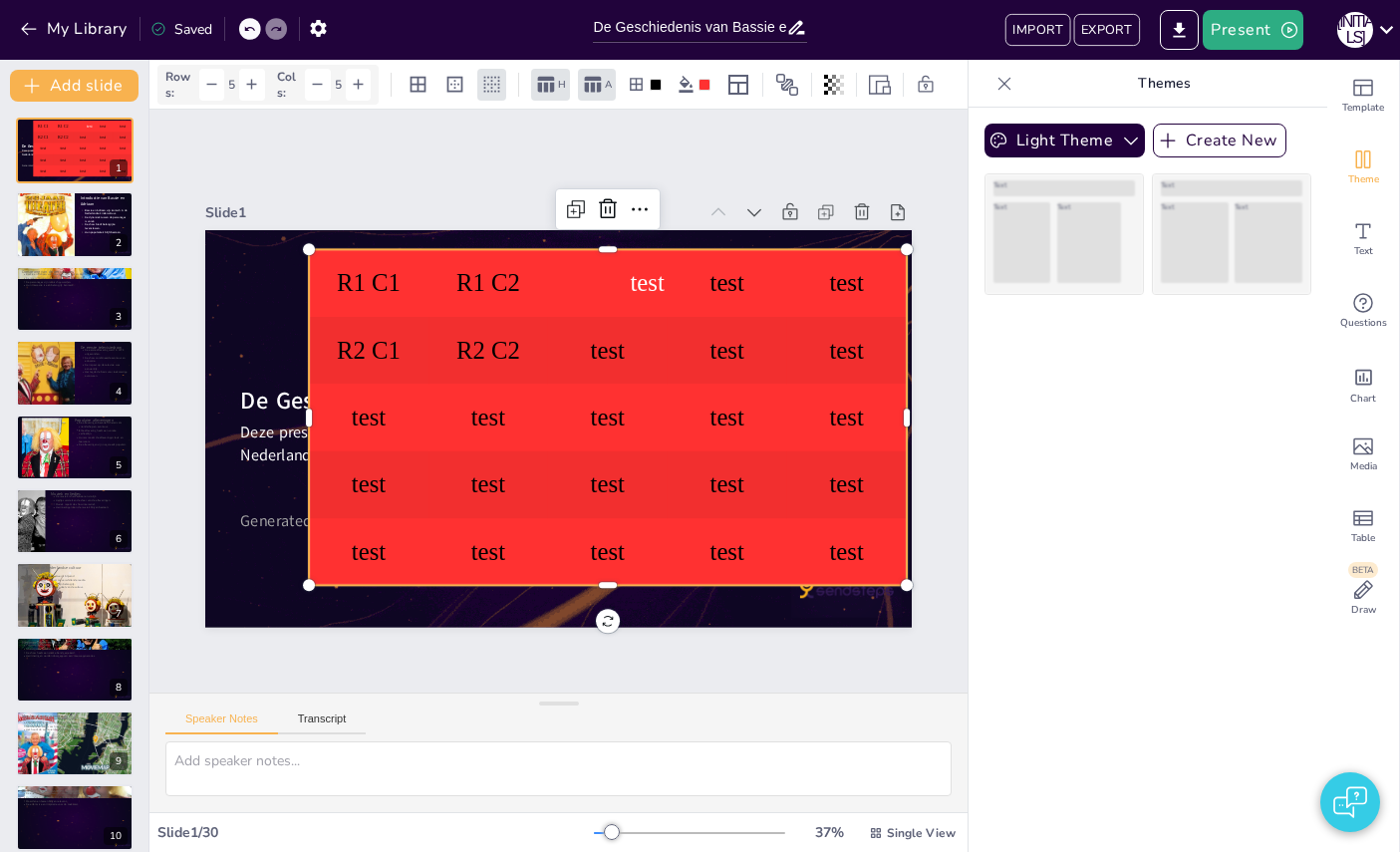 checkbox on "true" 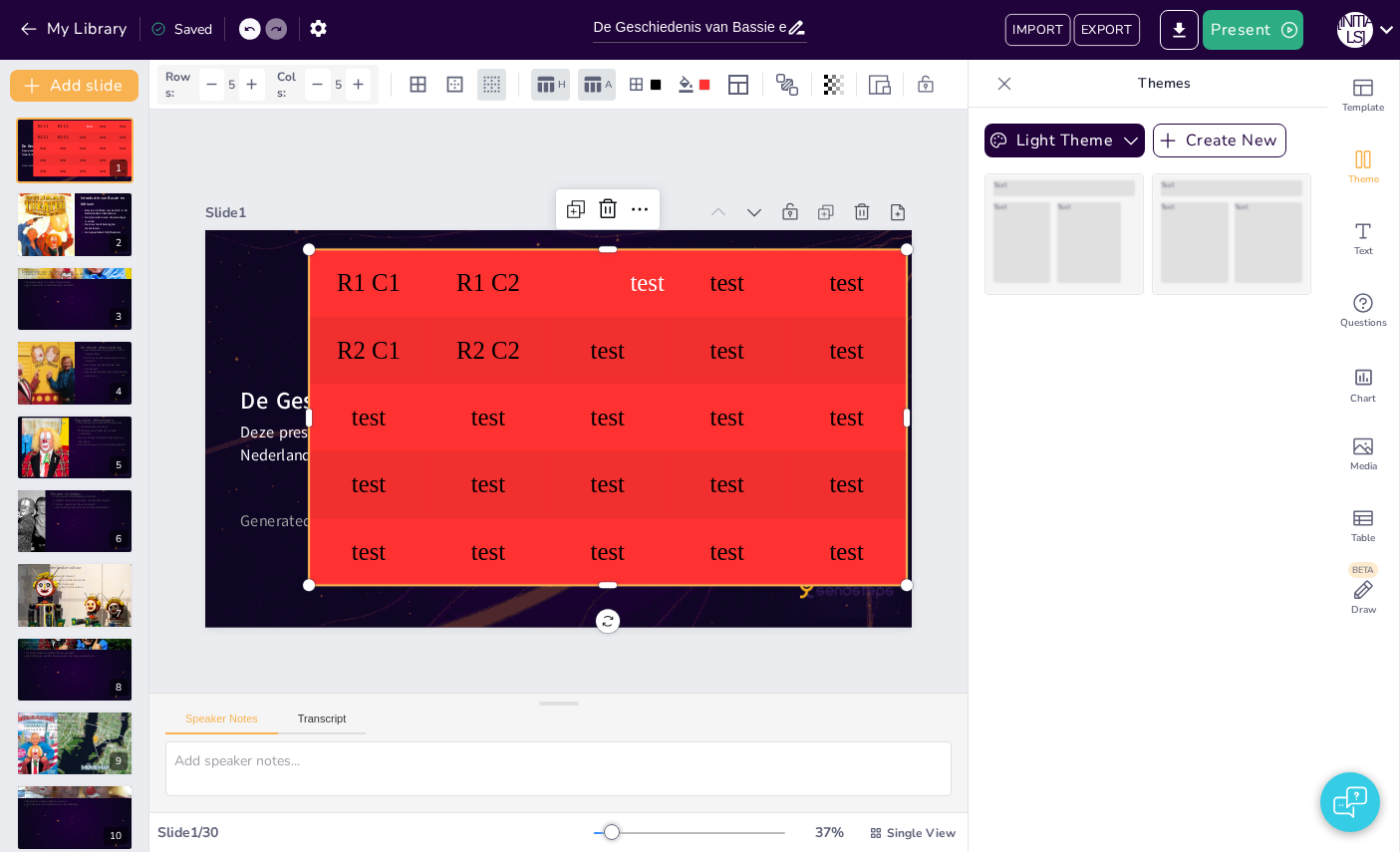 checkbox on "true" 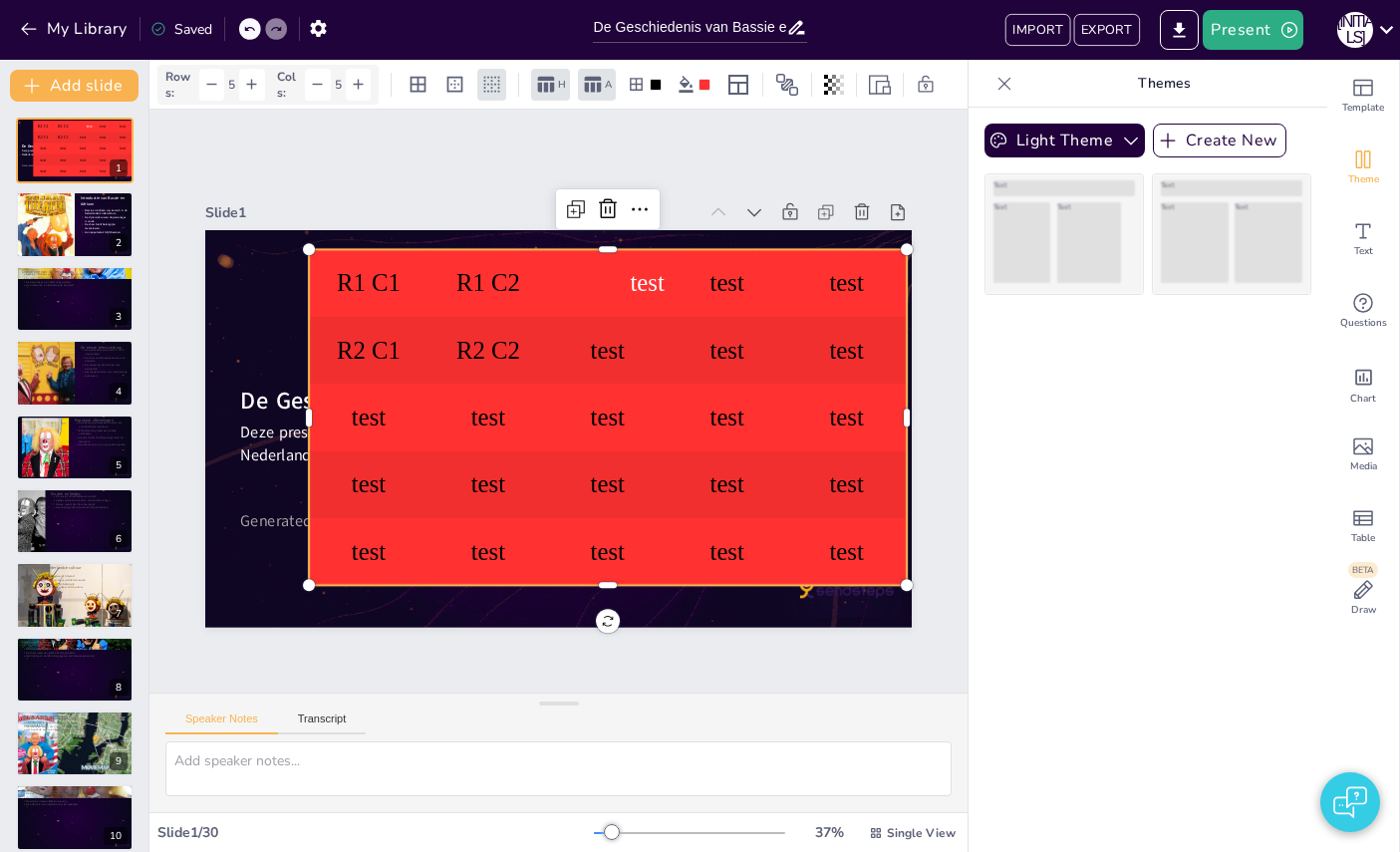 checkbox on "true" 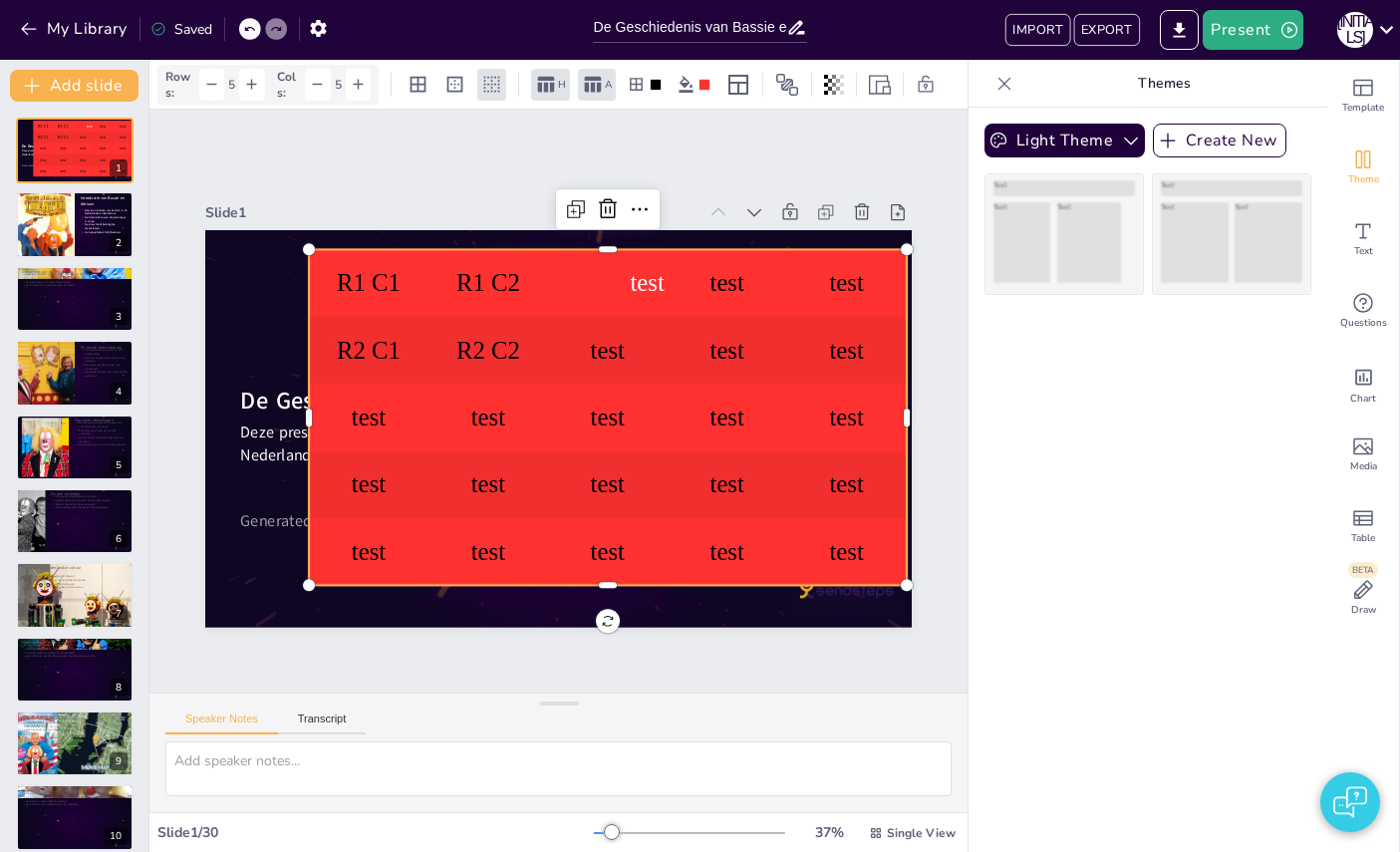 checkbox on "true" 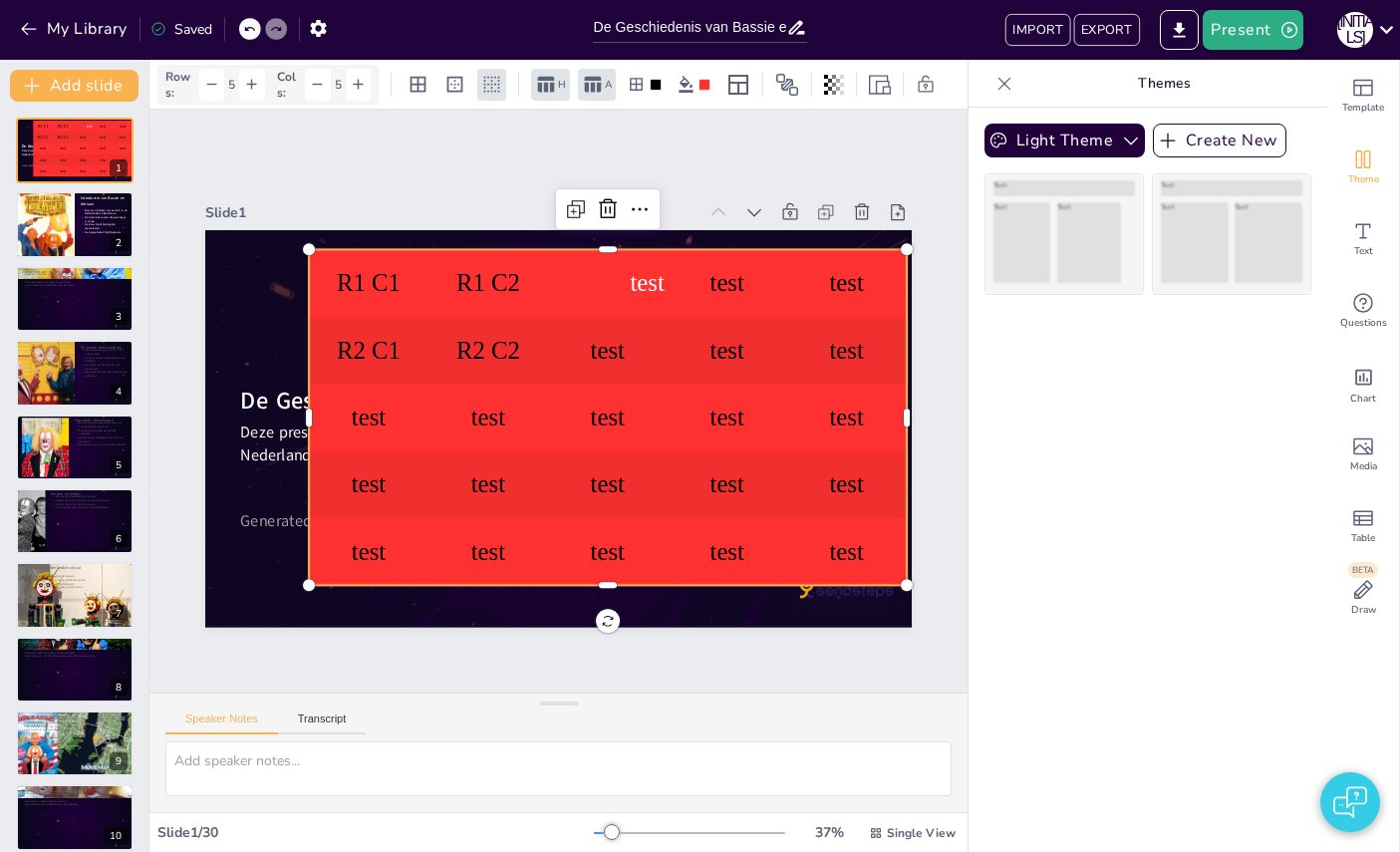 checkbox on "true" 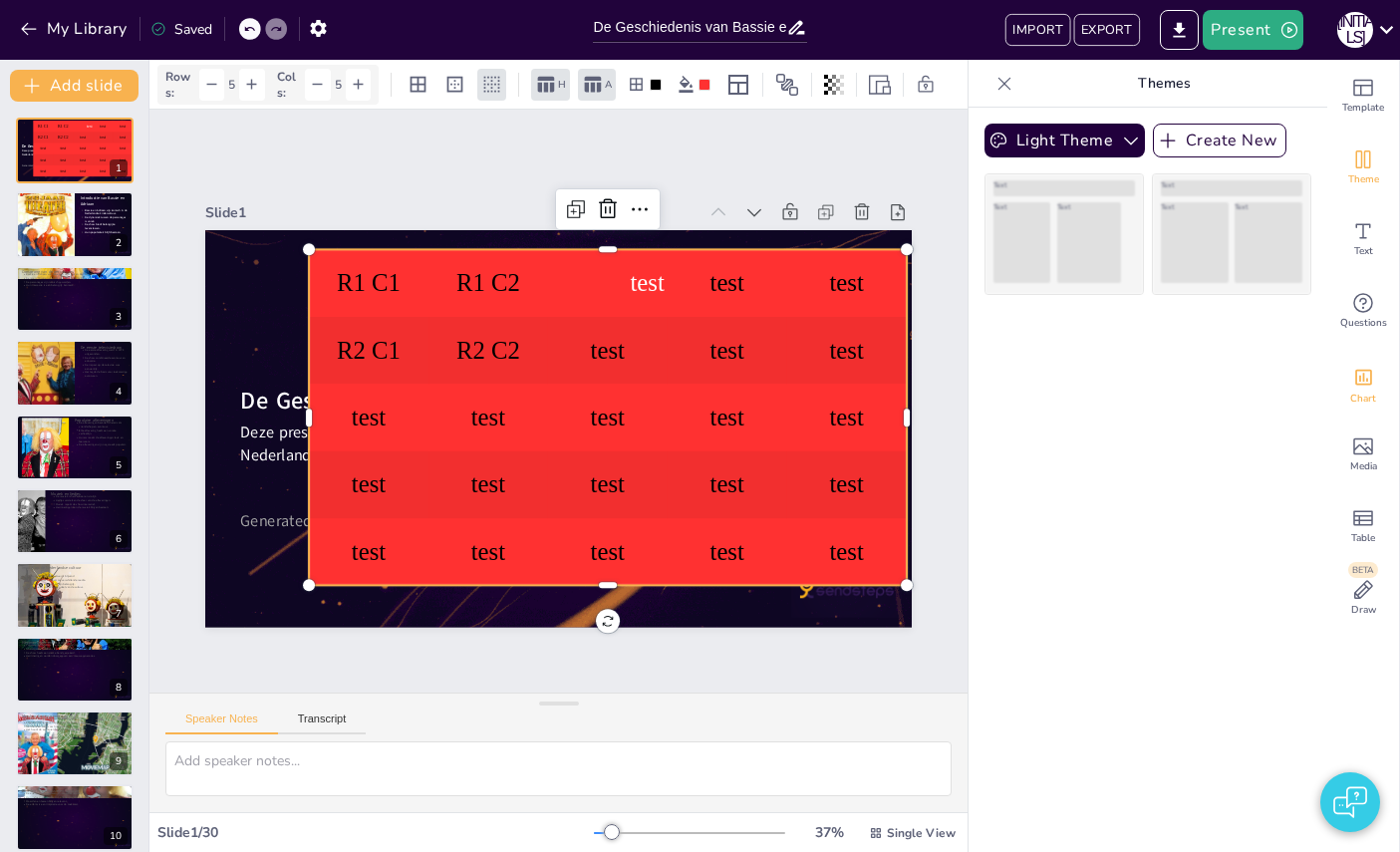 click 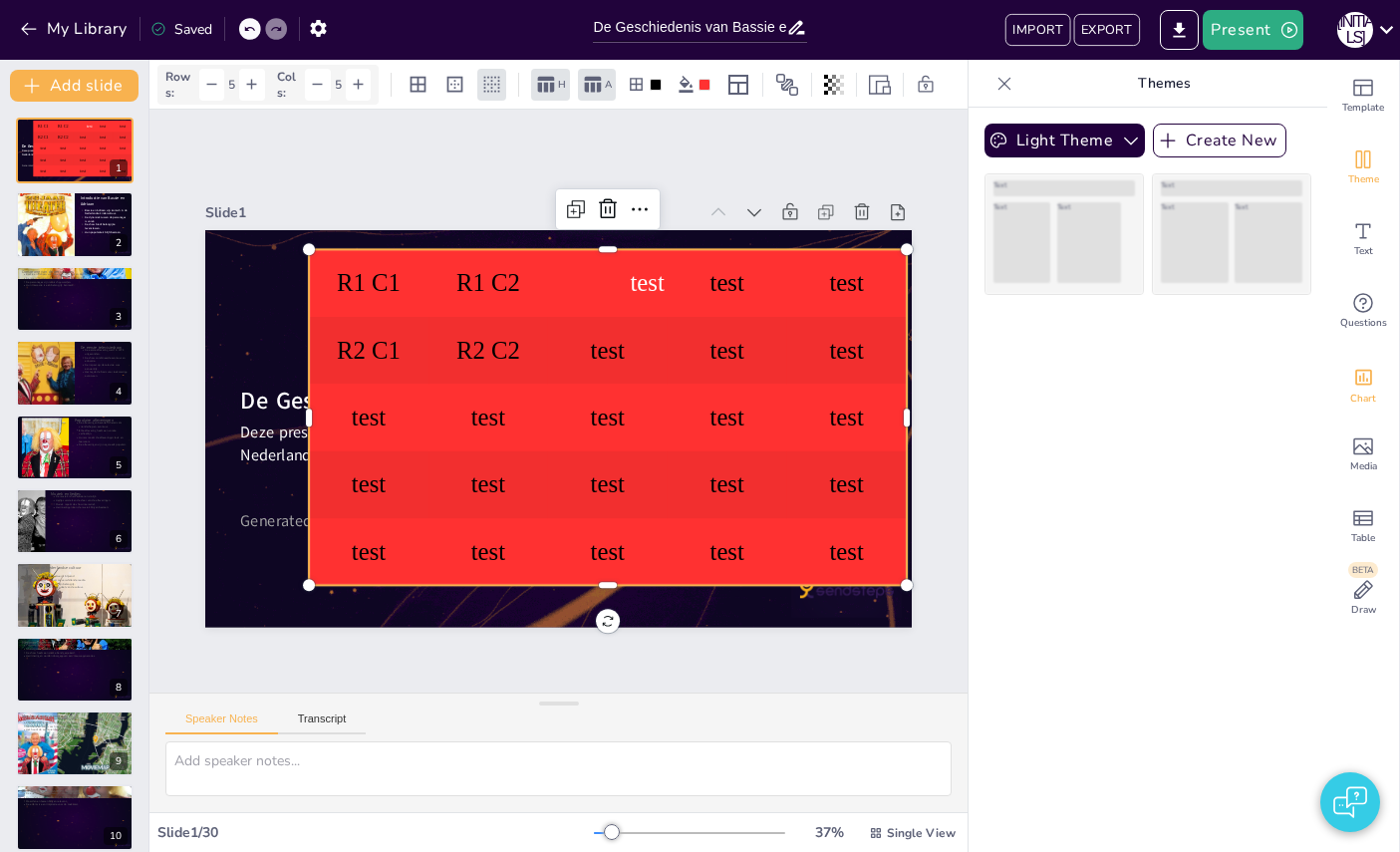 checkbox on "true" 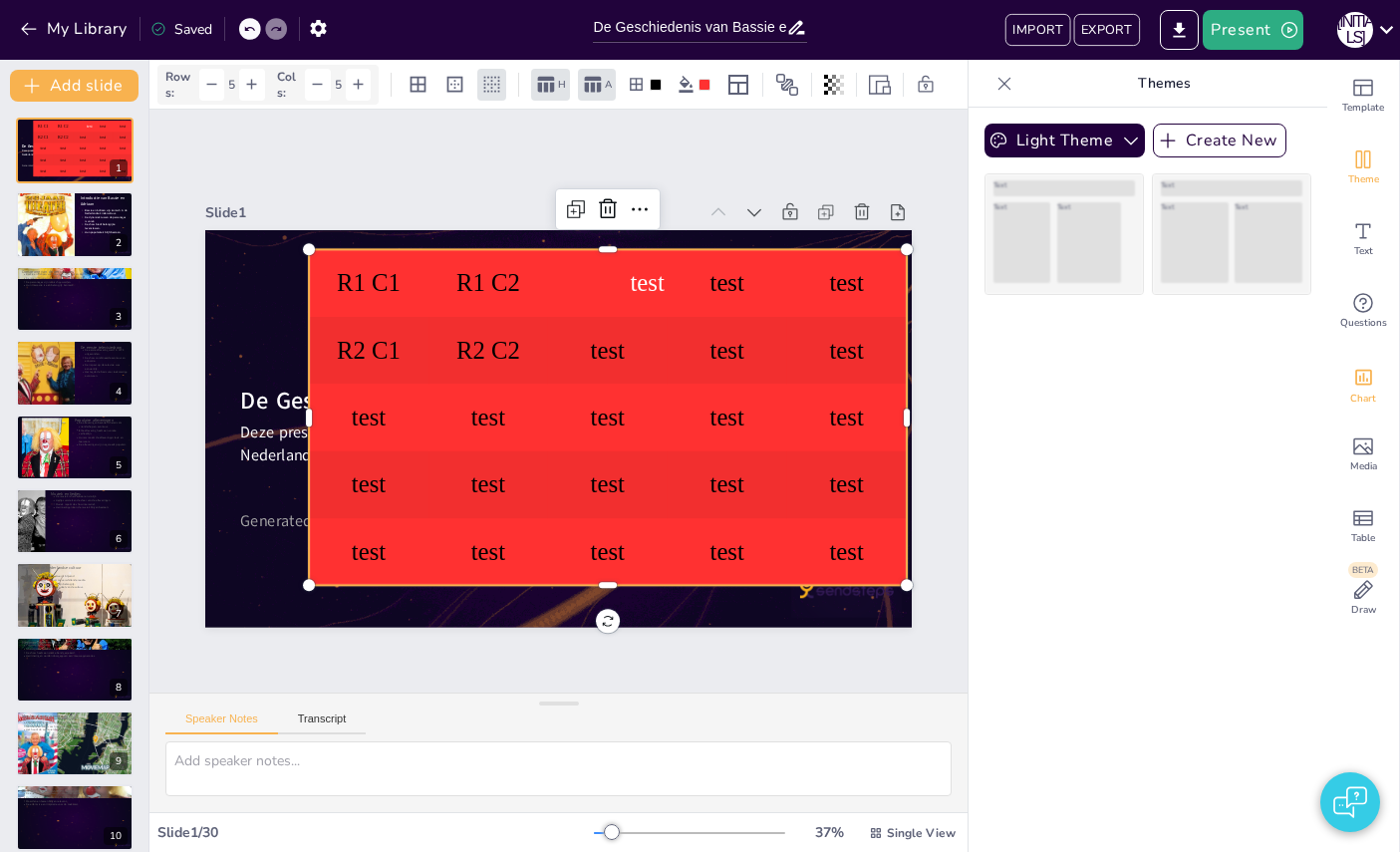 checkbox on "true" 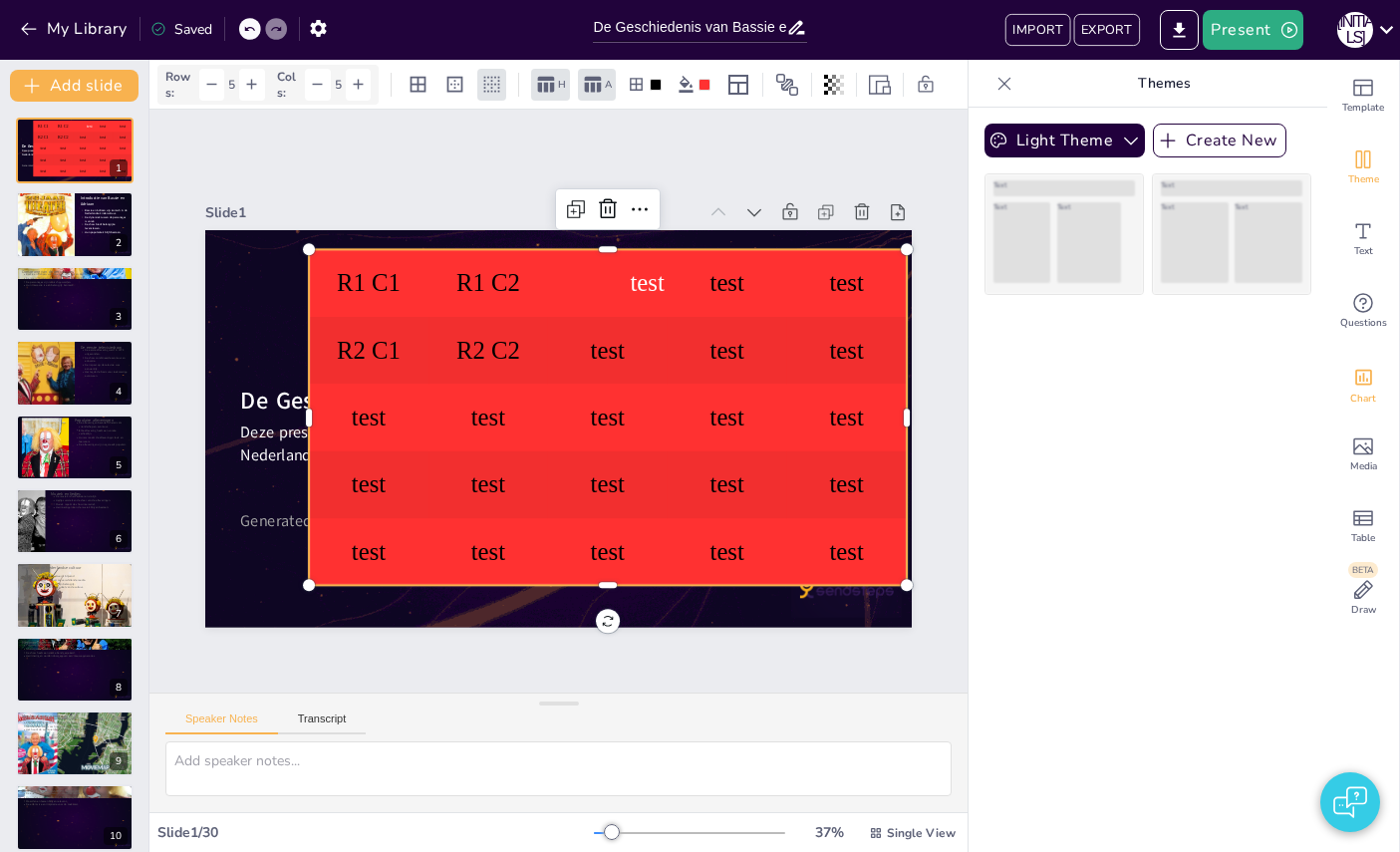 checkbox on "true" 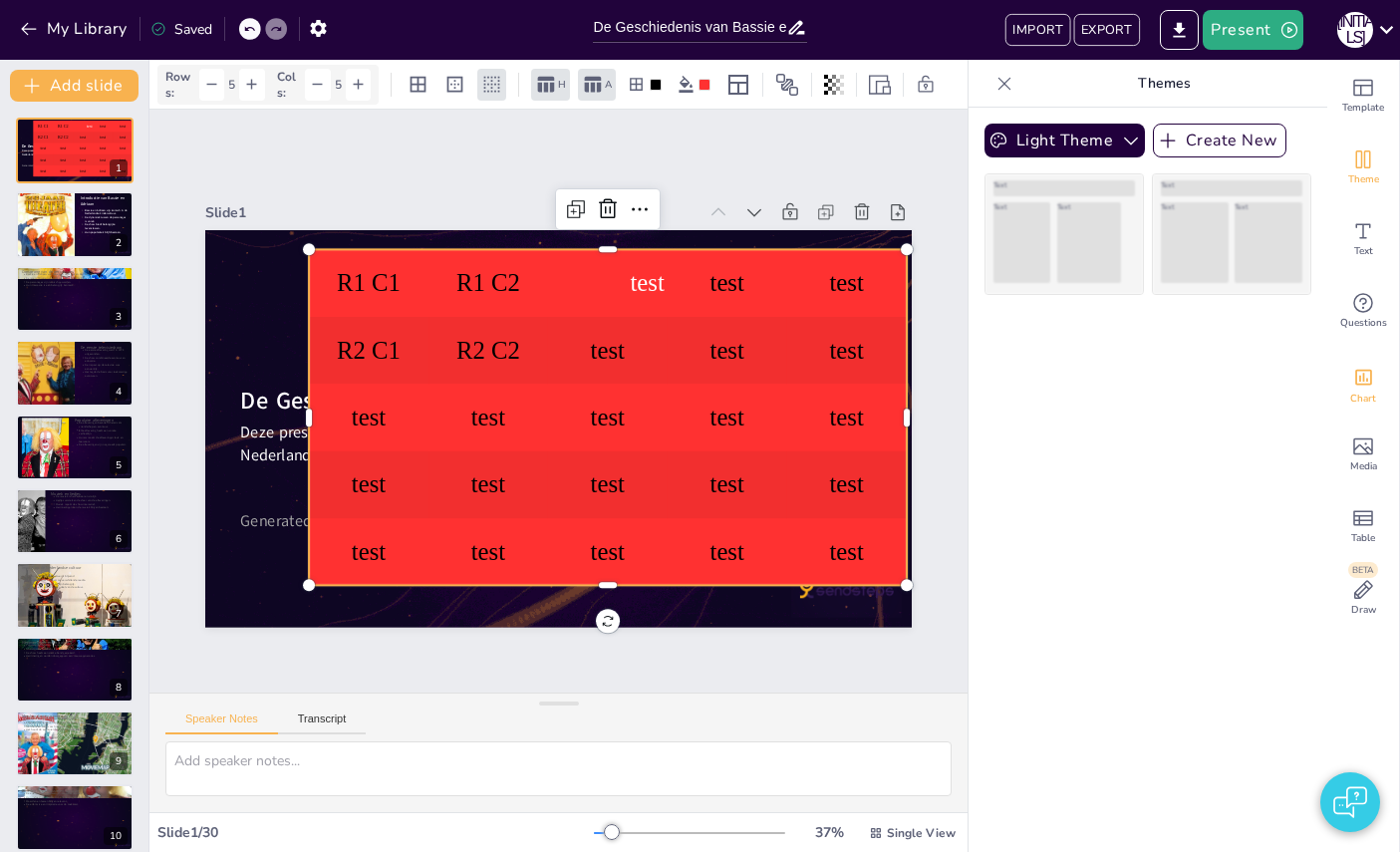 checkbox on "true" 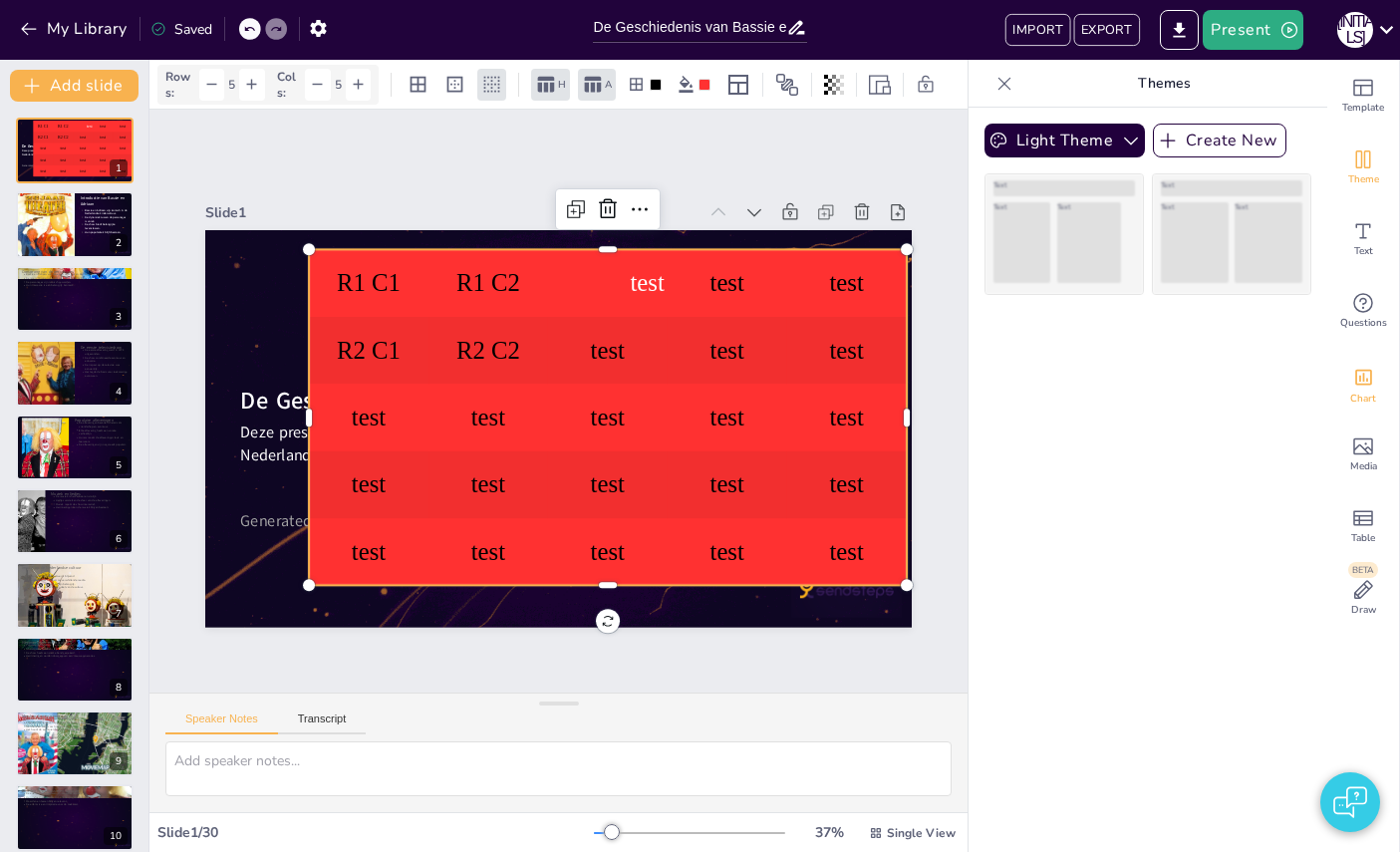checkbox on "true" 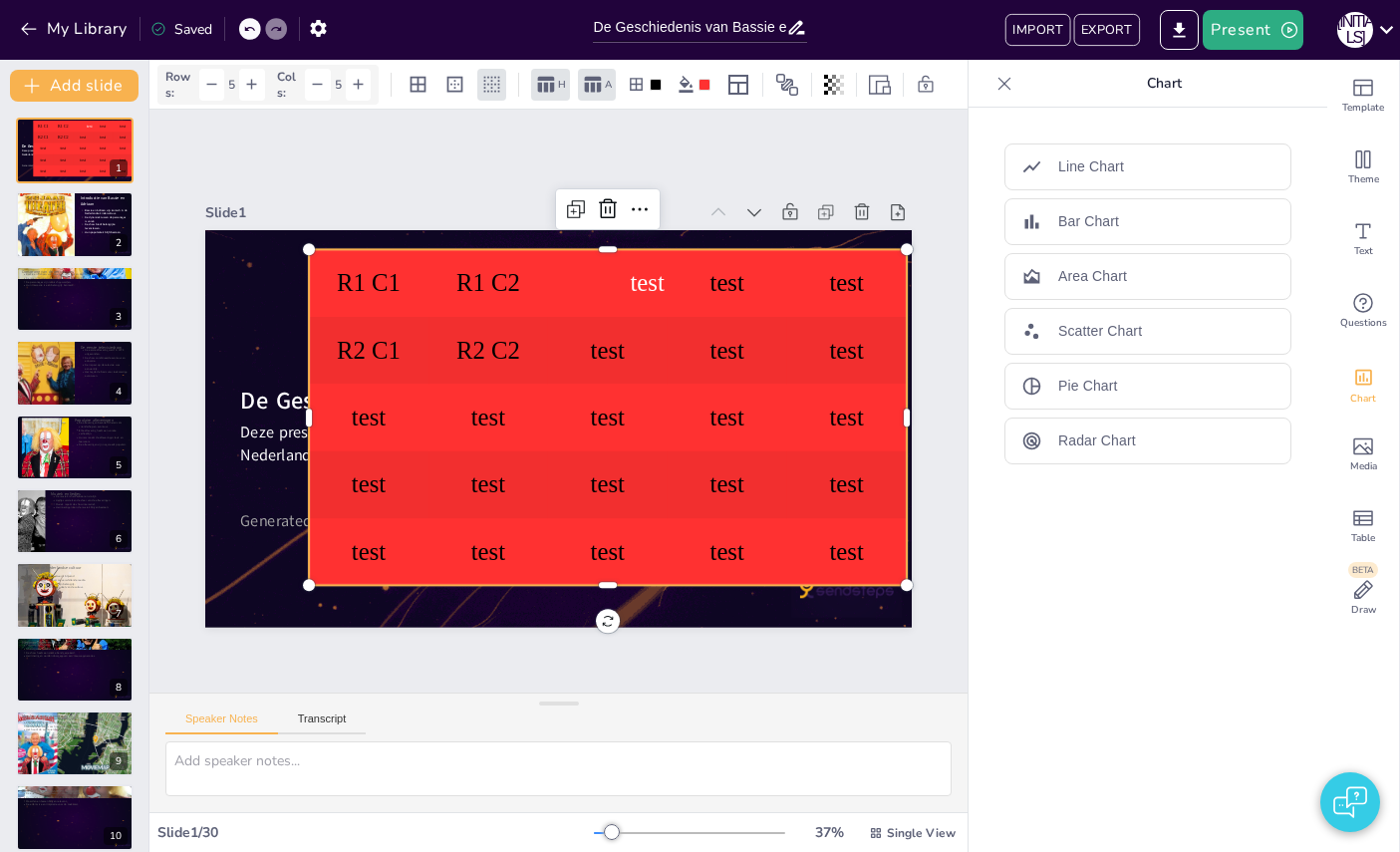 checkbox on "true" 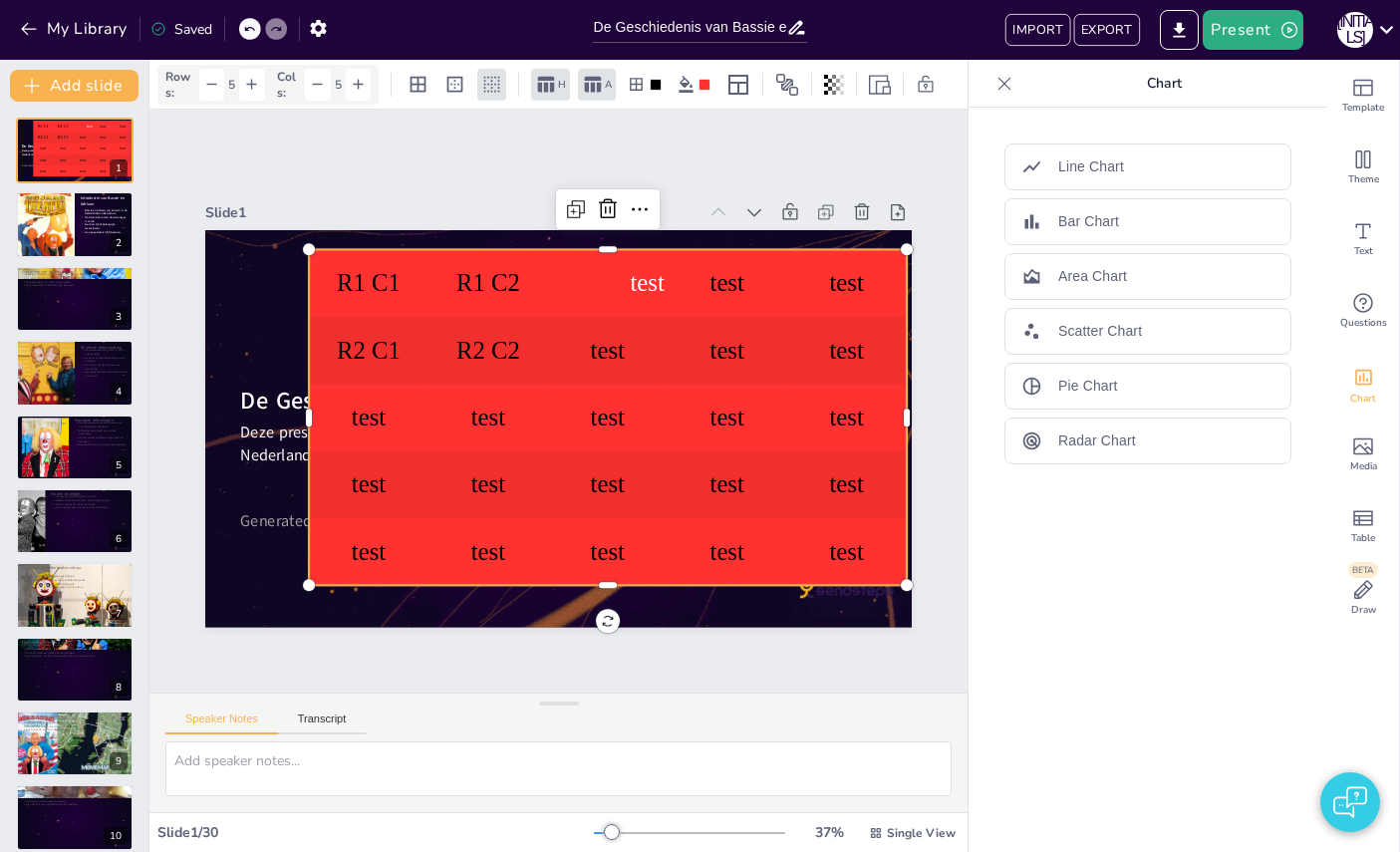 checkbox on "true" 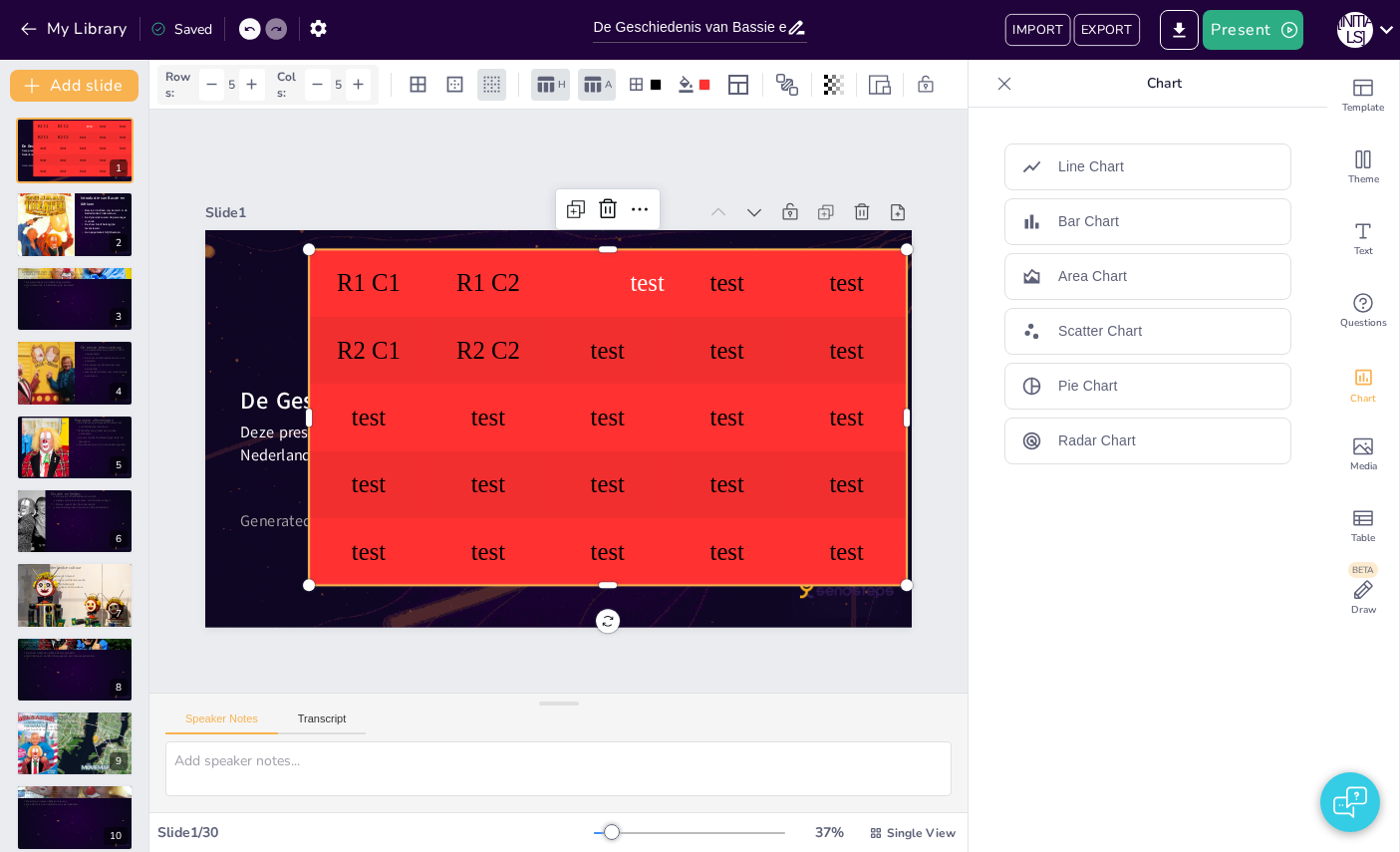 checkbox on "true" 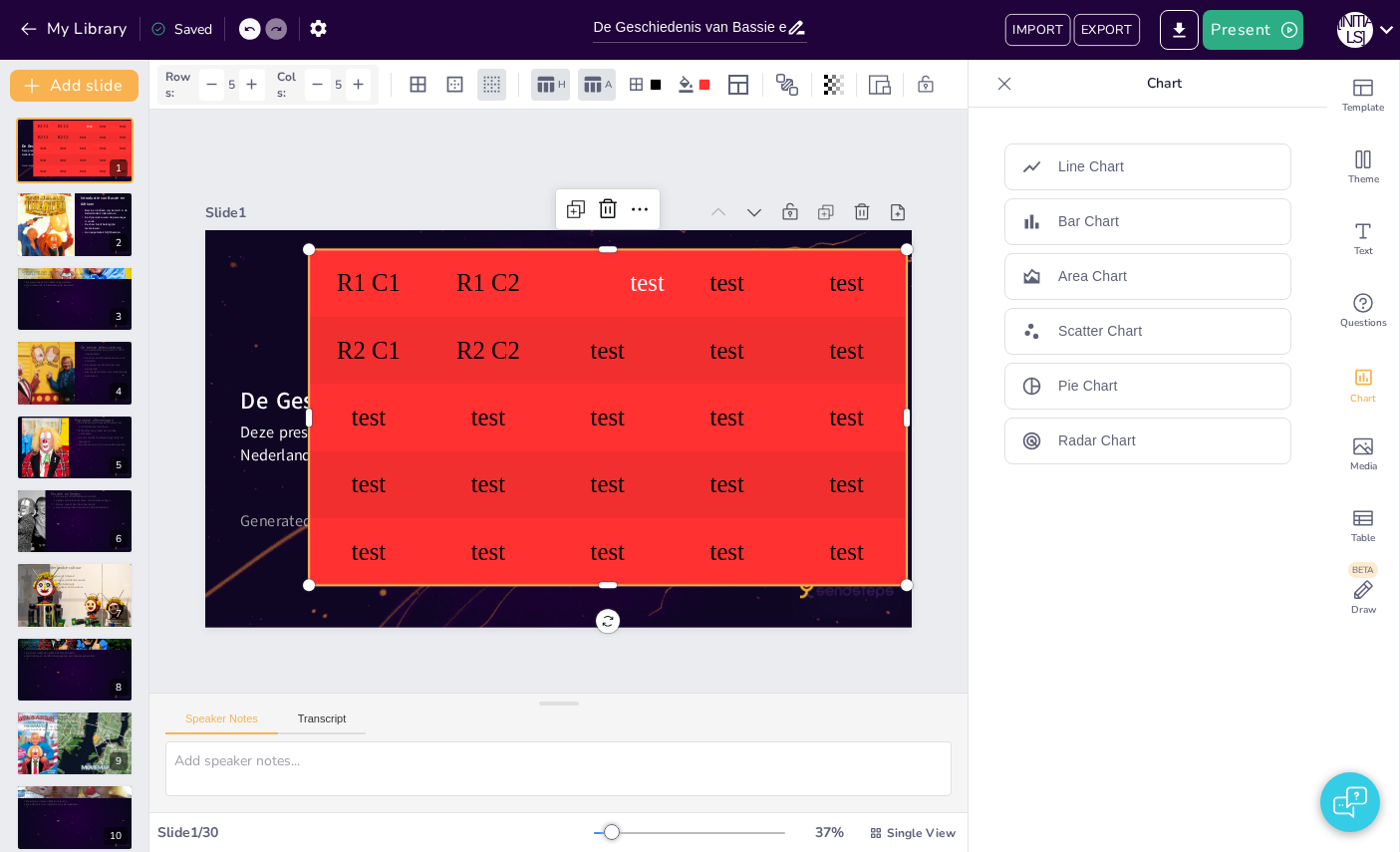 checkbox on "true" 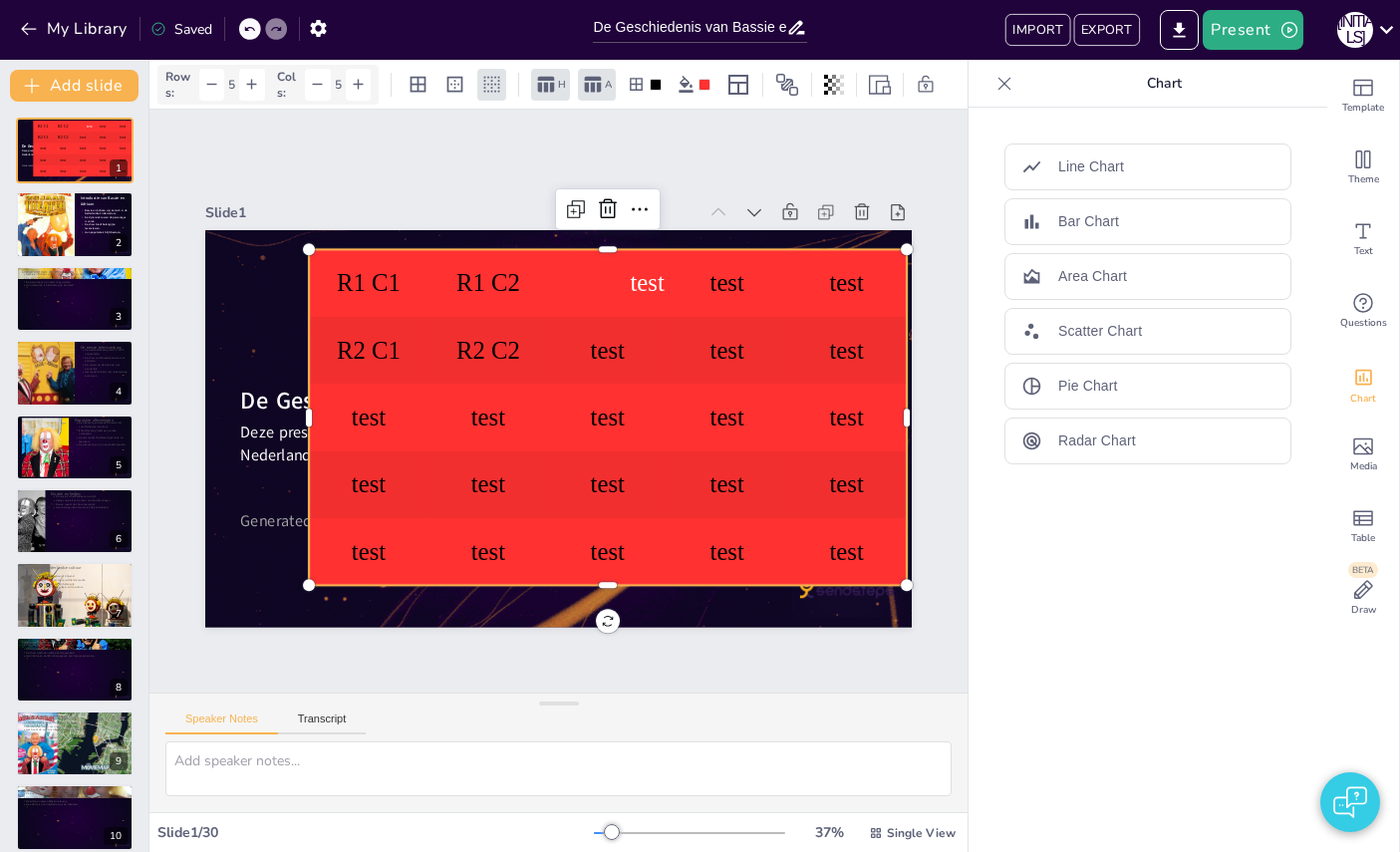 checkbox on "true" 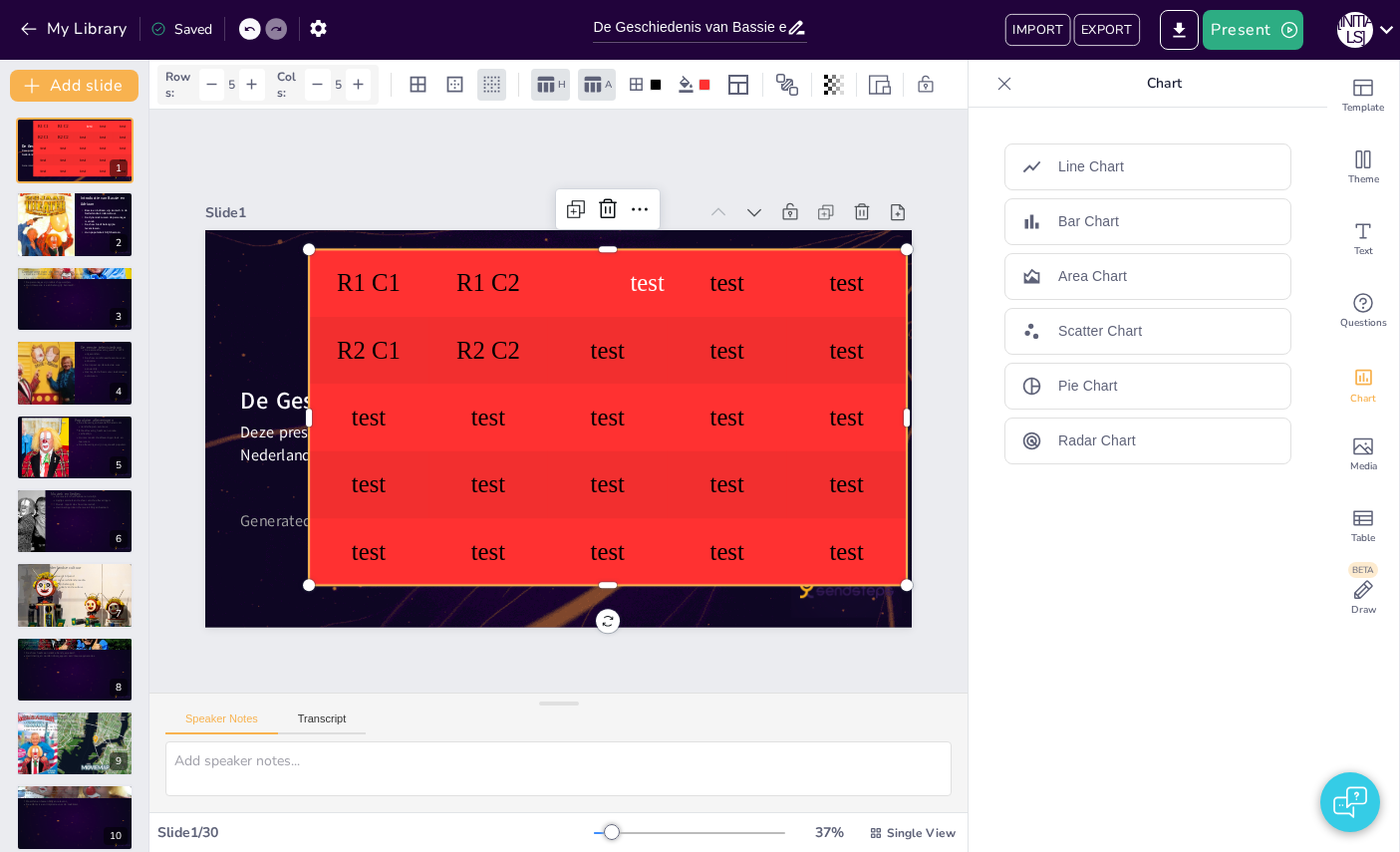 checkbox on "true" 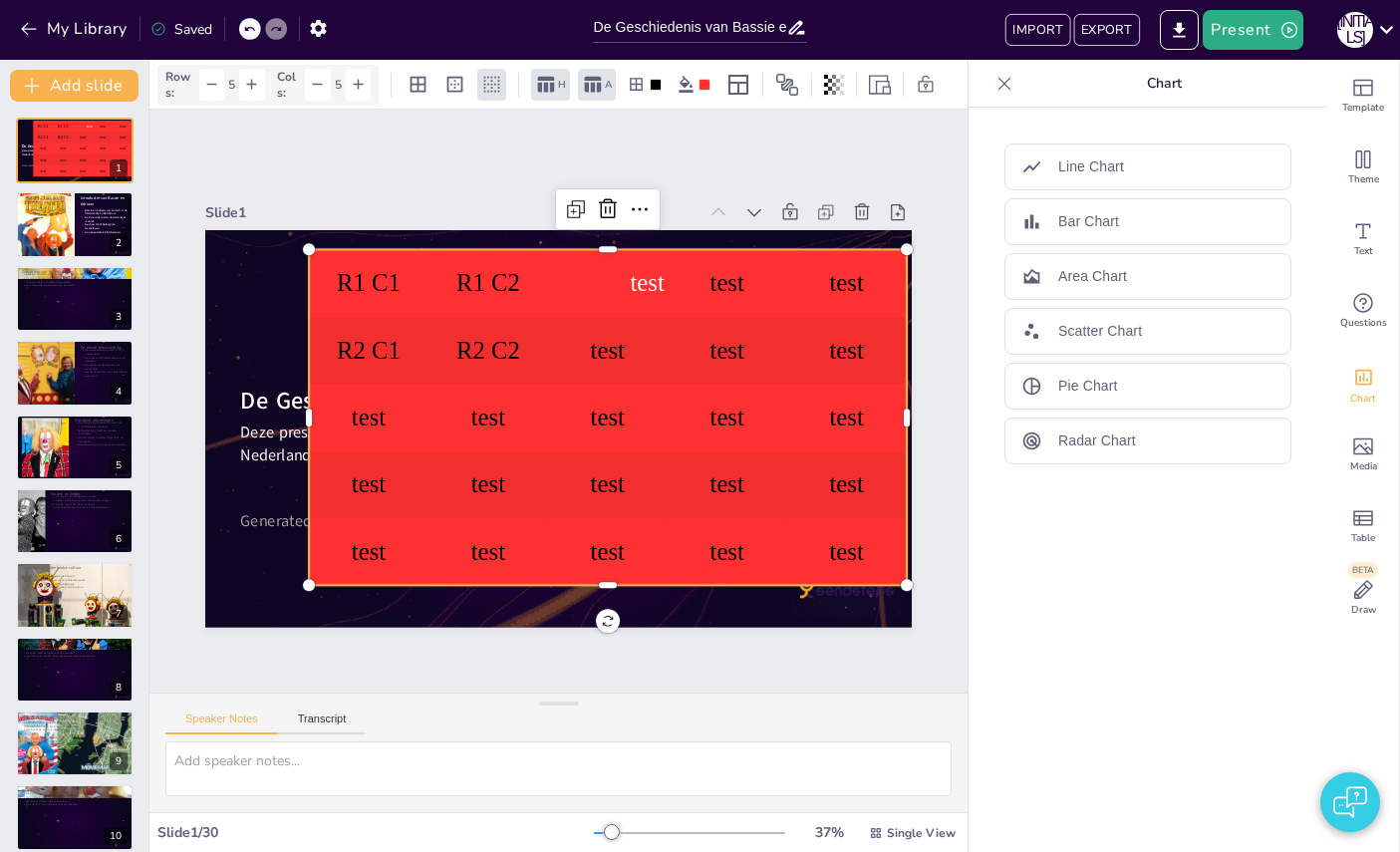 checkbox on "true" 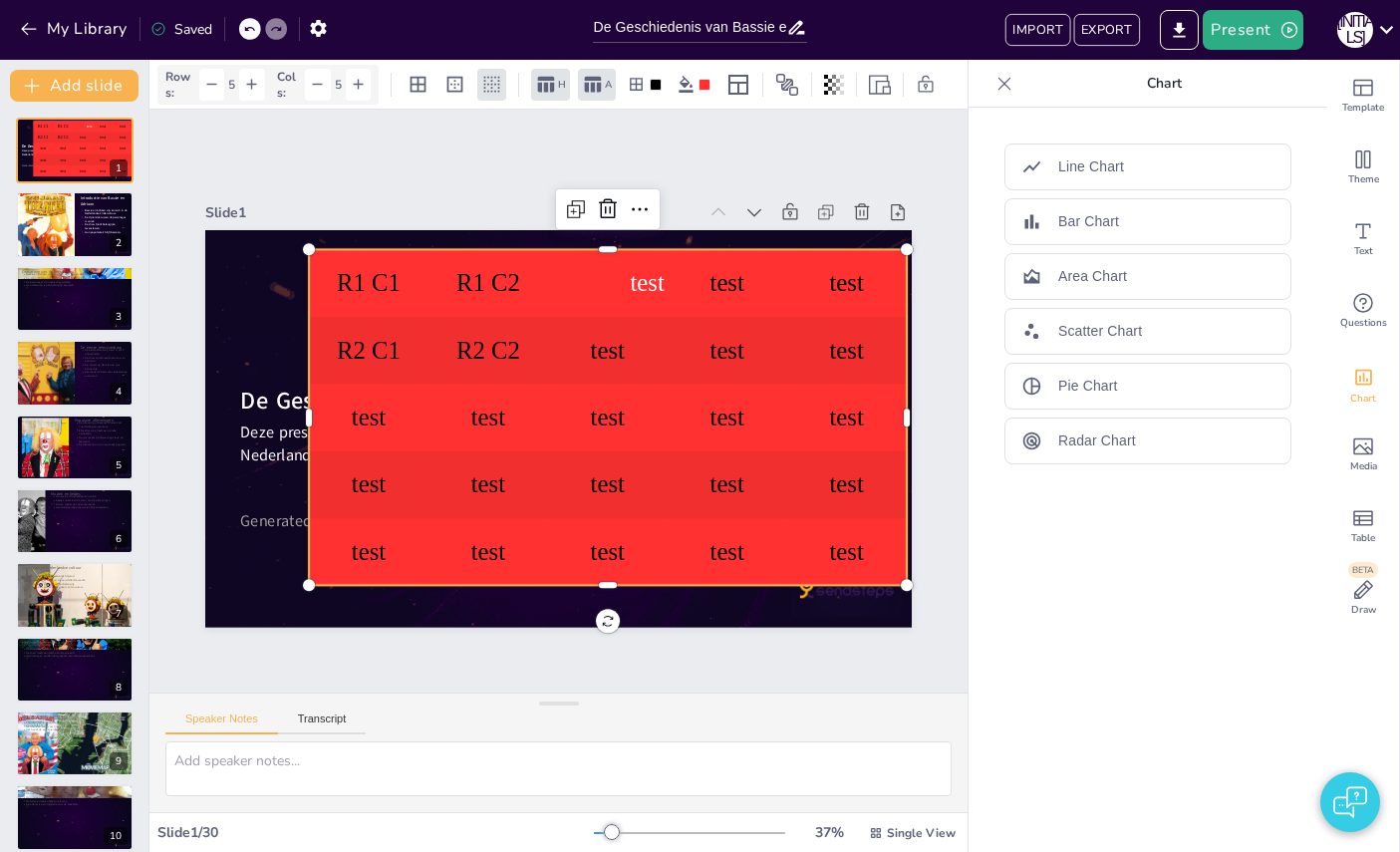 checkbox on "true" 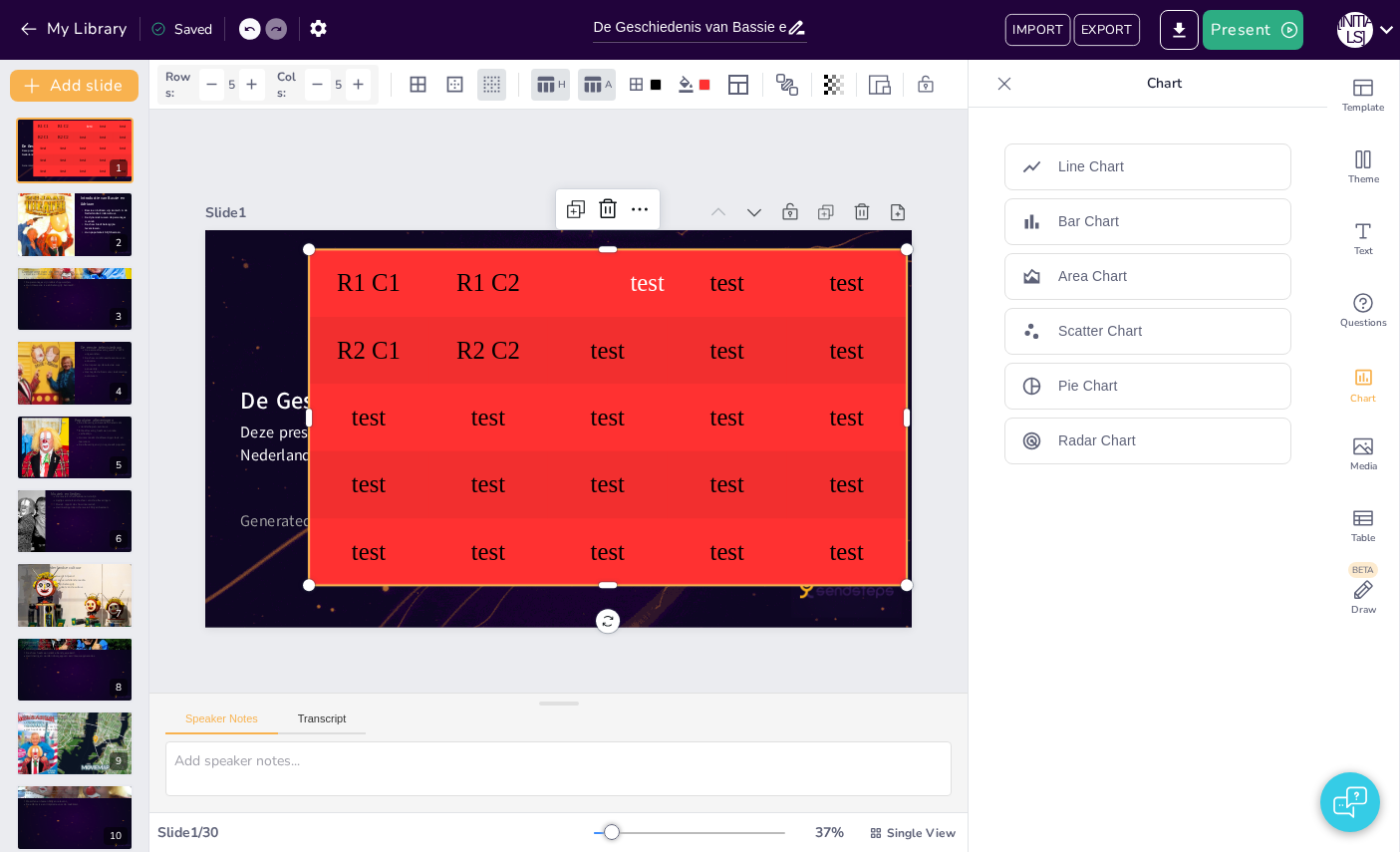 checkbox on "true" 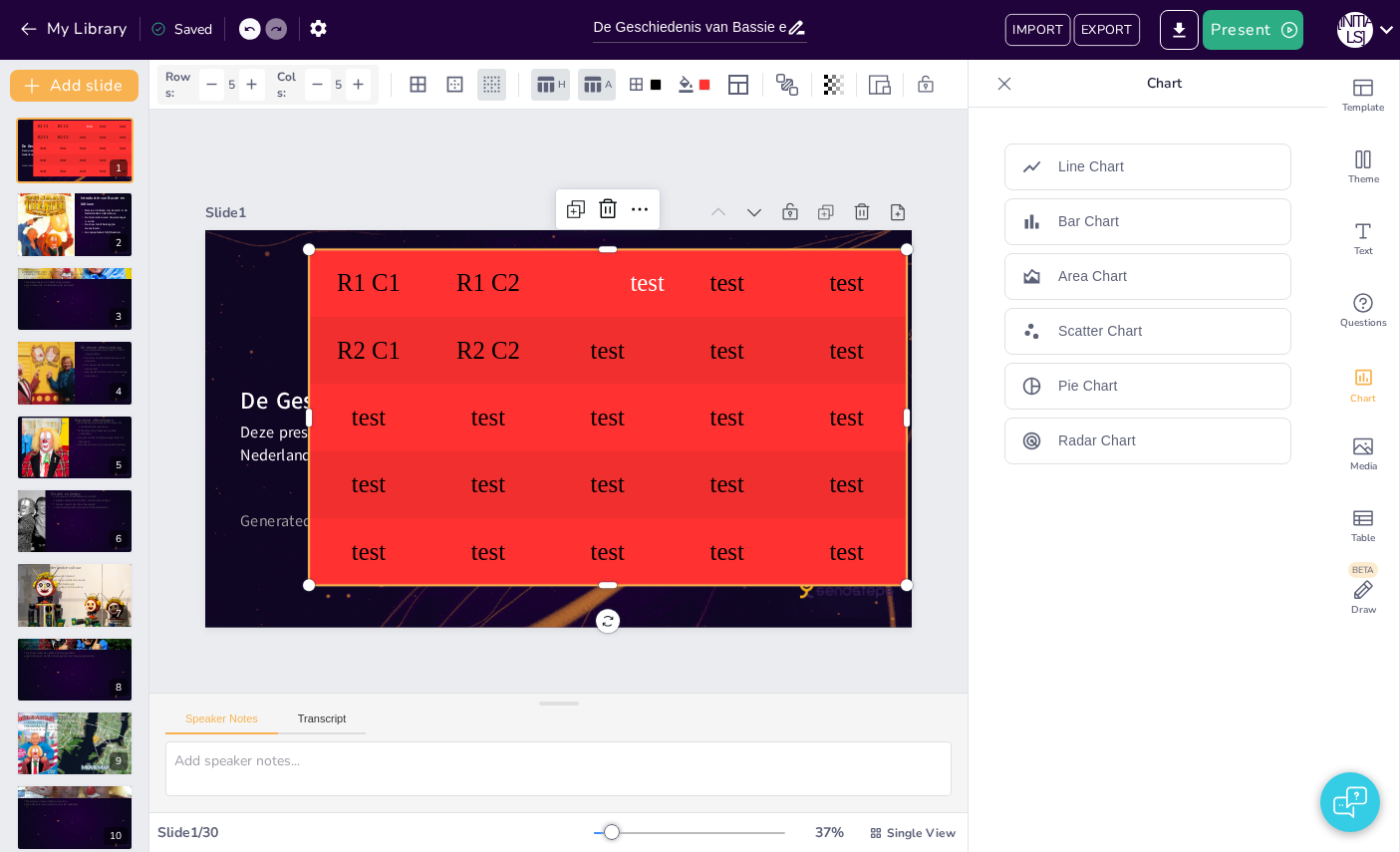 checkbox on "true" 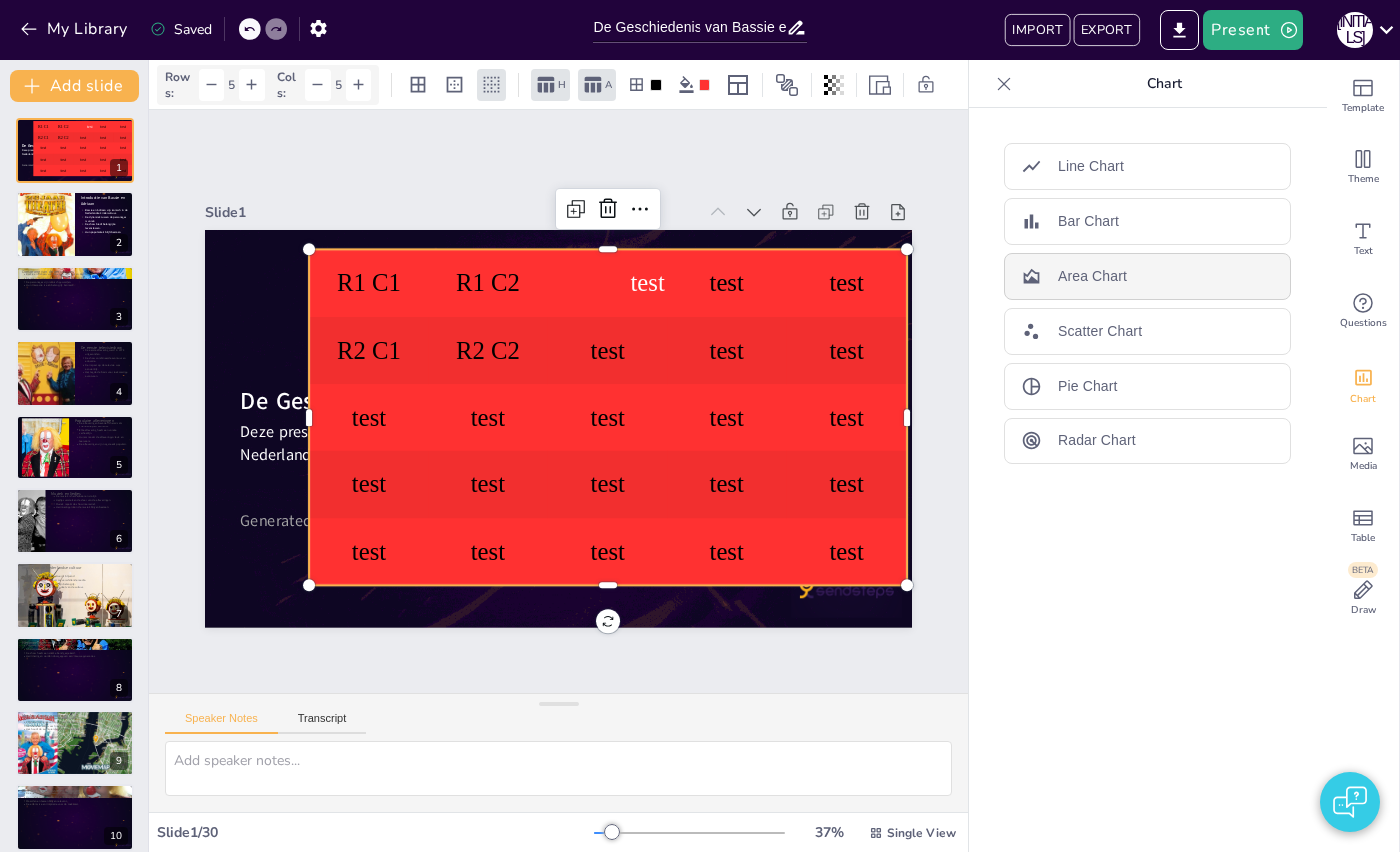 click on "Area Chart" at bounding box center (1092, 276) 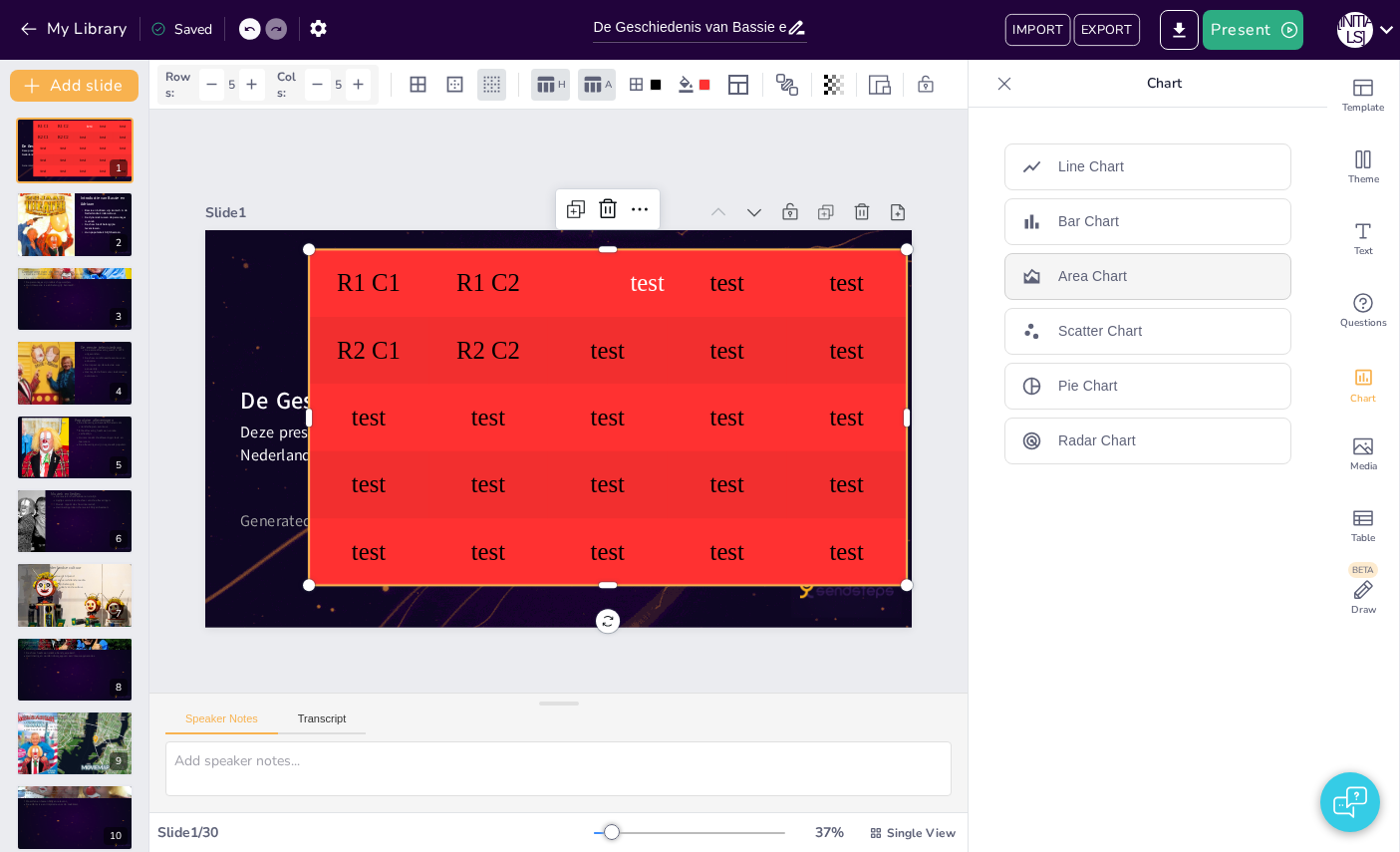 checkbox on "true" 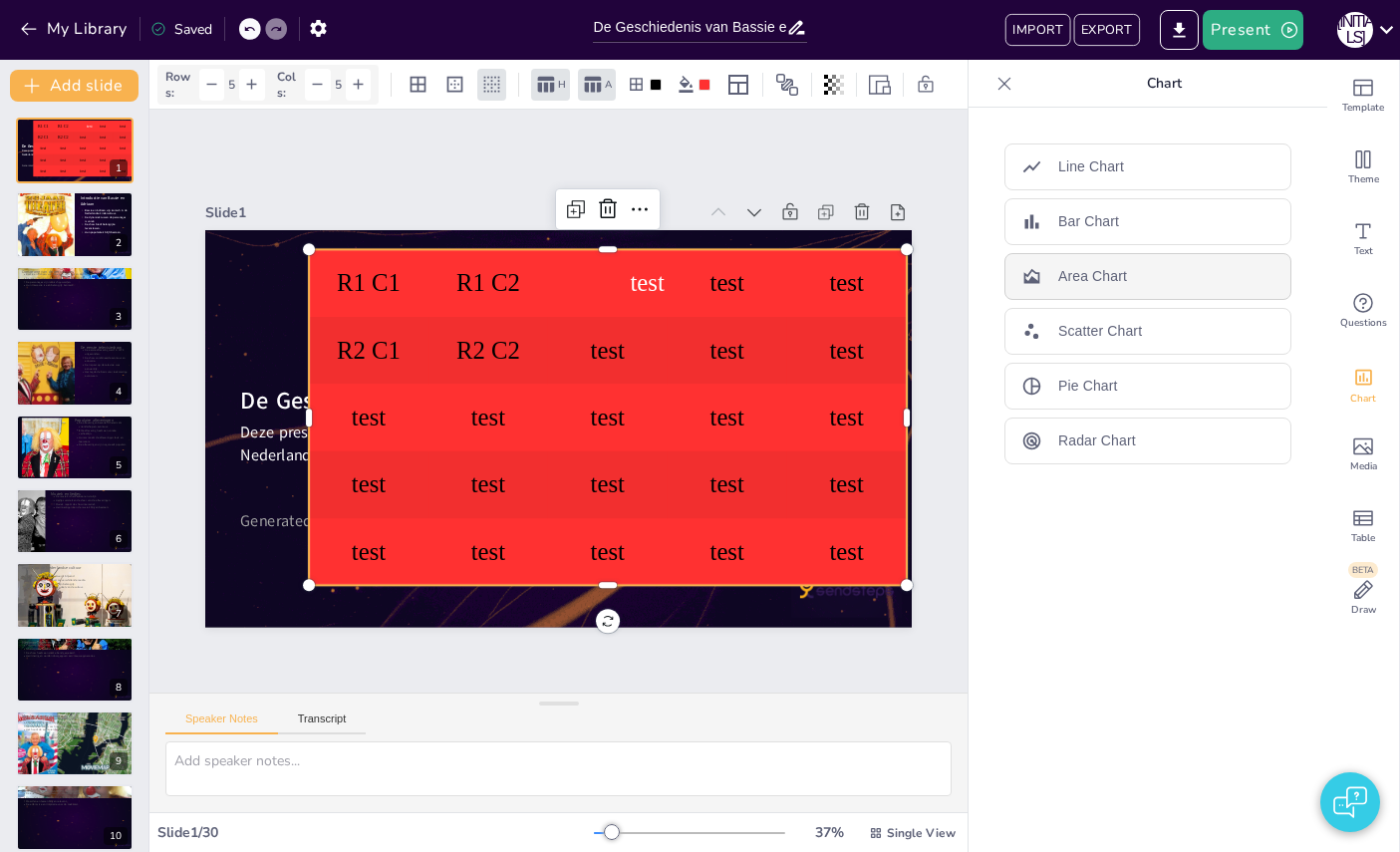 checkbox on "true" 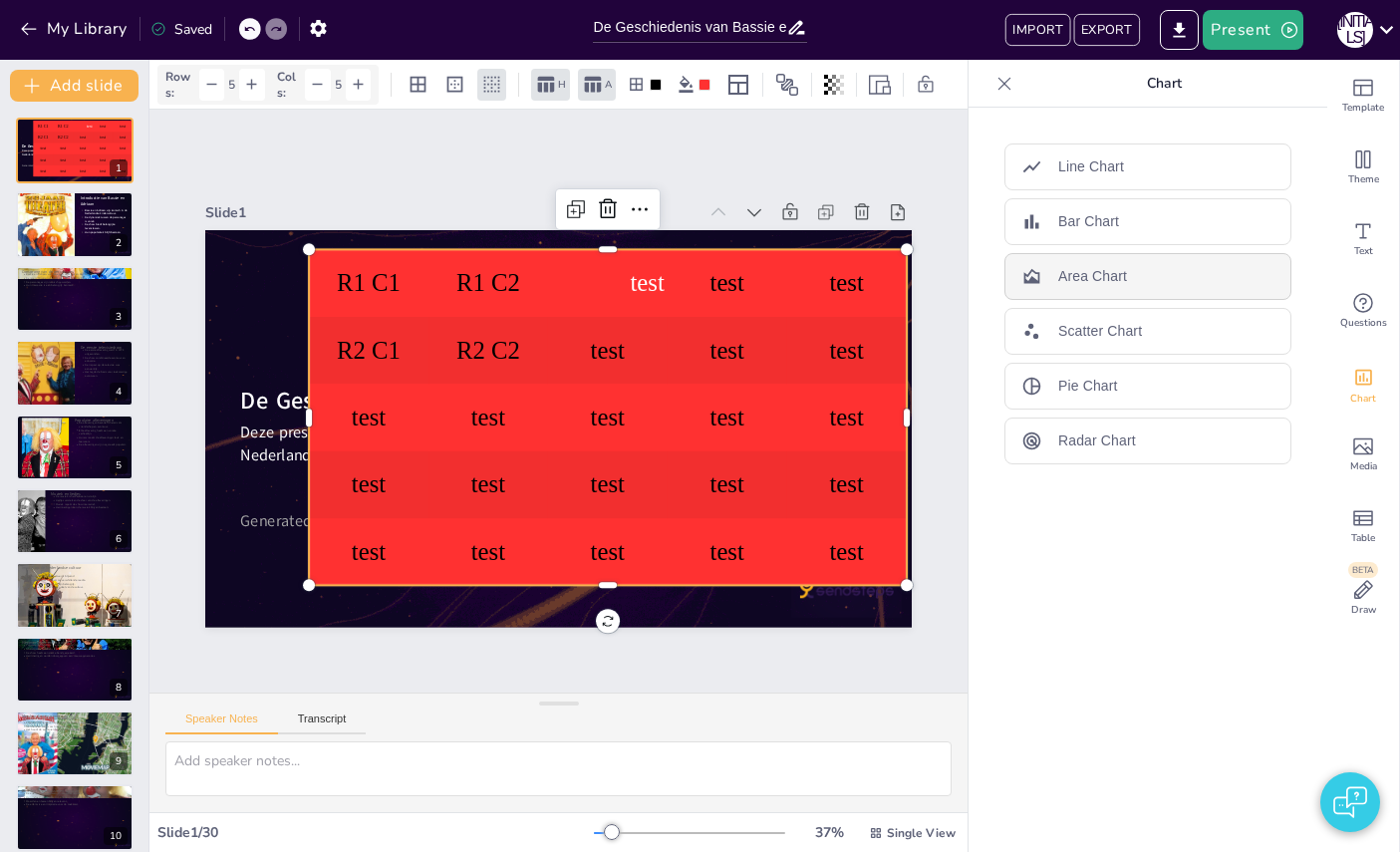 checkbox on "true" 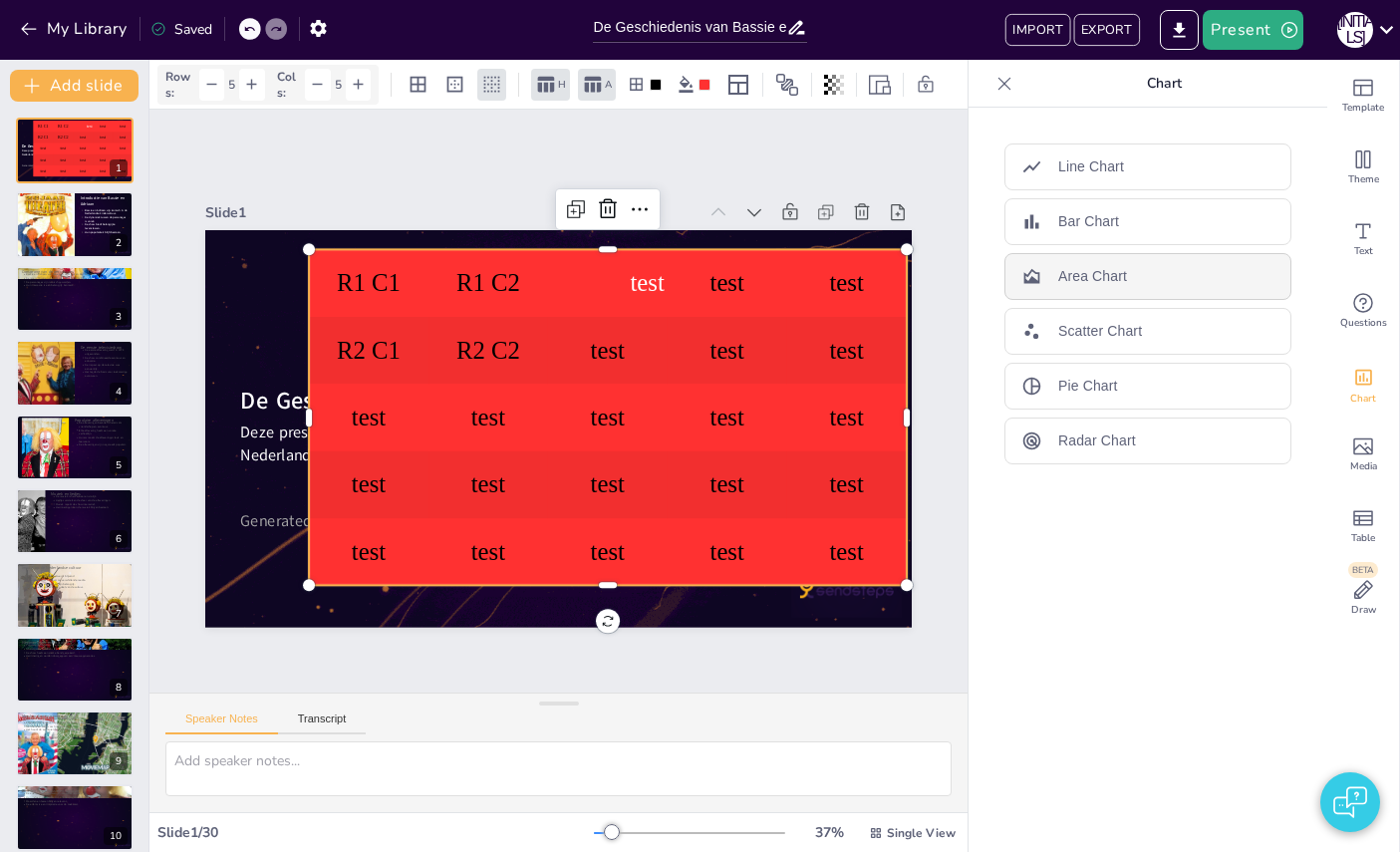 checkbox on "true" 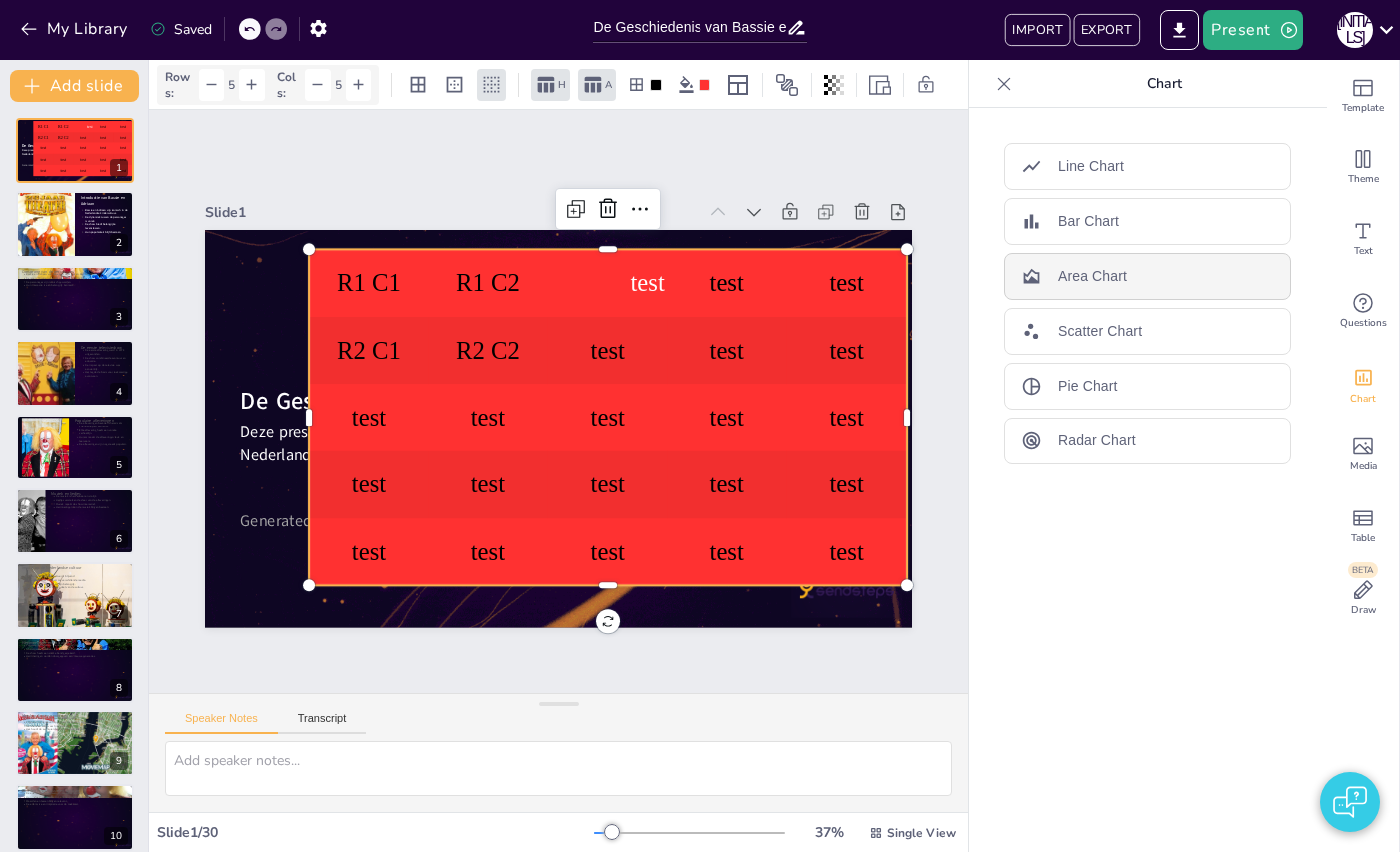 checkbox on "true" 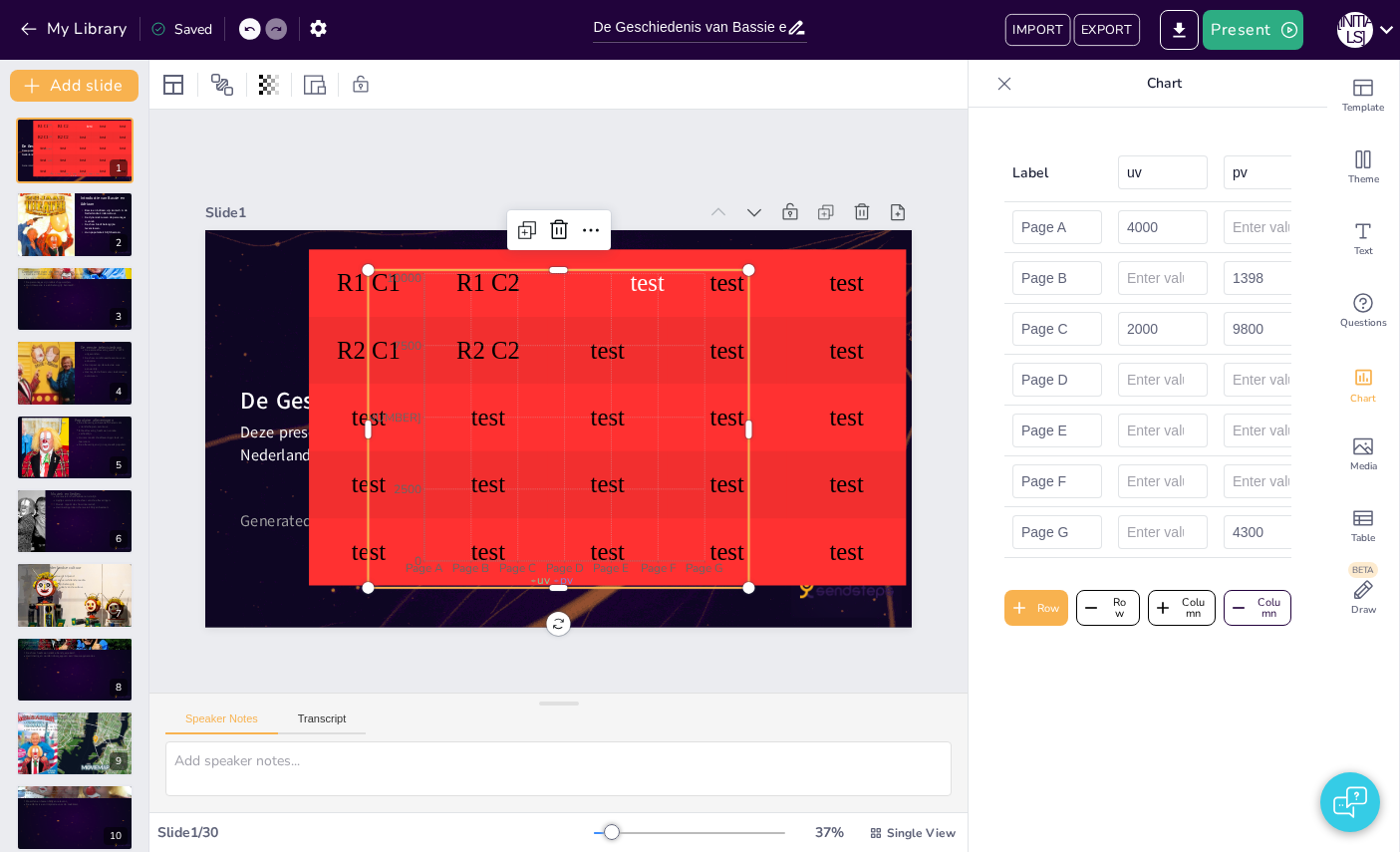 checkbox on "true" 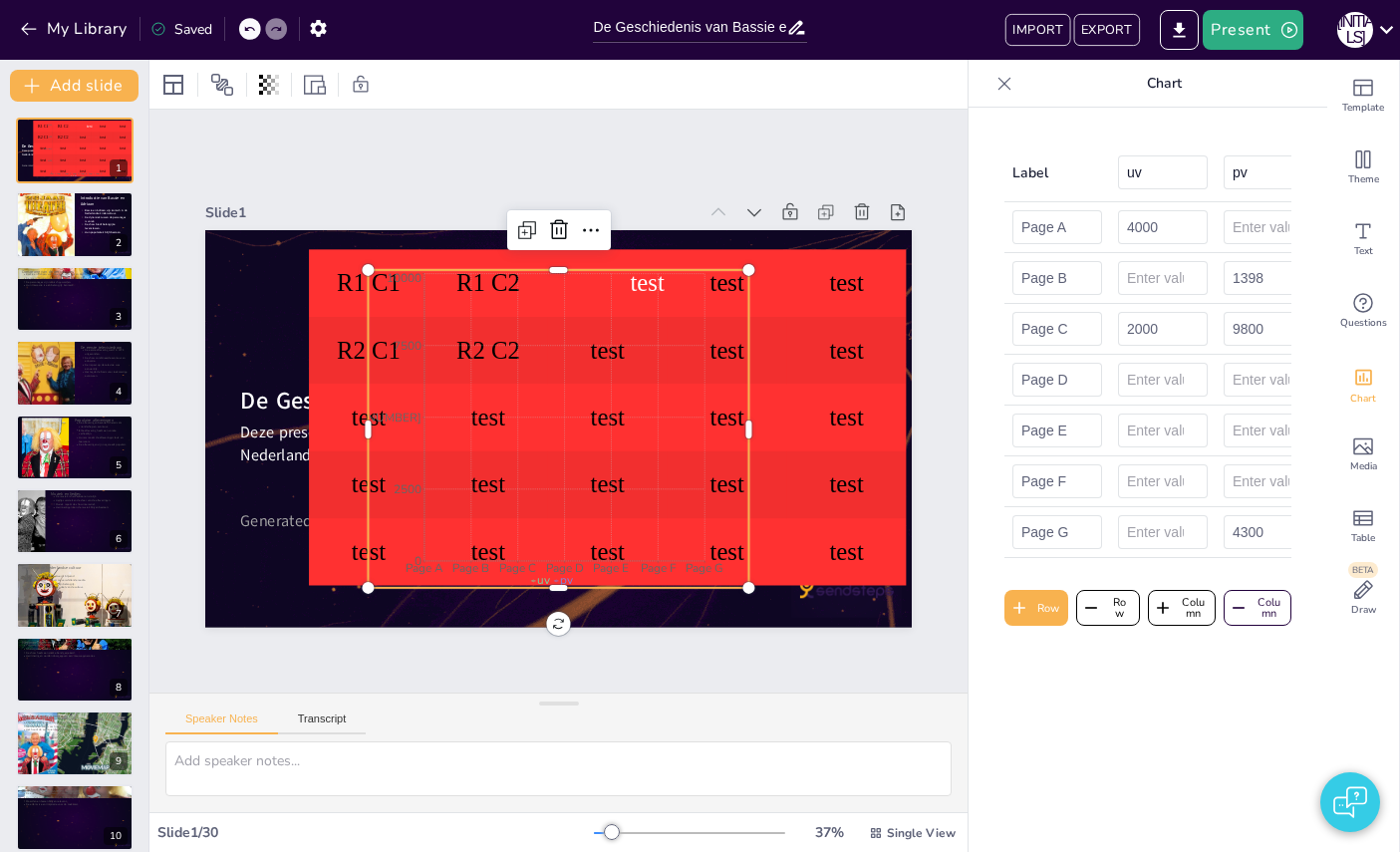 checkbox on "true" 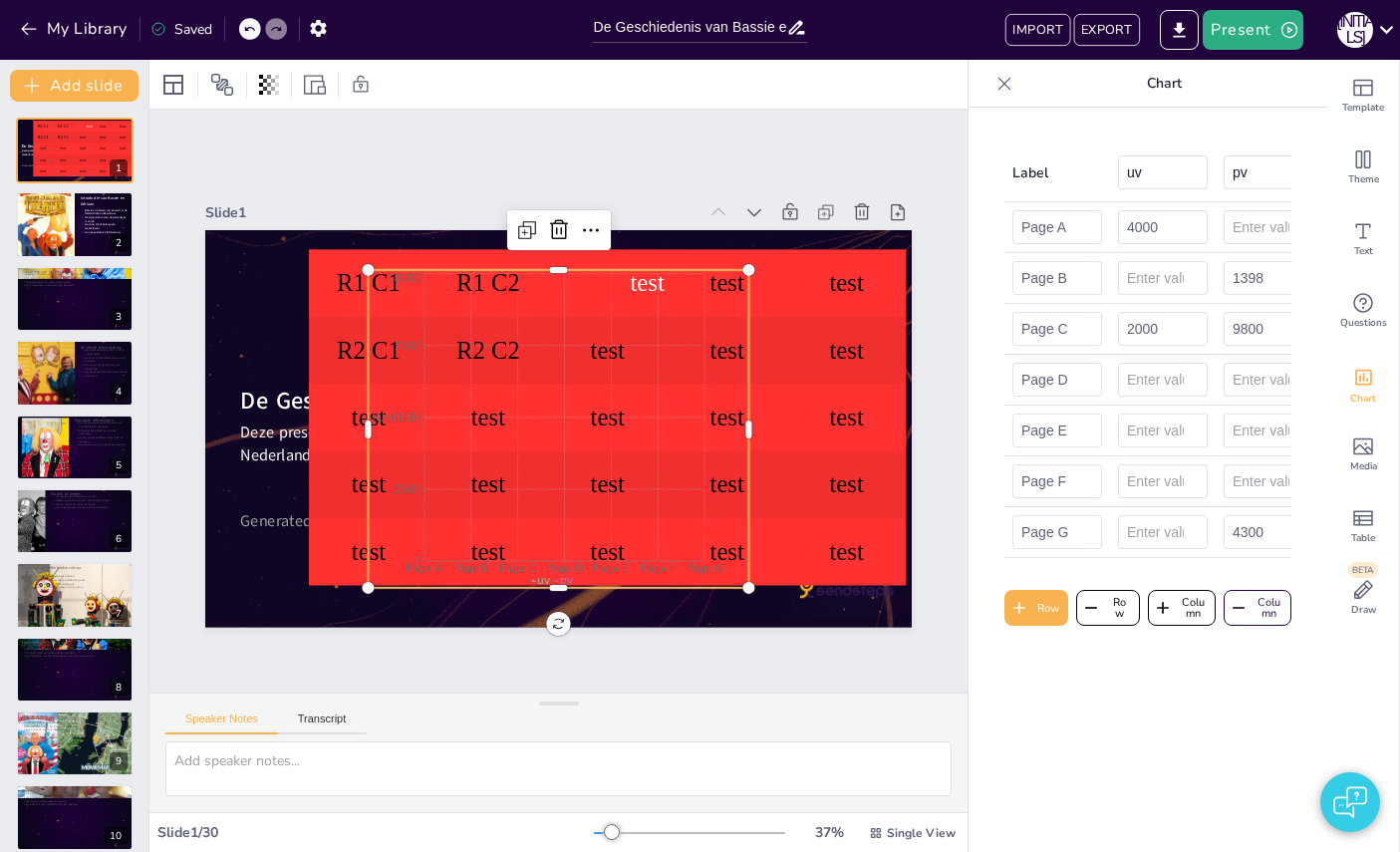 checkbox on "true" 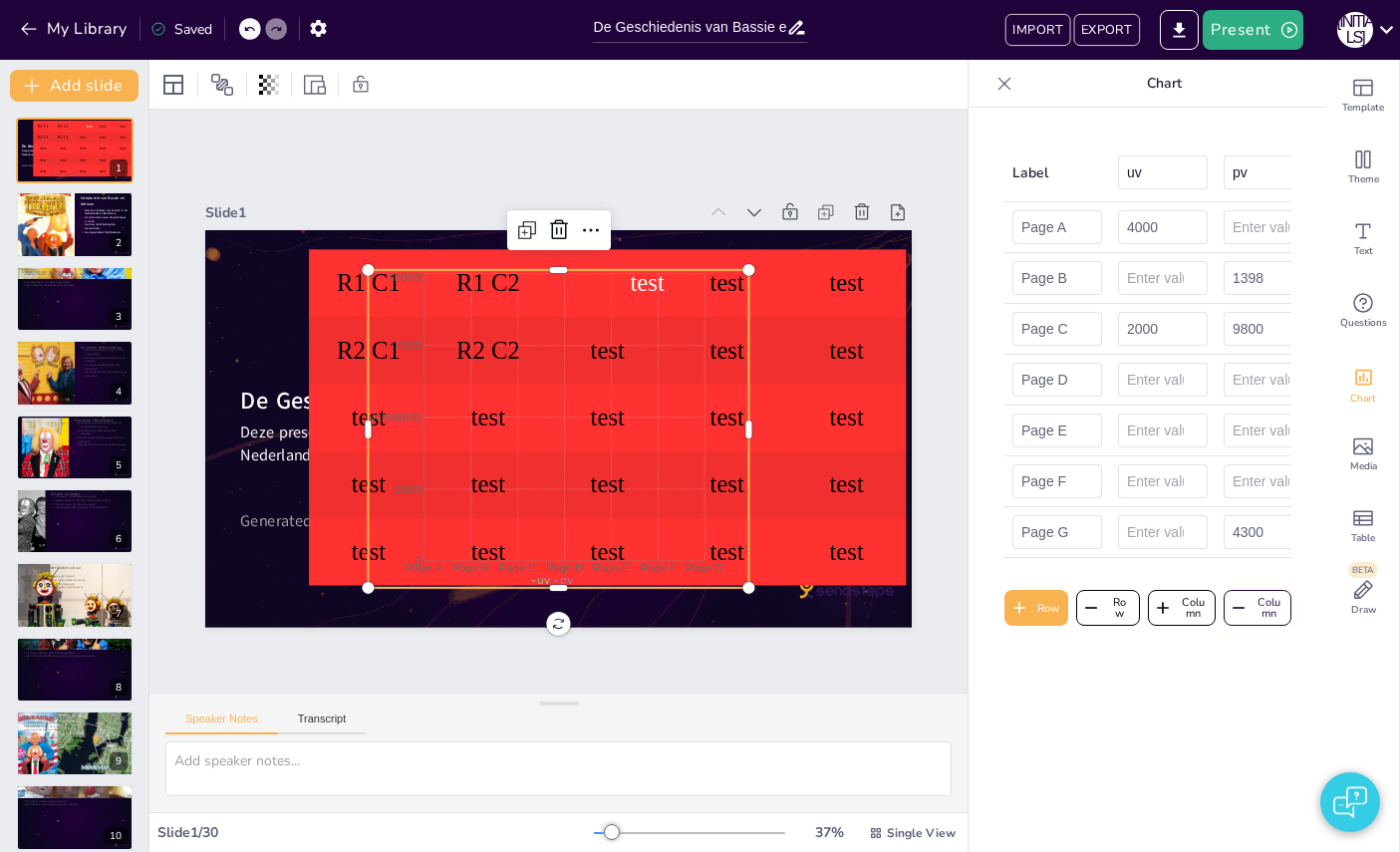 checkbox on "true" 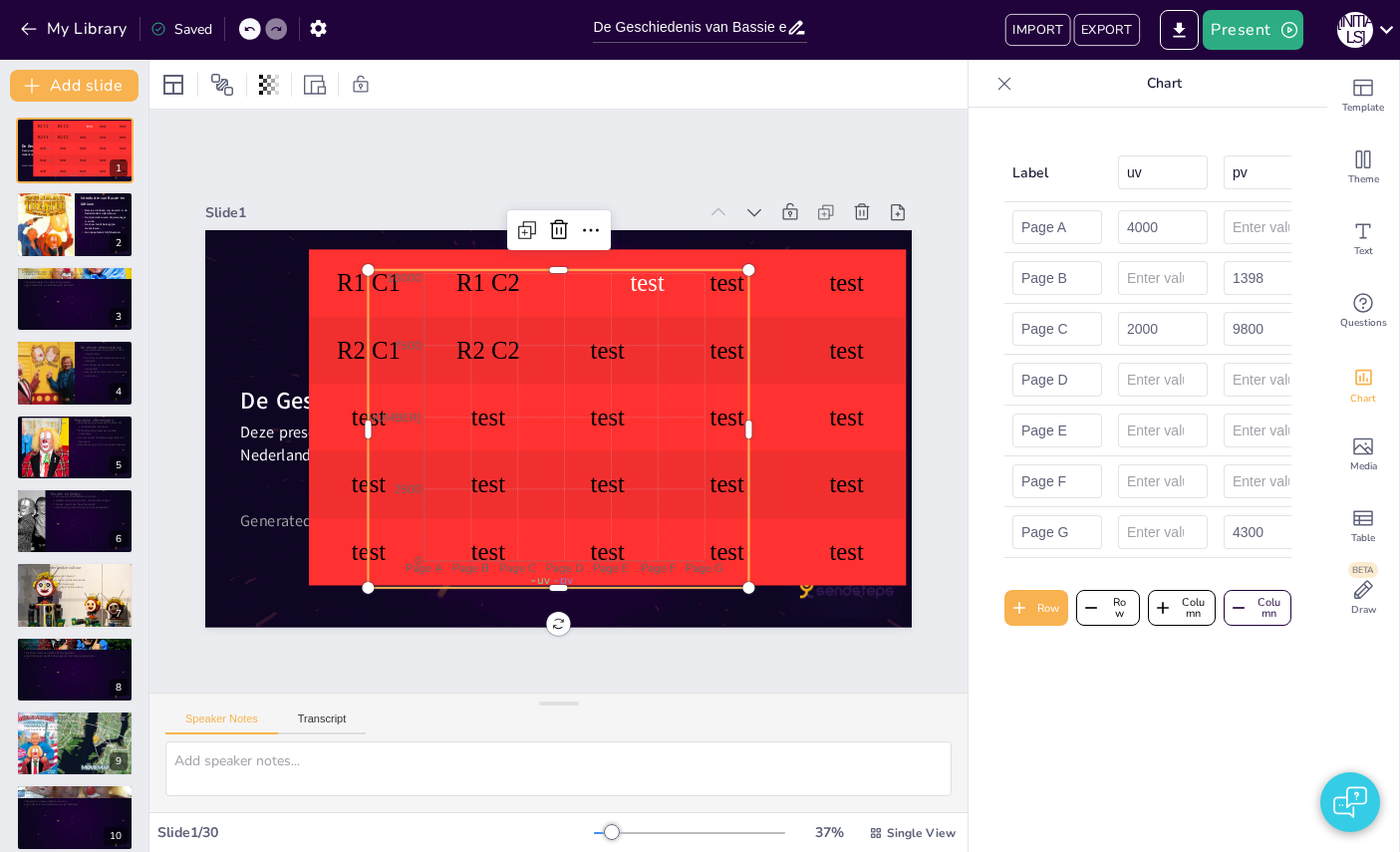 checkbox on "true" 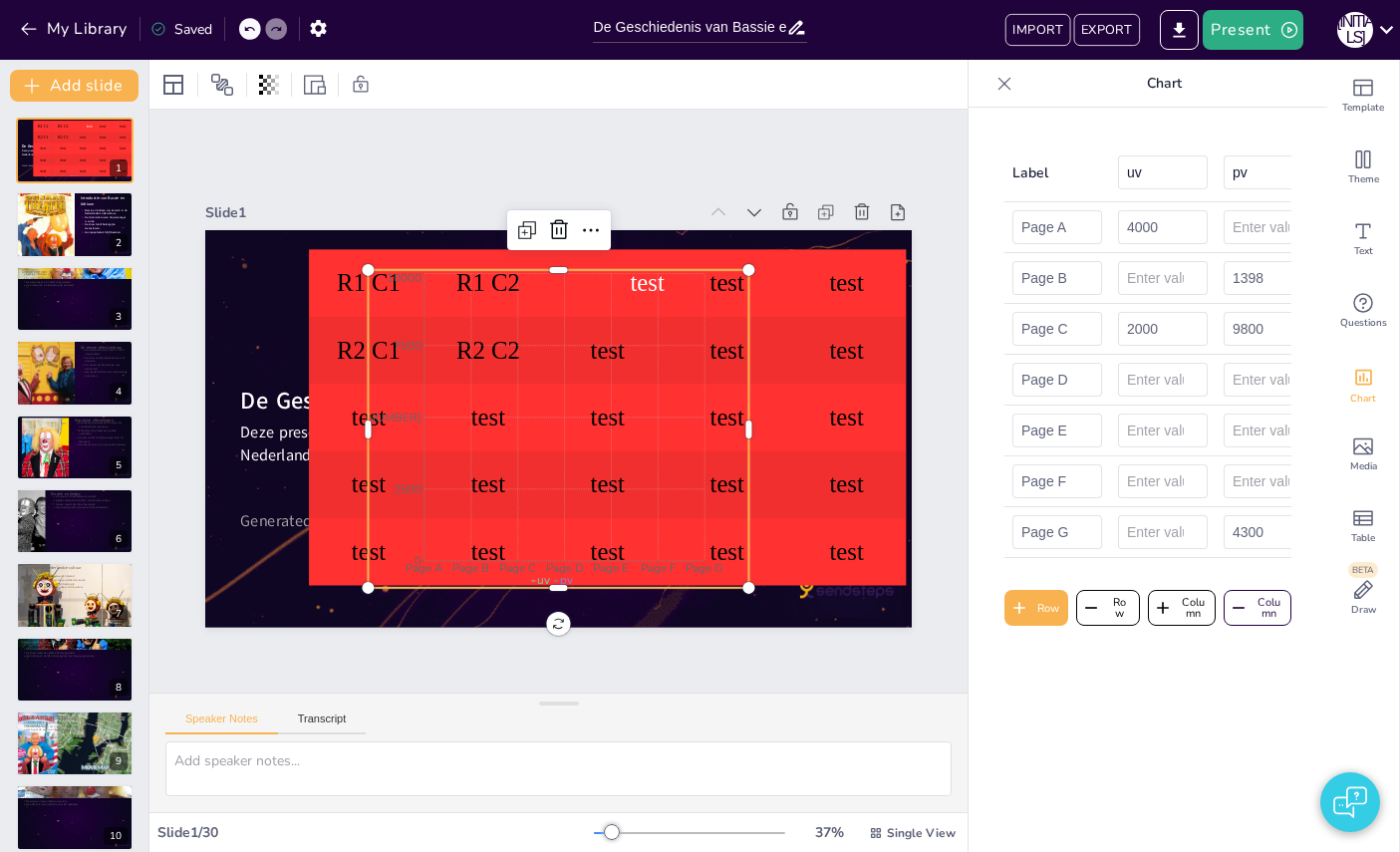 checkbox on "true" 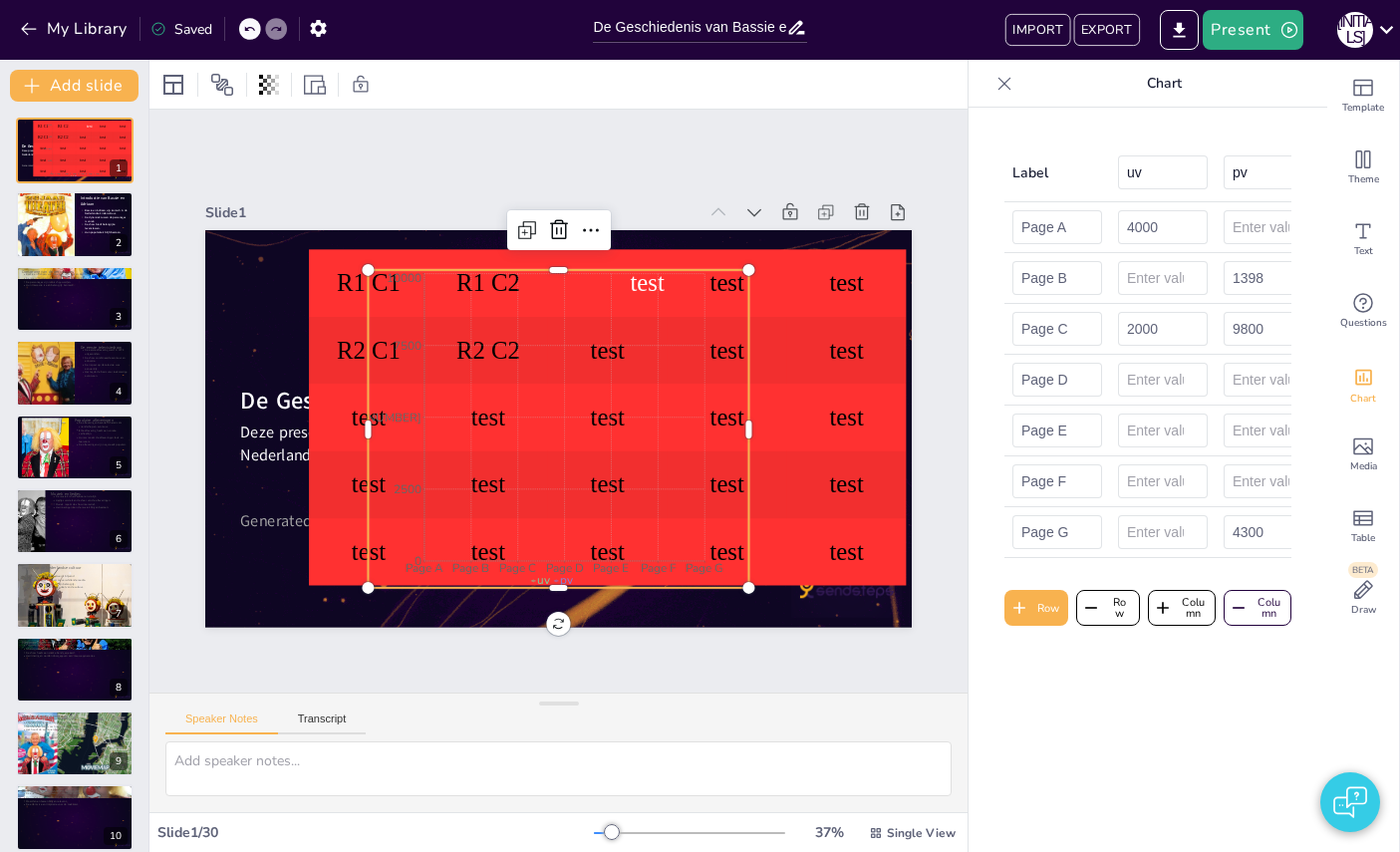 checkbox on "true" 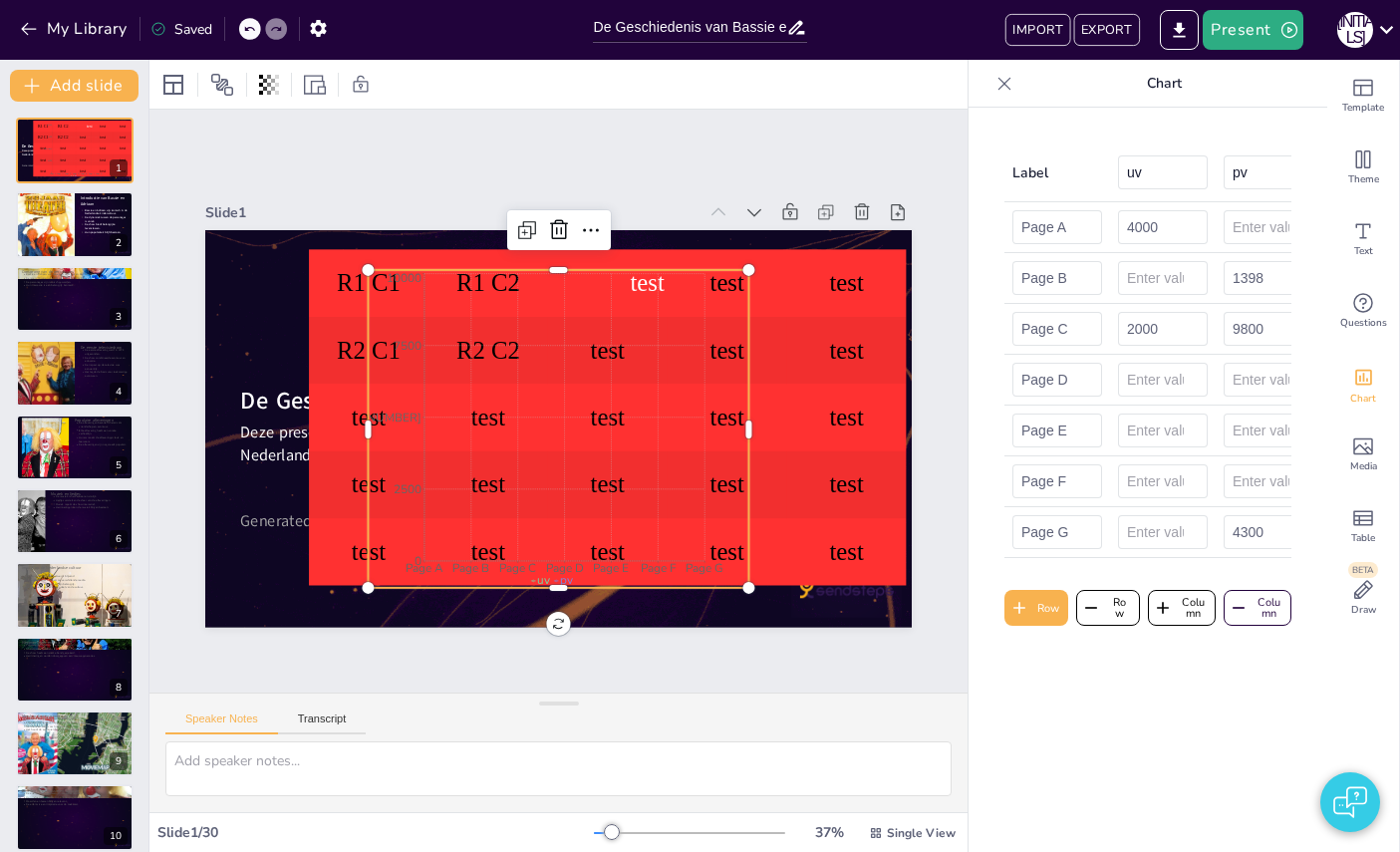 checkbox on "true" 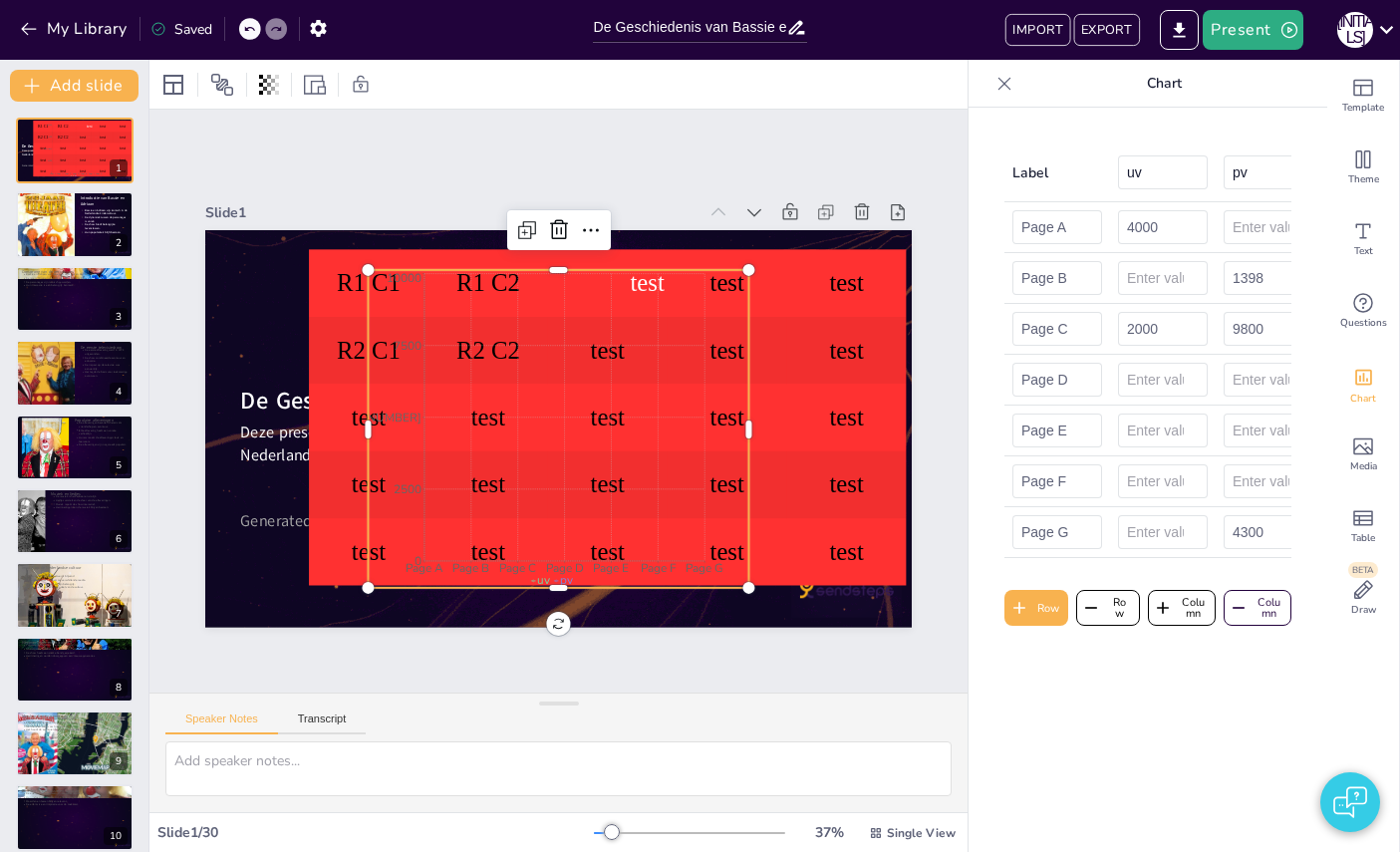 checkbox on "true" 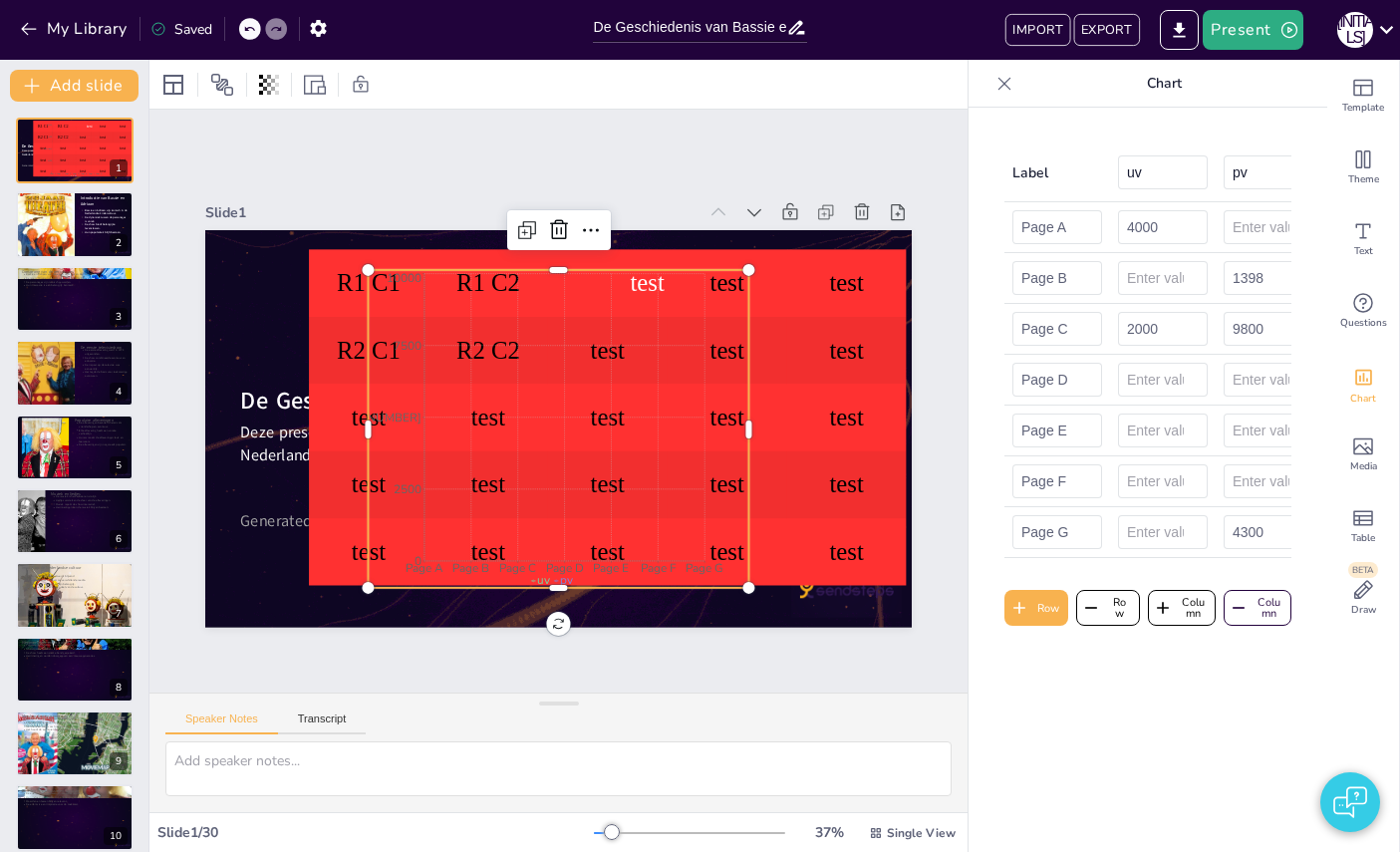 checkbox on "true" 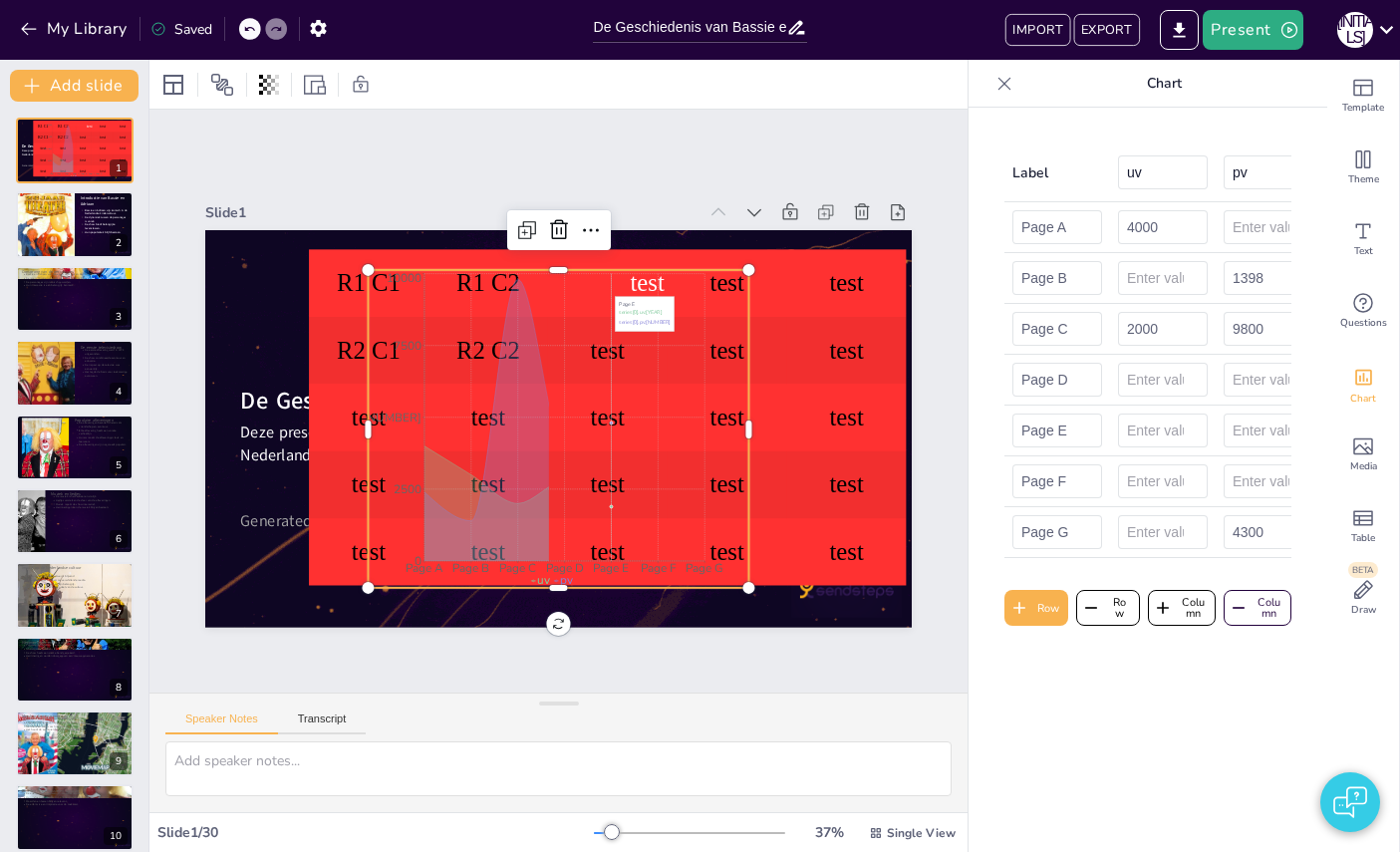 checkbox on "true" 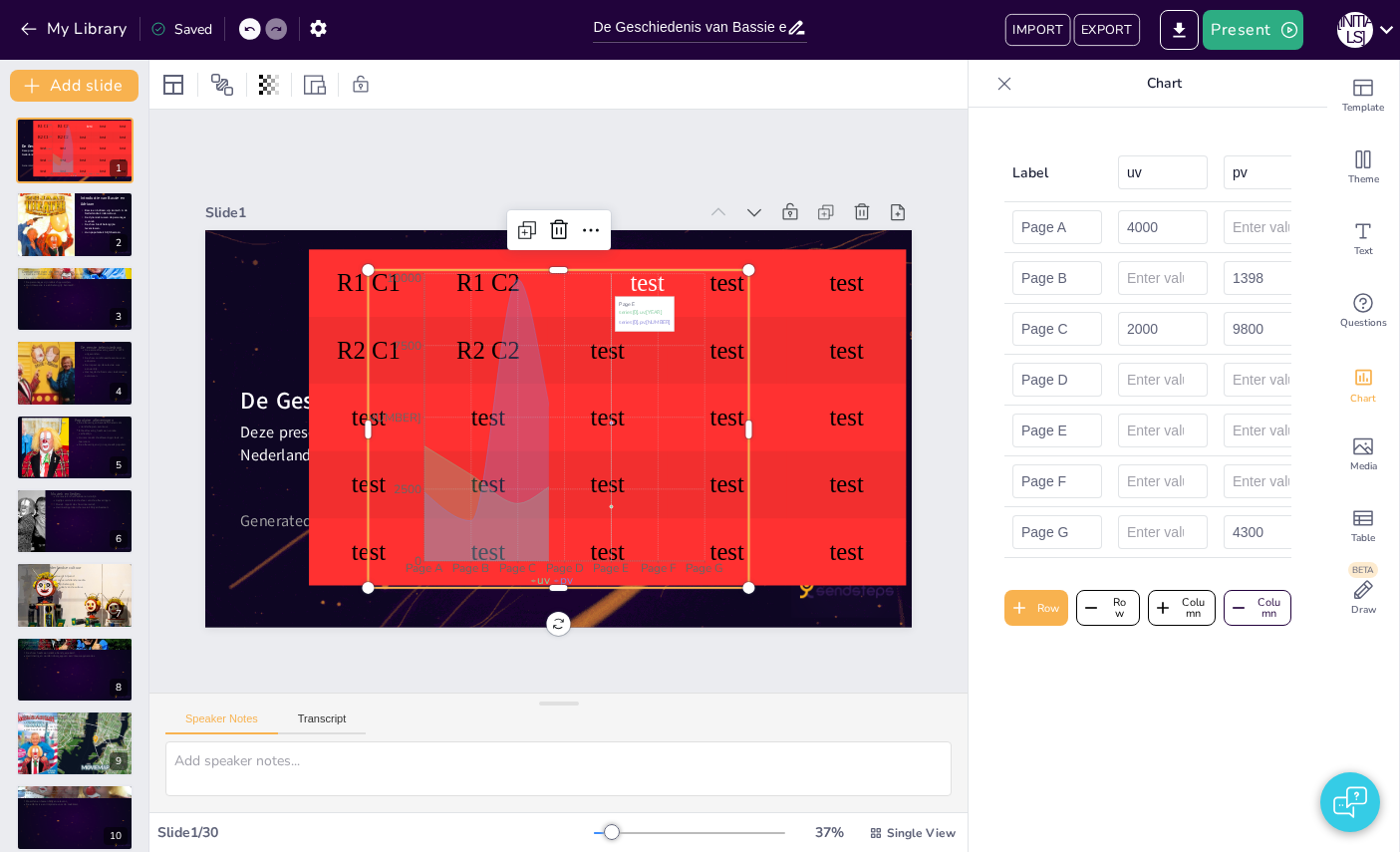 checkbox on "true" 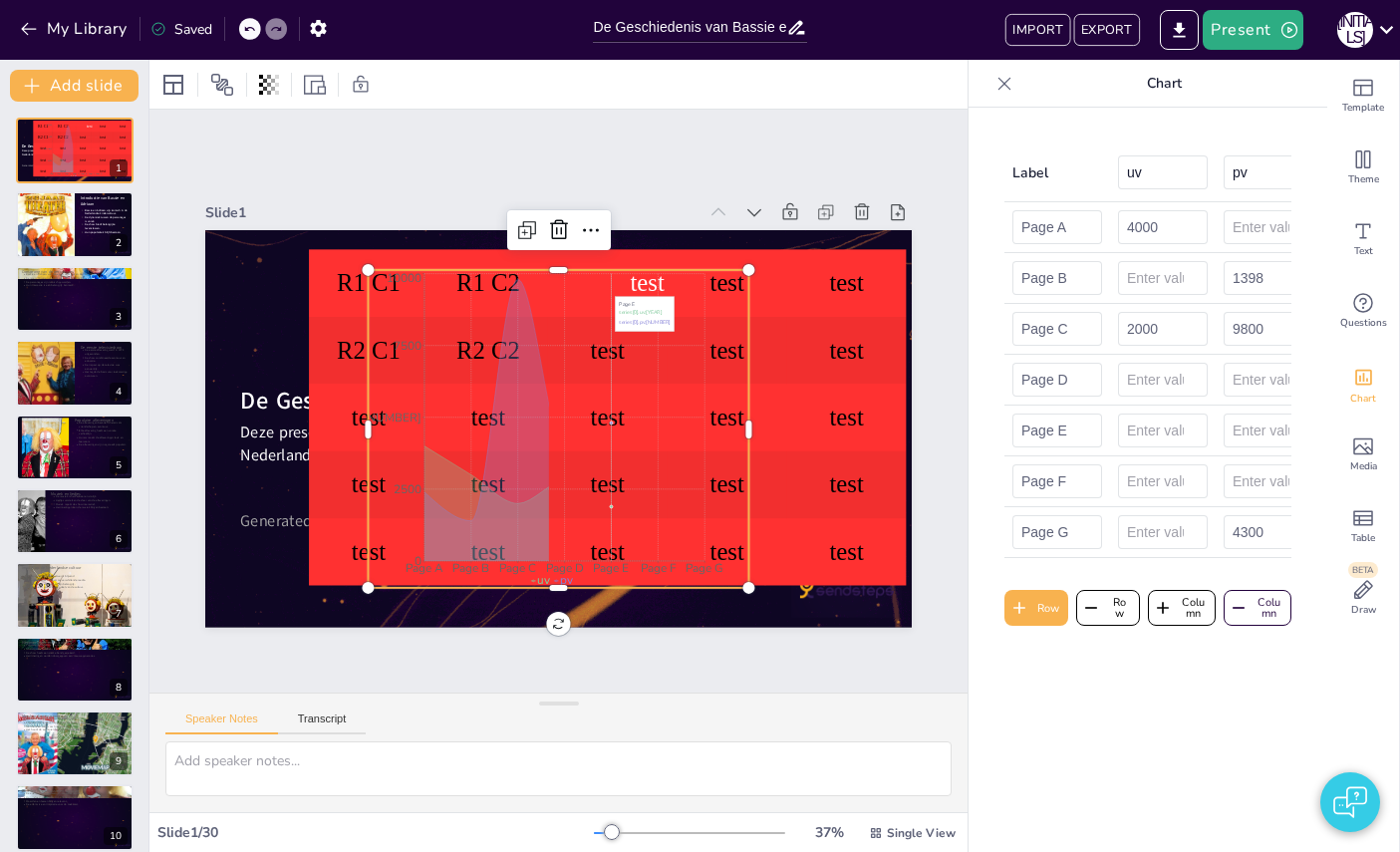 checkbox on "true" 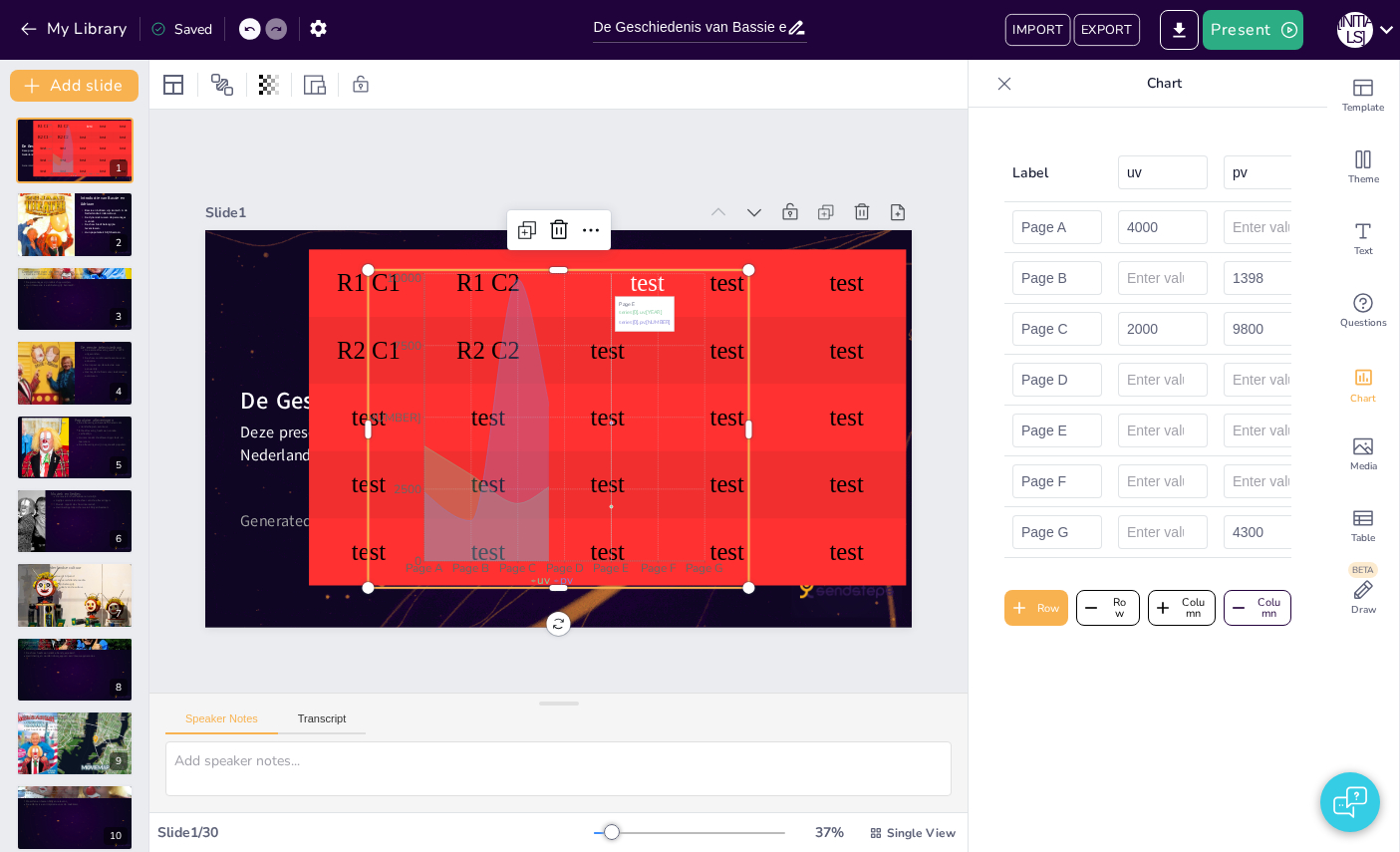 checkbox on "true" 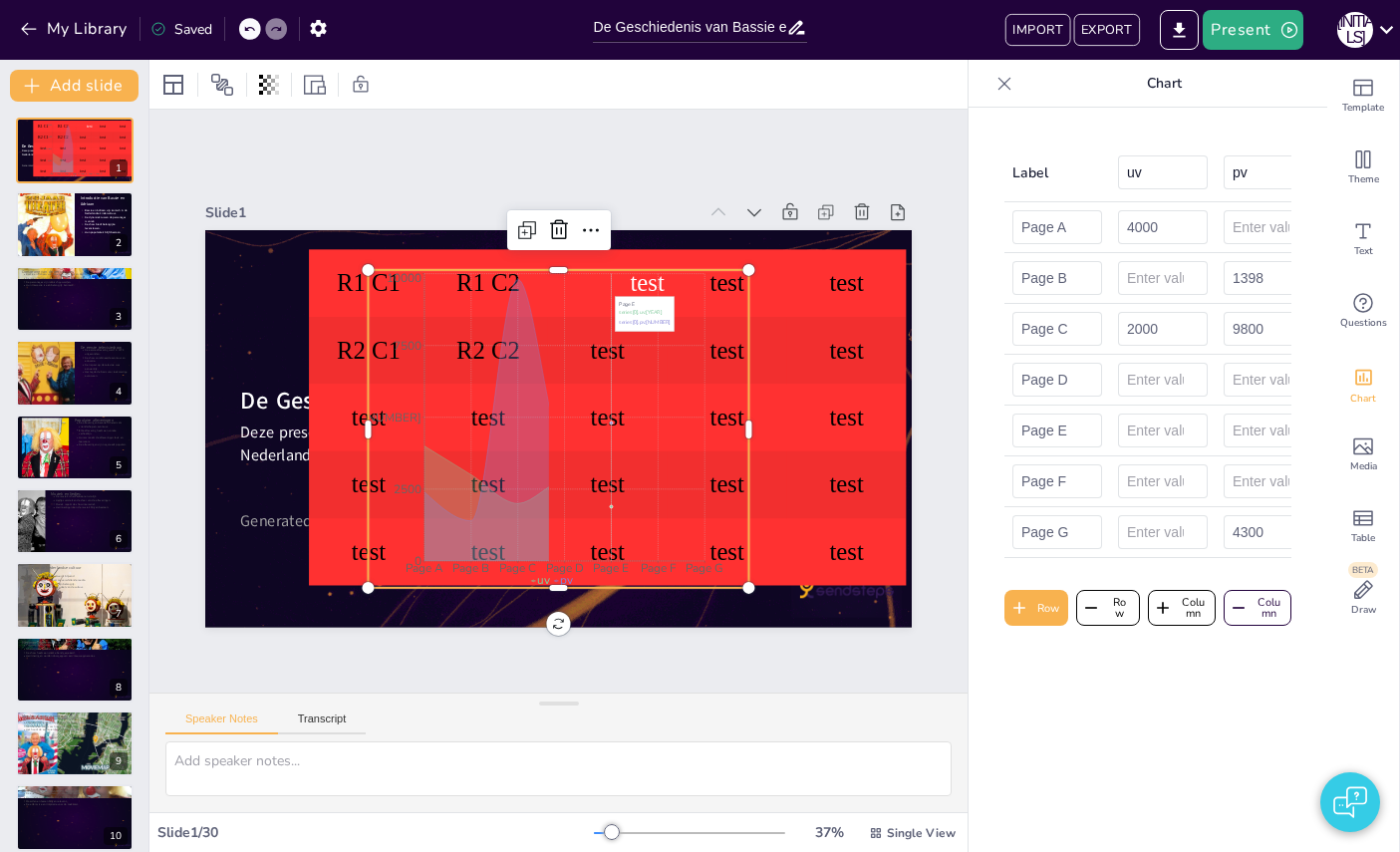 checkbox on "true" 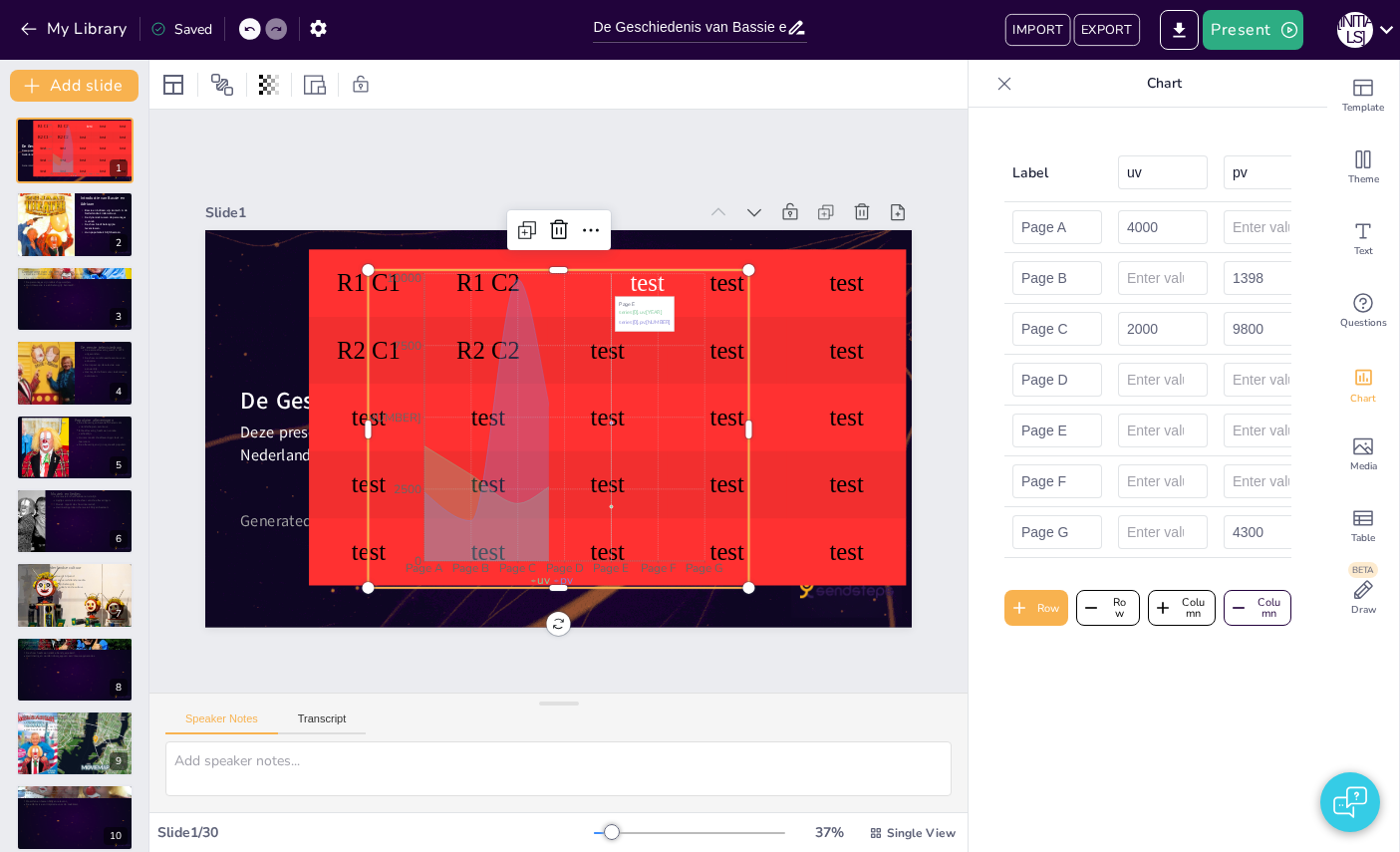 checkbox on "true" 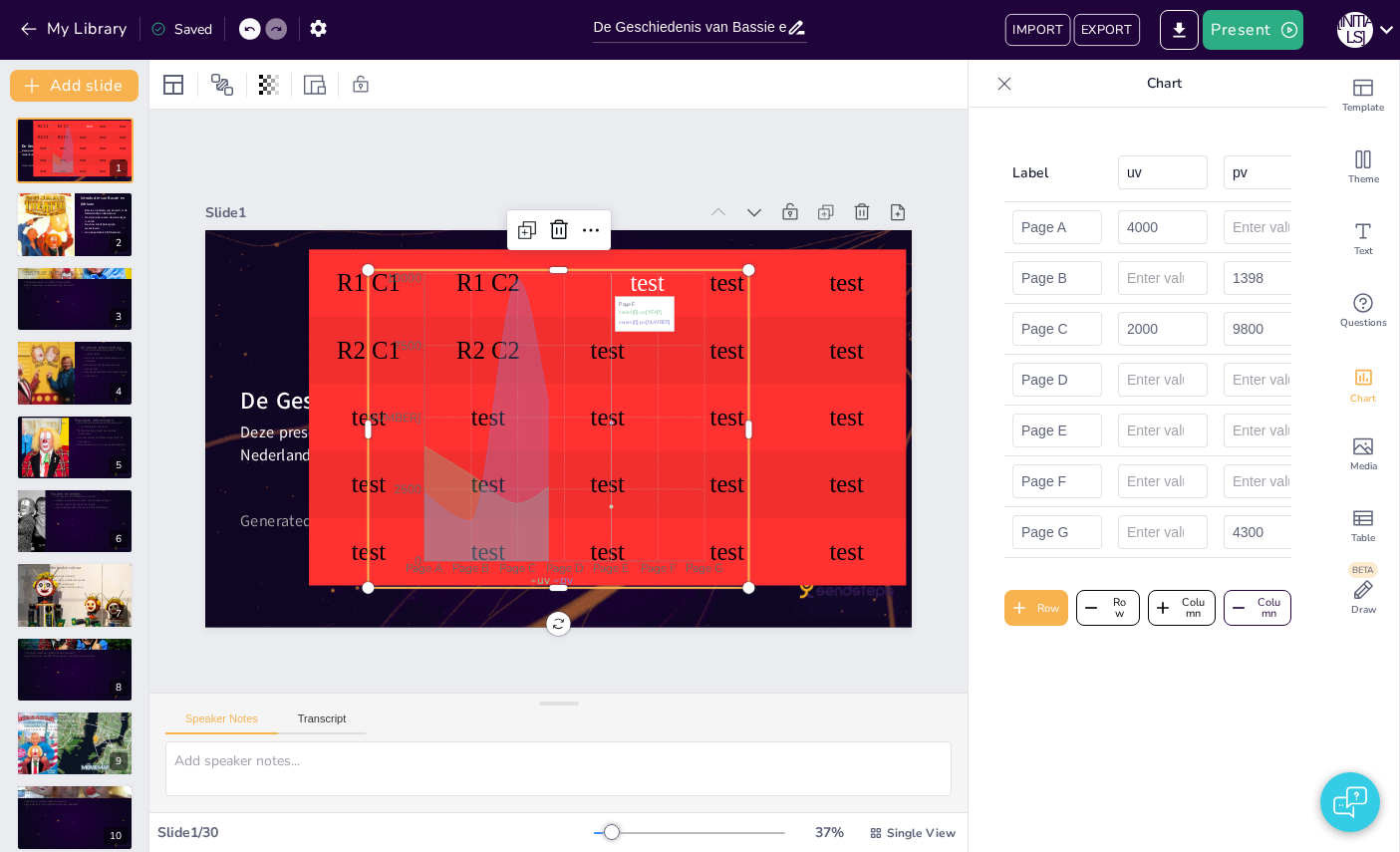 checkbox on "true" 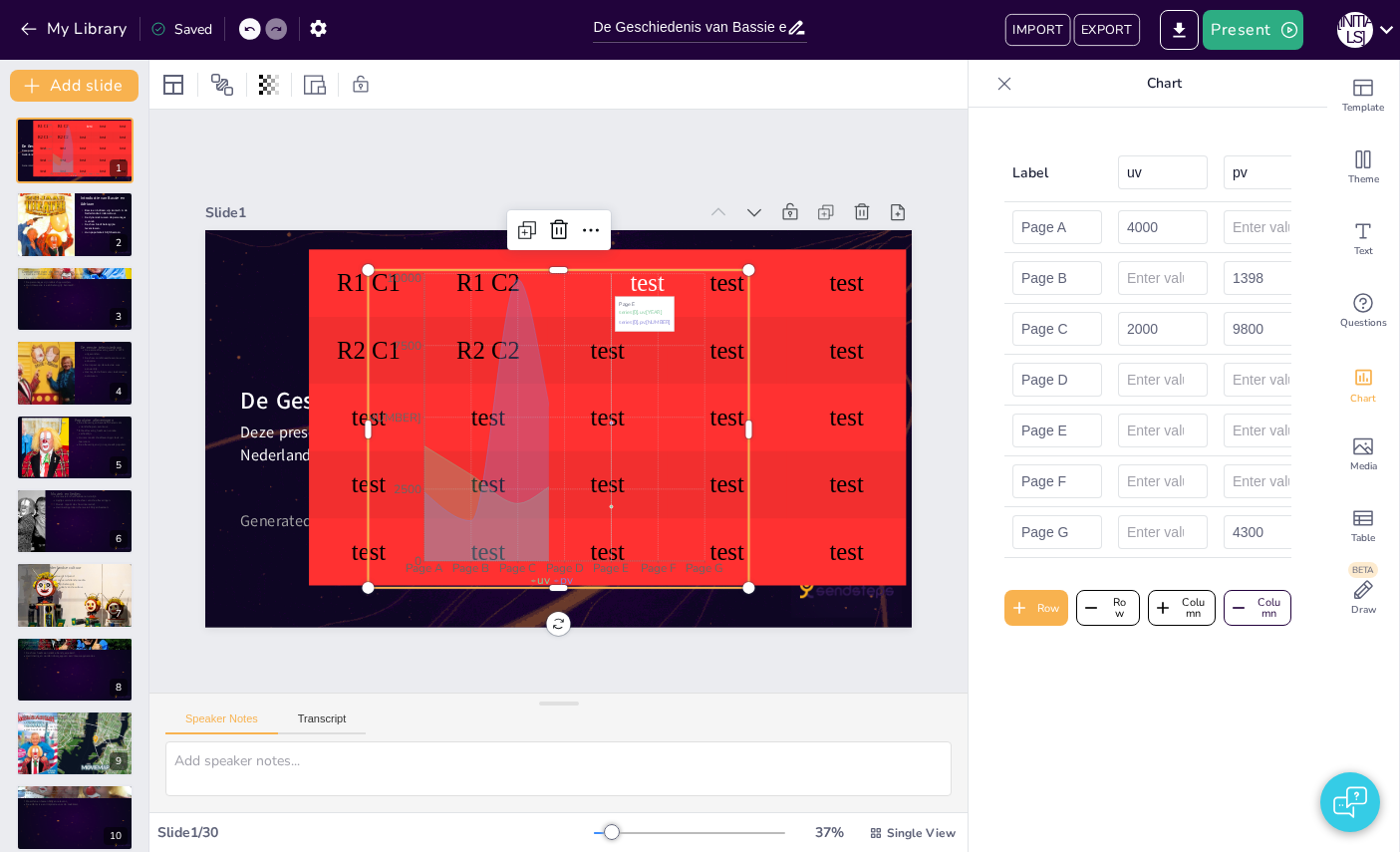 checkbox on "true" 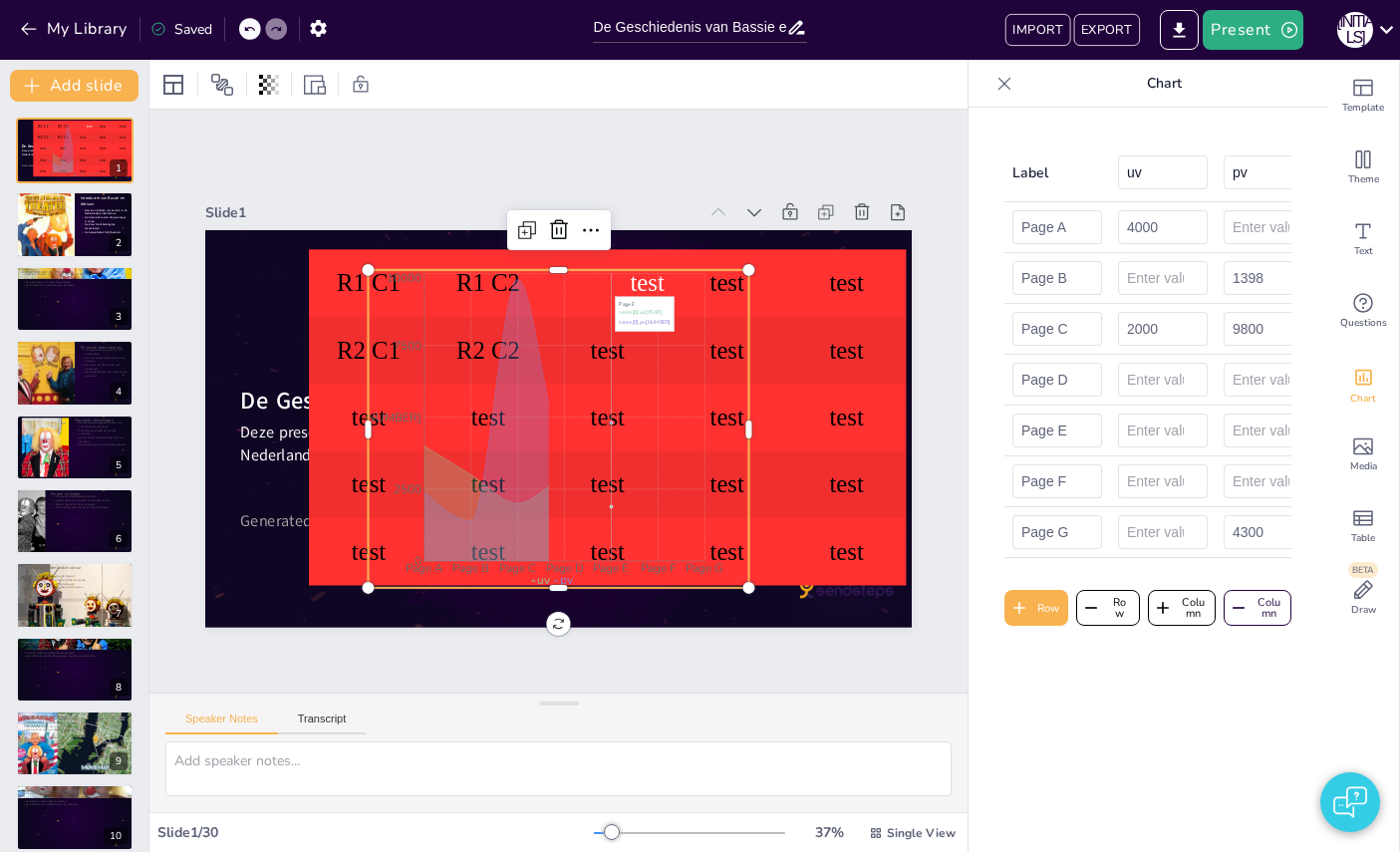 checkbox on "true" 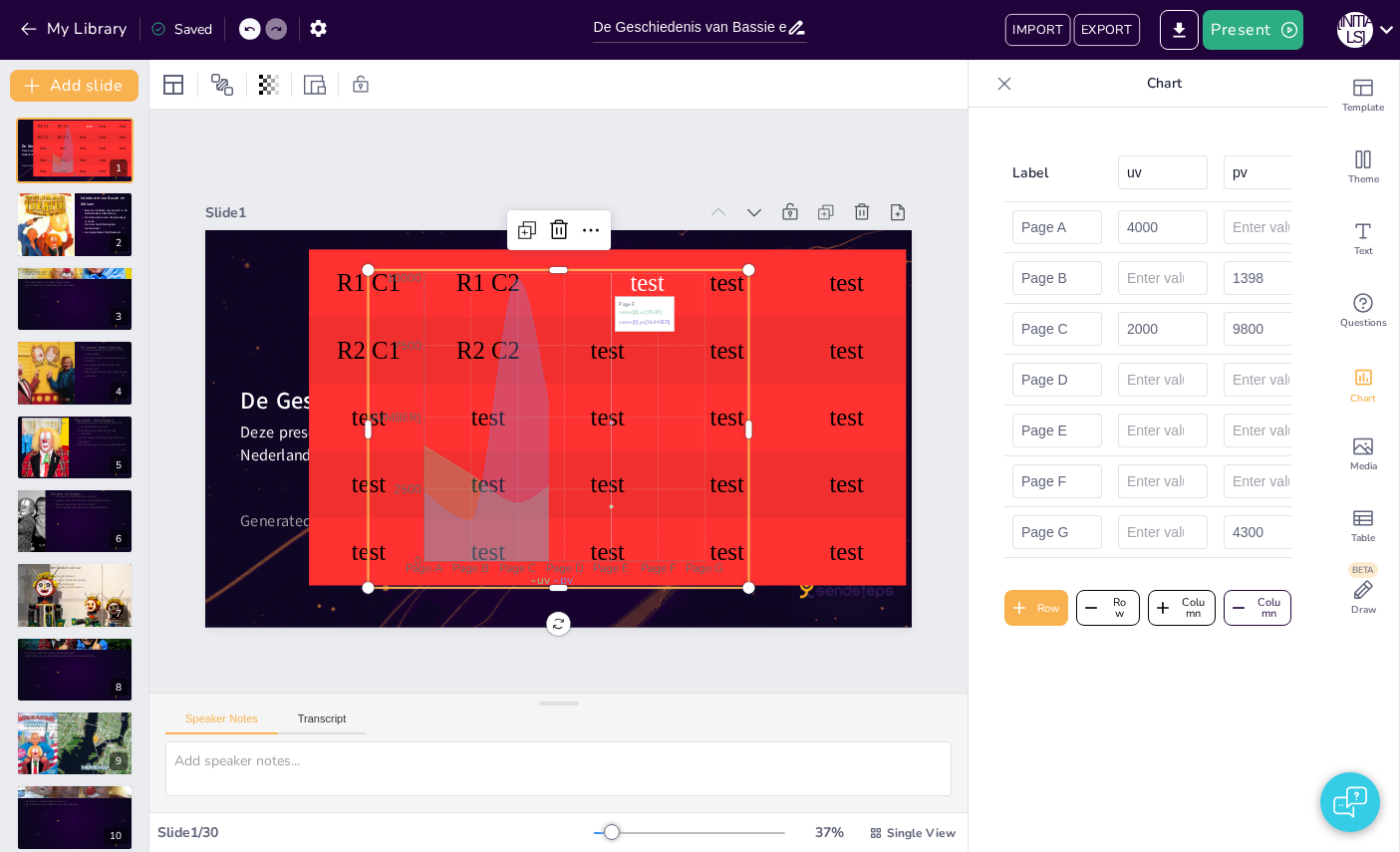 checkbox on "true" 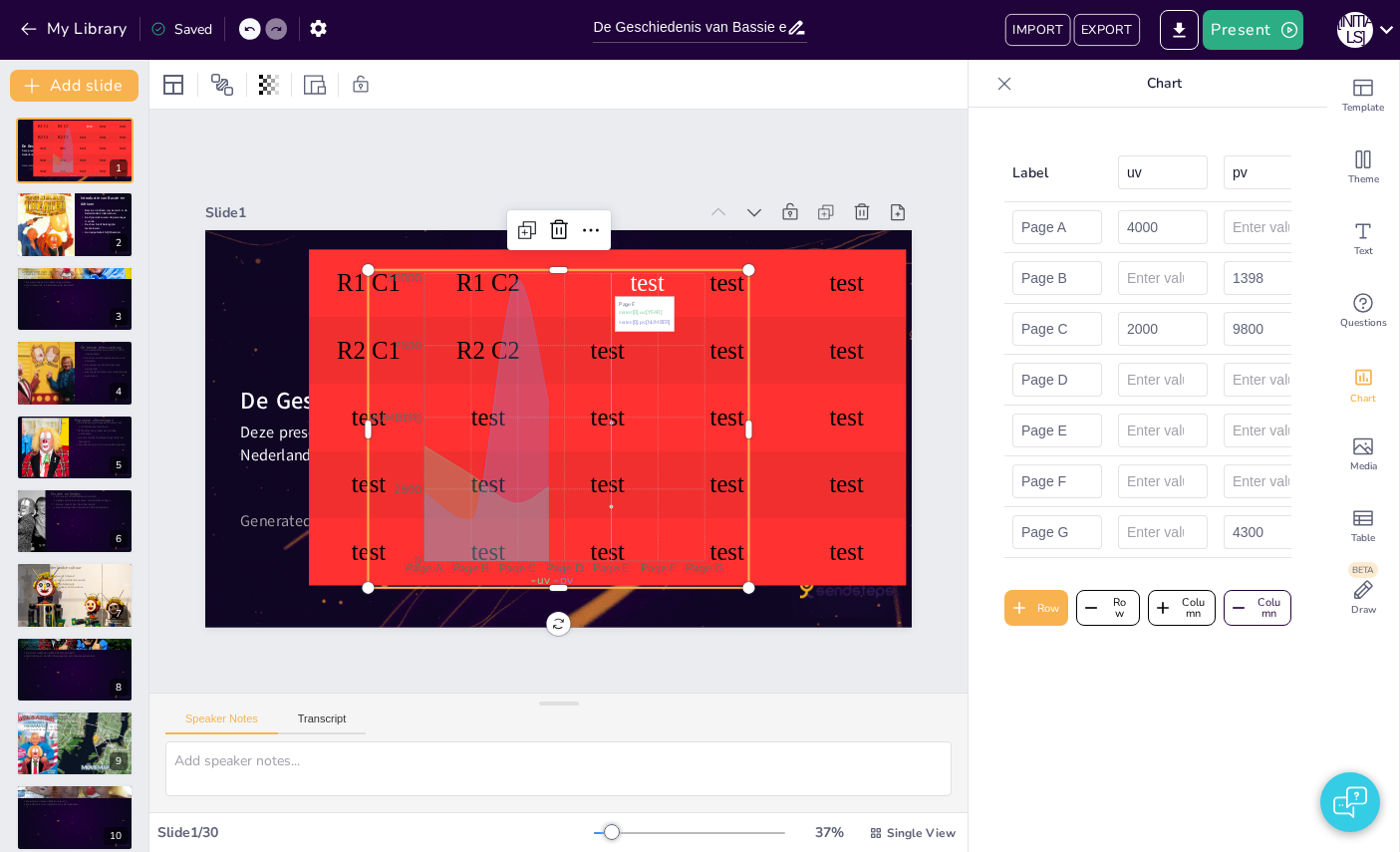 checkbox on "true" 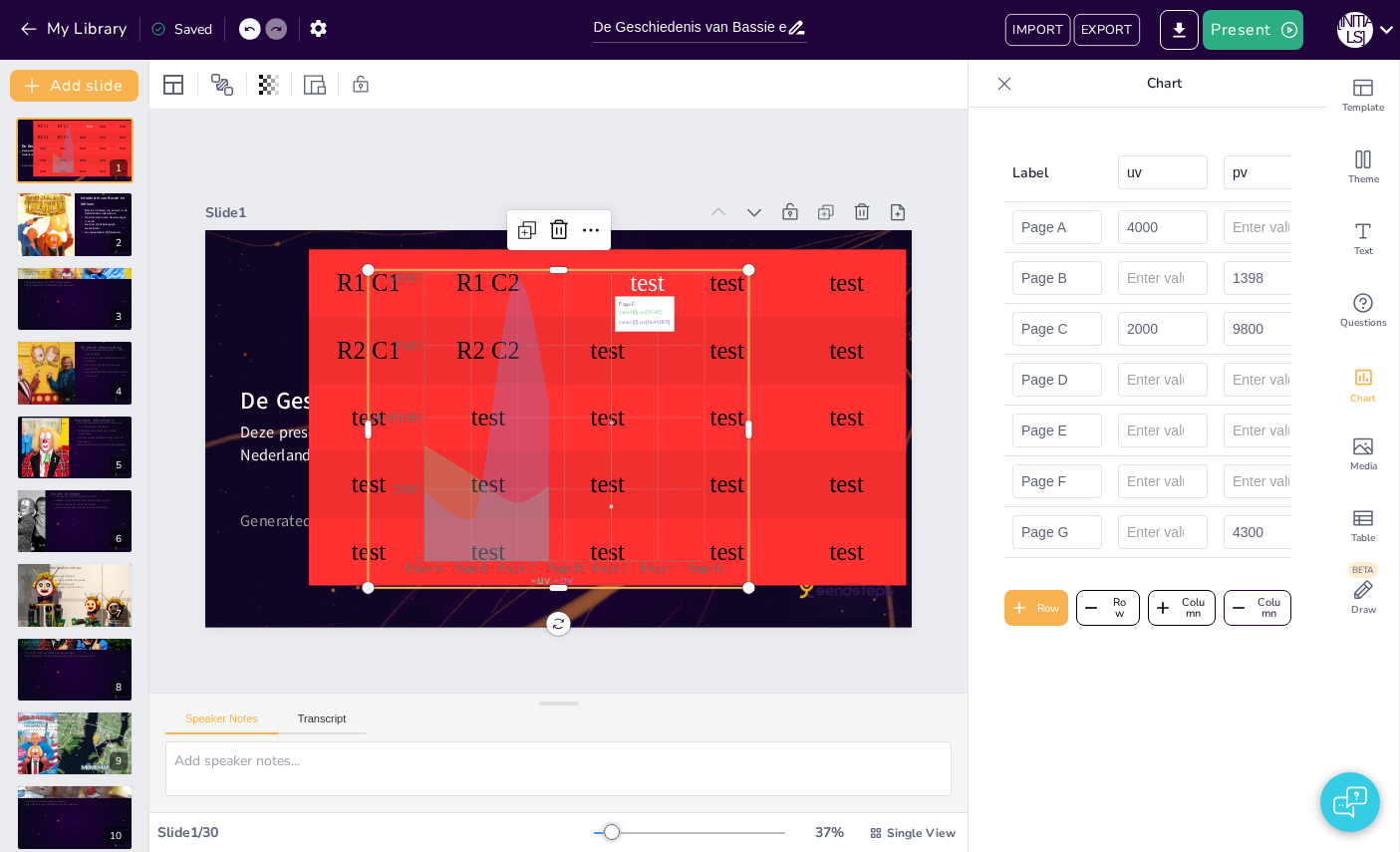 checkbox on "true" 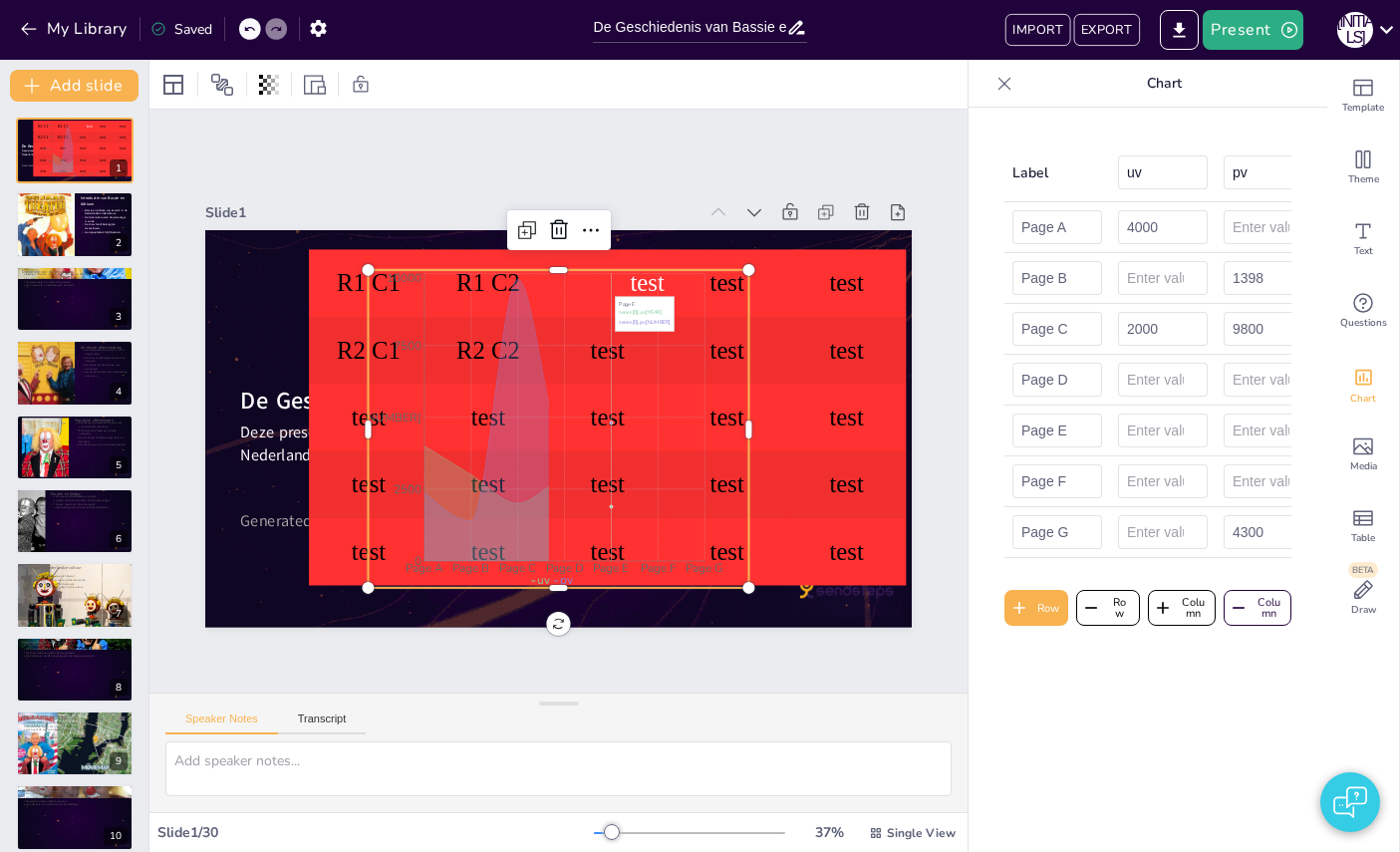 checkbox on "true" 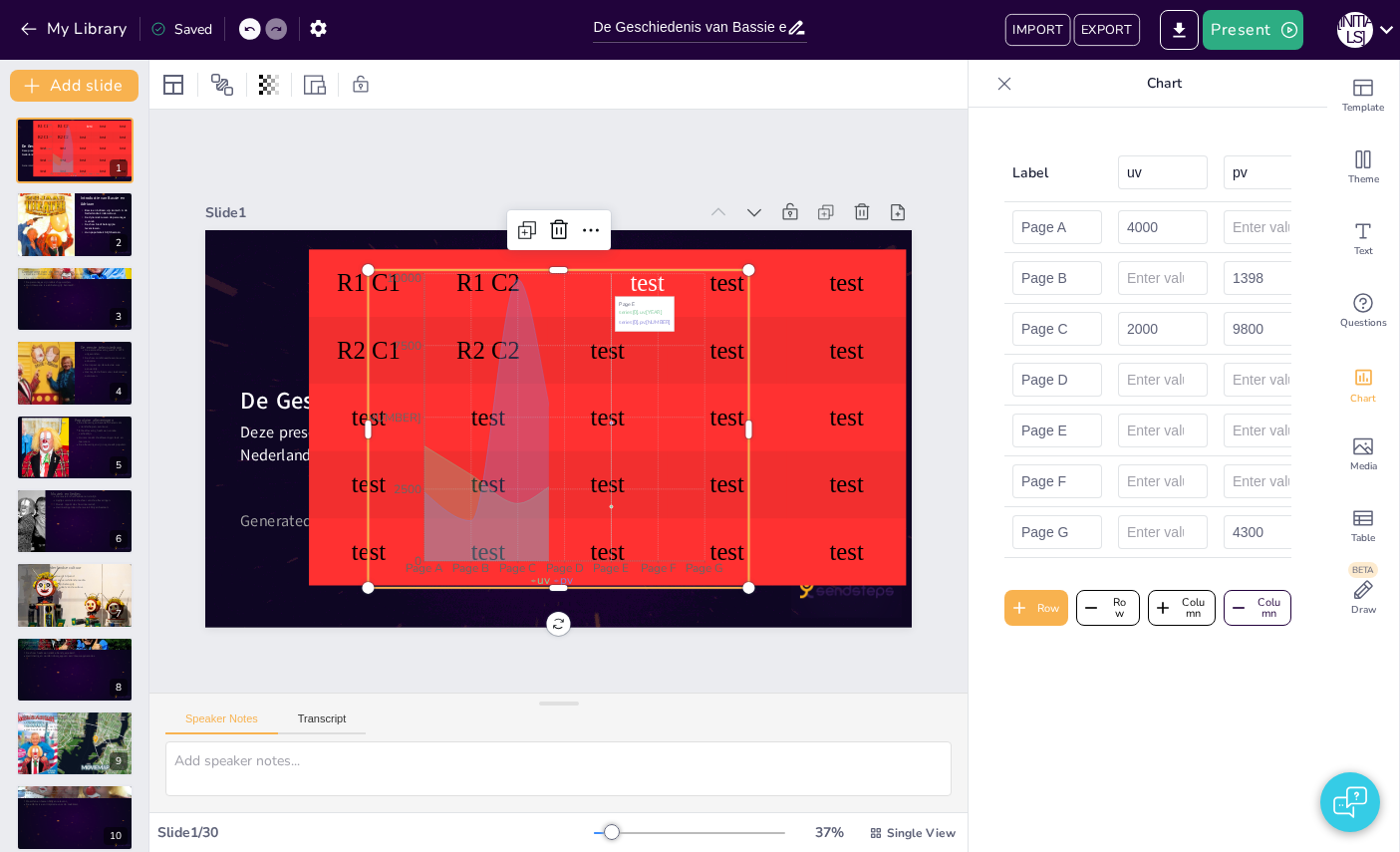 checkbox on "true" 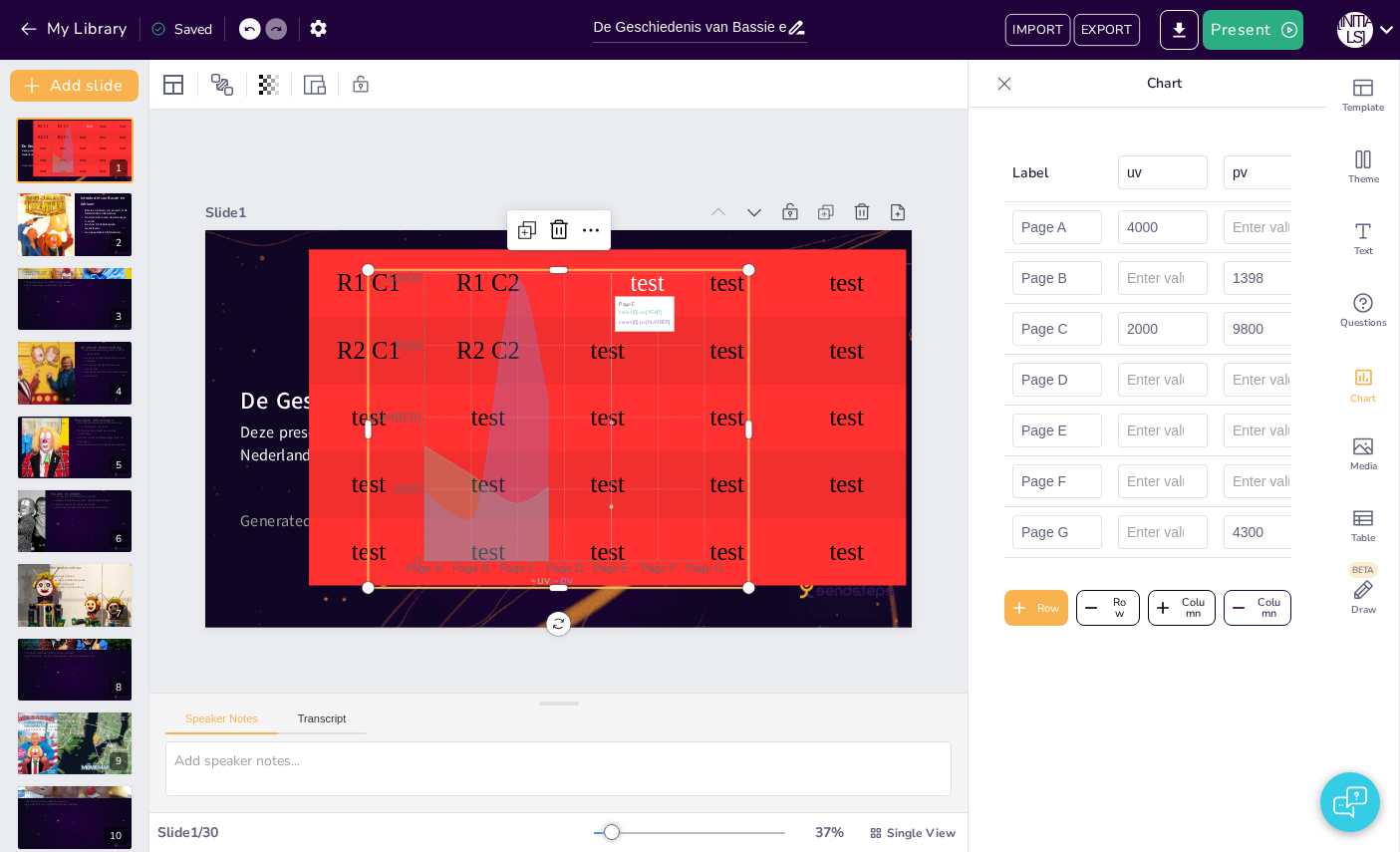 checkbox on "true" 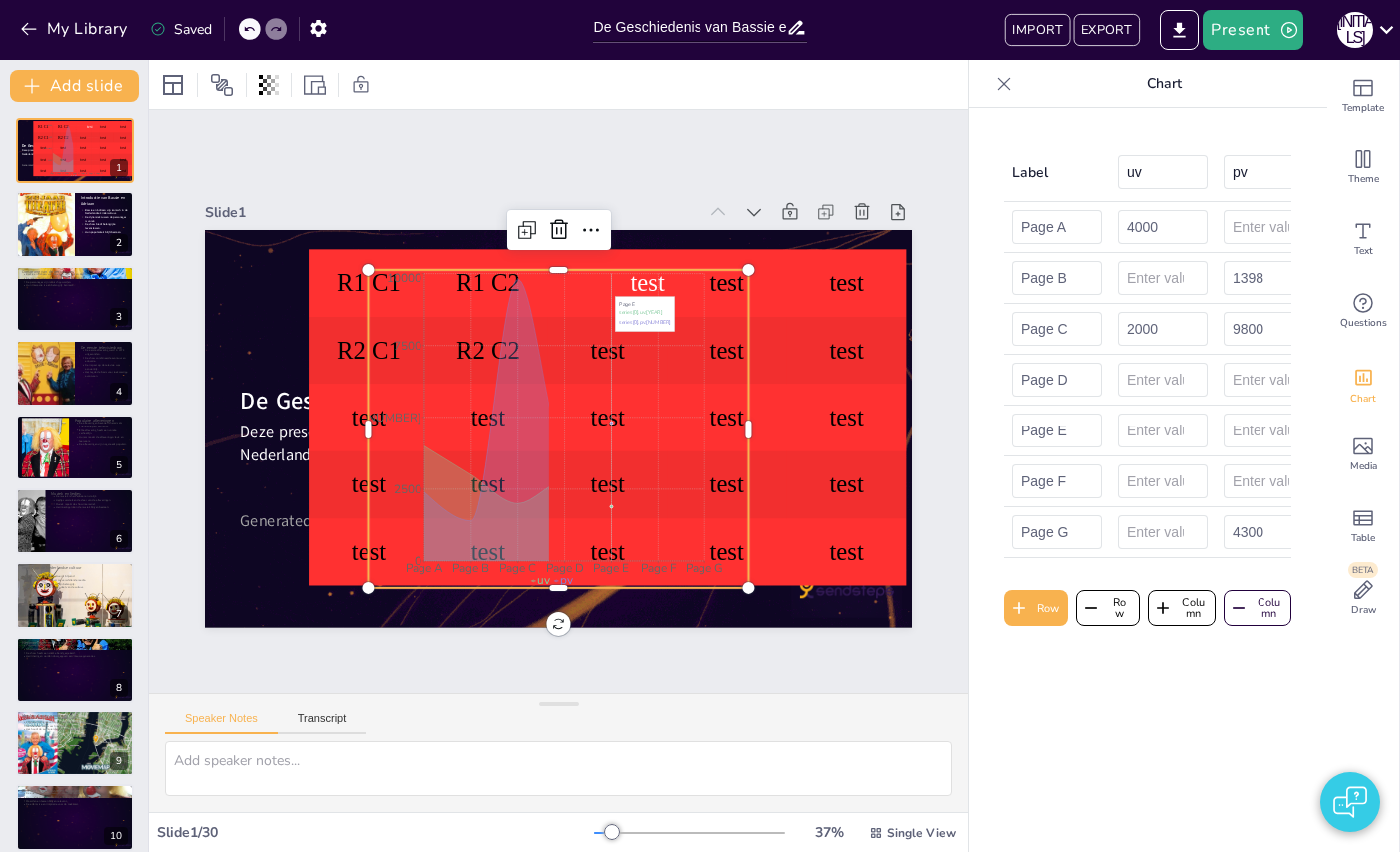 checkbox on "true" 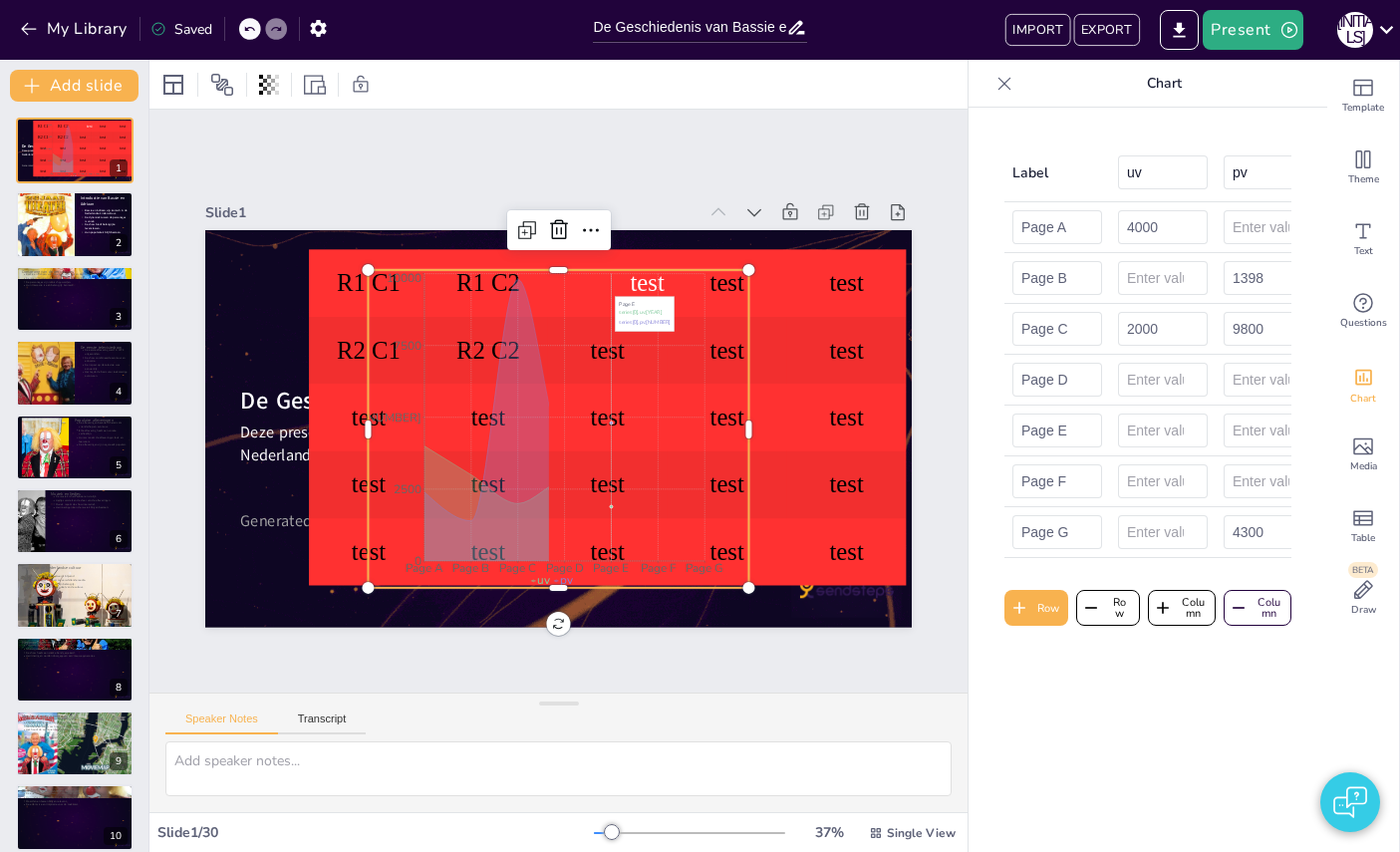 checkbox on "true" 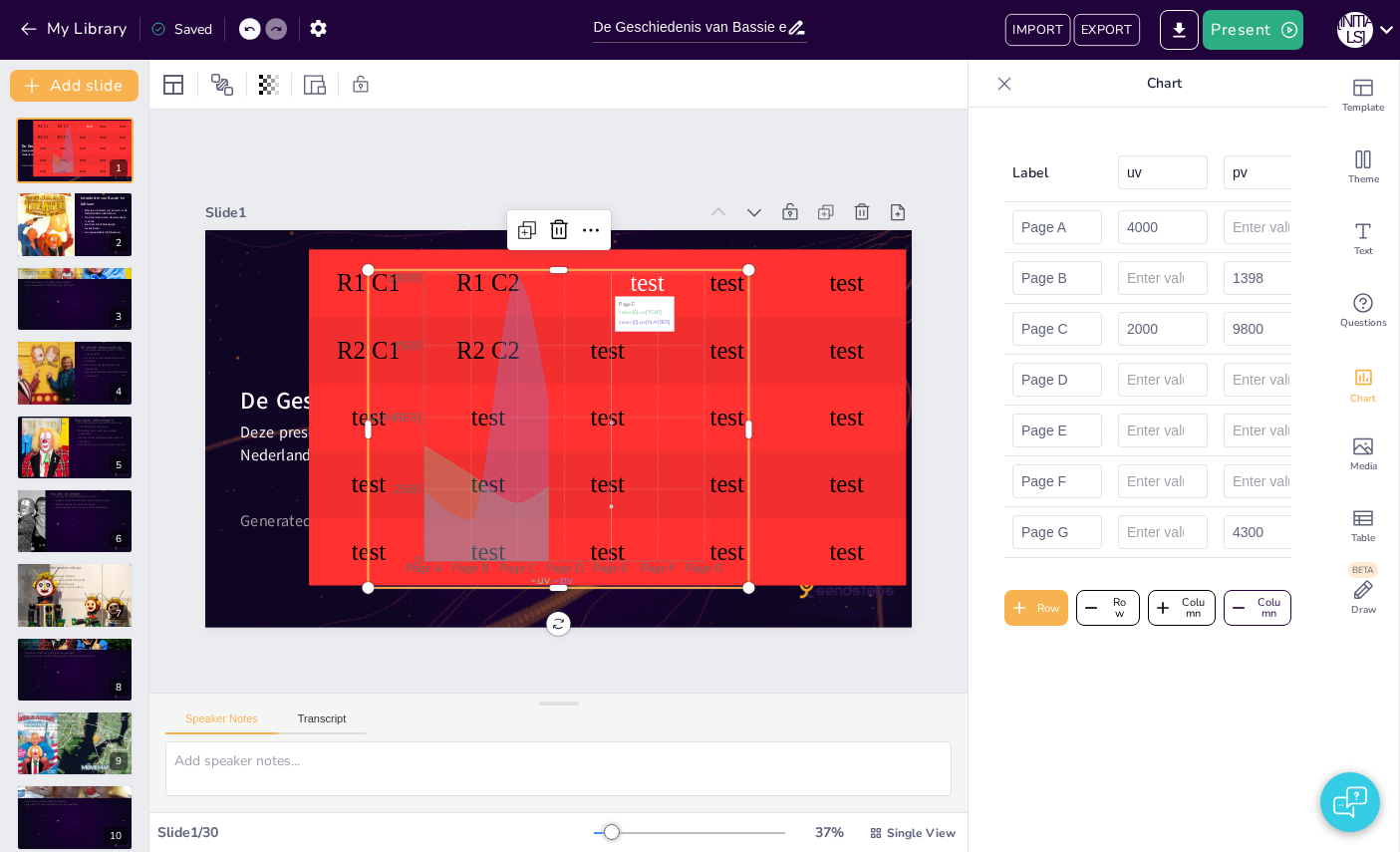 checkbox on "true" 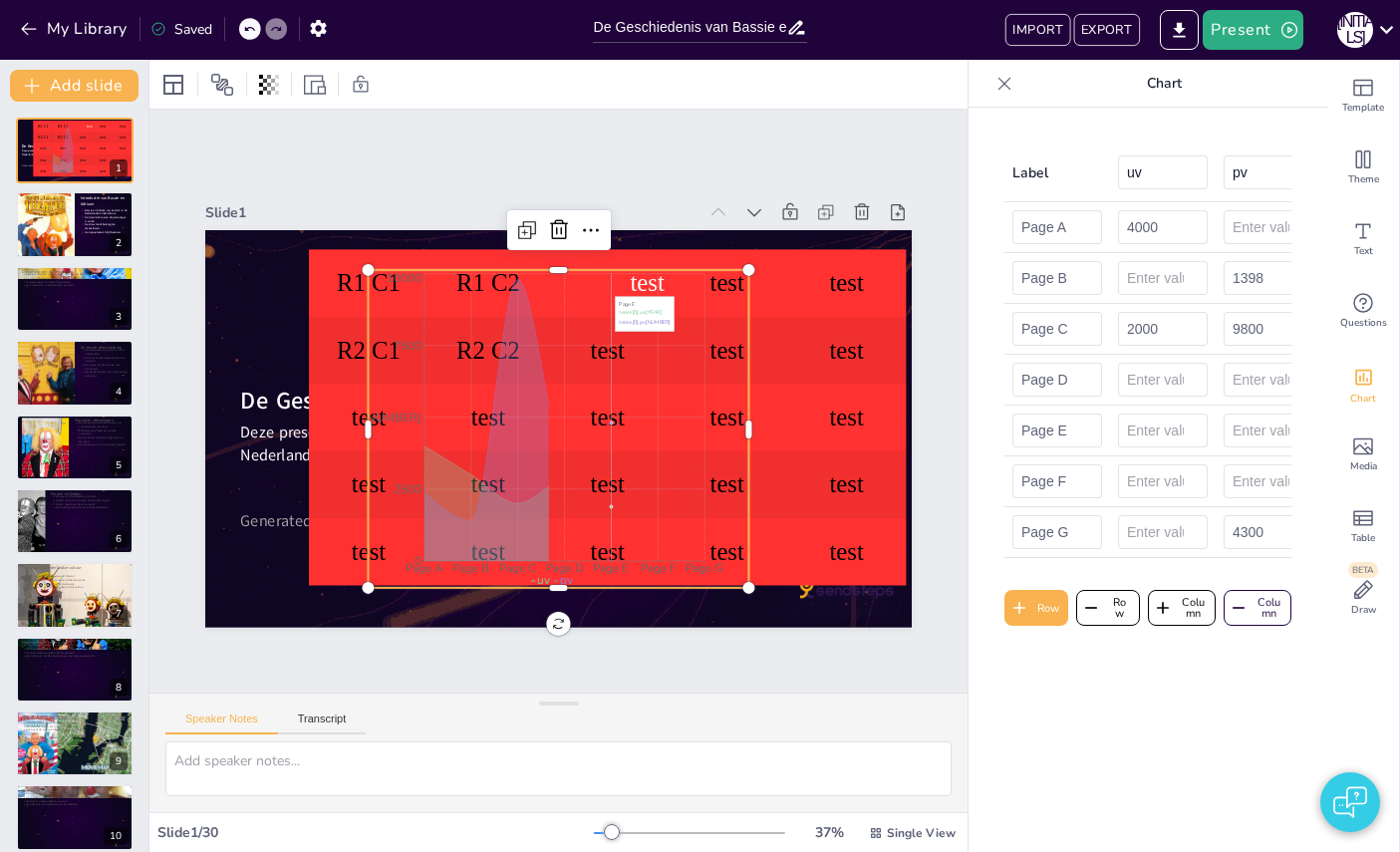 checkbox on "true" 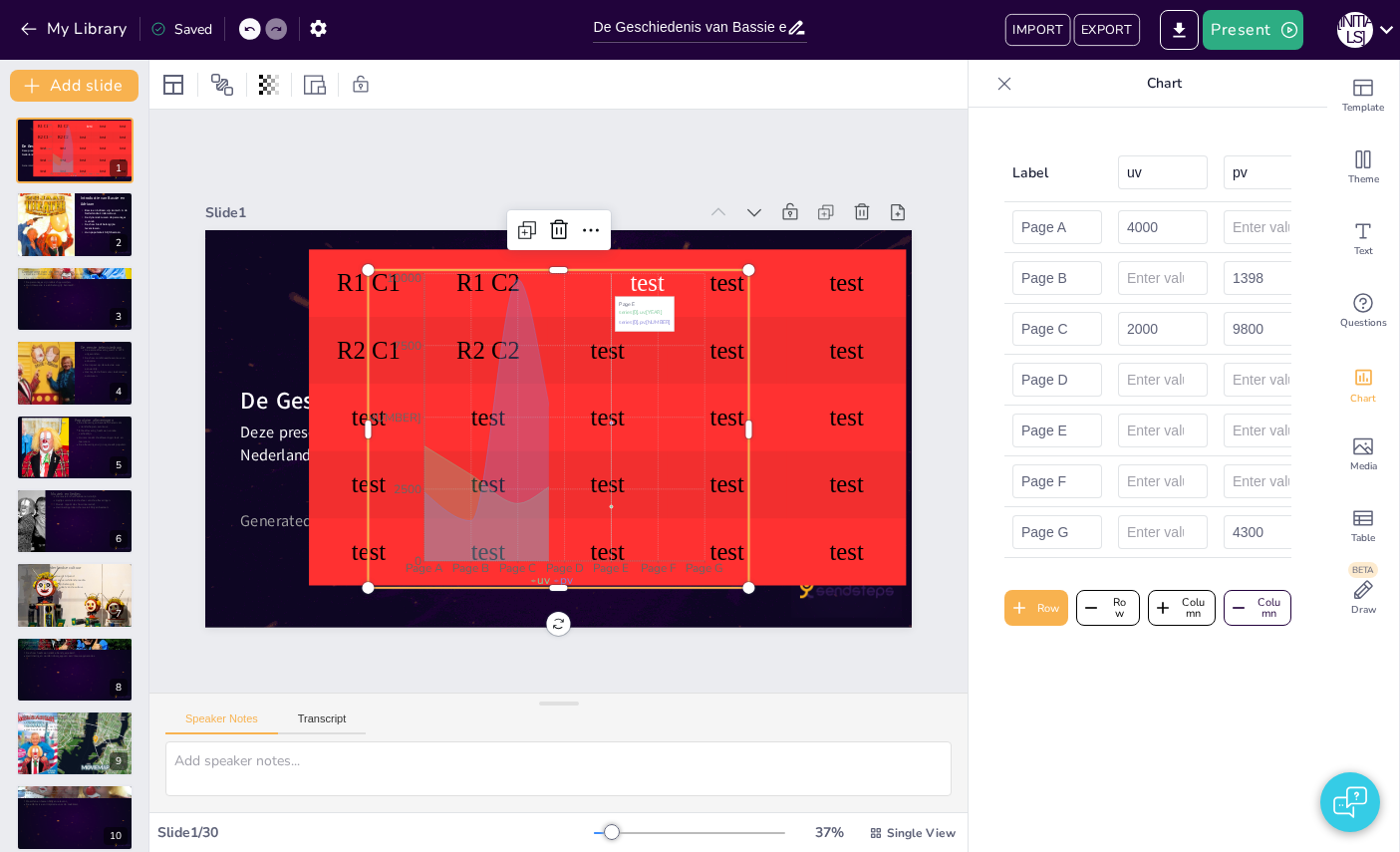 checkbox on "true" 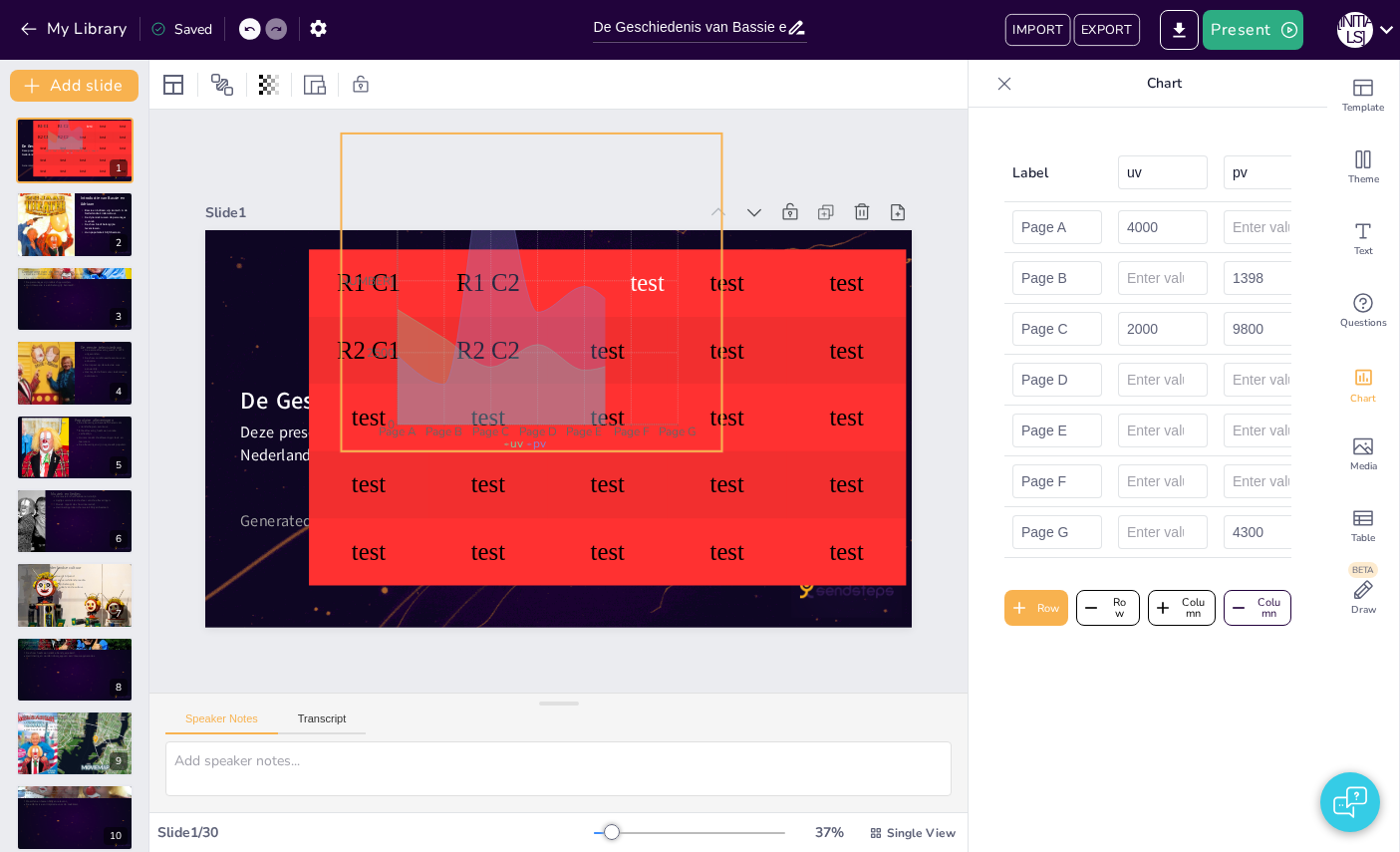 checkbox on "true" 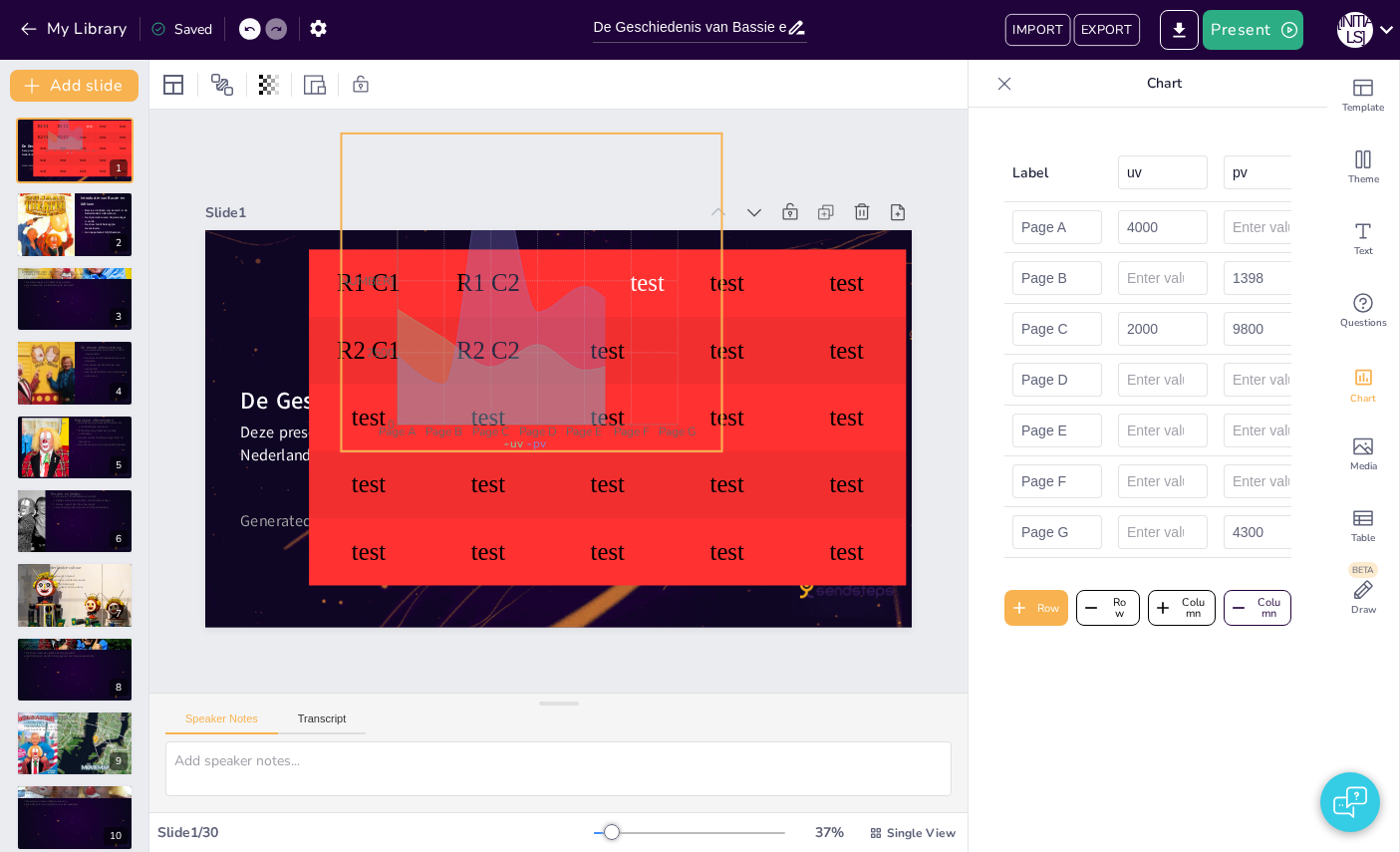 checkbox on "true" 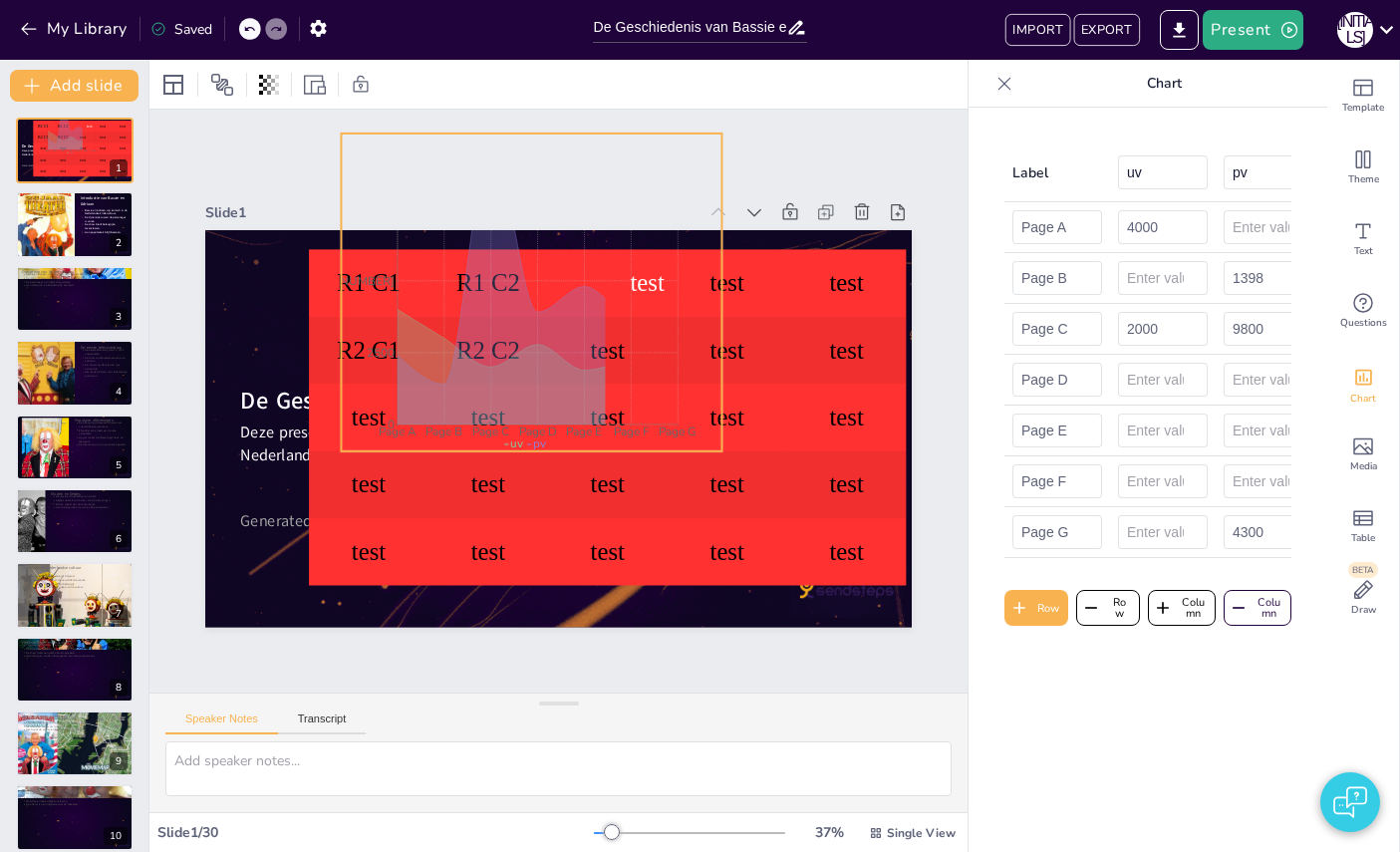 checkbox on "true" 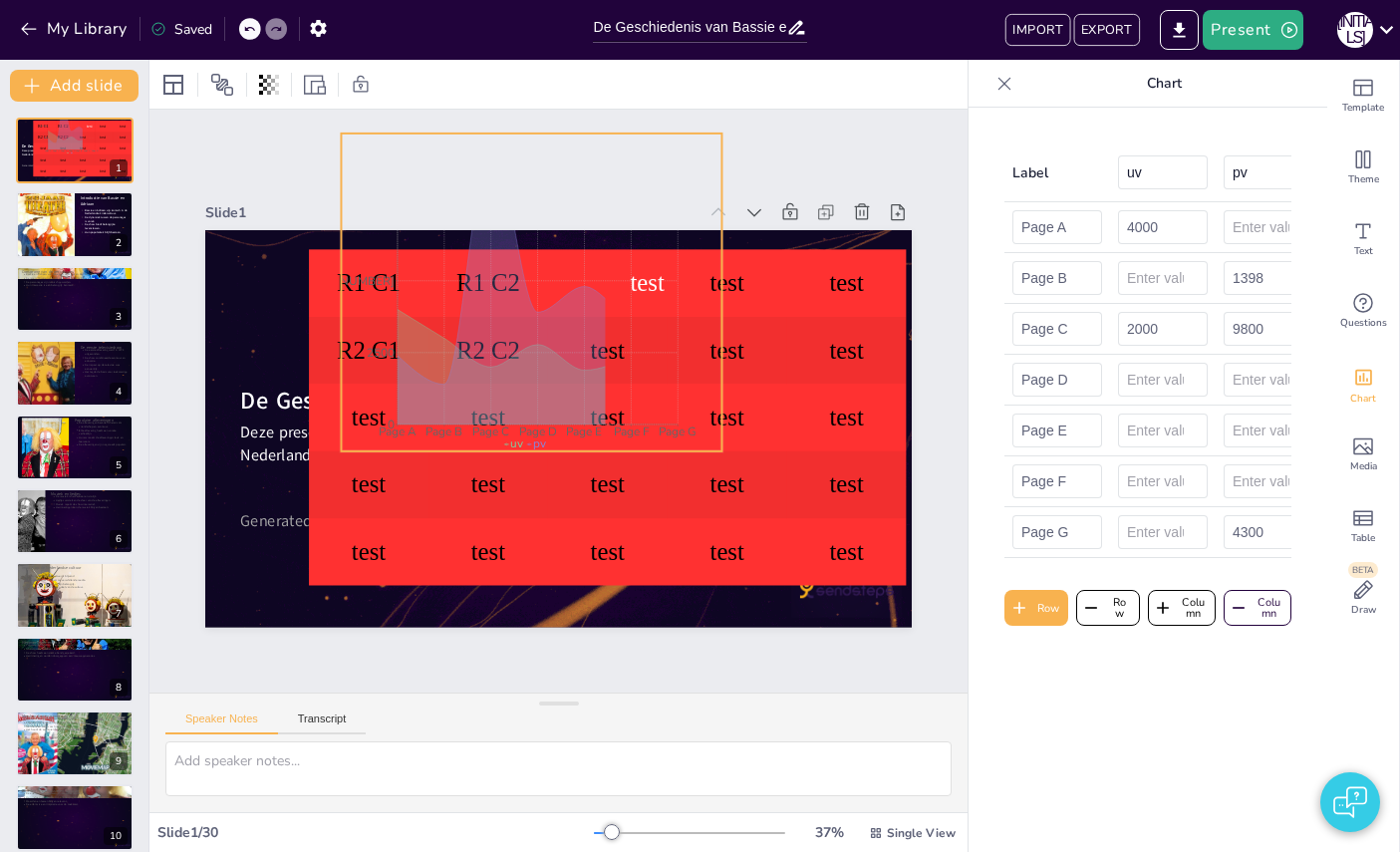 checkbox on "true" 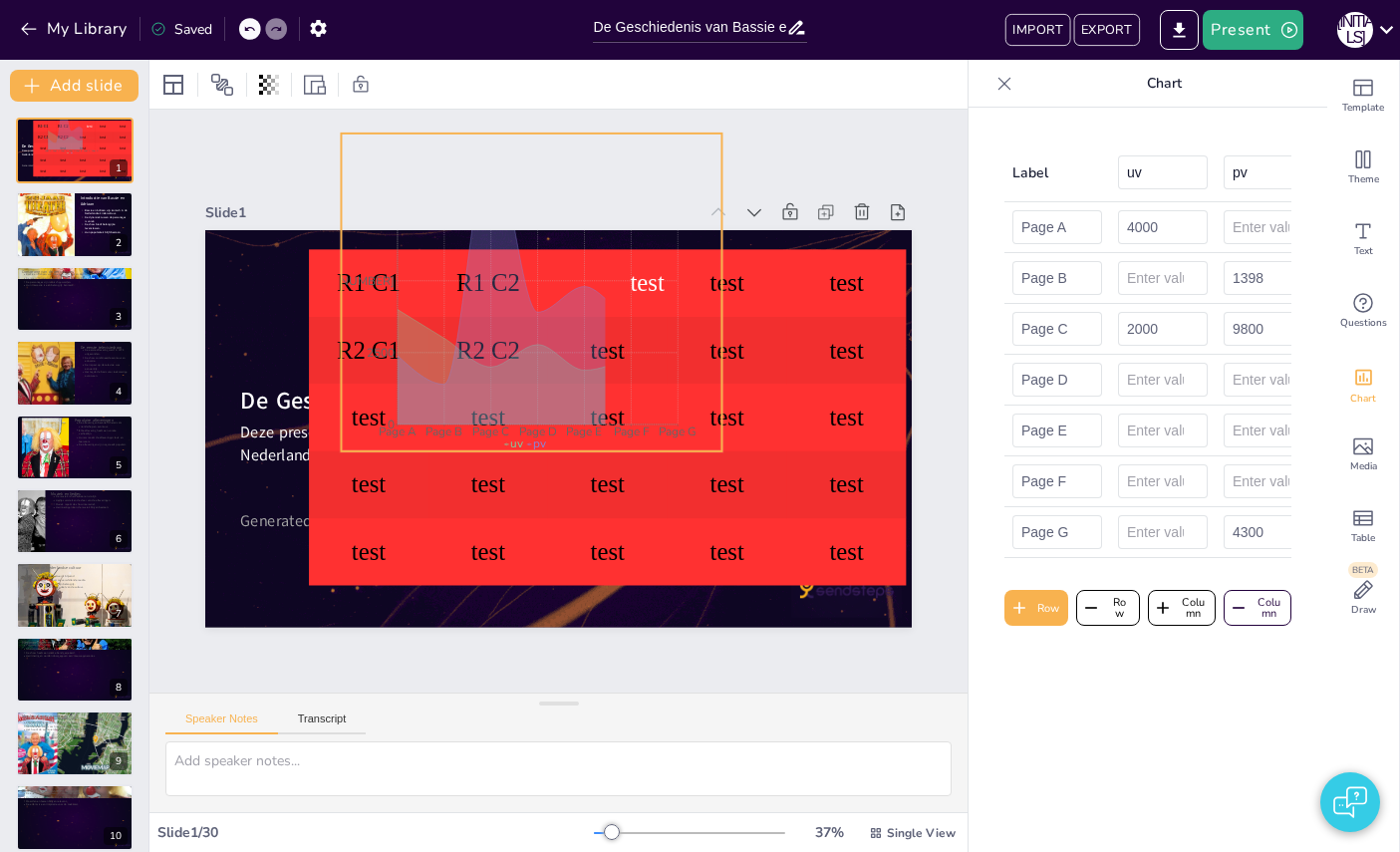 checkbox on "true" 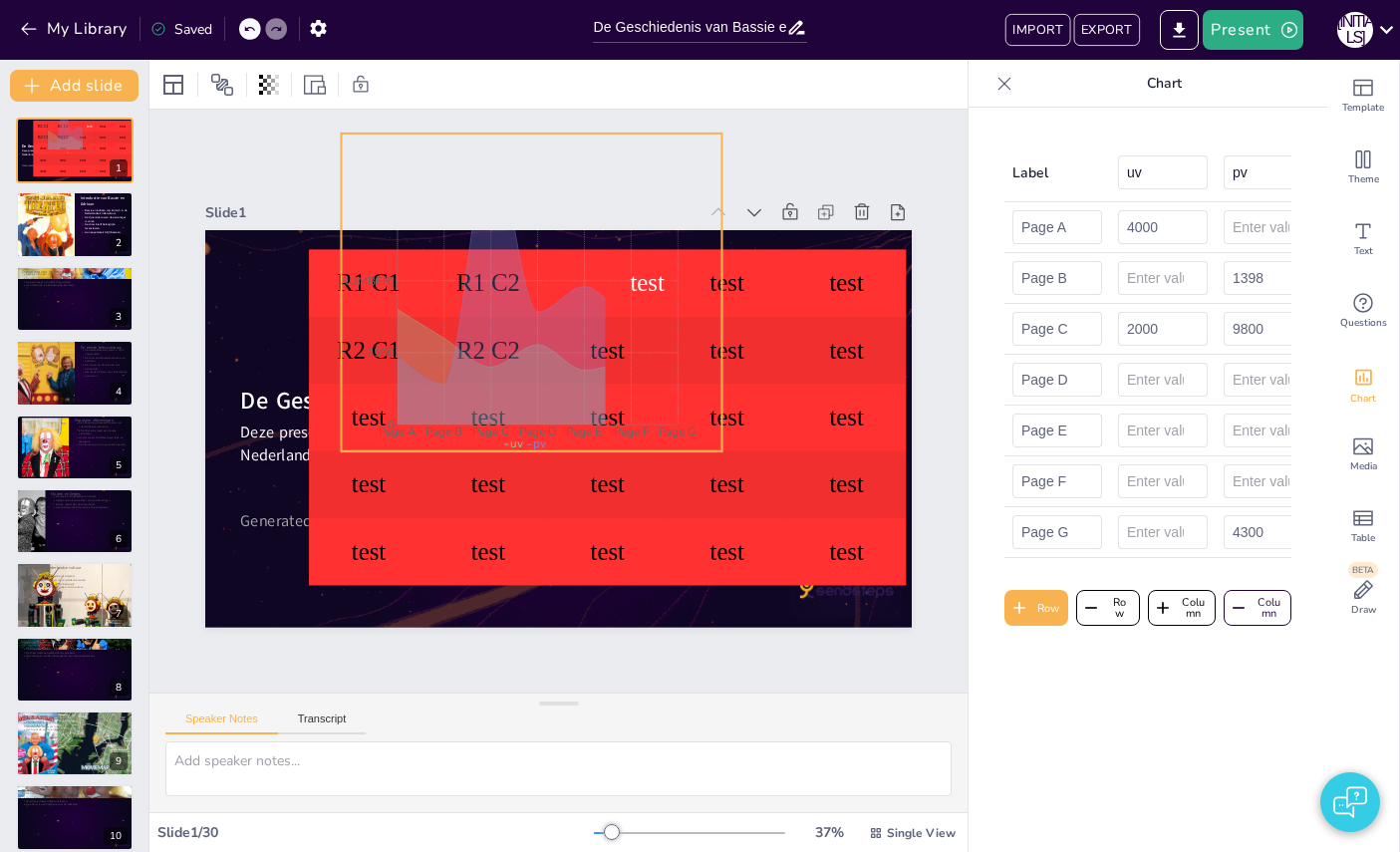 drag, startPoint x: 622, startPoint y: 293, endPoint x: 595, endPoint y: 156, distance: 139.63524 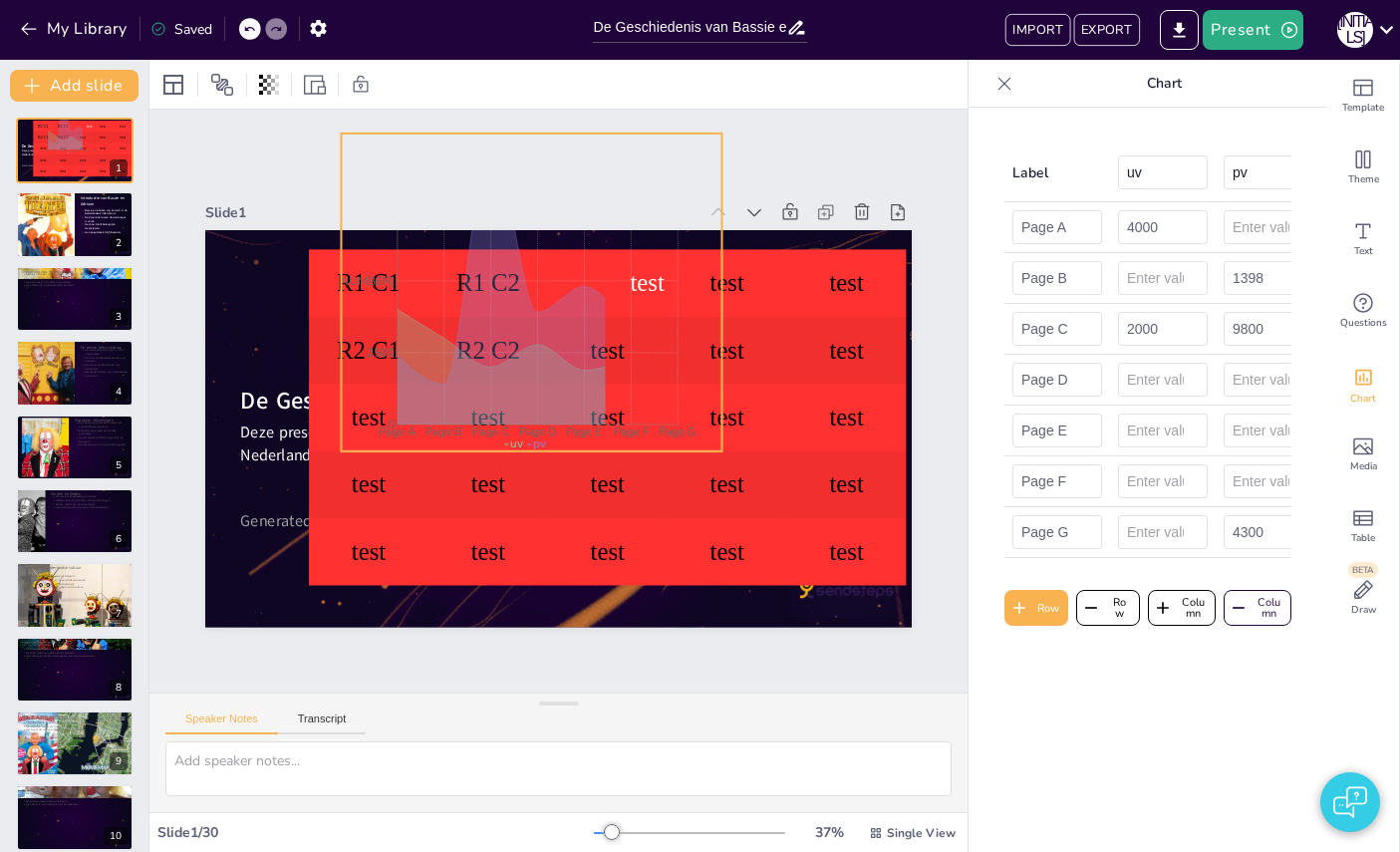 click on "Slide 1 De Geschiedenis van Bassie en Adriaan Deze presentatie verkent de geschiedenis, impact en culturele betekenis van de iconische Nederlandse duo Bassie en Adriaan. Generated with Sendsteps.ai R1 C1 R1 C2 test test test R2 C1 R2 C2 test test test test test test test test test test test test test test test test test test Page A Page B Page C Page D Page E Page F Page G 0 2500 5000 7500 10000 uv pv Page E series[0].uv : 1890 series[0].pv : 4800 Slide 2 Introductie van Bassie en Adriaan Bassie en Adriaan zijn iconisch in de Nederlandse kindercultuur. De dynamiek tussen de personages is uniek. De show biedt belangrijke levenslessen. Hun populariteit blijft bestaan. Slide 3 Oorsprong van de personages Bassie en Adriaan zijn gecreëerd door Bas en Aad van Toor. De jaren '70 waren cruciaal voor hun ontwikkeling. De personages zijn iconisch geworden. Hun interactie is een belangrijk kenmerk. Slide 4 De eerste televisieshow De eerste aflevering werd in 1978 uitgezonden. Slide 5 Populaire afleveringen 6 7" at bounding box center (558, 401) 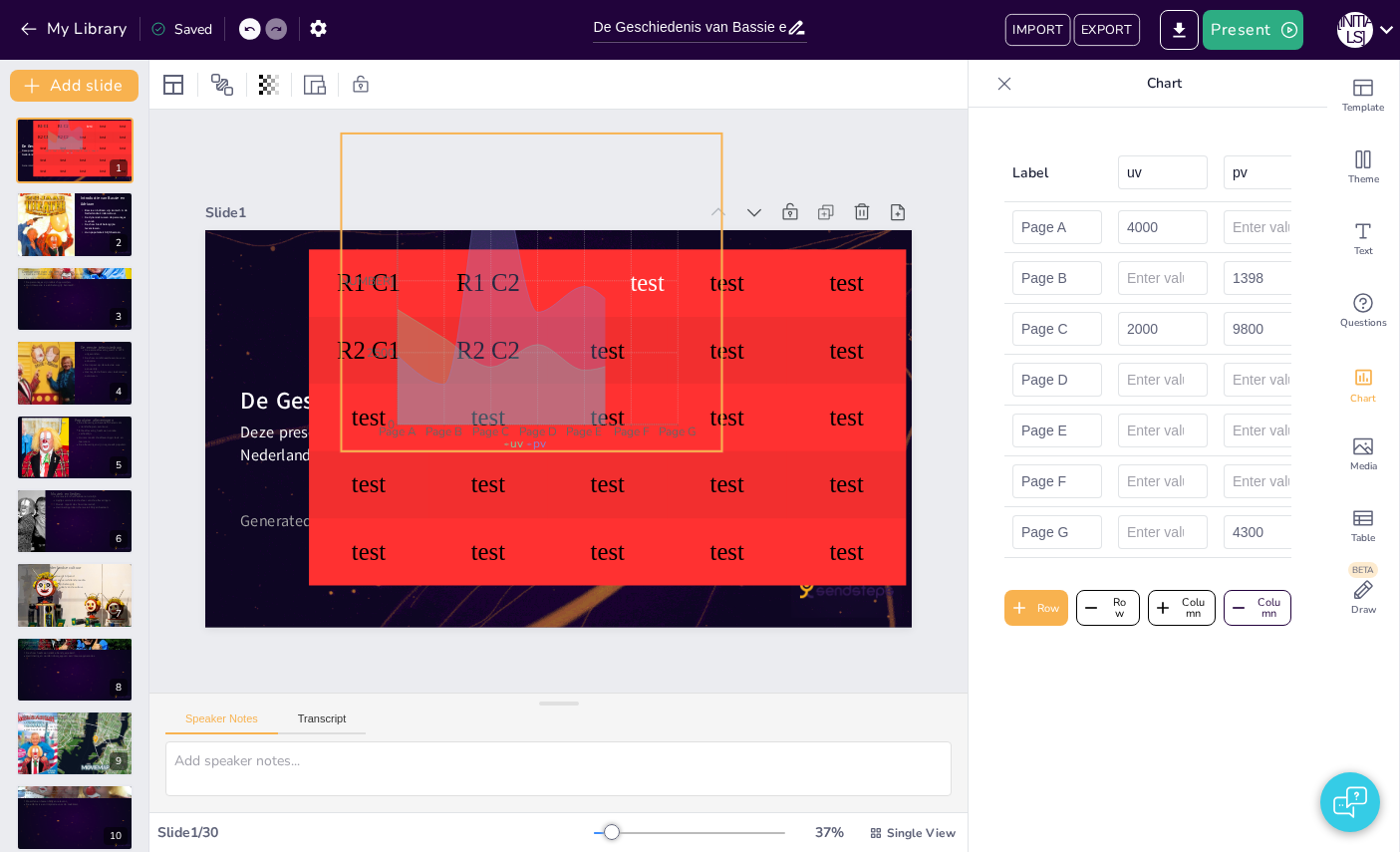 checkbox on "true" 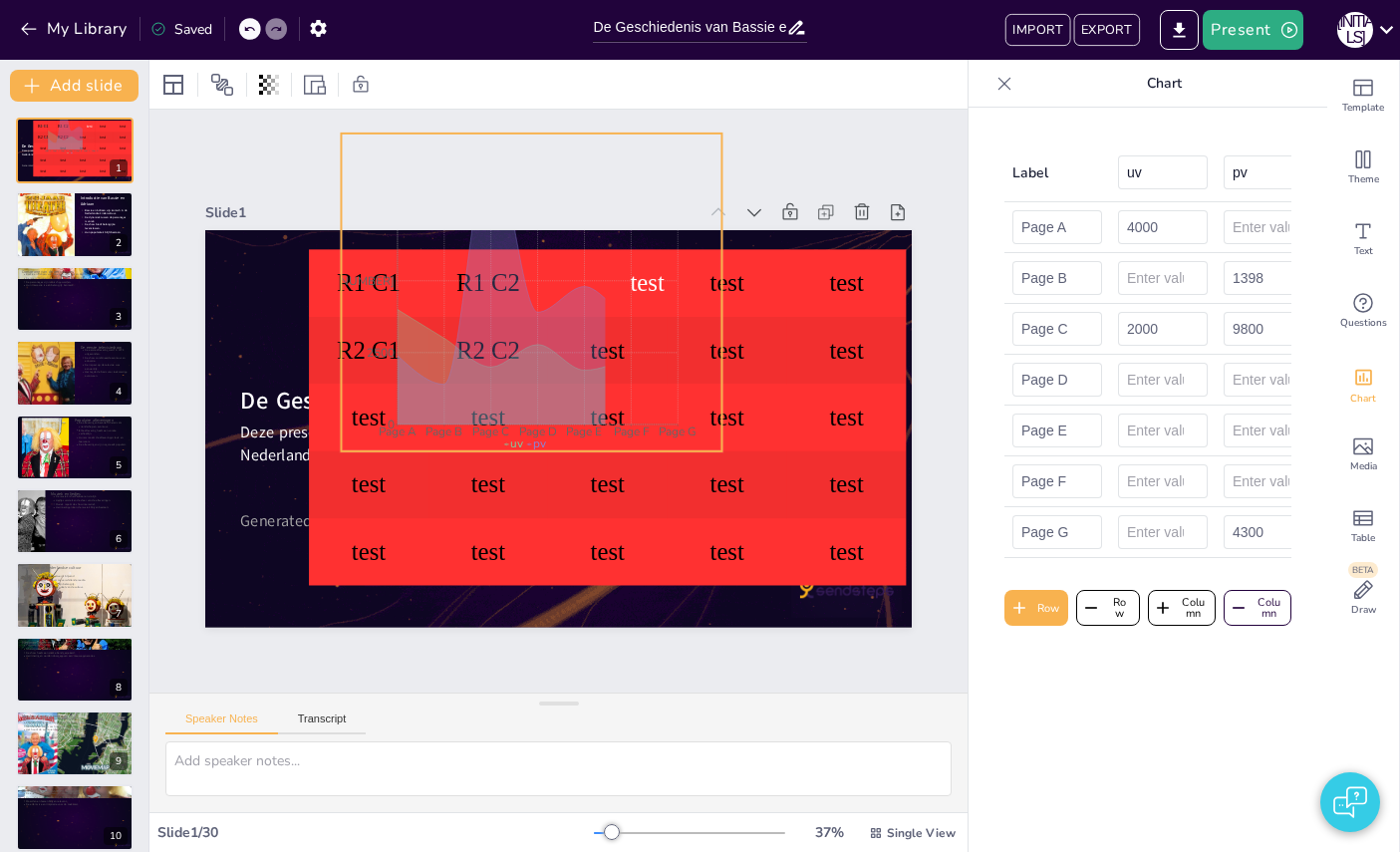 checkbox on "true" 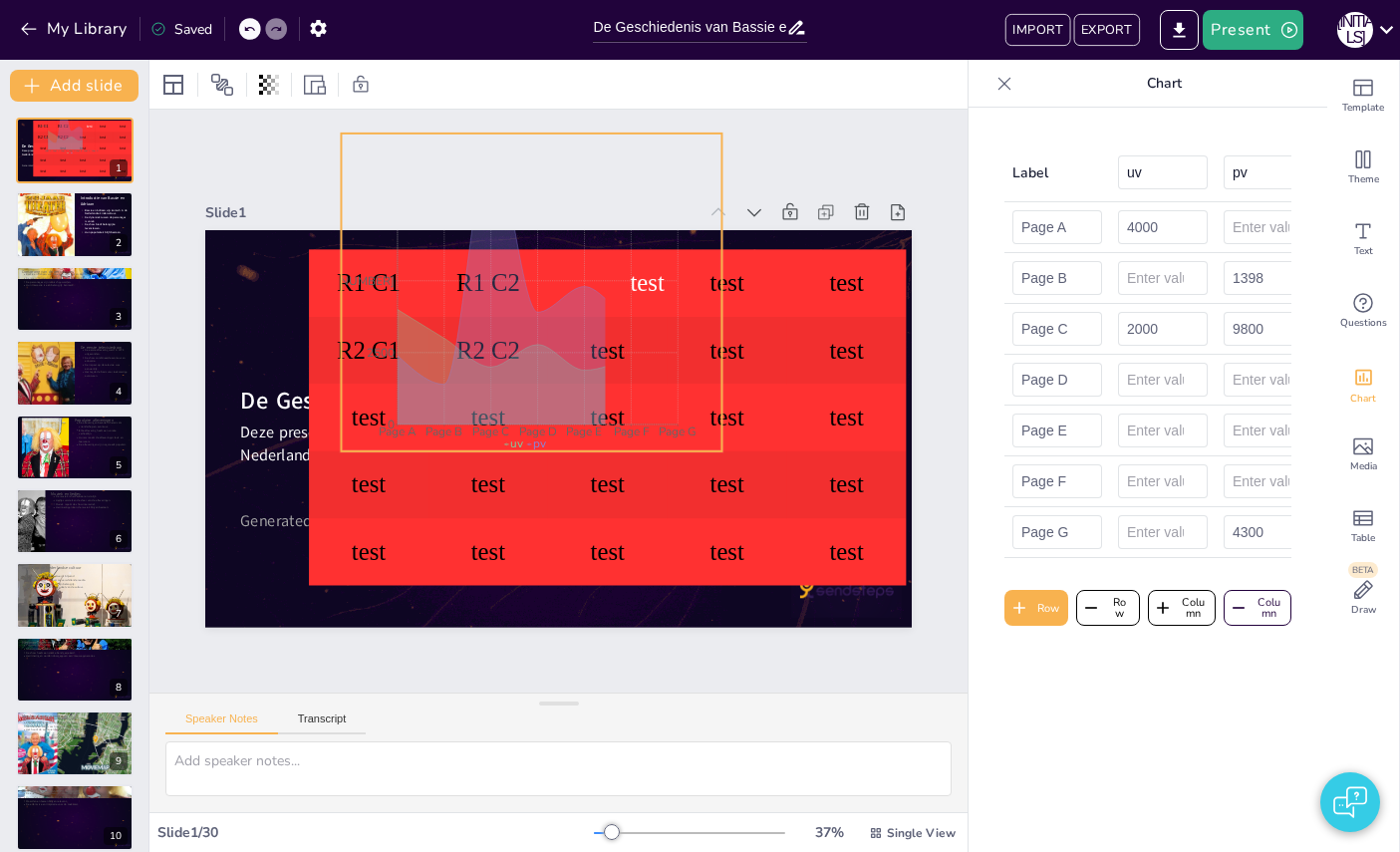 checkbox on "true" 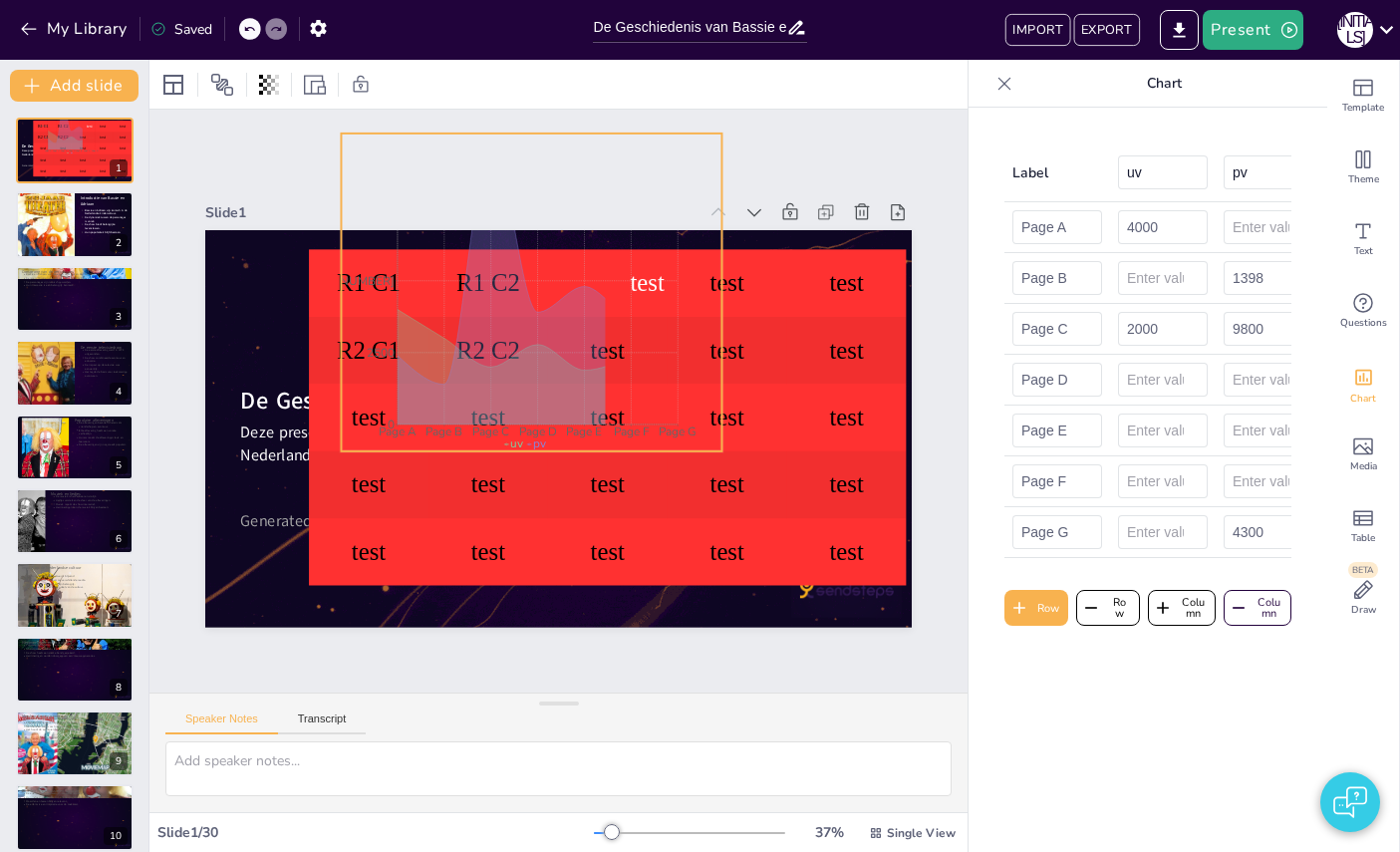 checkbox on "true" 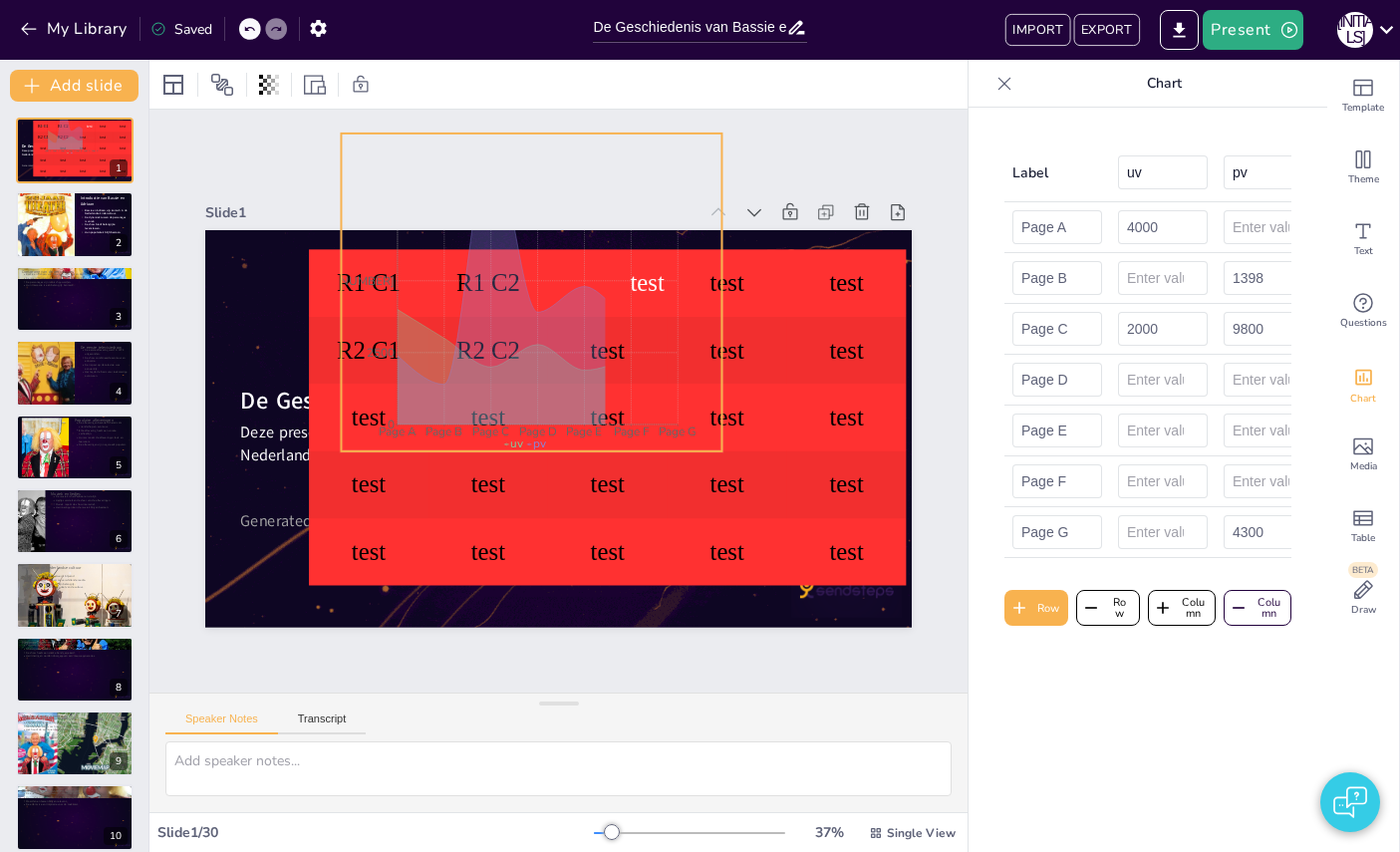 checkbox on "true" 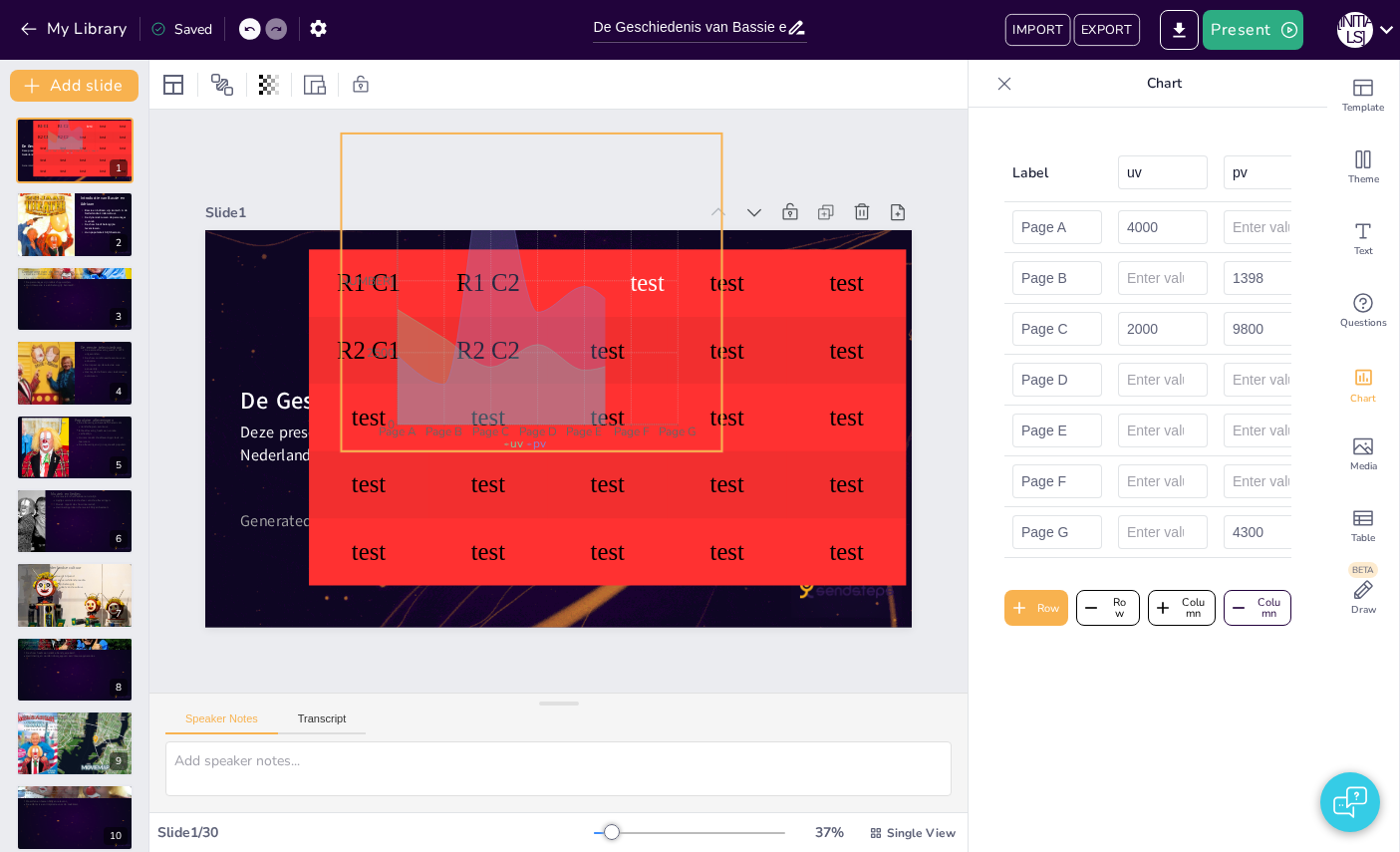checkbox on "true" 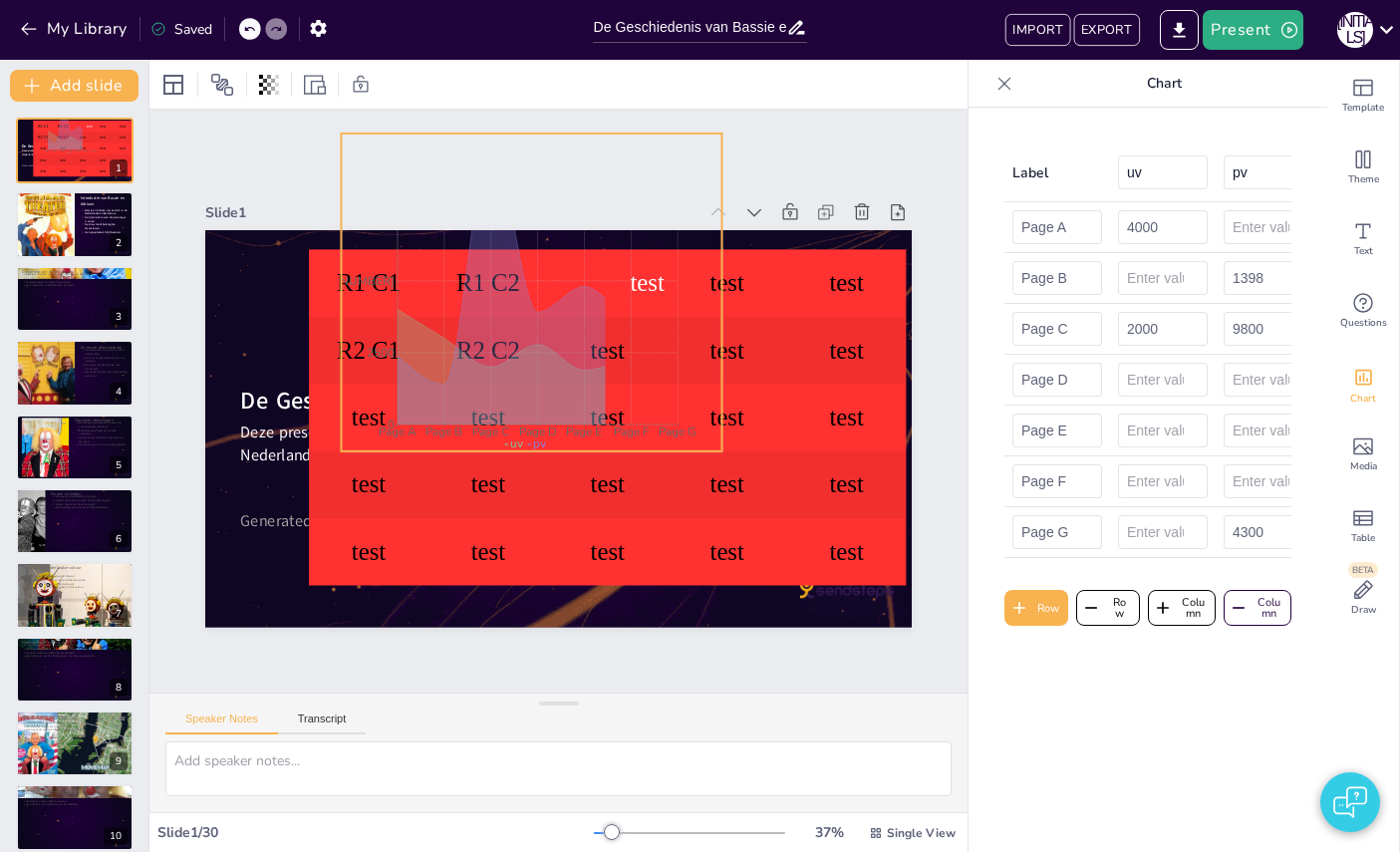 checkbox on "true" 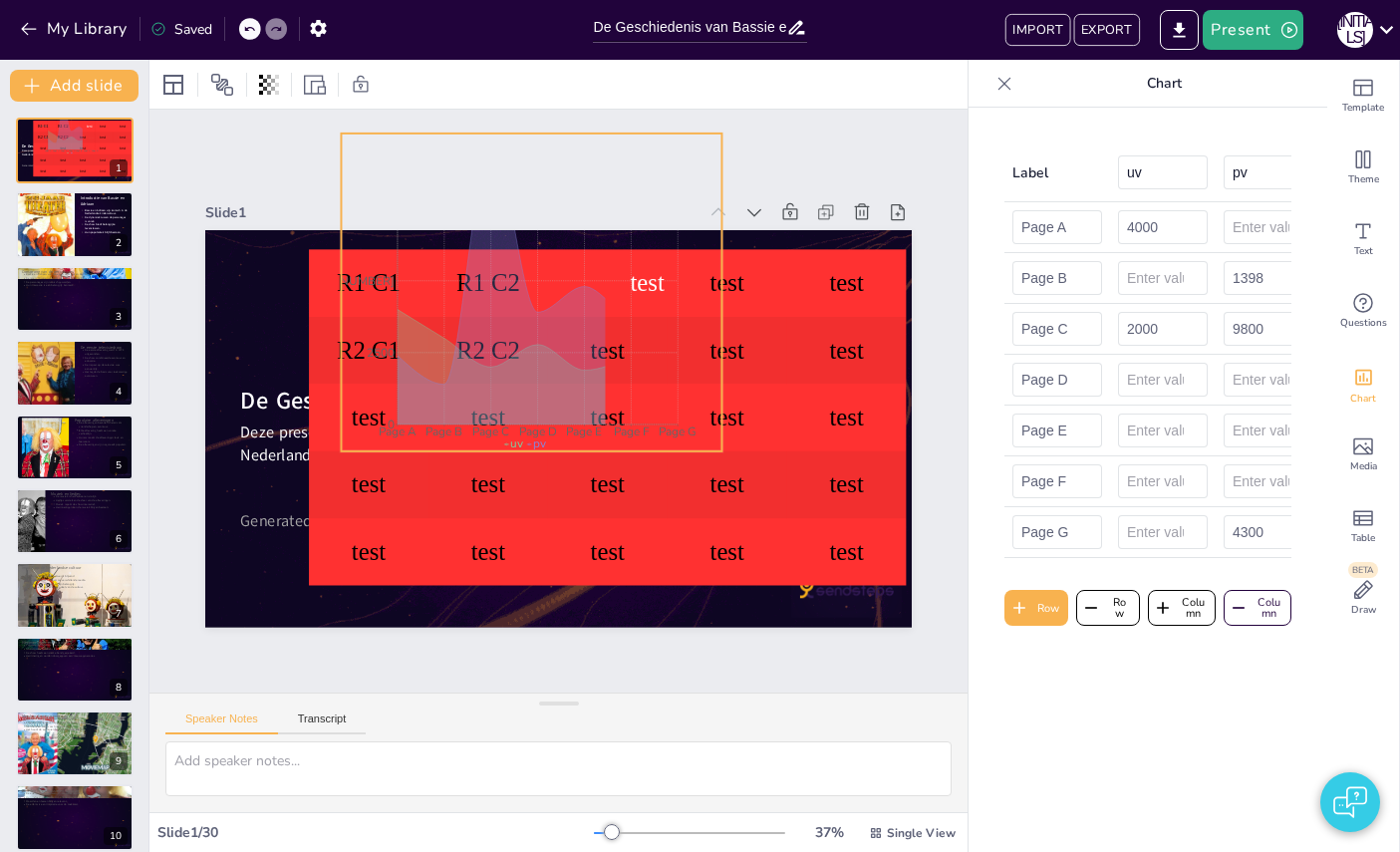 checkbox on "true" 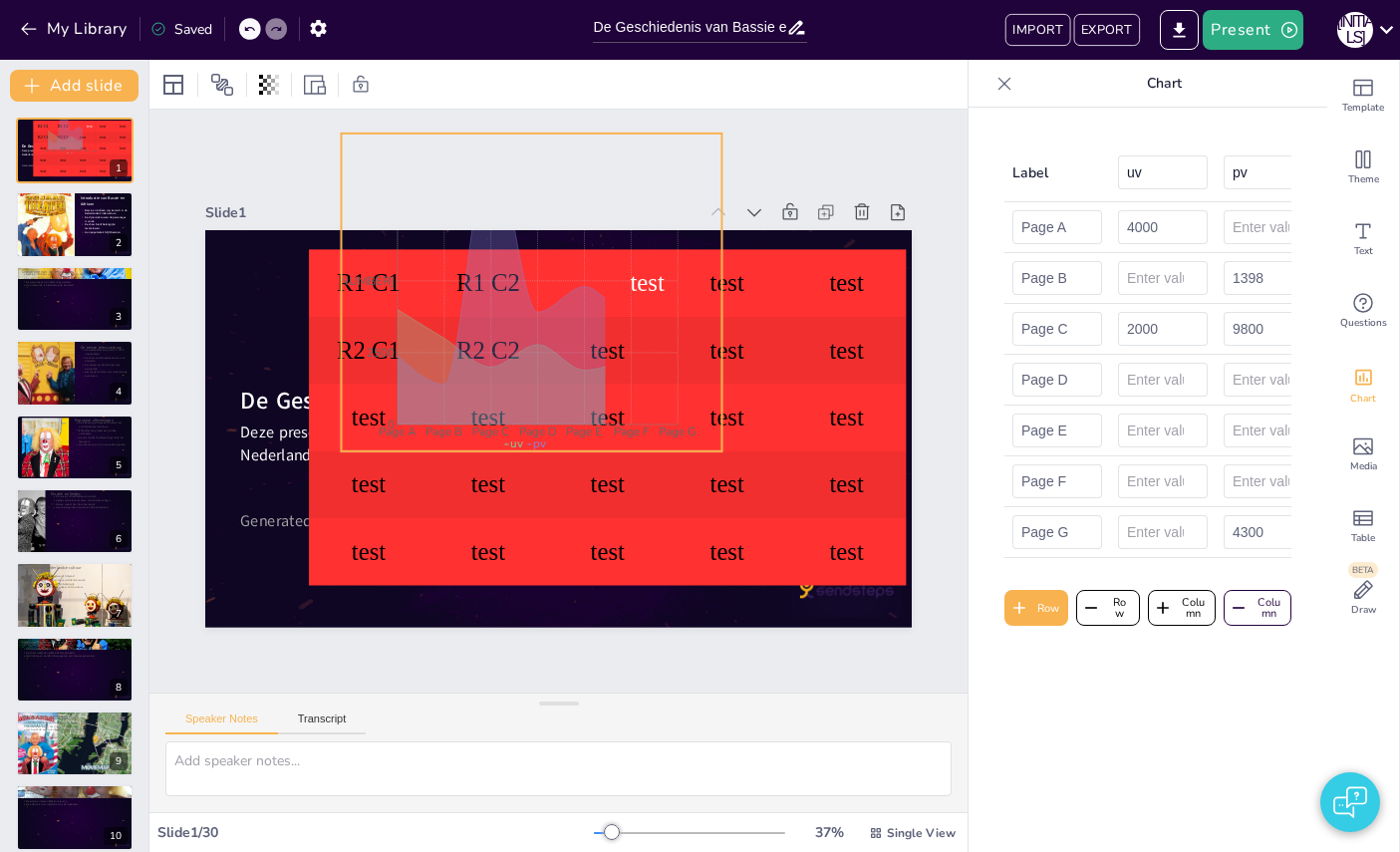 type 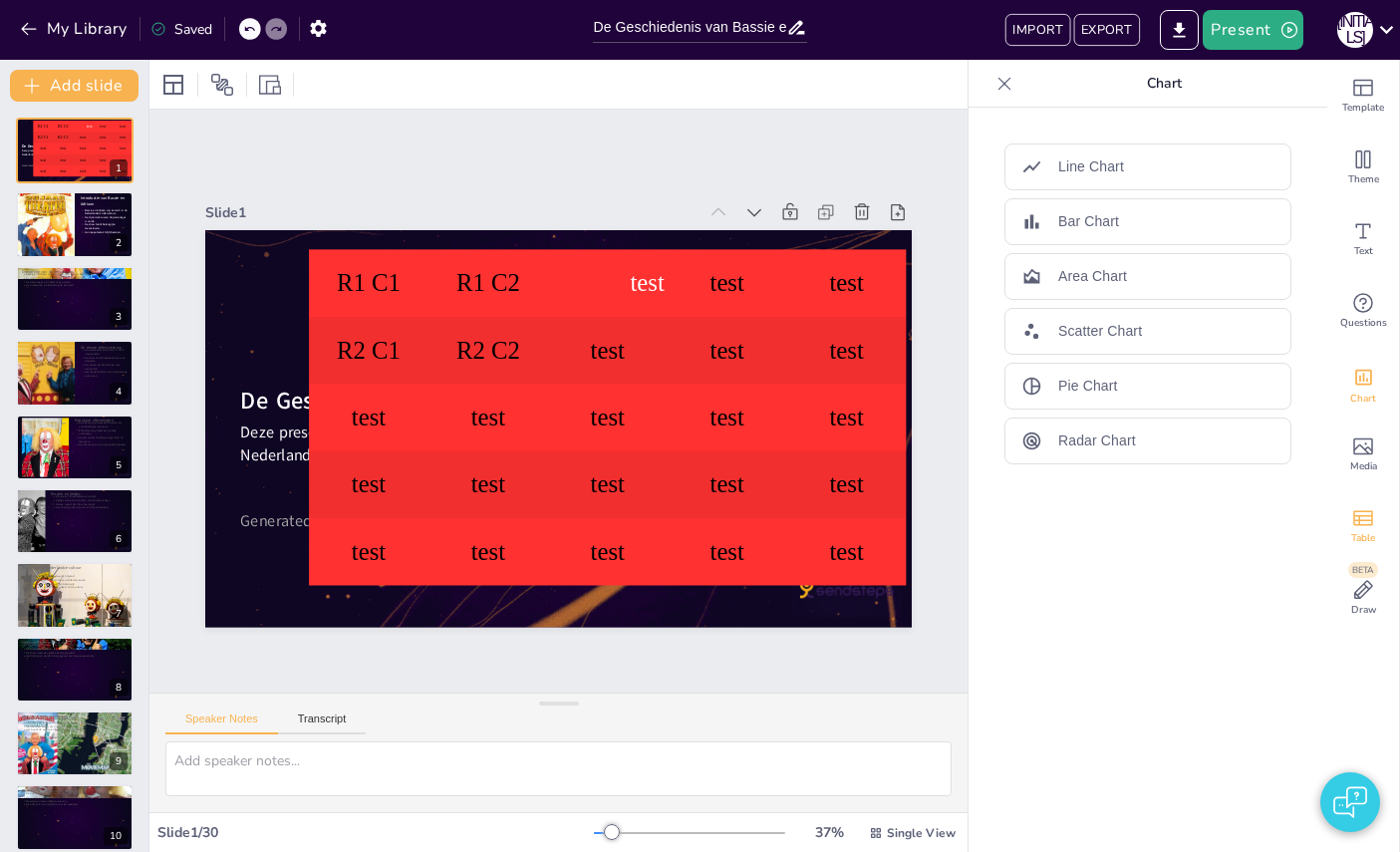 click 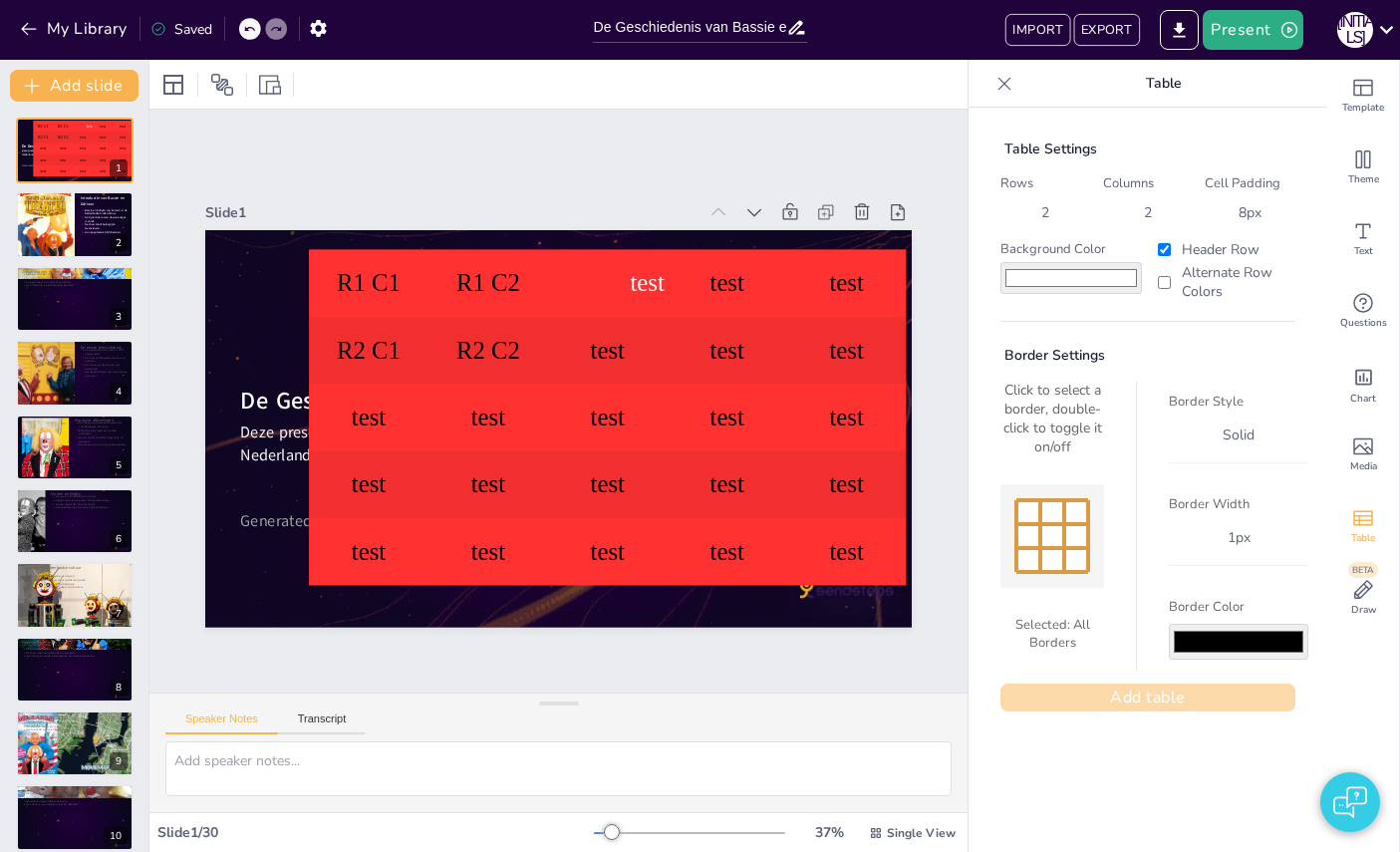 click on "Add table" at bounding box center [1148, 698] 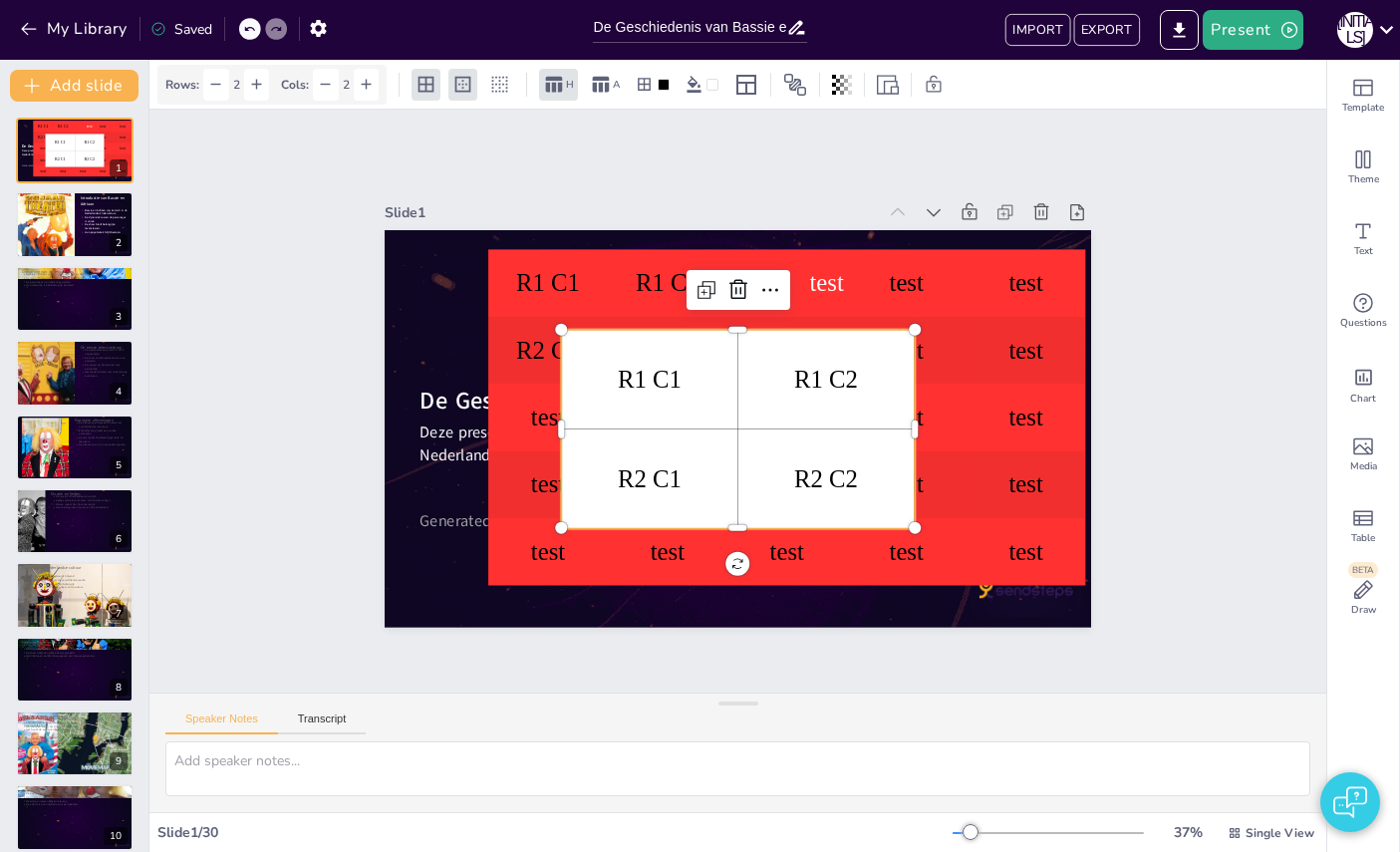 drag, startPoint x: 800, startPoint y: 452, endPoint x: 533, endPoint y: 402, distance: 271.64131 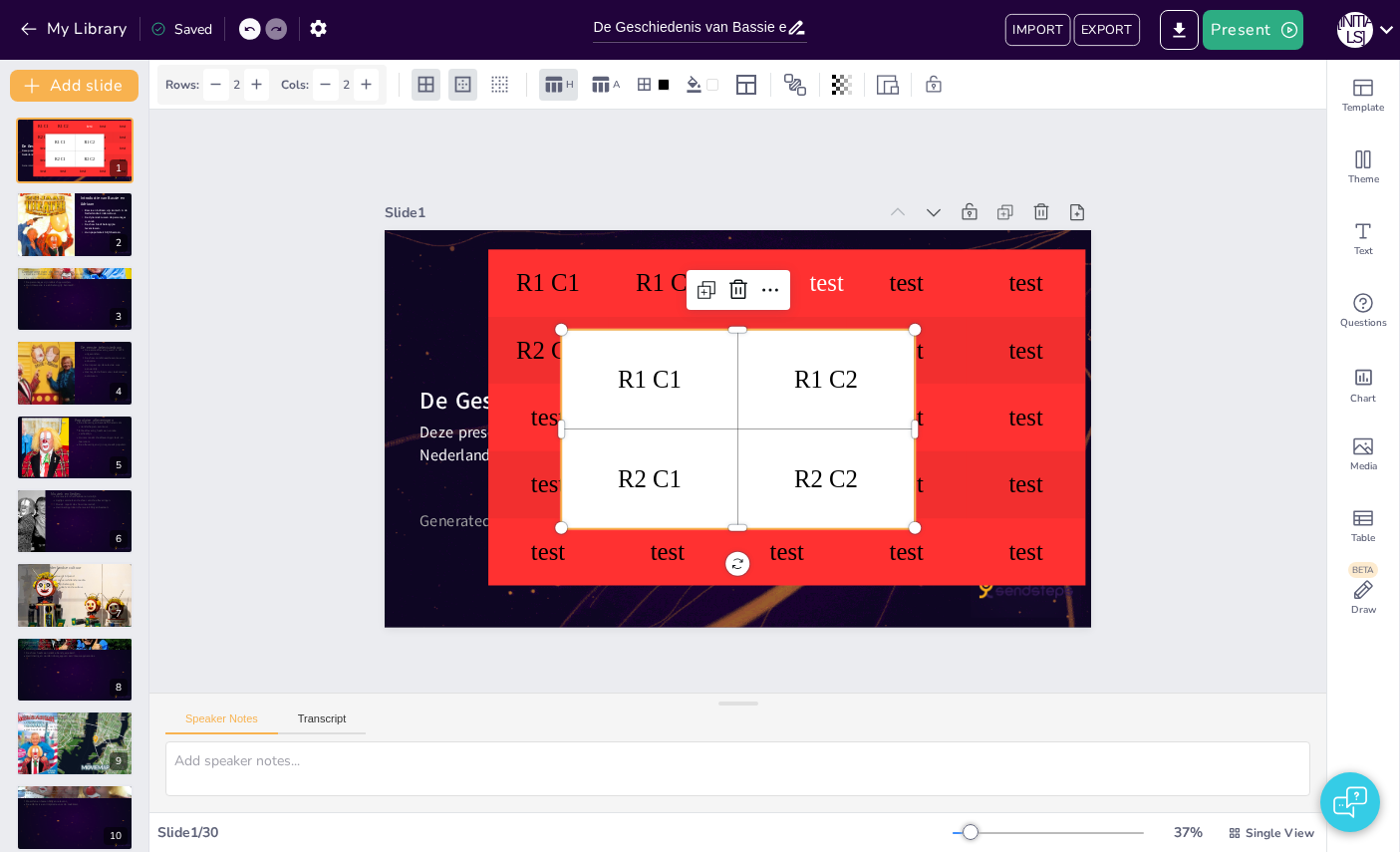 click on "R2 C2" at bounding box center [826, 478] 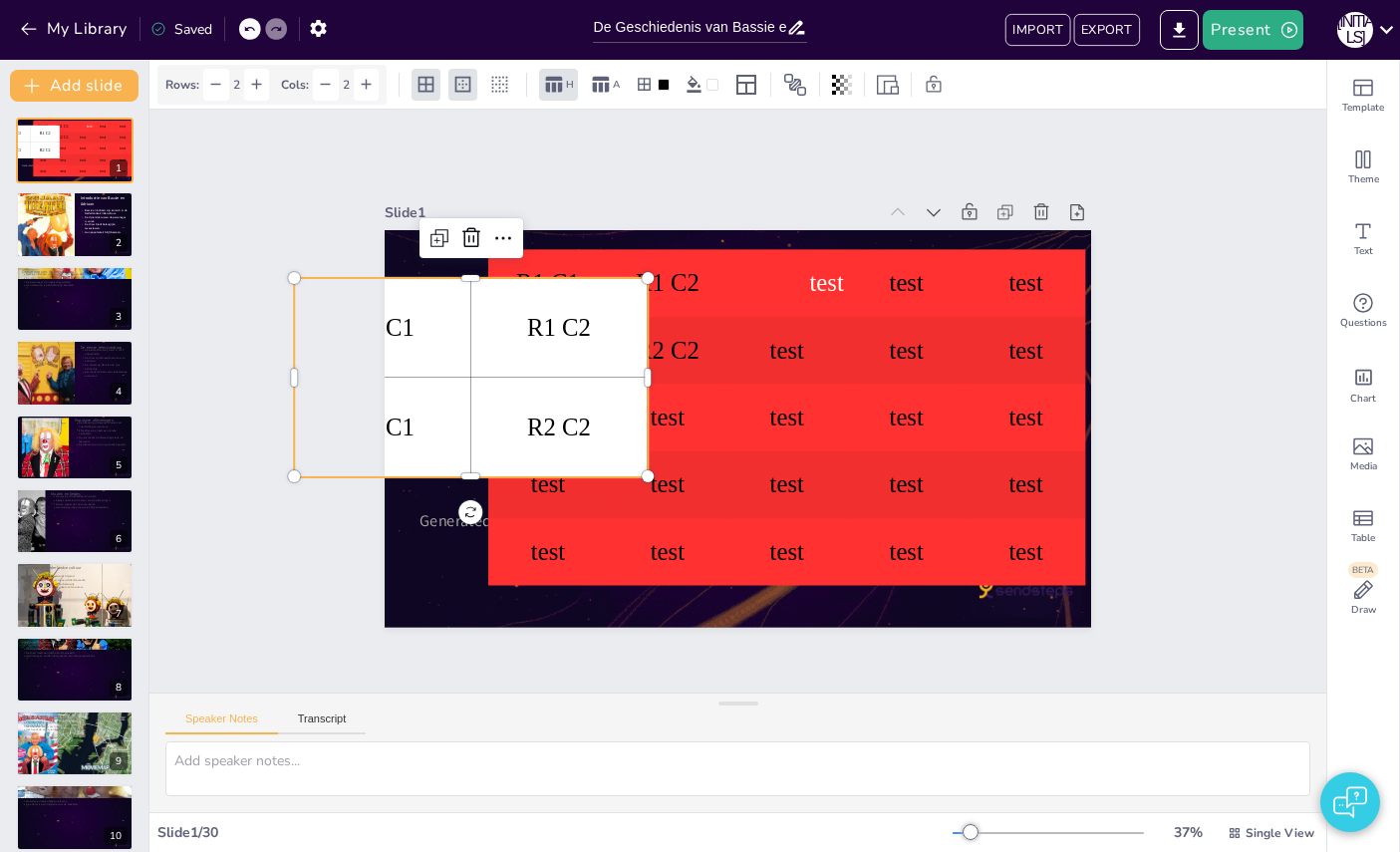click on "R2 C1" at bounding box center (383, 426) 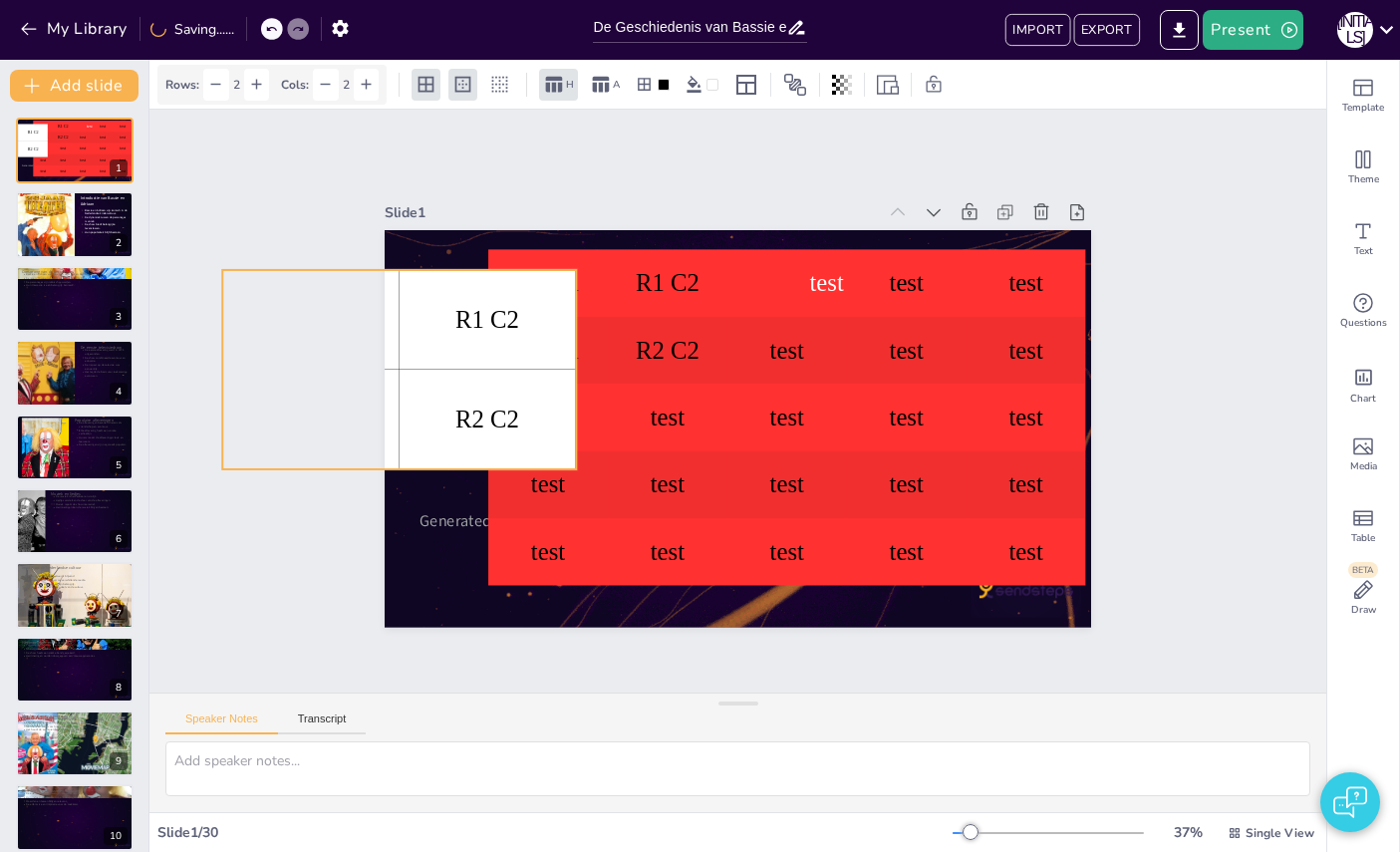 drag, startPoint x: 461, startPoint y: 375, endPoint x: 471, endPoint y: 366, distance: 13.453624 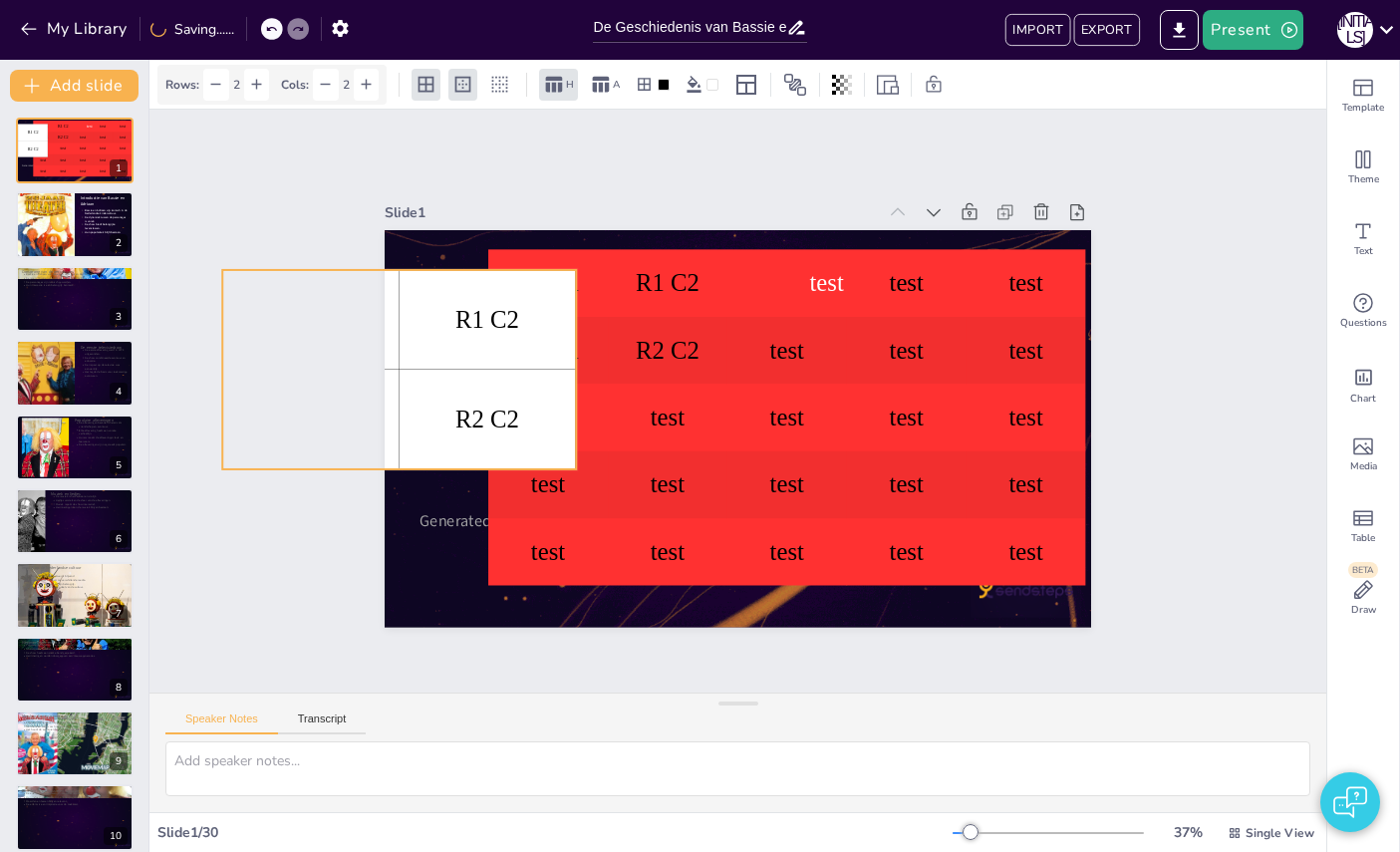 click on "R2 C2" at bounding box center [487, 419] 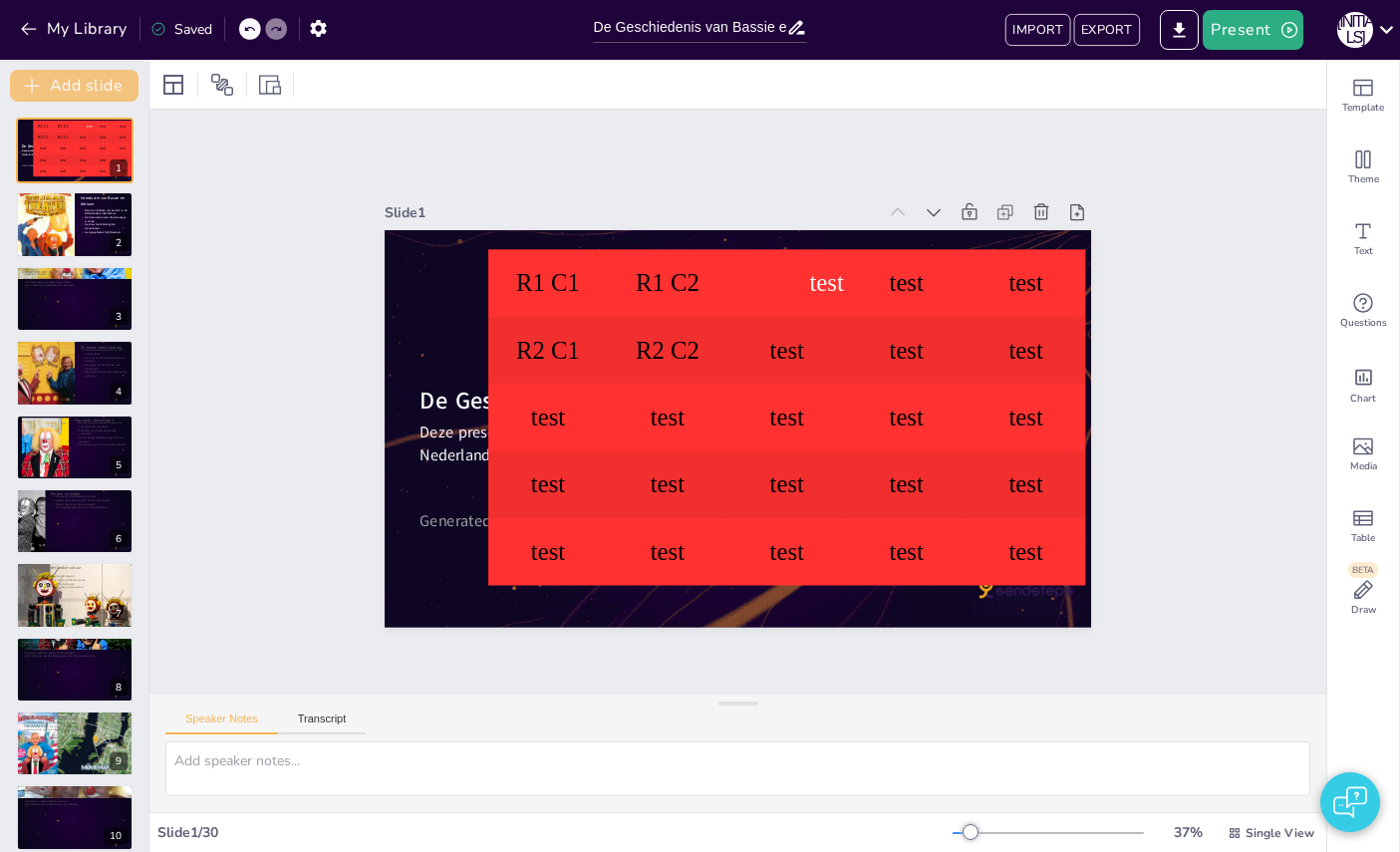 click on "Add slide" at bounding box center [74, 86] 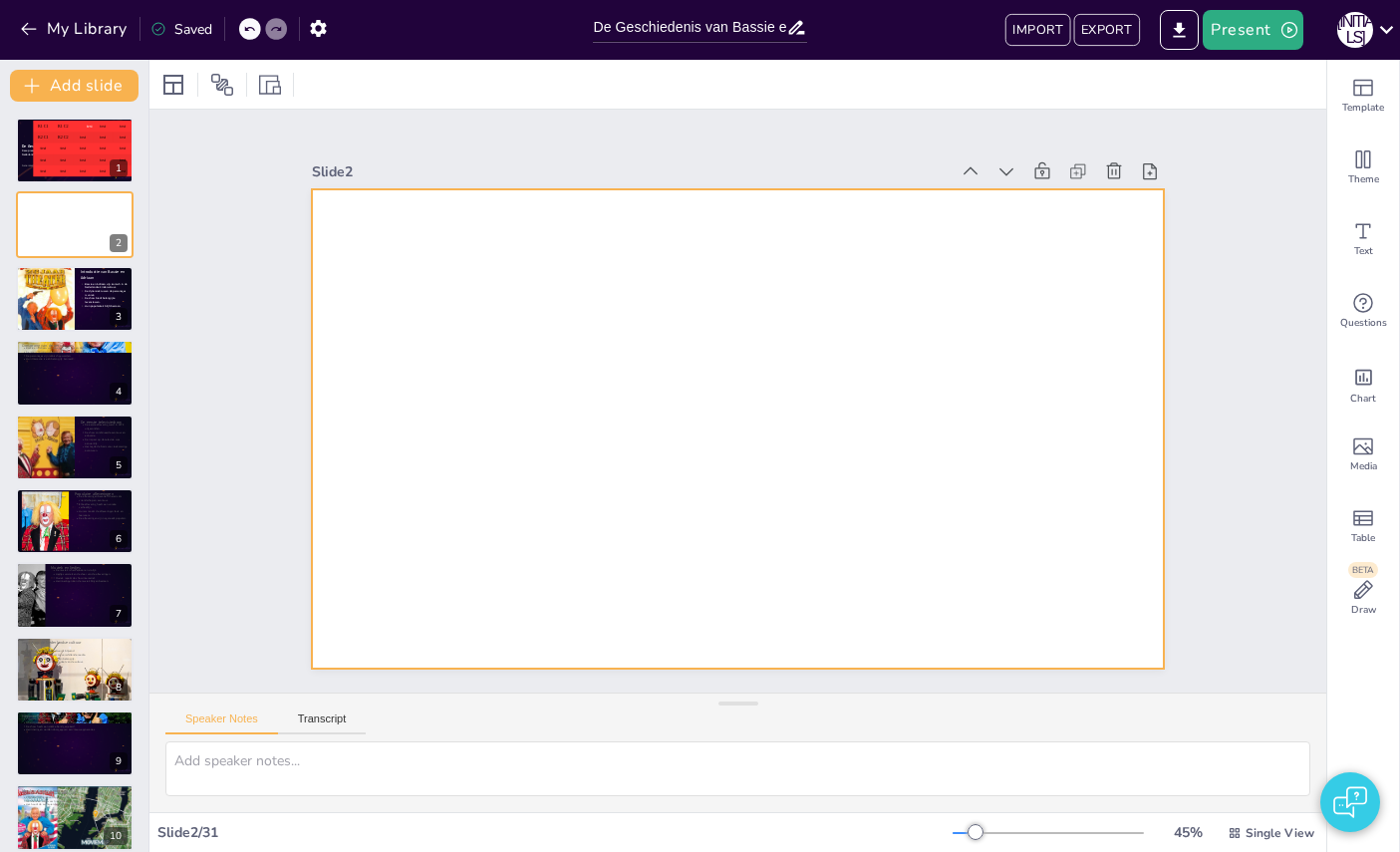 click at bounding box center [737, 428] 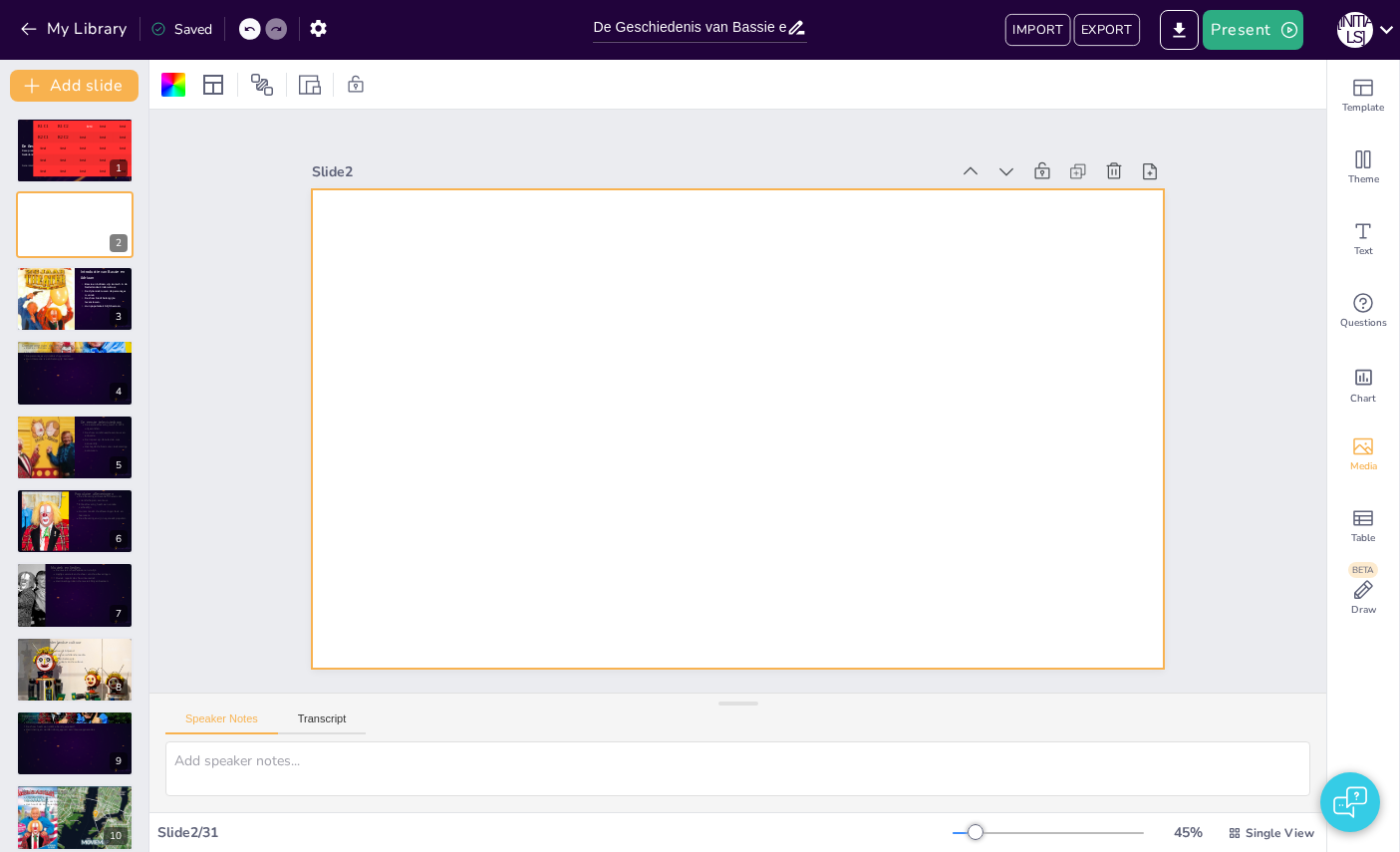 click 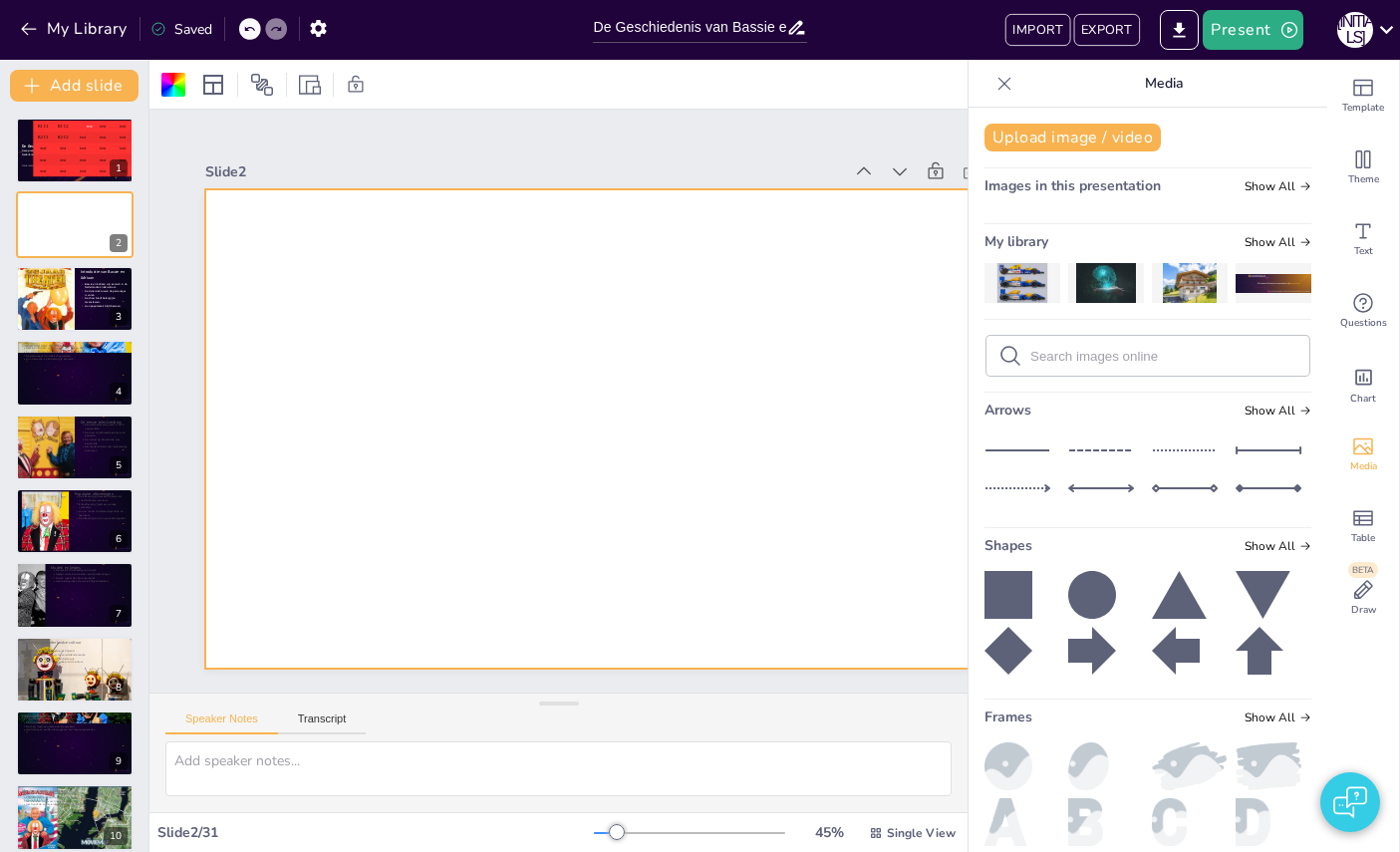 click 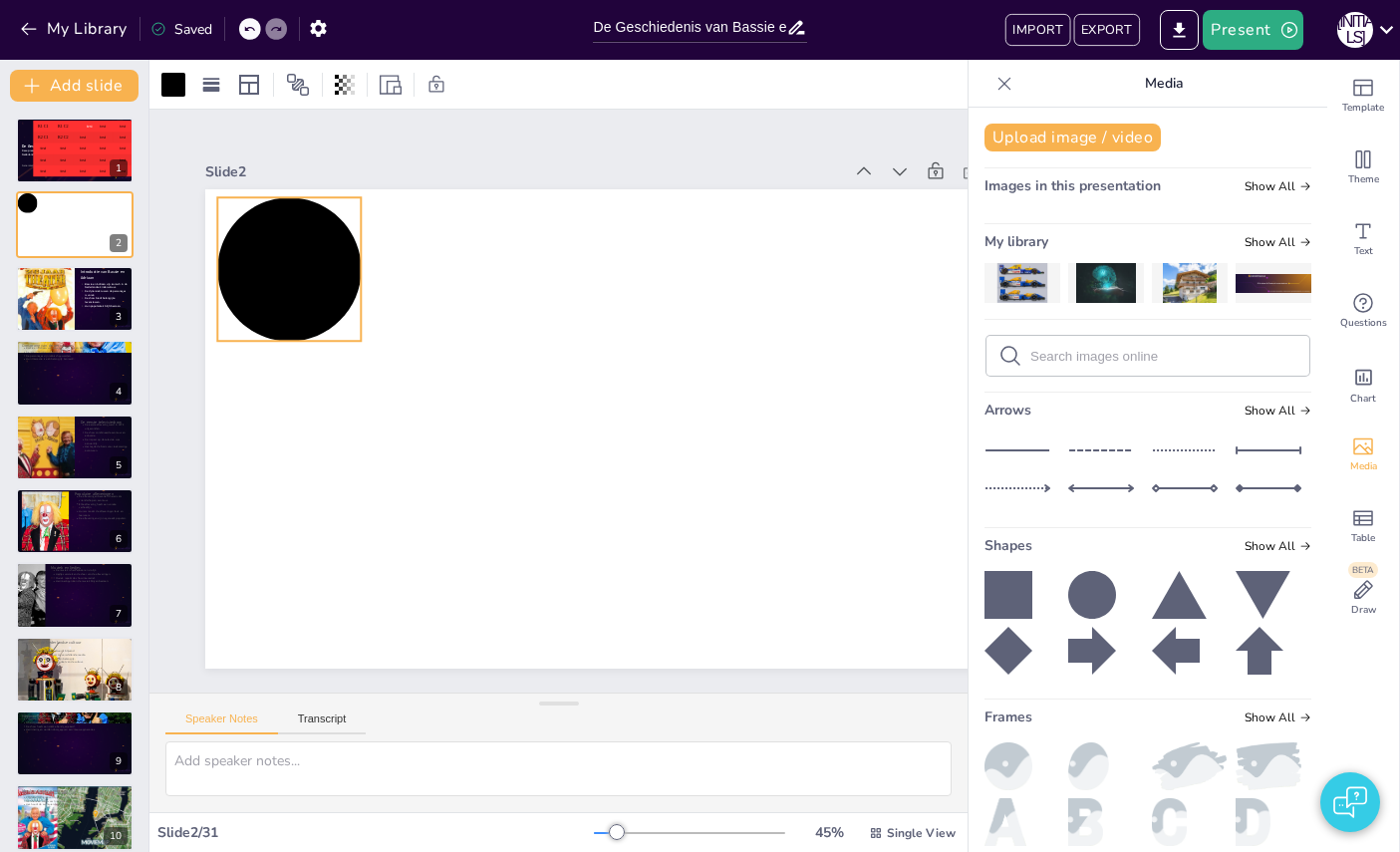 drag, startPoint x: 701, startPoint y: 493, endPoint x: 138, endPoint y: 195, distance: 637.0031 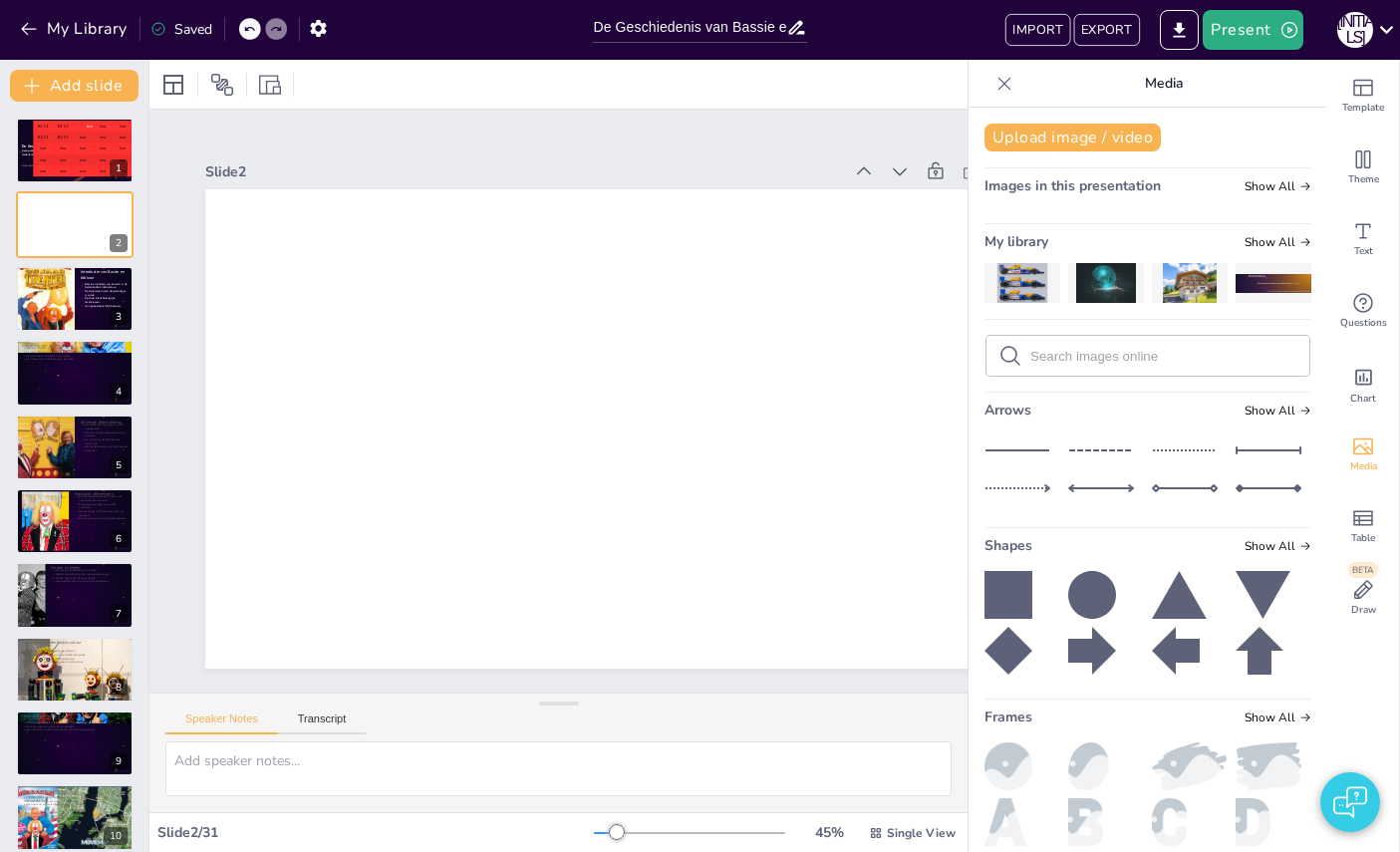 click at bounding box center (1008, 766) 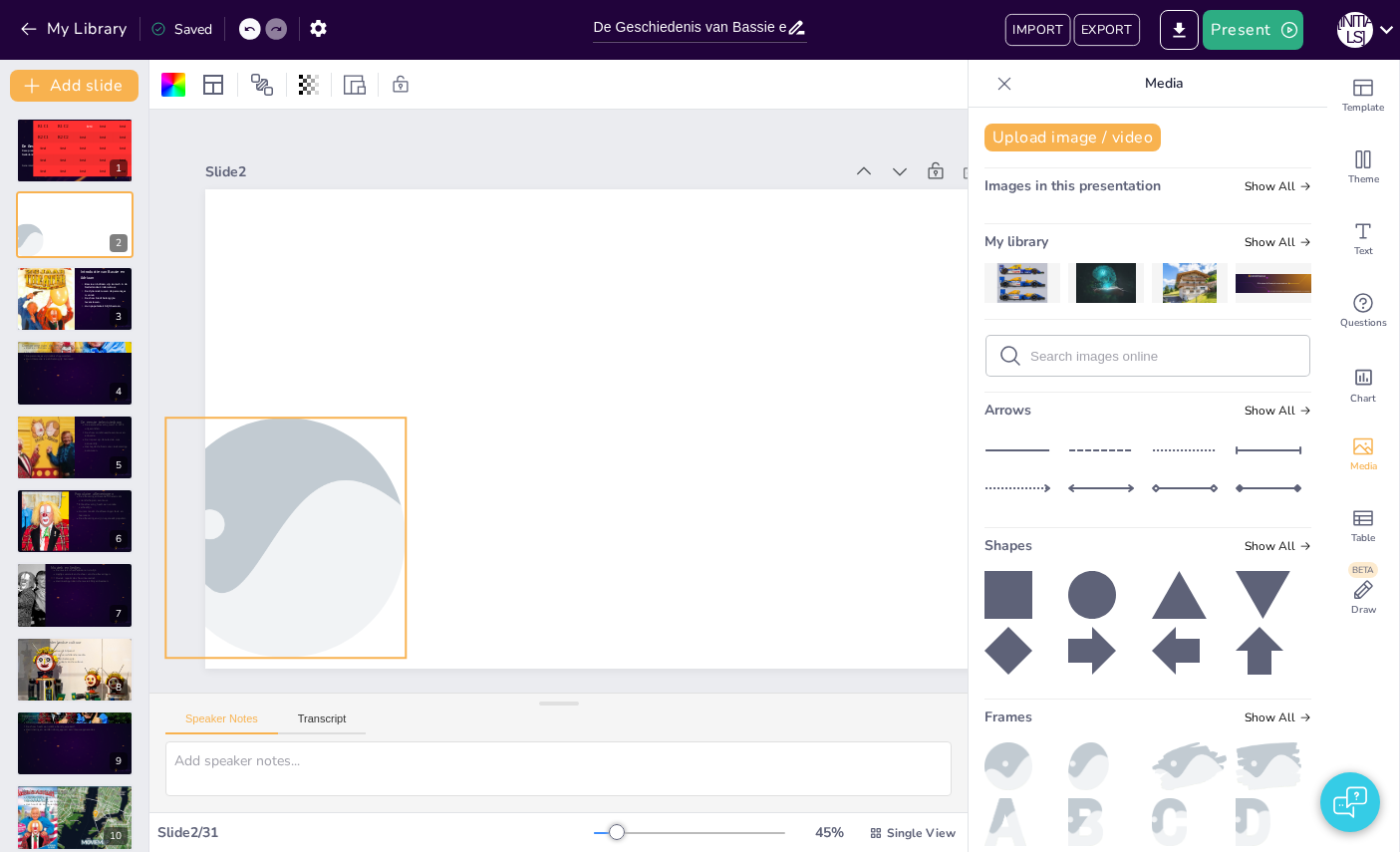 drag, startPoint x: 724, startPoint y: 470, endPoint x: 397, endPoint y: 588, distance: 347.6392 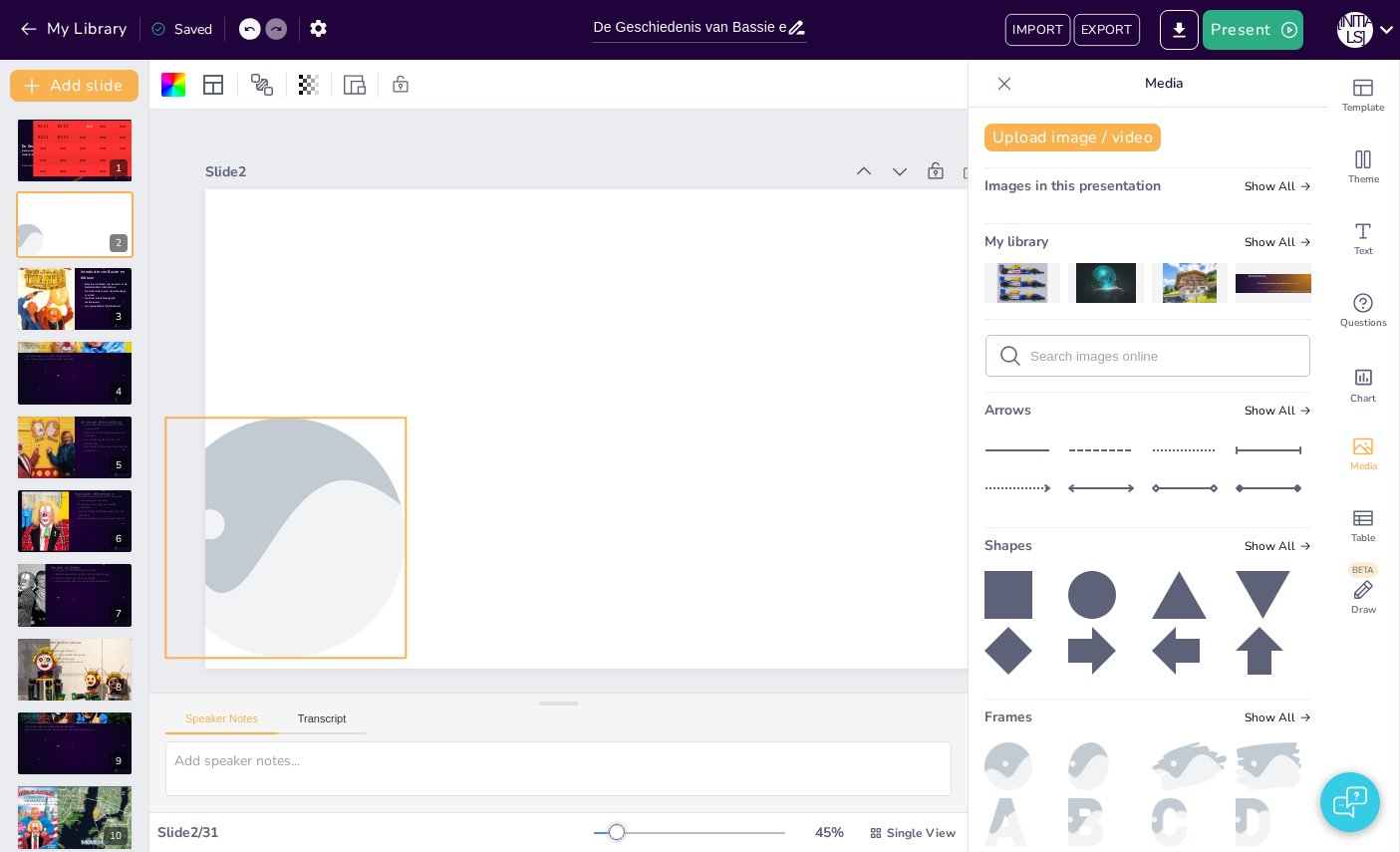 click at bounding box center [285, 537] 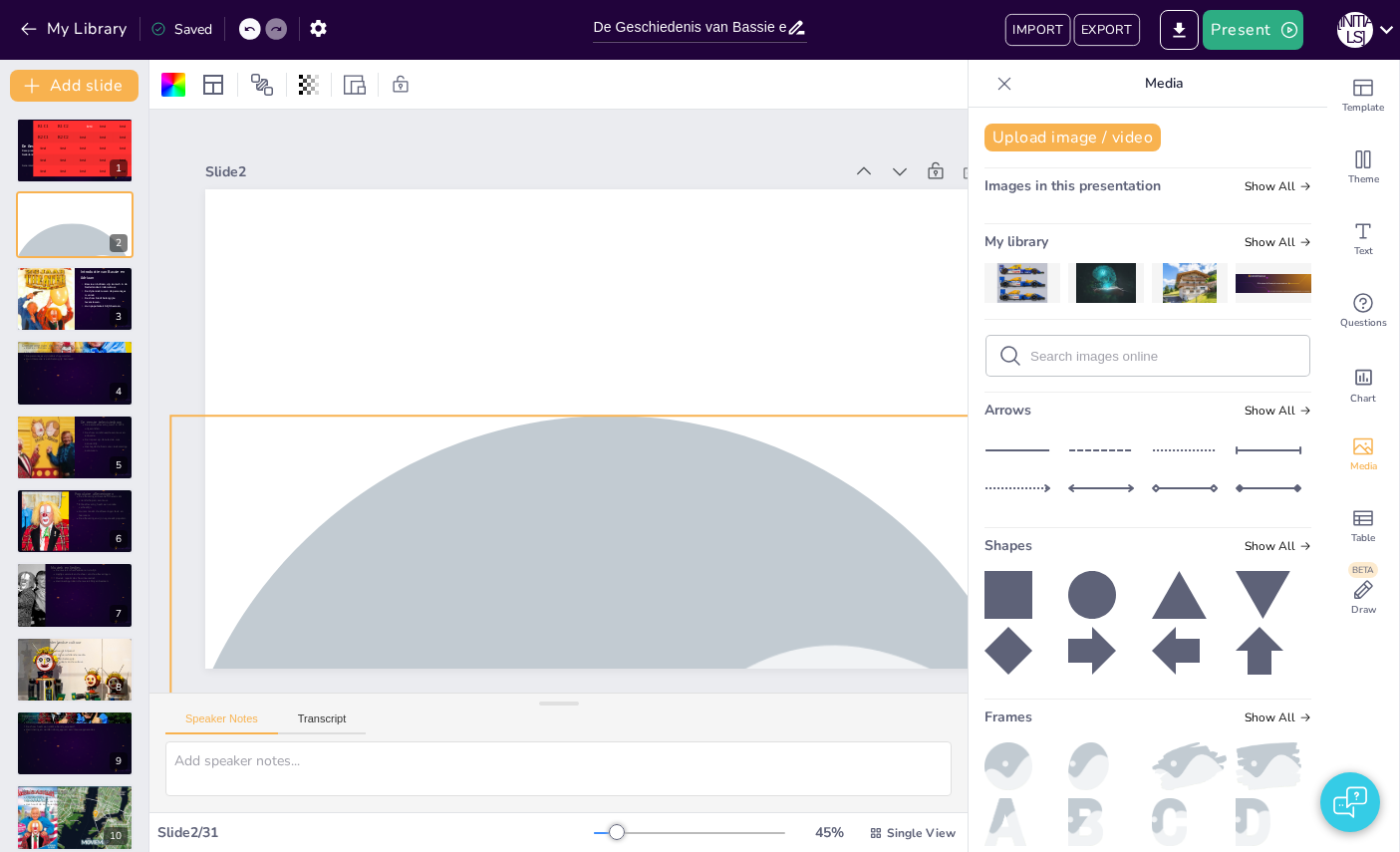 drag, startPoint x: 416, startPoint y: 656, endPoint x: 1154, endPoint y: 759, distance: 745.153 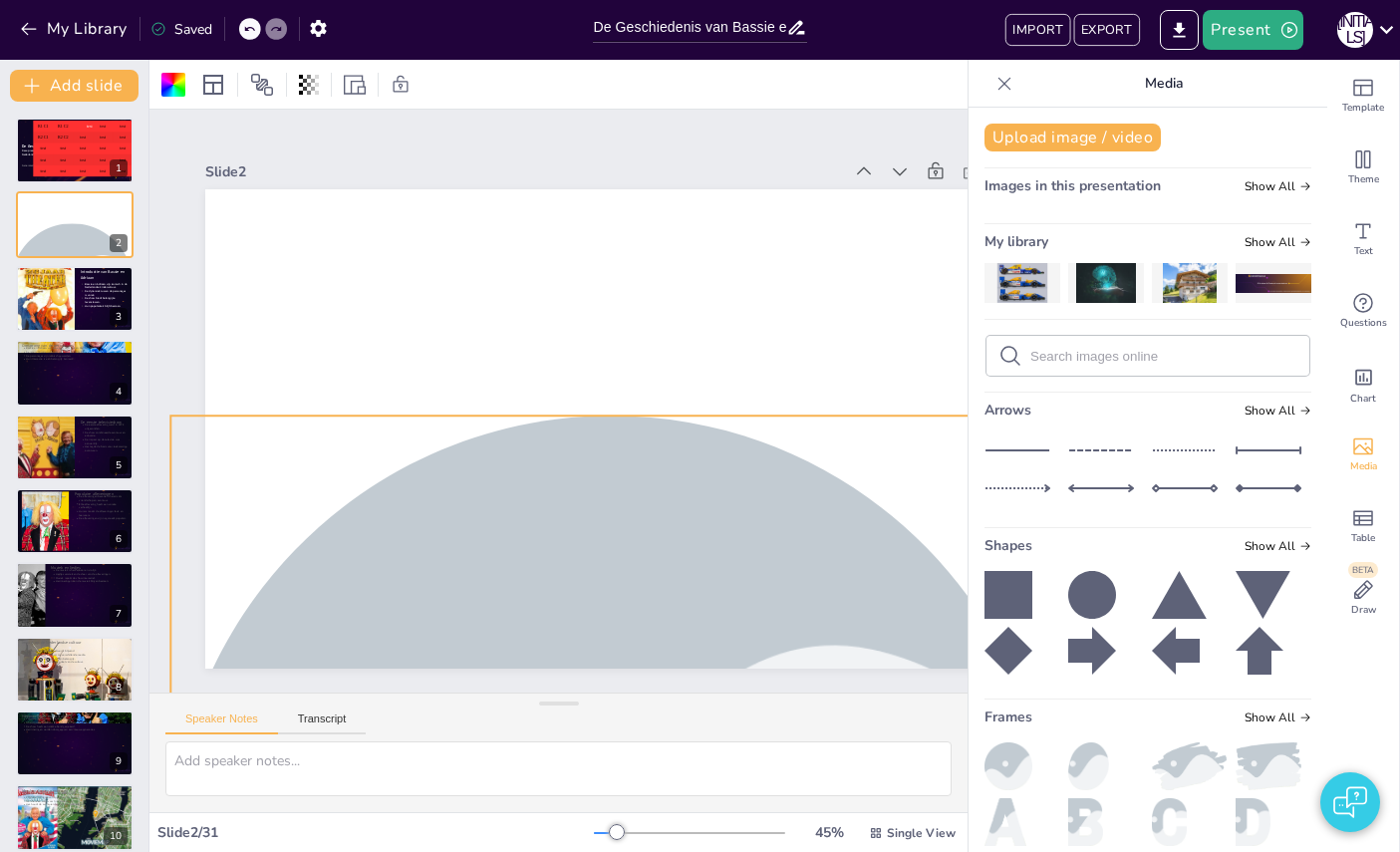 click on "Slide 1 De Geschiedenis van Bassie en Adriaan Deze presentatie verkent de geschiedenis, impact en culturele betekenis van de iconische Nederlandse duo Bassie en Adriaan. Generated with Sendsteps.ai R1 C1 R1 C2 test test test R2 C1 R2 C2 test test test test test test test test test test test test test test test test test test 1 2 Introductie van Bassie en Adriaan Bassie en Adriaan zijn iconisch in de Nederlandse kindercultuur. De dynamiek tussen de personages is uniek. De show biedt belangrijke levenslessen. Hun populariteit blijft bestaan. 3 Oorsprong van de personages Bassie en Adriaan zijn gecreëerd door Bas en Aad van Toor. De jaren '70 waren cruciaal voor hun ontwikkeling. De personages zijn iconisch geworden. Hun interactie is een belangrijk kenmerk. Slide 4 De eerste televisieshow De eerste aflevering werd in 1978 uitgezonden. De show combineerde avontuur en educatie. Slide 5 Populaire afleveringen 6 7 8" at bounding box center [700, 455] 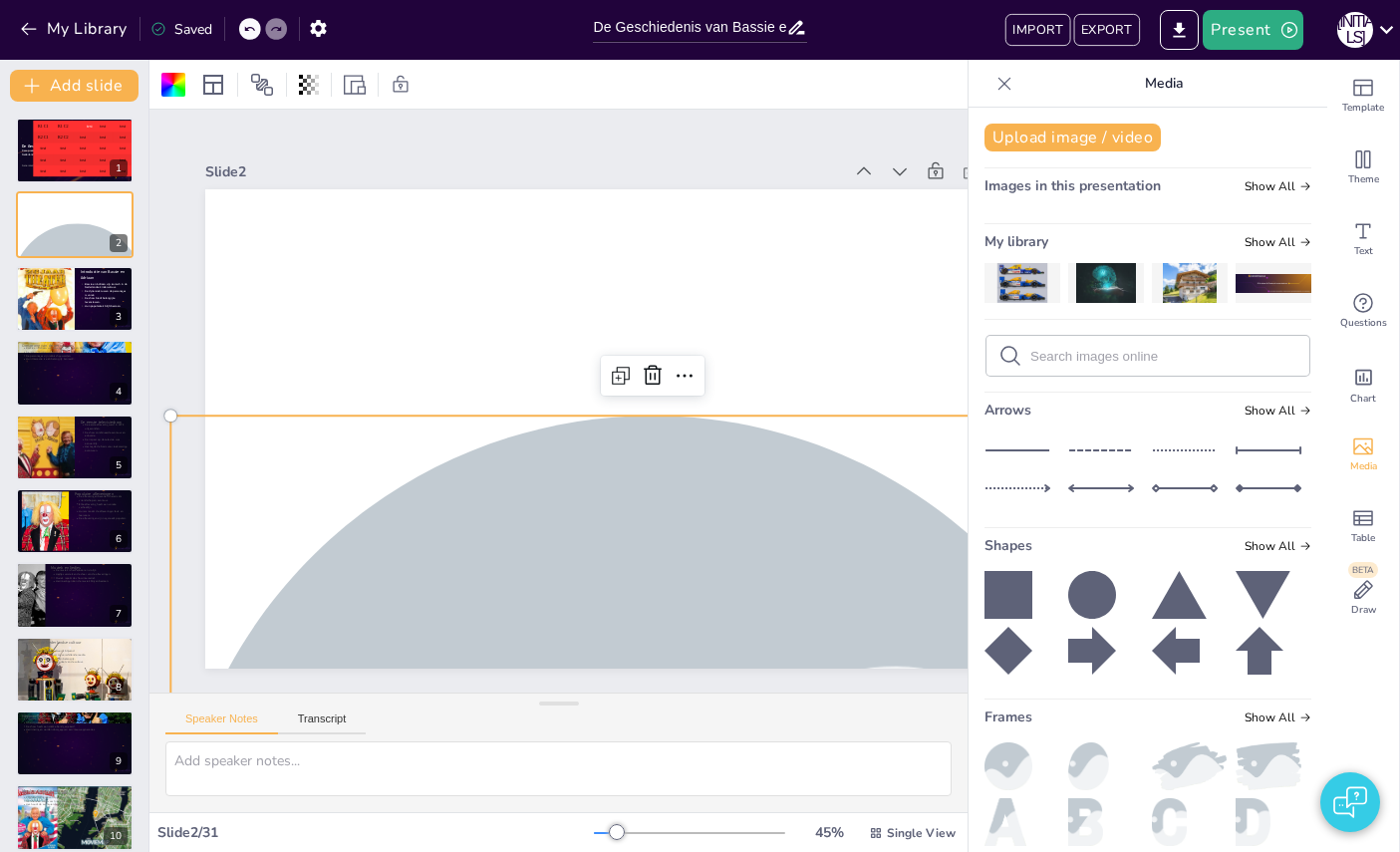 drag, startPoint x: 1260, startPoint y: 758, endPoint x: 928, endPoint y: 638, distance: 353.02125 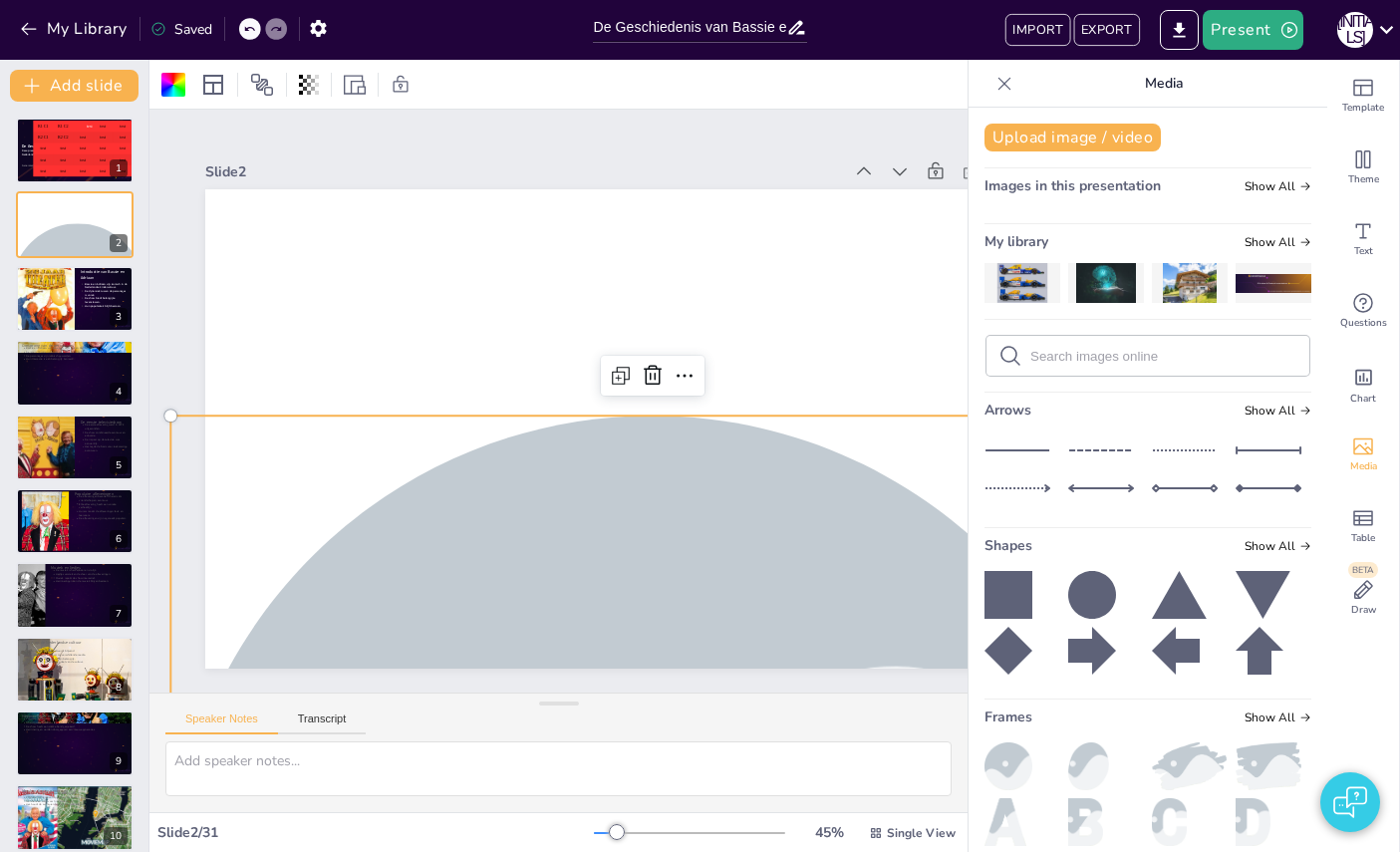 click at bounding box center (1268, 766) 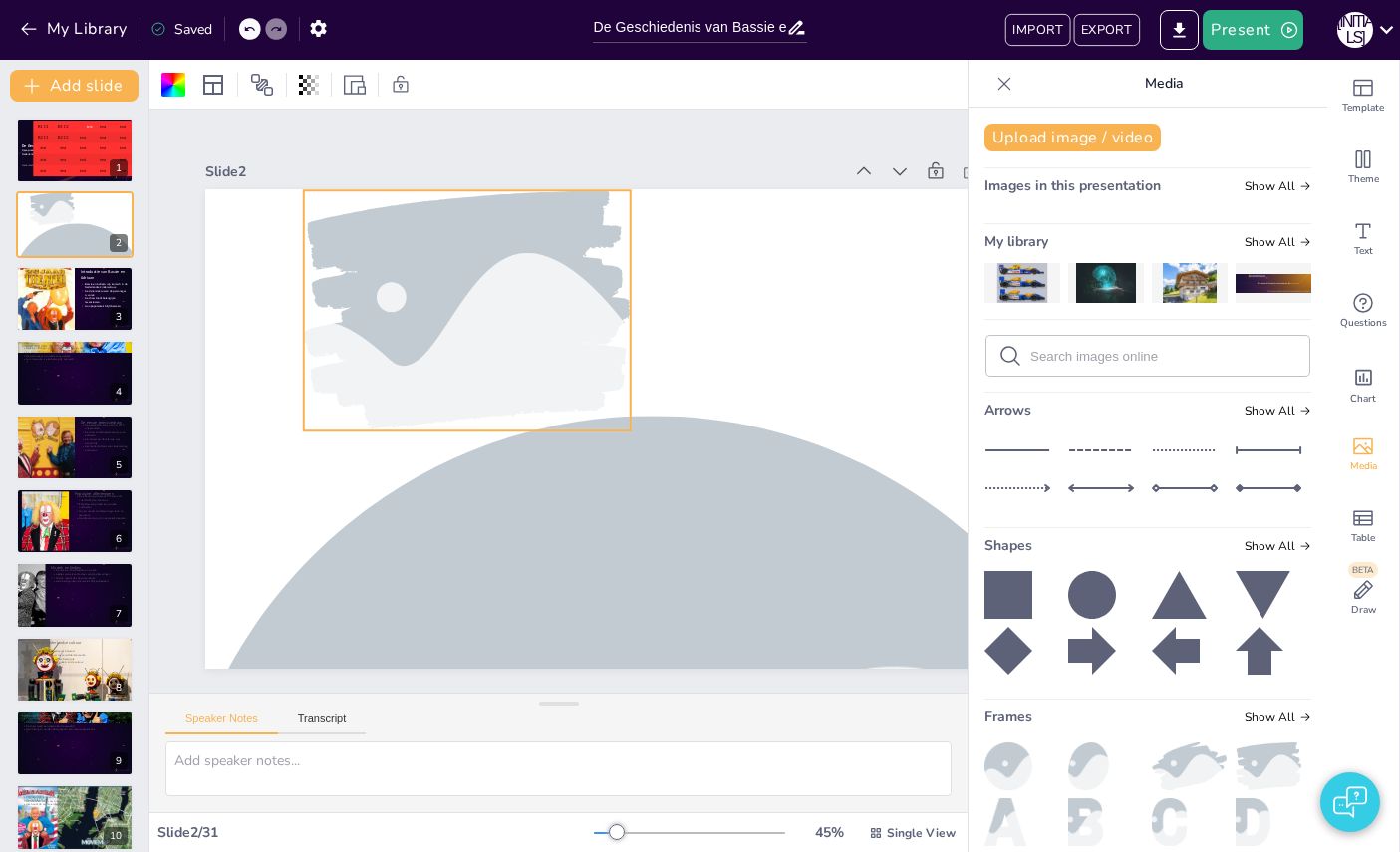 drag, startPoint x: 559, startPoint y: 381, endPoint x: 524, endPoint y: 365, distance: 38.483763 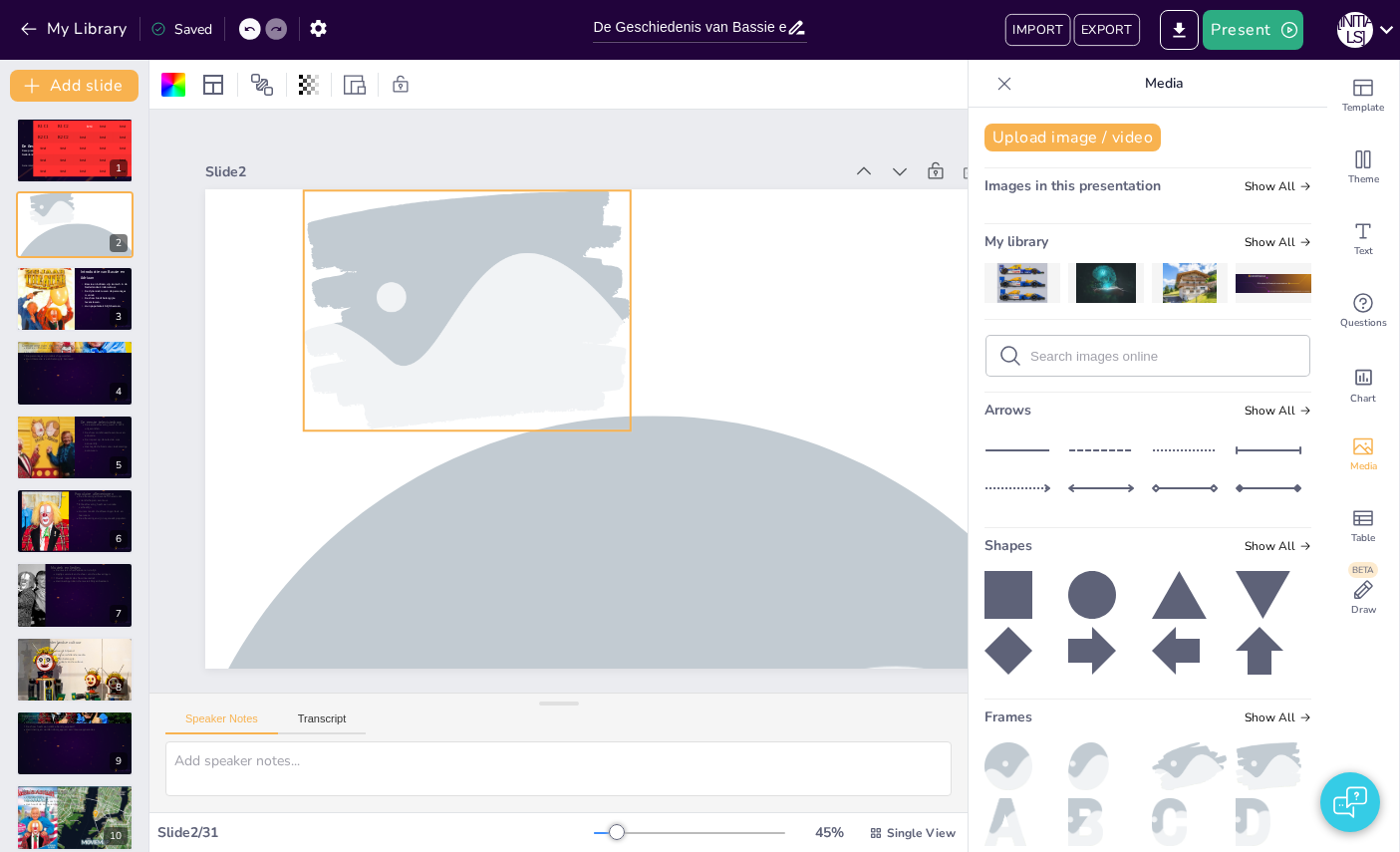 click at bounding box center [466, 310] 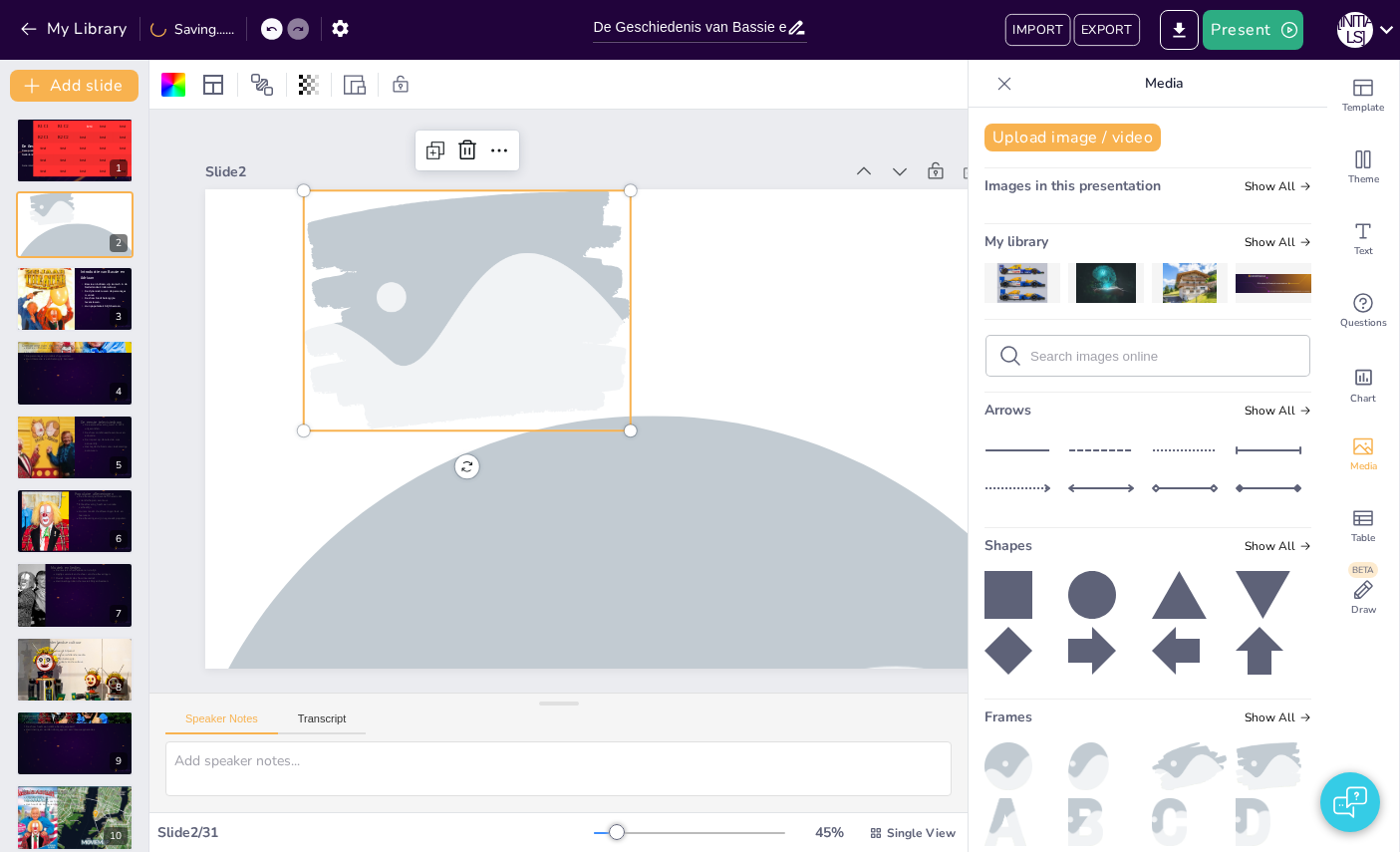 click 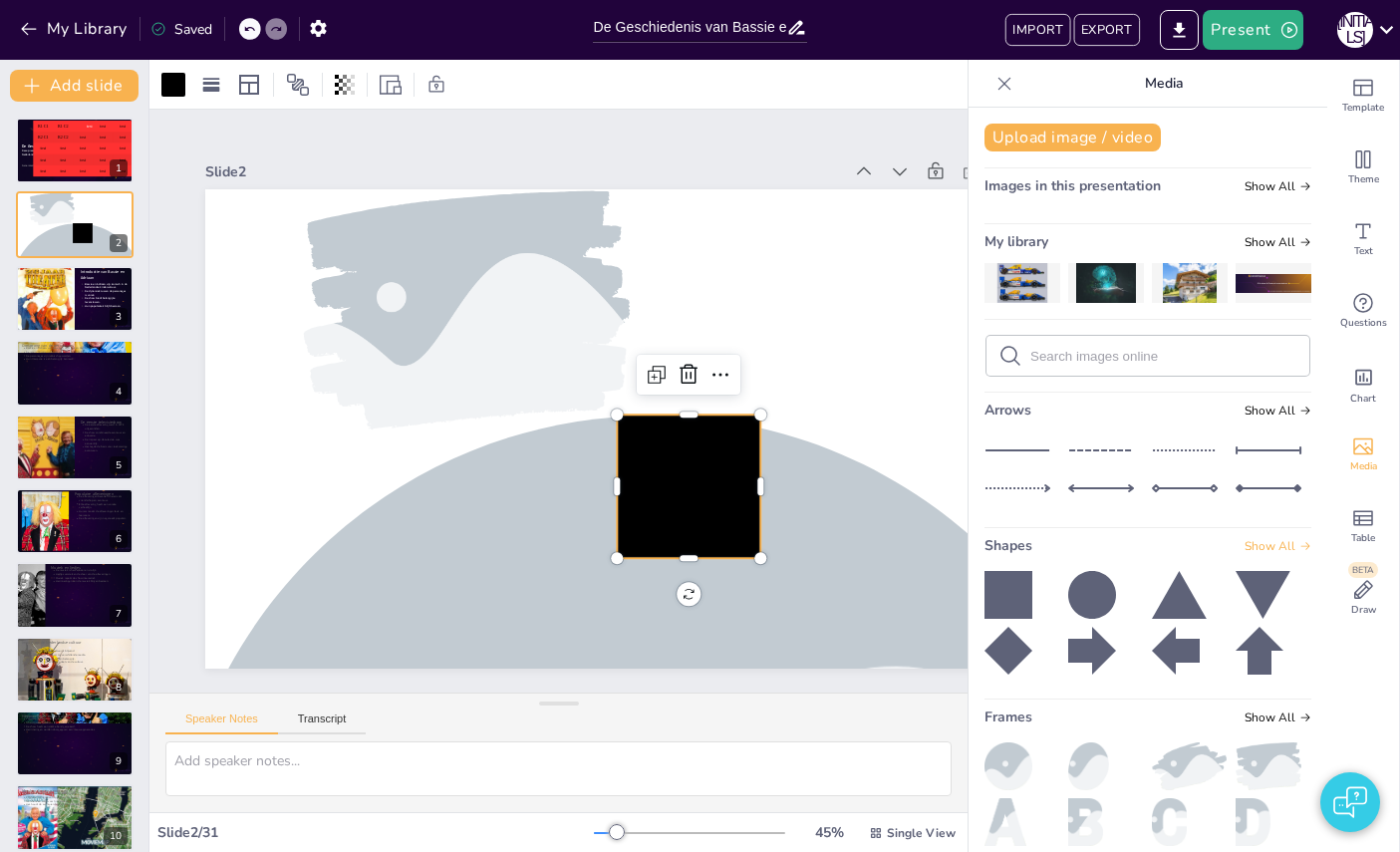 click on "Show All" at bounding box center [1277, 546] 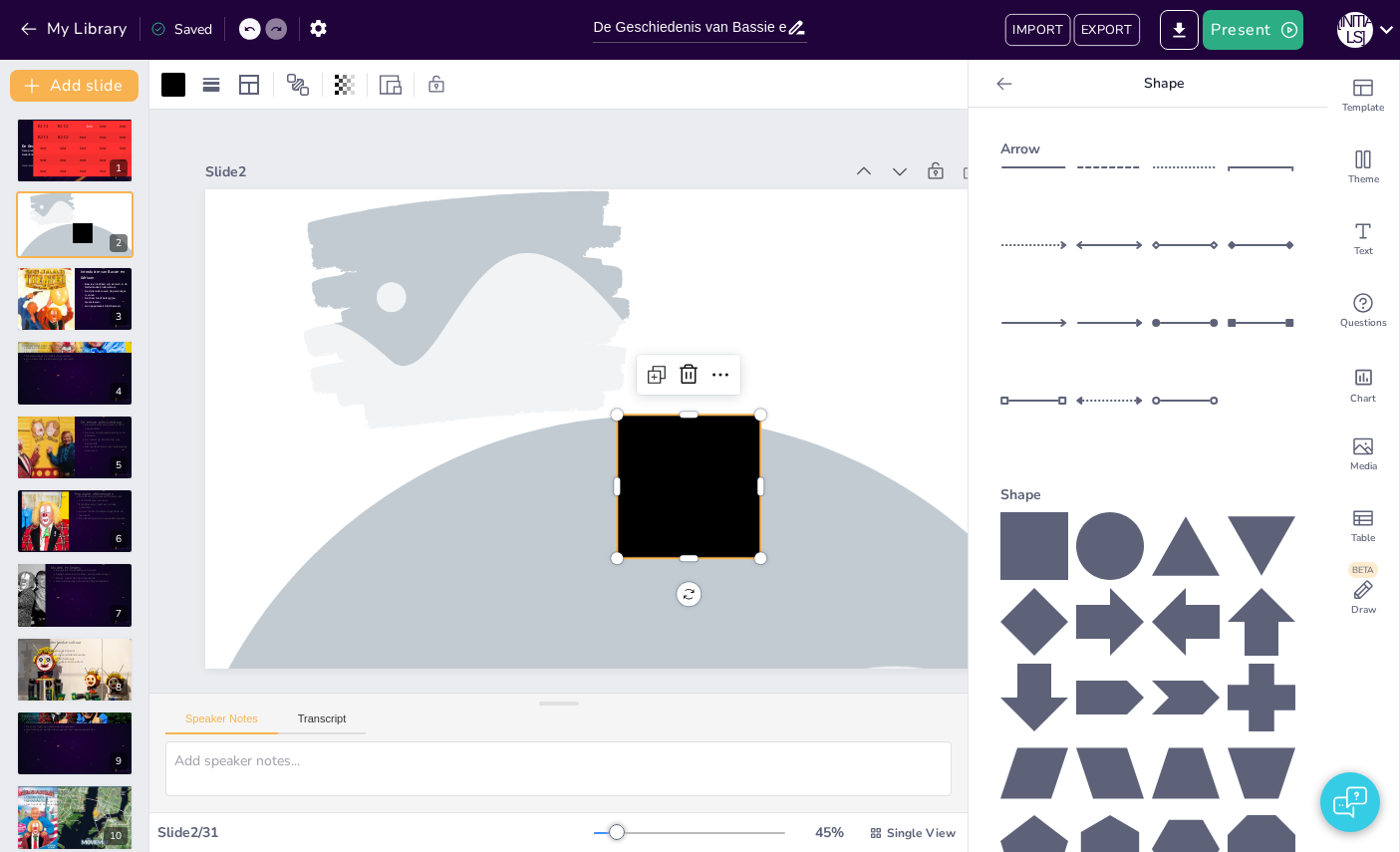 scroll, scrollTop: 63, scrollLeft: 0, axis: vertical 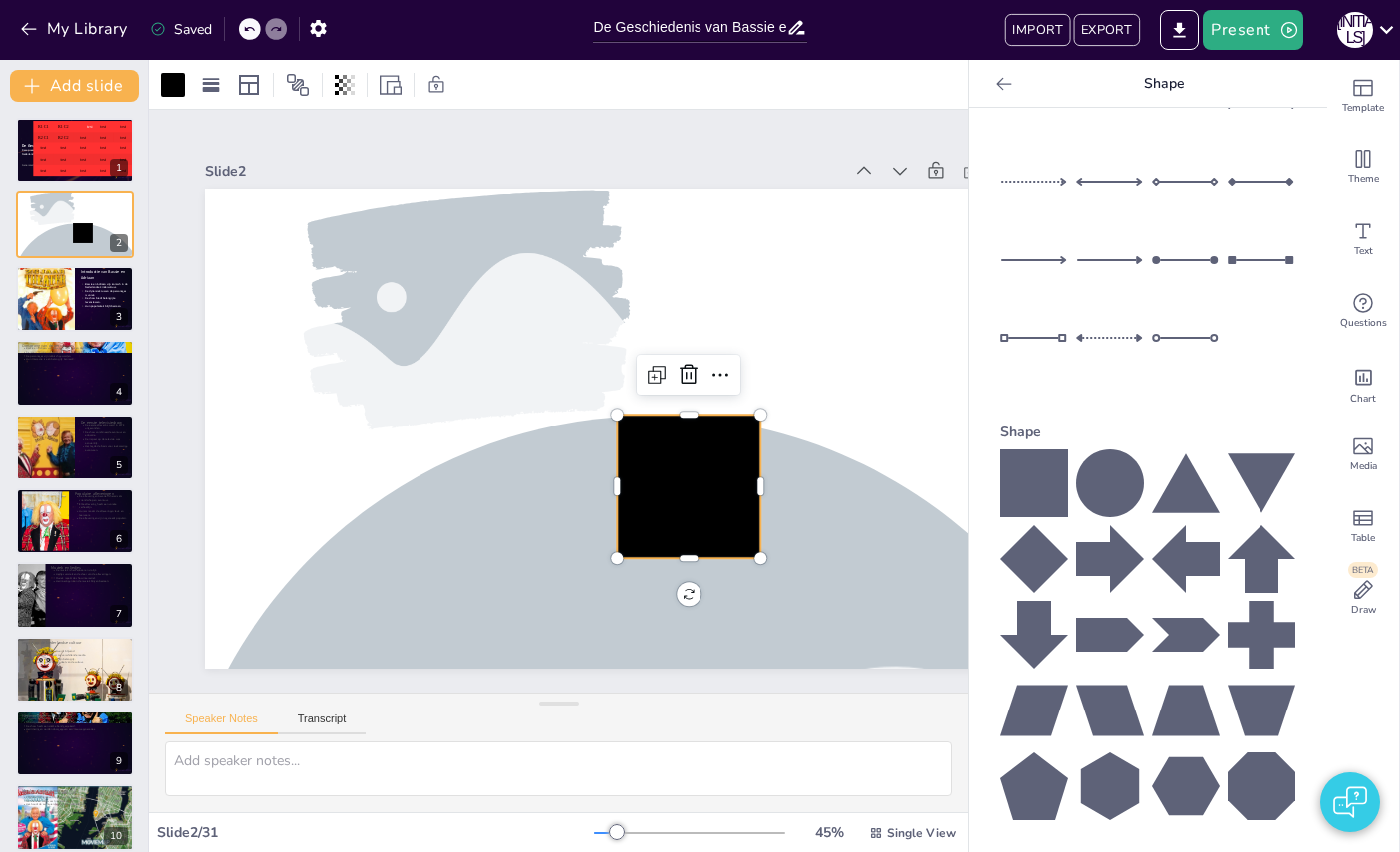 click 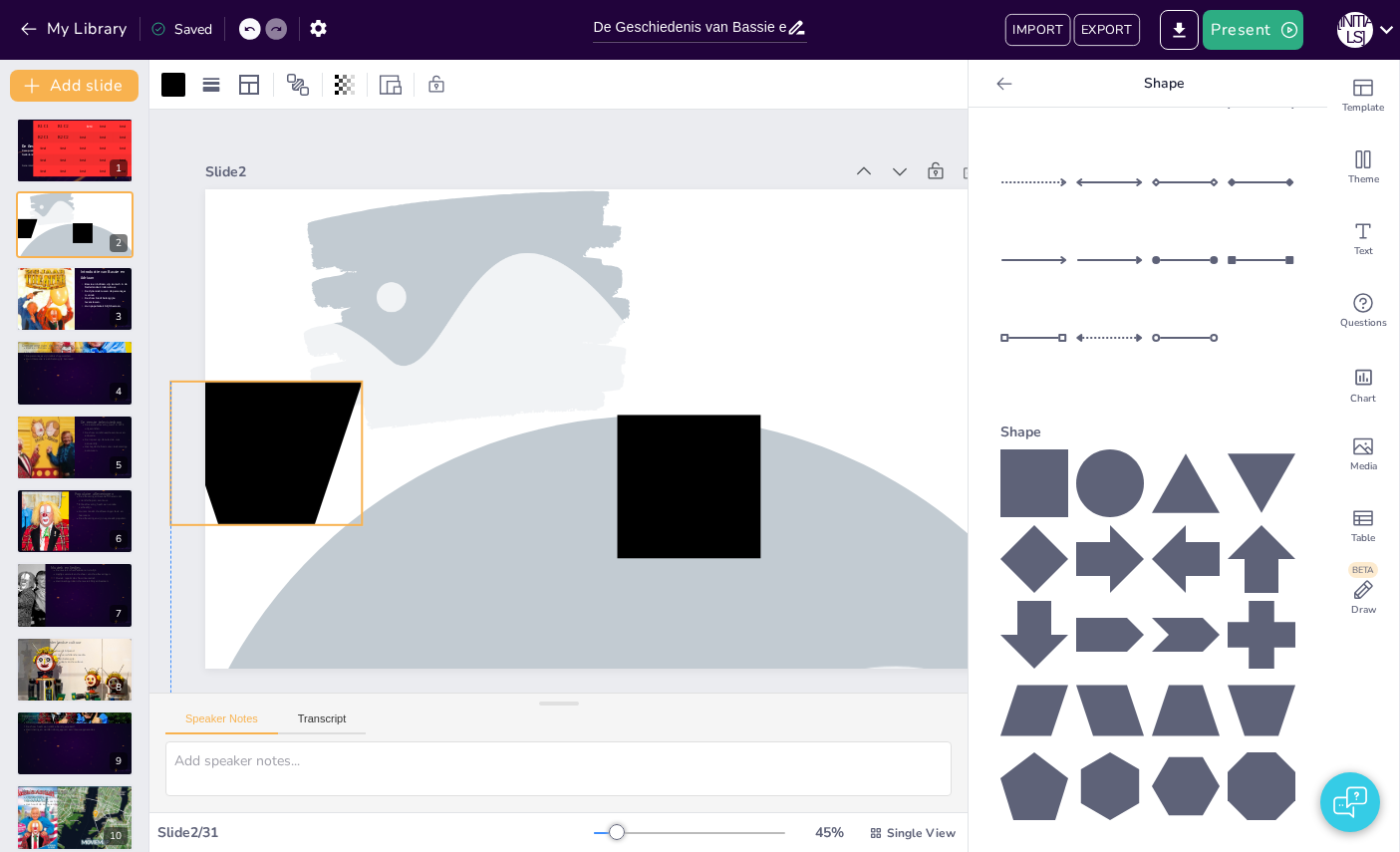 drag, startPoint x: 754, startPoint y: 503, endPoint x: 312, endPoint y: 466, distance: 443.546 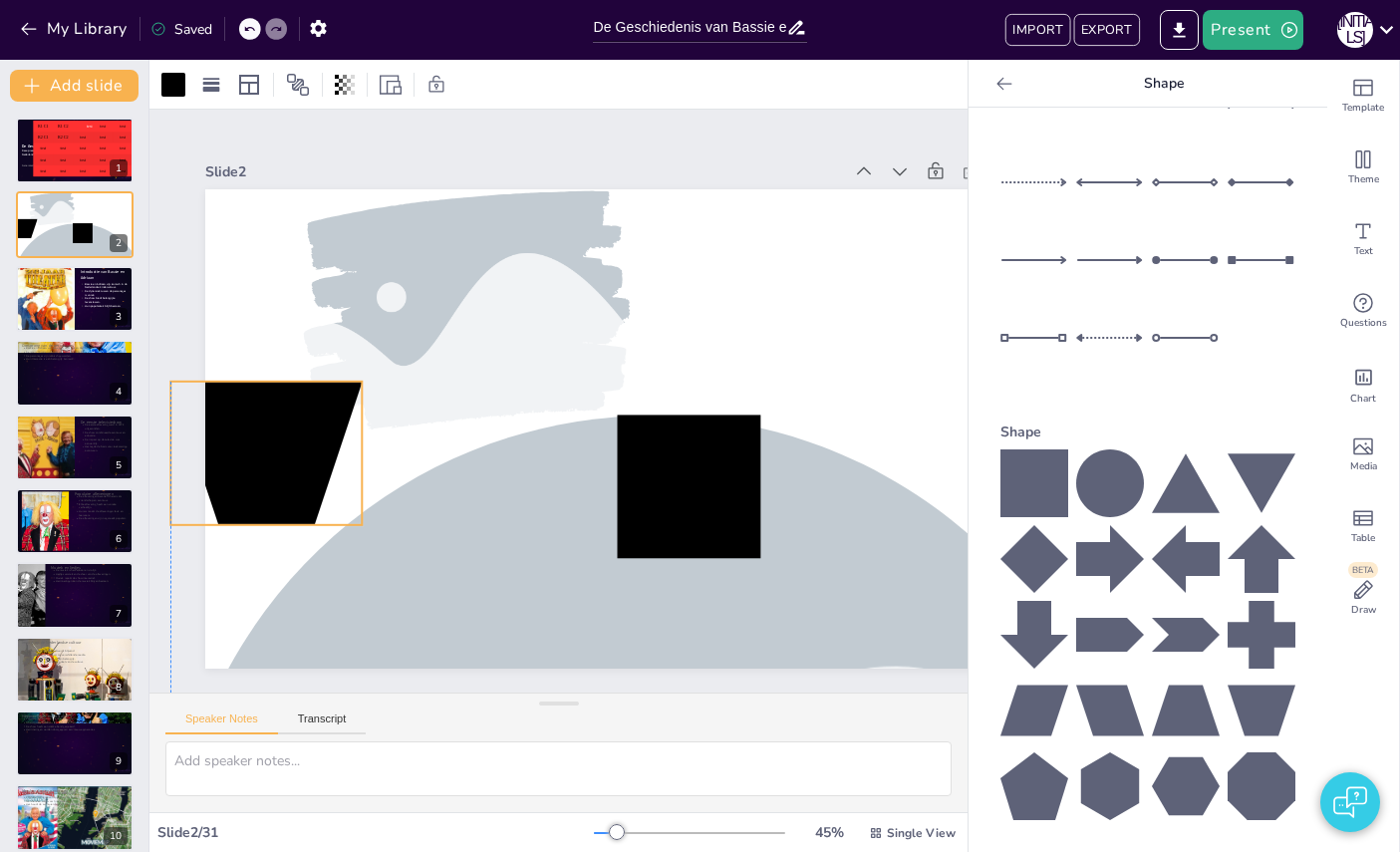 click at bounding box center [266, 453] 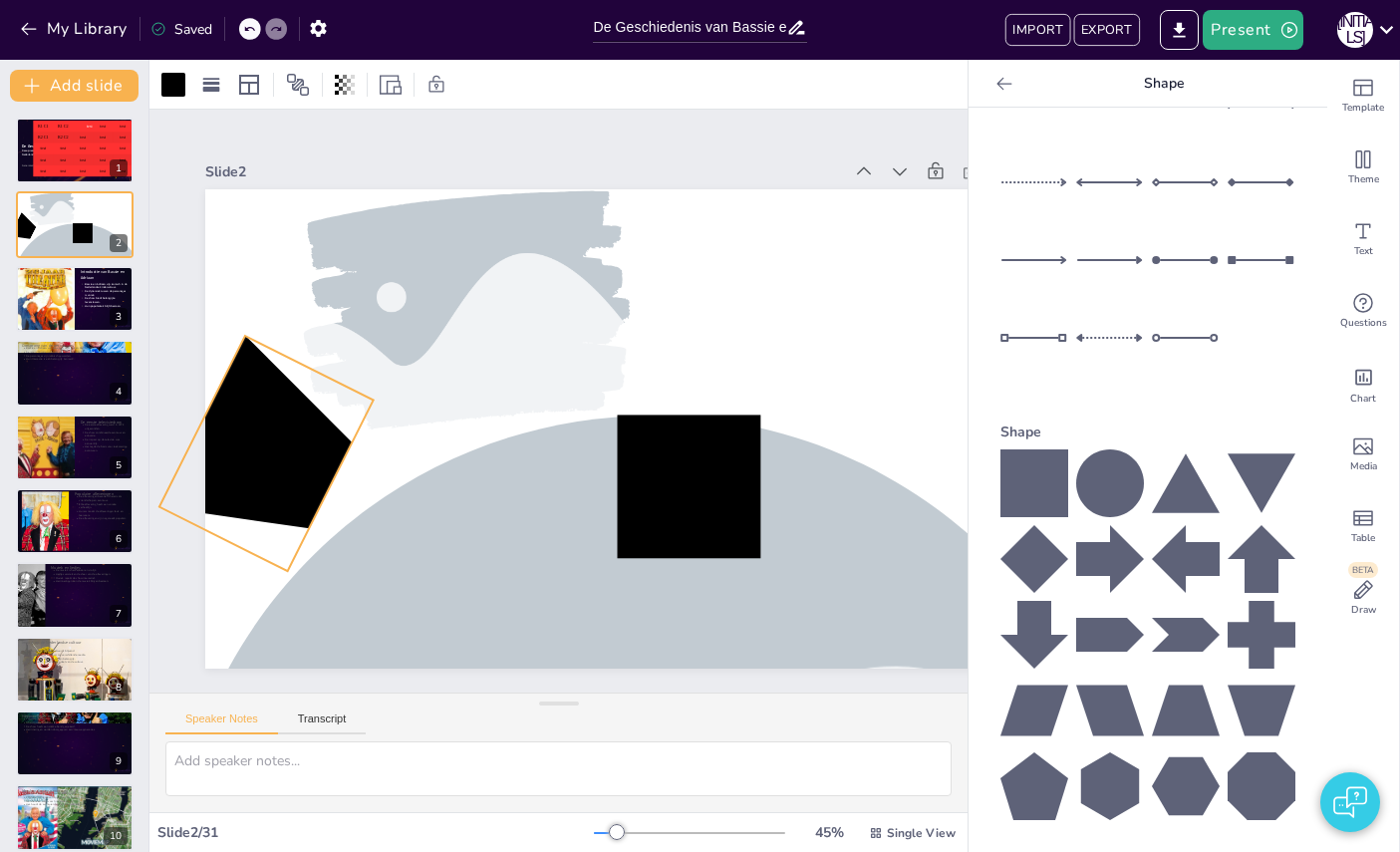 drag, startPoint x: 272, startPoint y: 555, endPoint x: 469, endPoint y: 552, distance: 197.02284 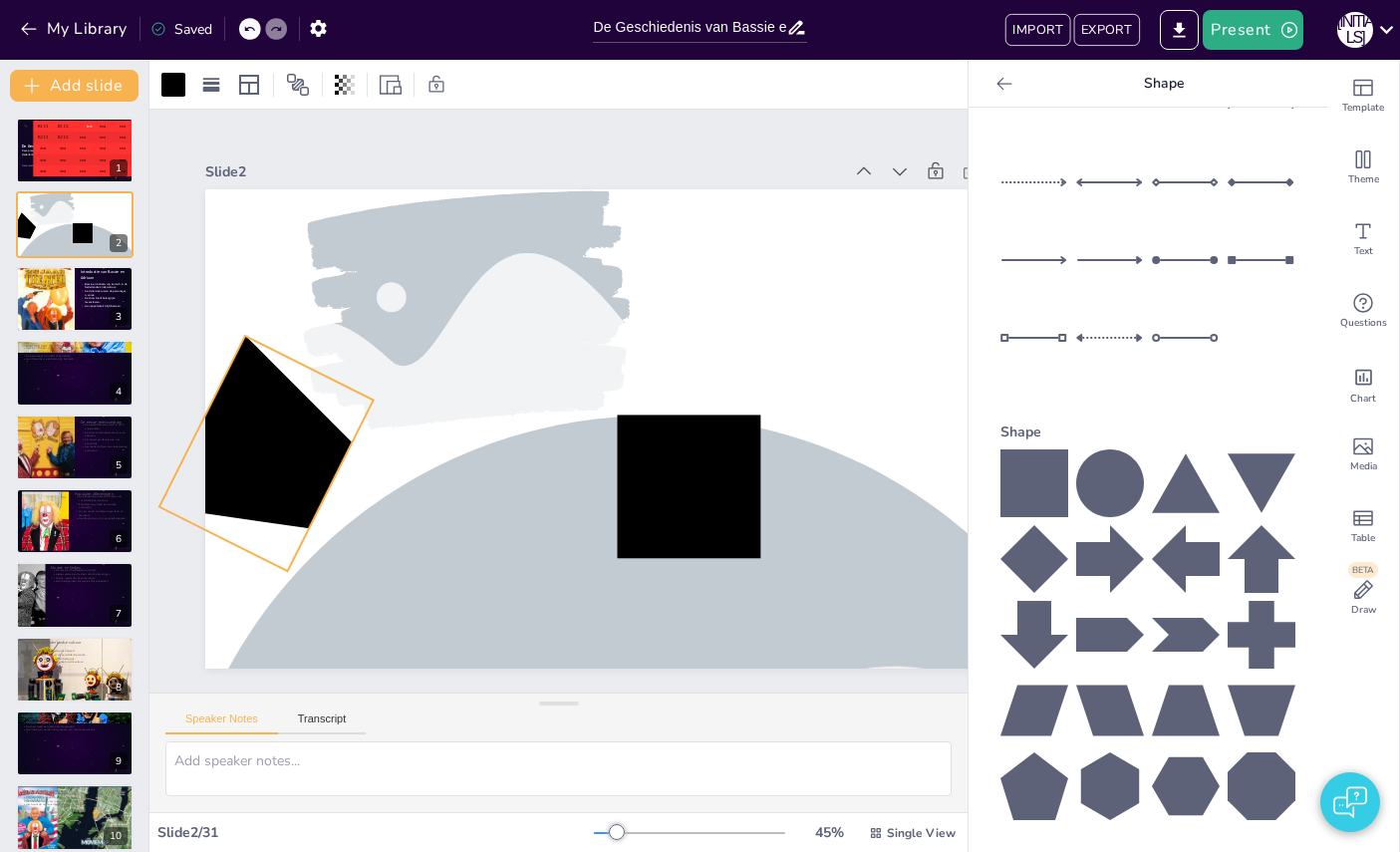 click on "[TEMPERATURE]" at bounding box center (631, 428) 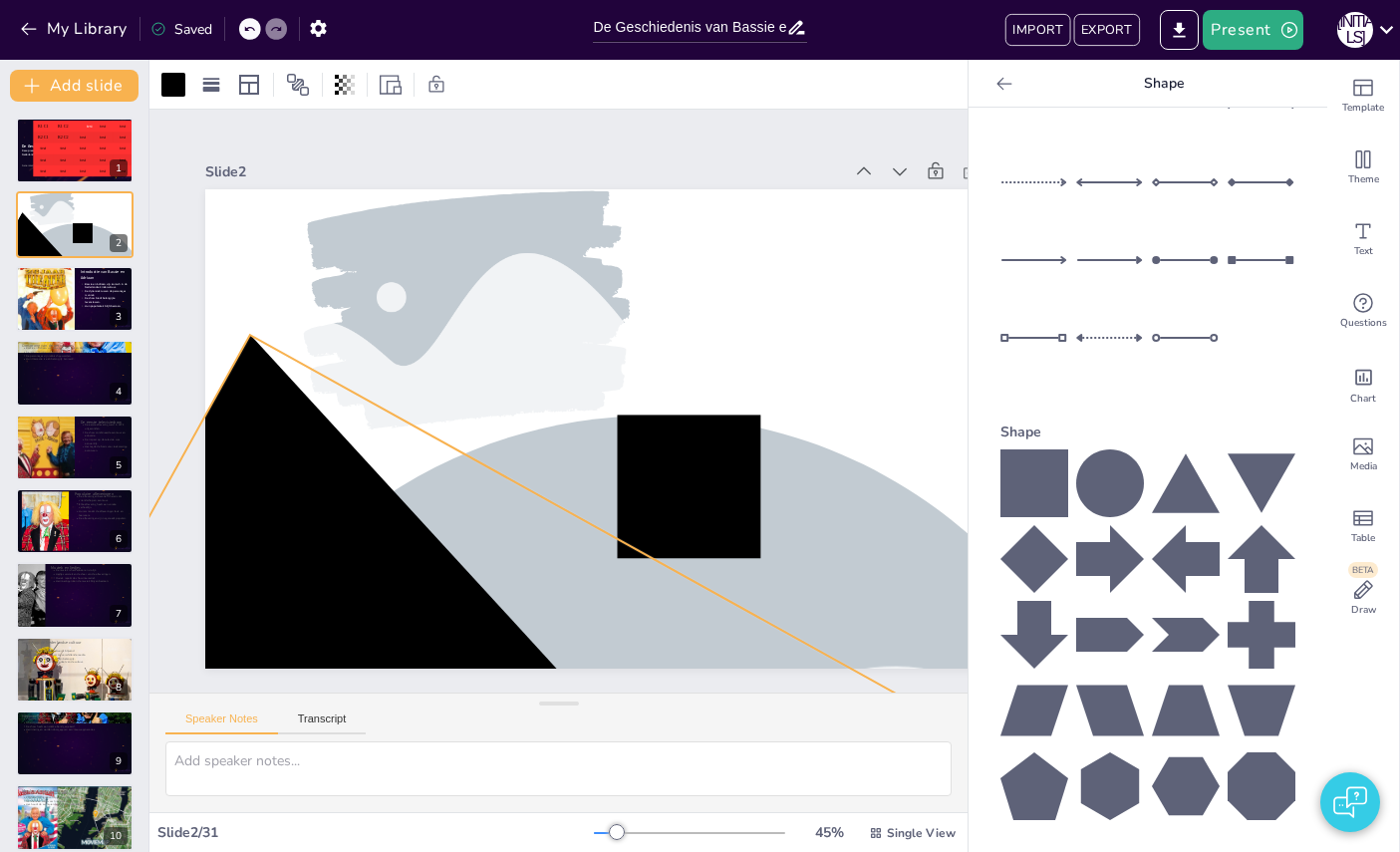drag, startPoint x: 287, startPoint y: 575, endPoint x: 1320, endPoint y: 914, distance: 1087.2028 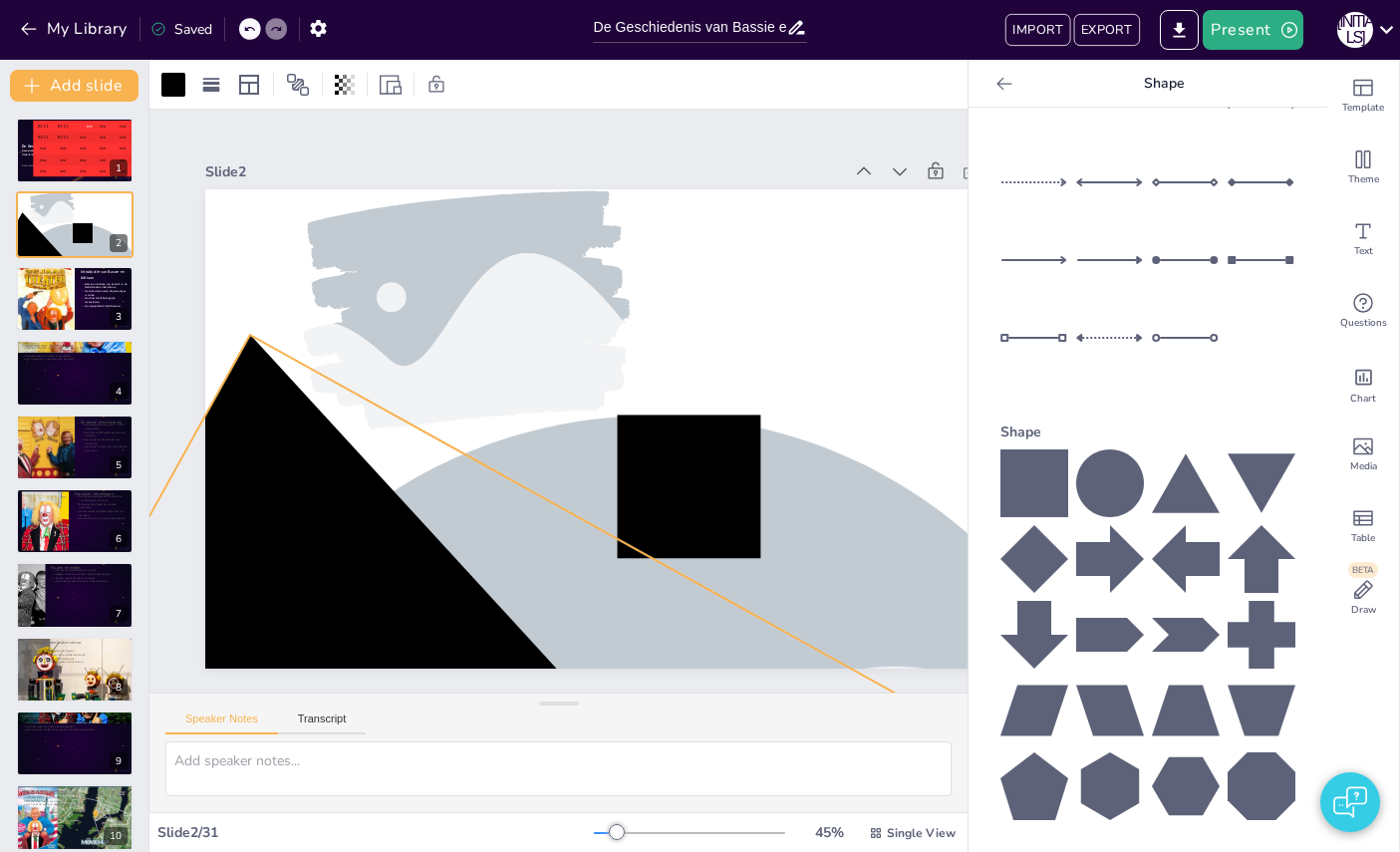 click on "My Library Saved De Geschiedenis van Bassie en Adriaan IMPORT EXPORT Present J B Document fonts Akatab Mulish Fonts A ABeeZee ADLaM Display AR One Sans Abel Abhaya Libre Aboreto Abril Fatface Abyssinica SIL Aclonica Acme Actor Adamina Advent Pro Afacad Afacad Flux Agbalumo Agdasima Agu Display Aguafina Script Akatab Akaya Kanadaka Akaya Telivigala Akronim Akshar Aladin Alata Alatsi Albert Sans Aldrich Alef Add slide De Geschiedenis van Bassie en Adriaan Deze presentatie verkent de geschiedenis, impact en culturele betekenis van de iconische Nederlandse duo Bassie en Adriaan. Generated with Sendsteps.ai R1 C1 R1 C2 test test test R2 C1 R2 C2 test test test test test test test test test test test test test test test test test test 1 2 Introductie van Bassie en Adriaan Bassie en Adriaan zijn iconisch in de Nederlandse kindercultuur. De dynamiek tussen de personages is uniek. De show biedt belangrijke levenslessen. Hun populariteit blijft bestaan. 3 Oorsprong van de personages 4 De eerste televisieshow 5" at bounding box center [700, 426] 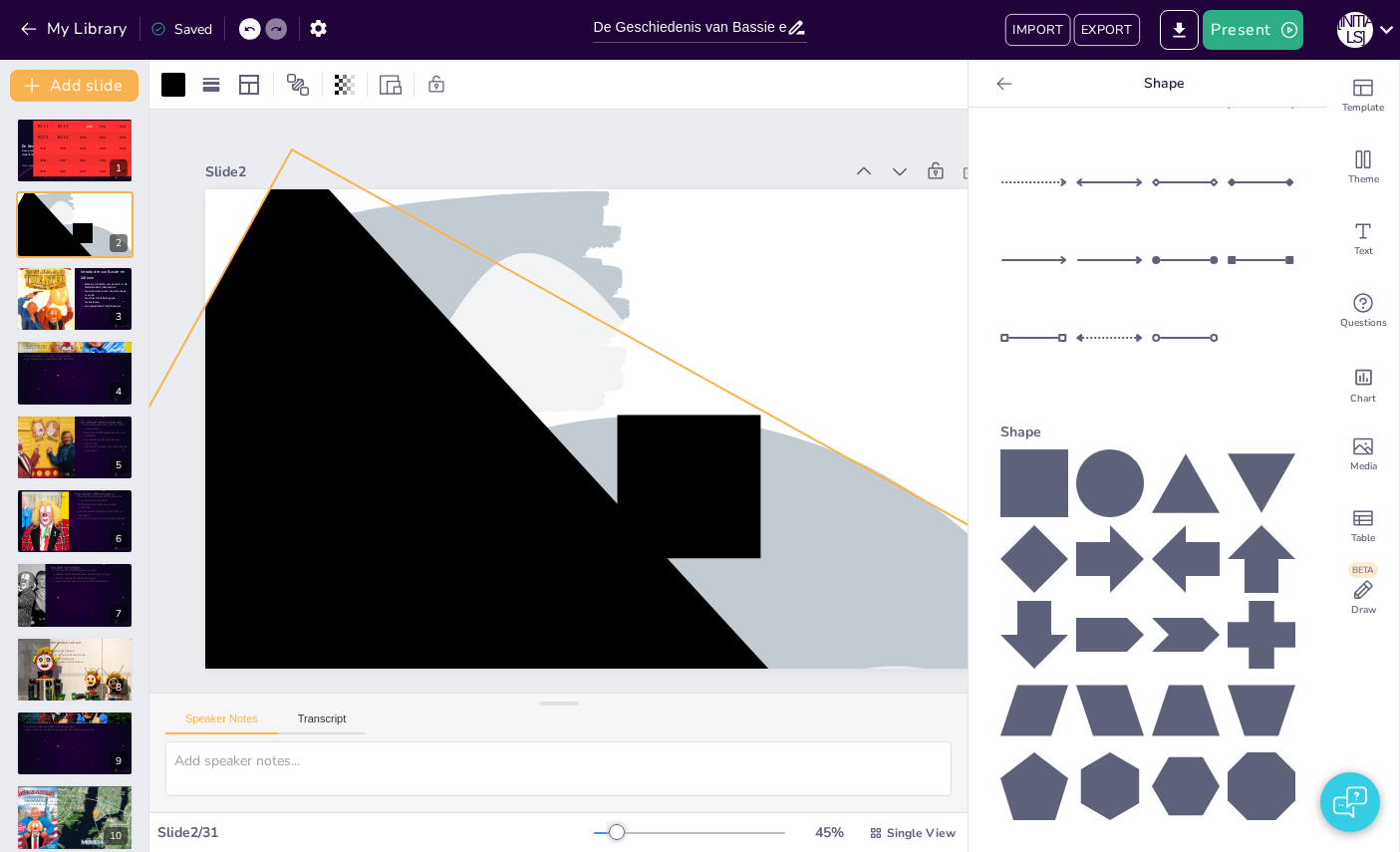 drag, startPoint x: 364, startPoint y: 316, endPoint x: 371, endPoint y: 213, distance: 103.23759 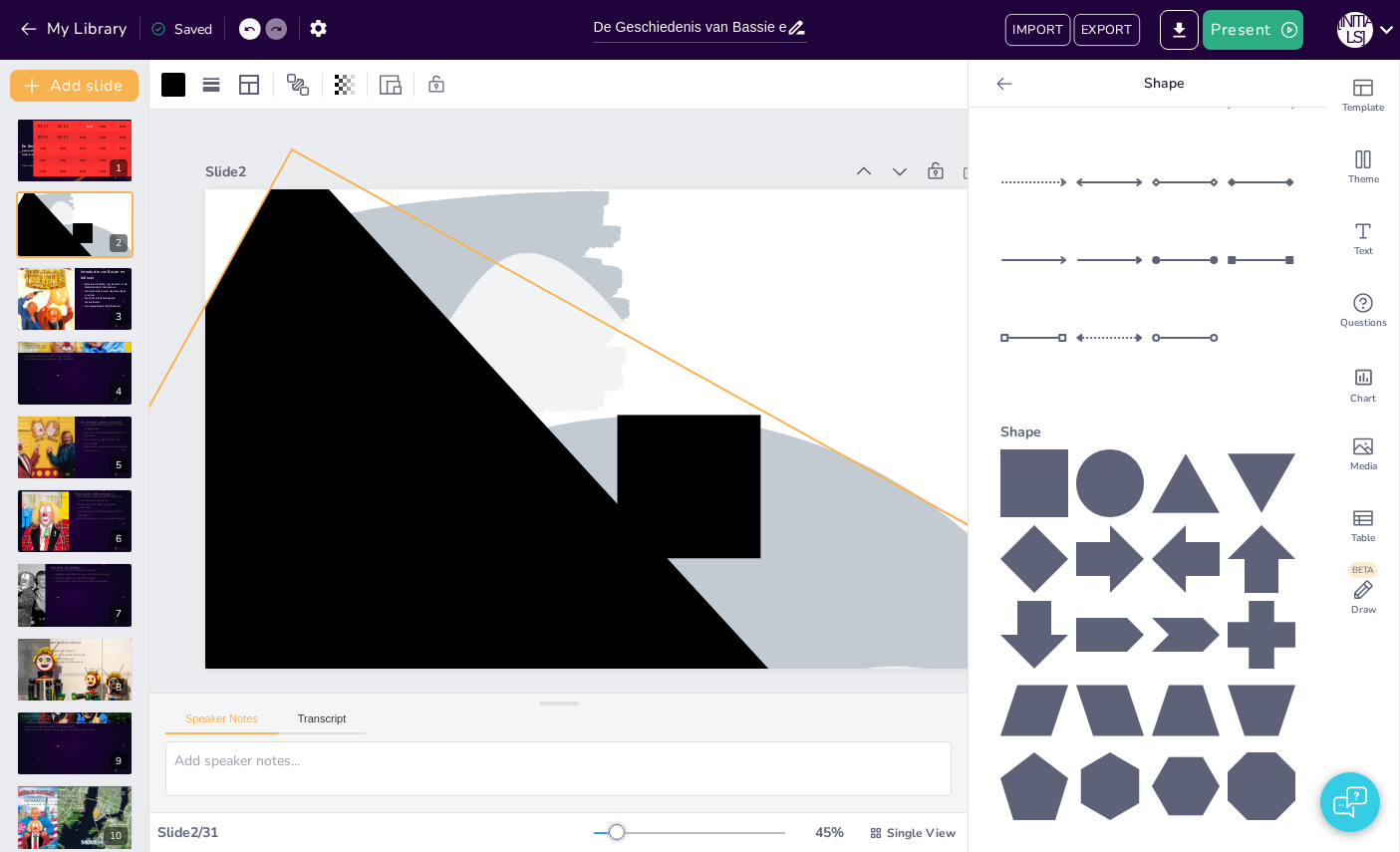 click at bounding box center [429, 1150] 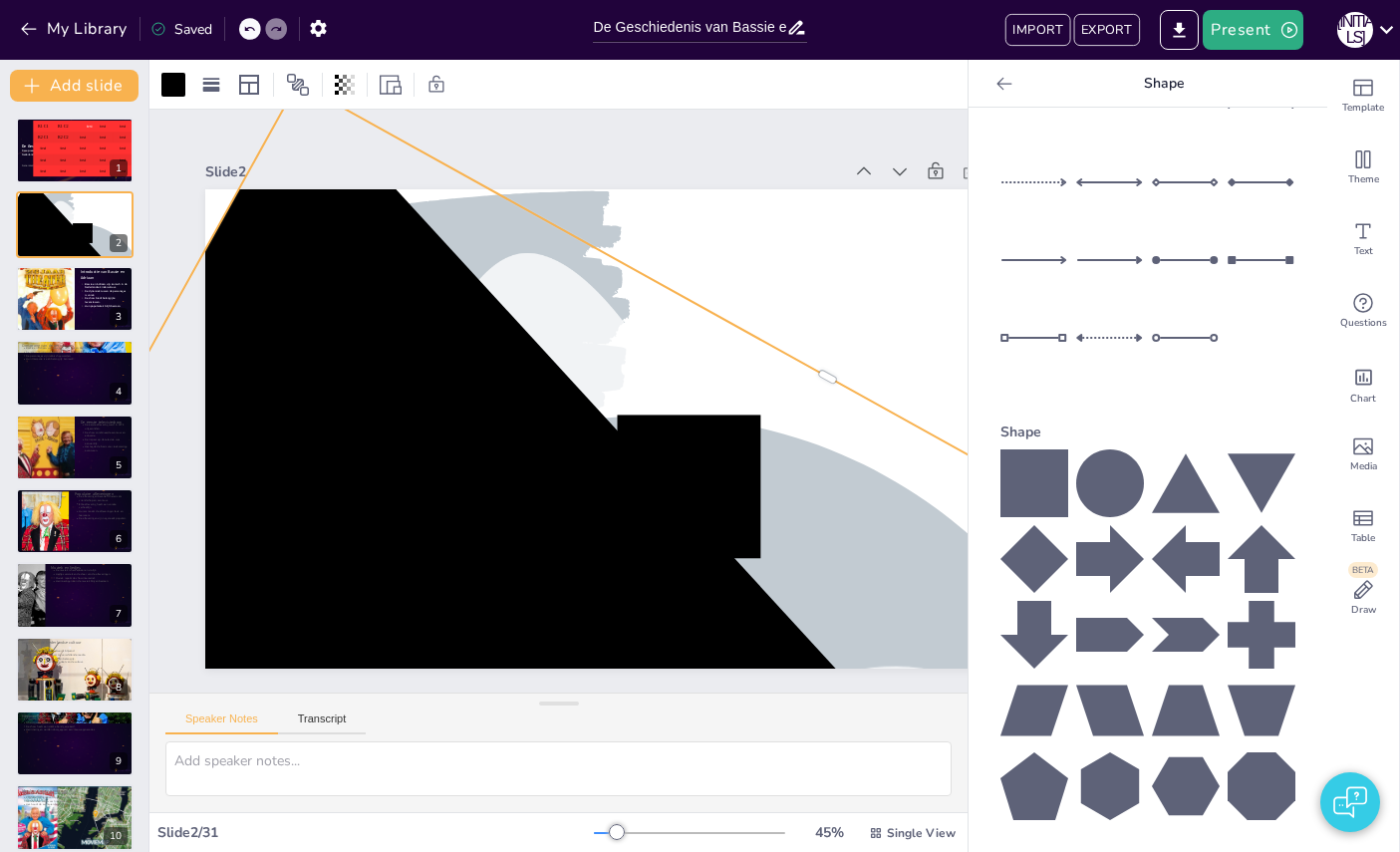 click at bounding box center [435, 1083] 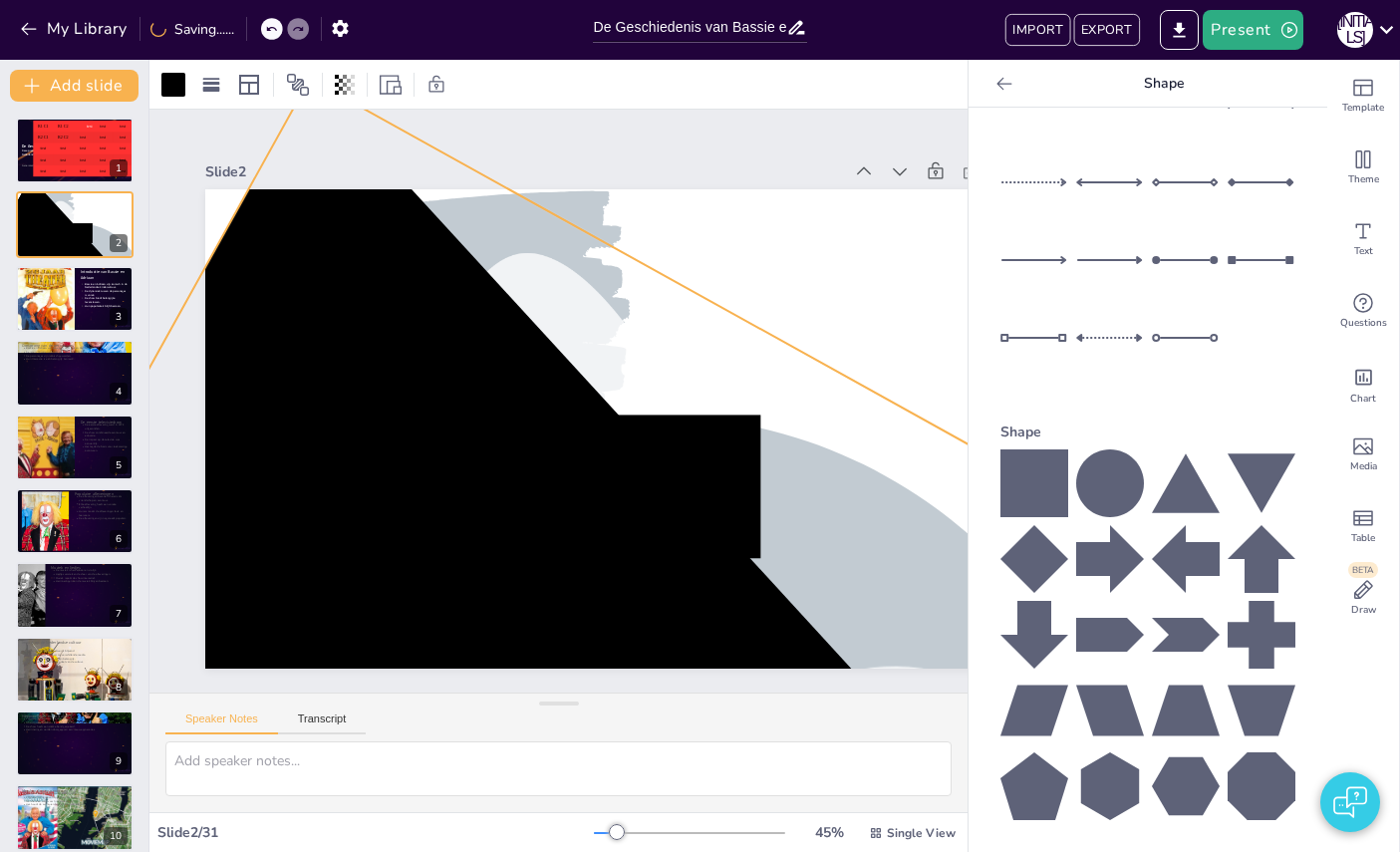 drag, startPoint x: 748, startPoint y: 435, endPoint x: 859, endPoint y: 337, distance: 148.07093 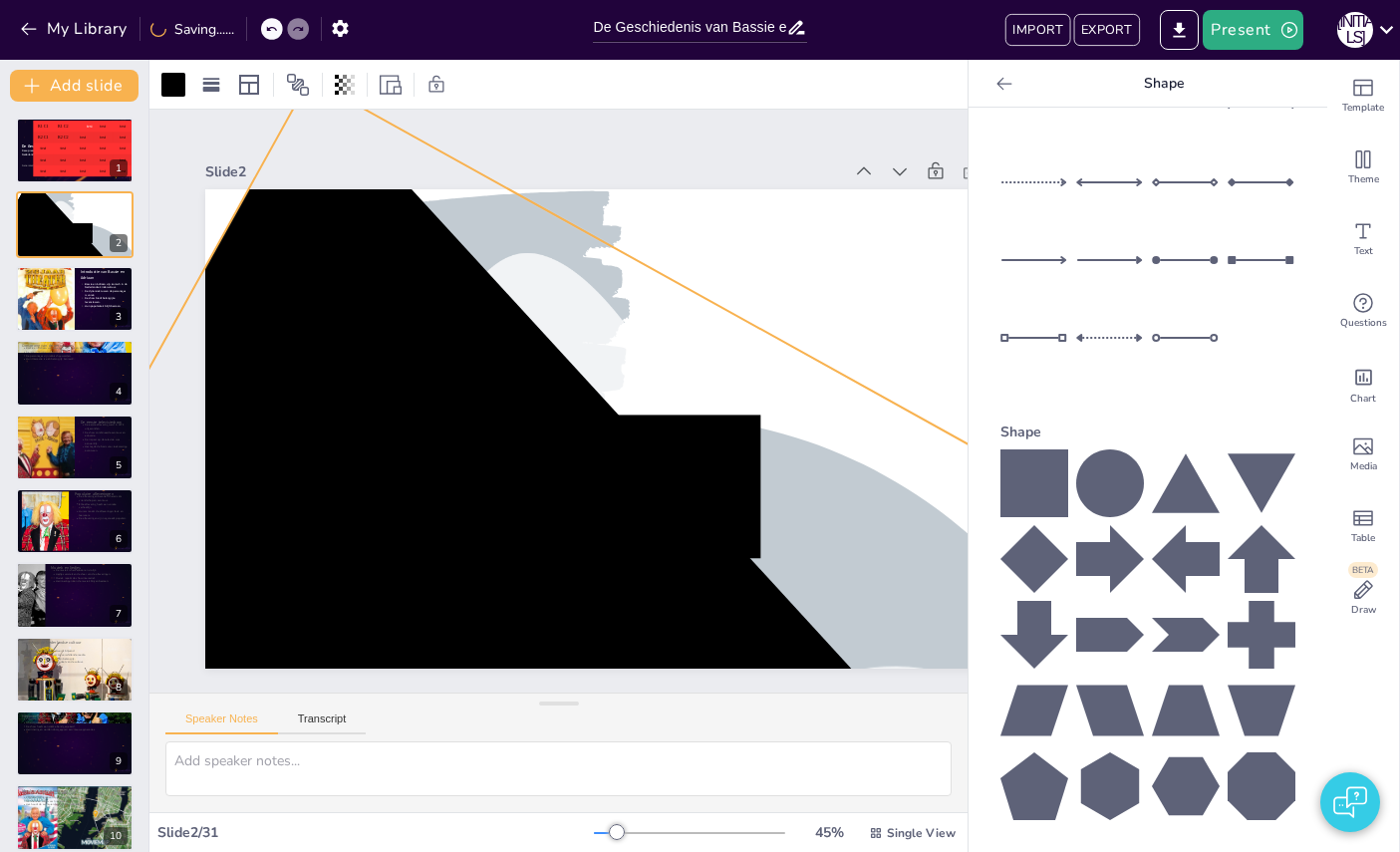 click at bounding box center (447, 1079) 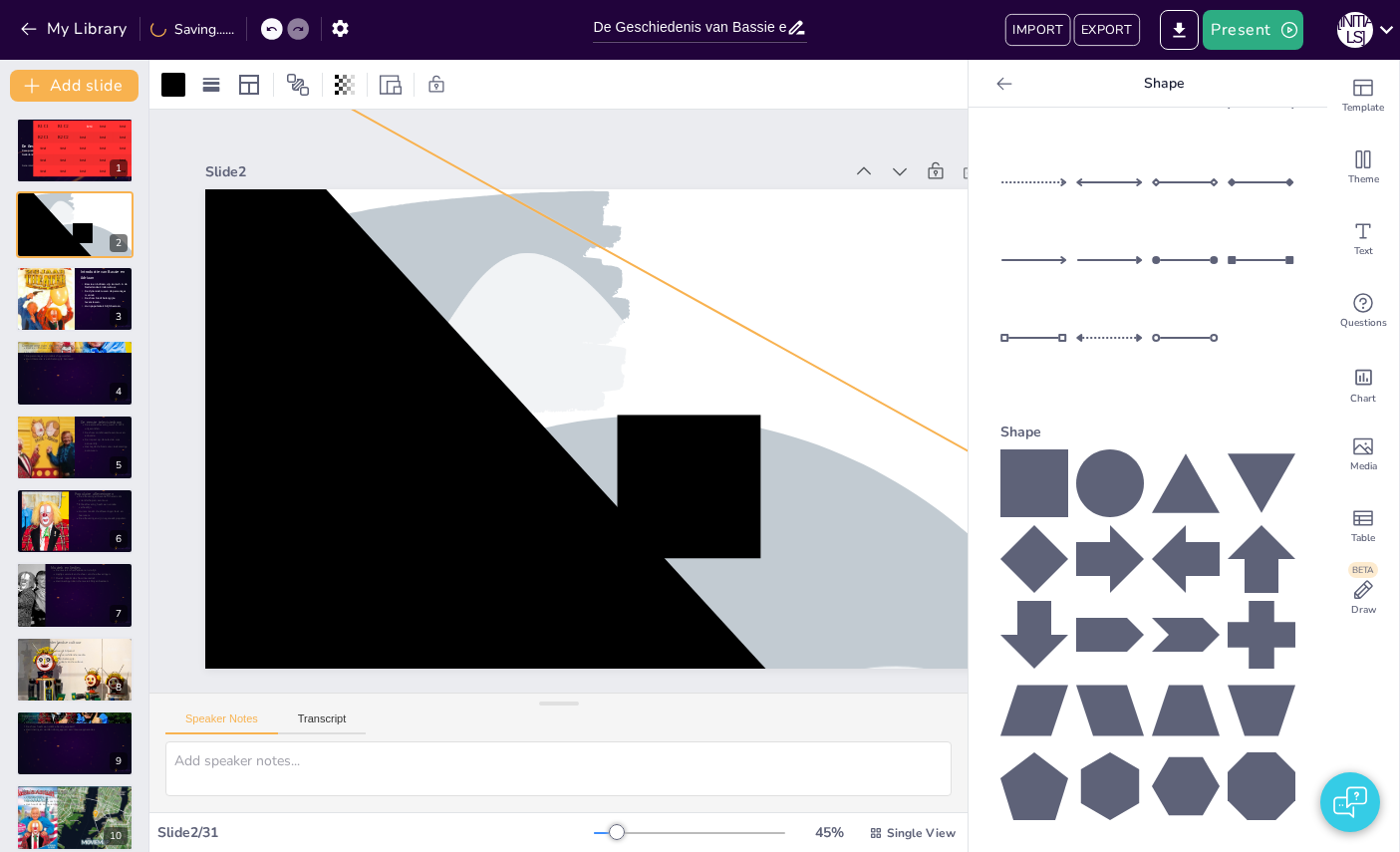 drag, startPoint x: 661, startPoint y: 429, endPoint x: 414, endPoint y: 443, distance: 247.39644 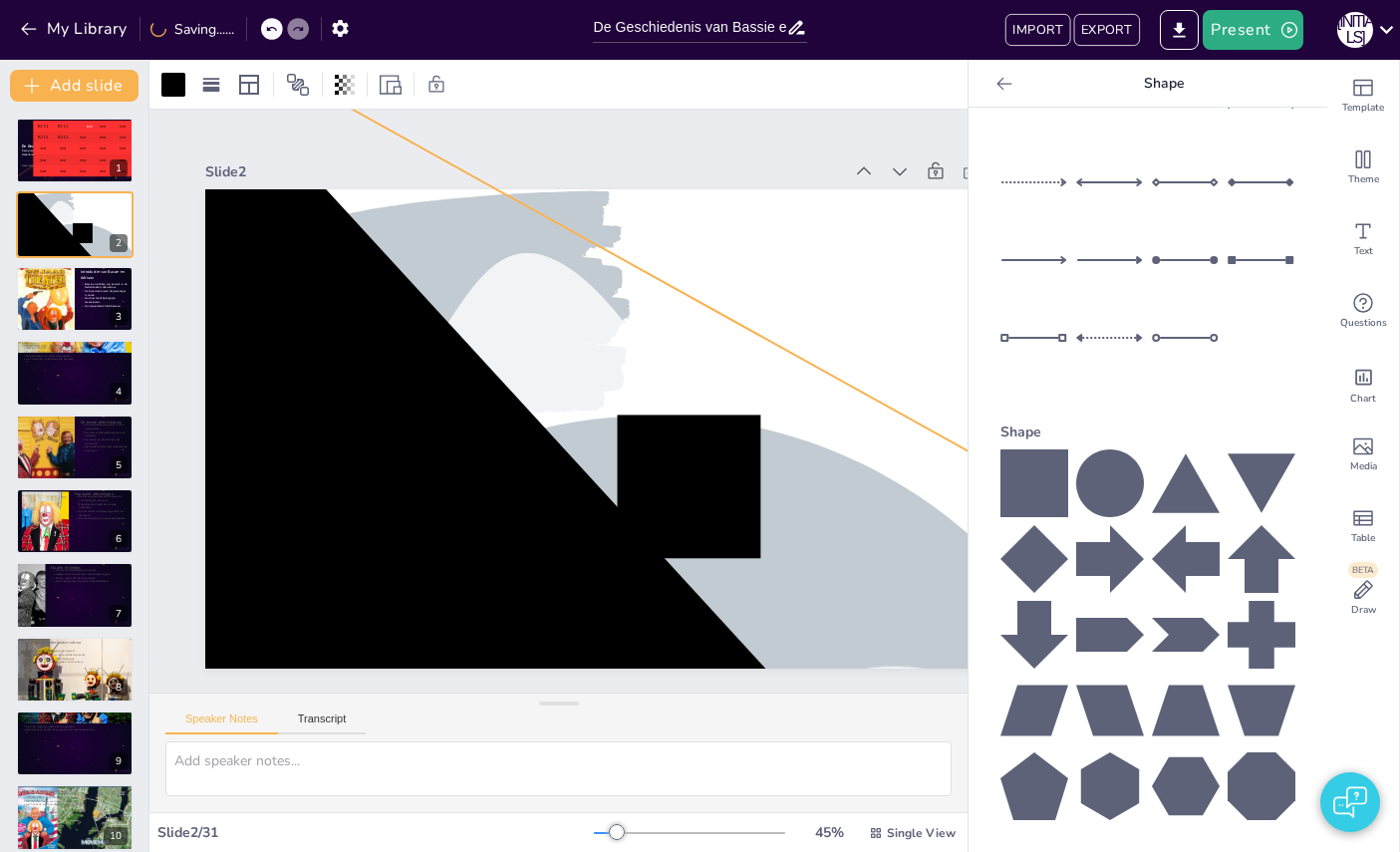 click at bounding box center (286, 996) 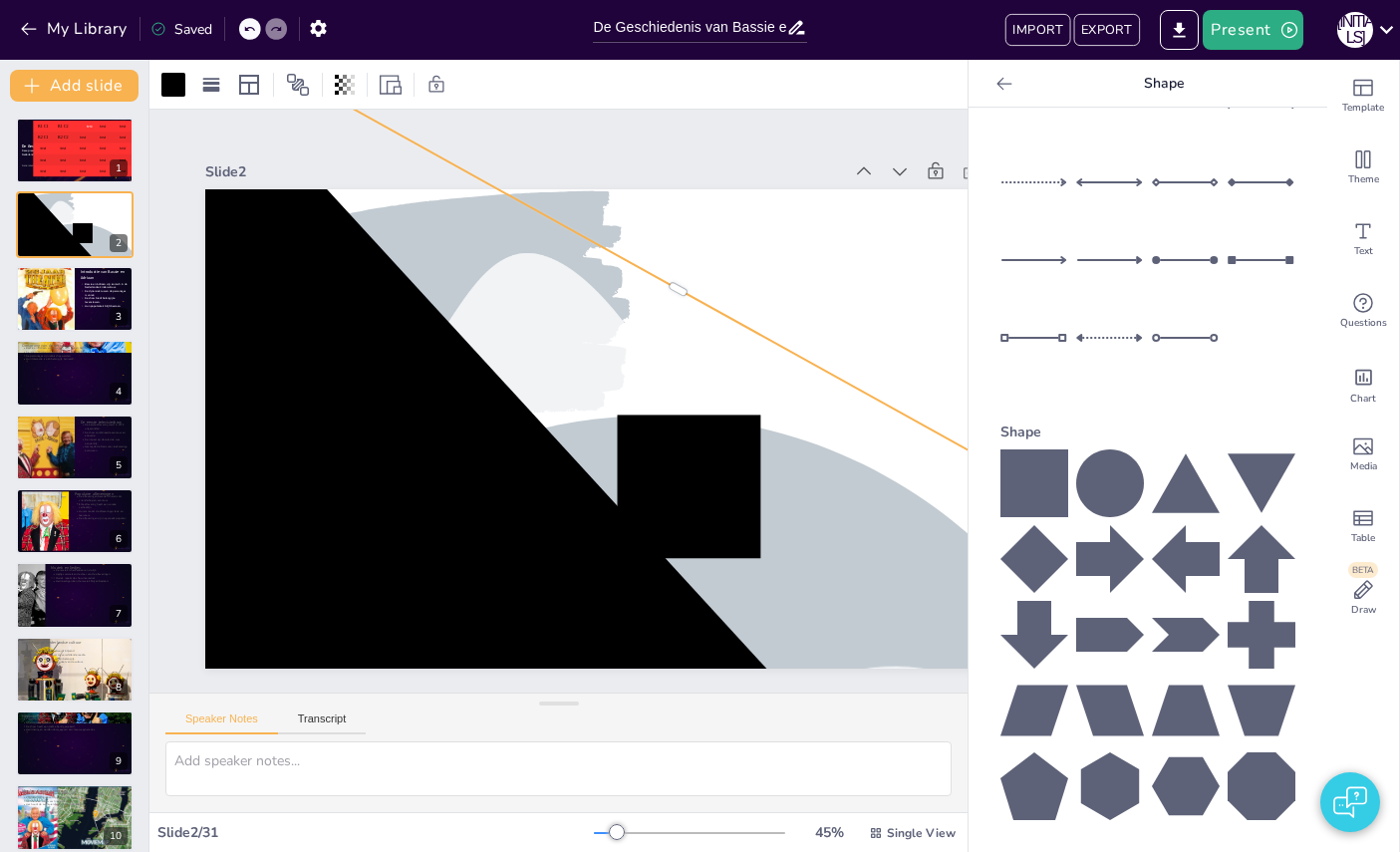 click 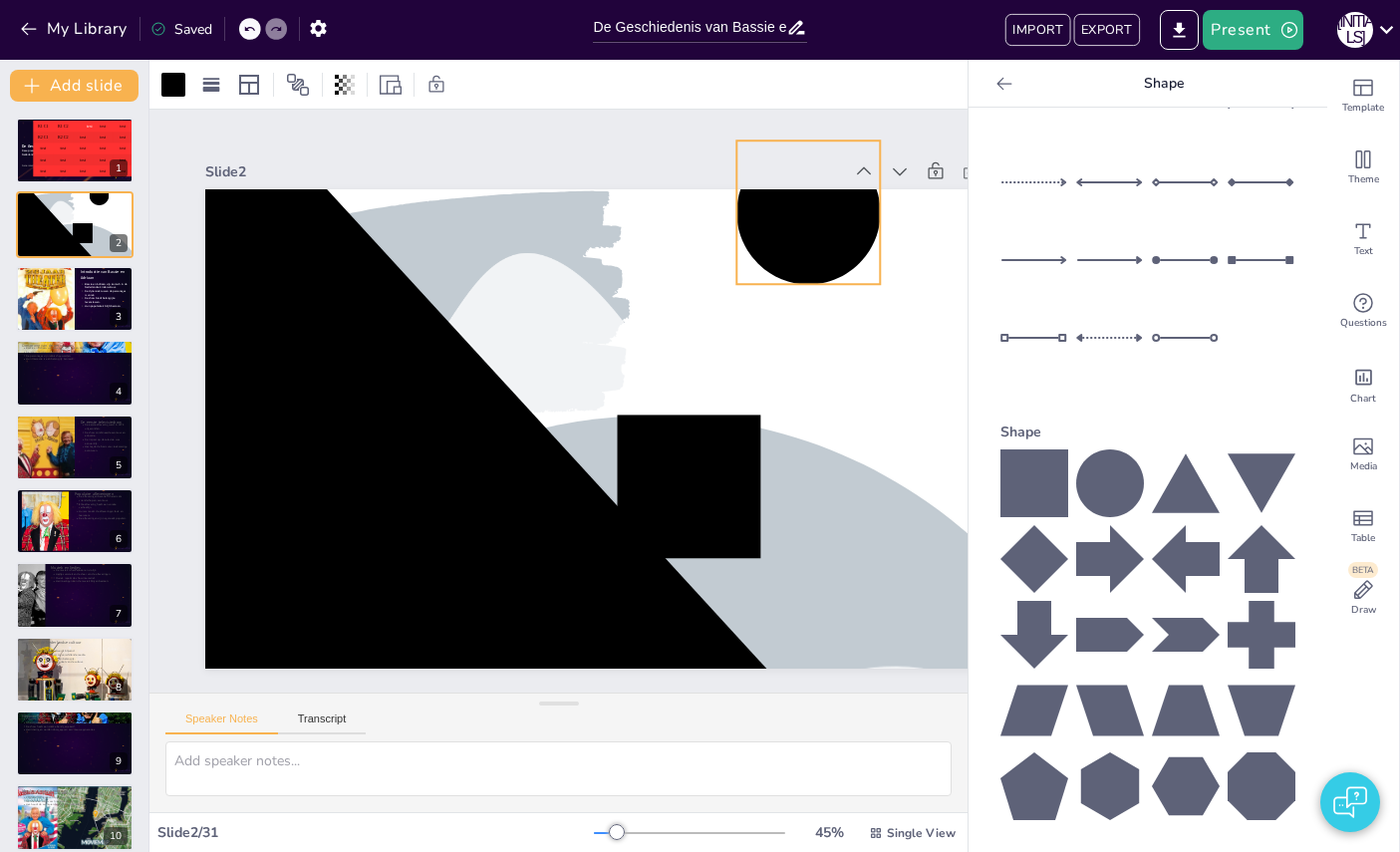 drag, startPoint x: 724, startPoint y: 467, endPoint x: 844, endPoint y: 193, distance: 299.12539 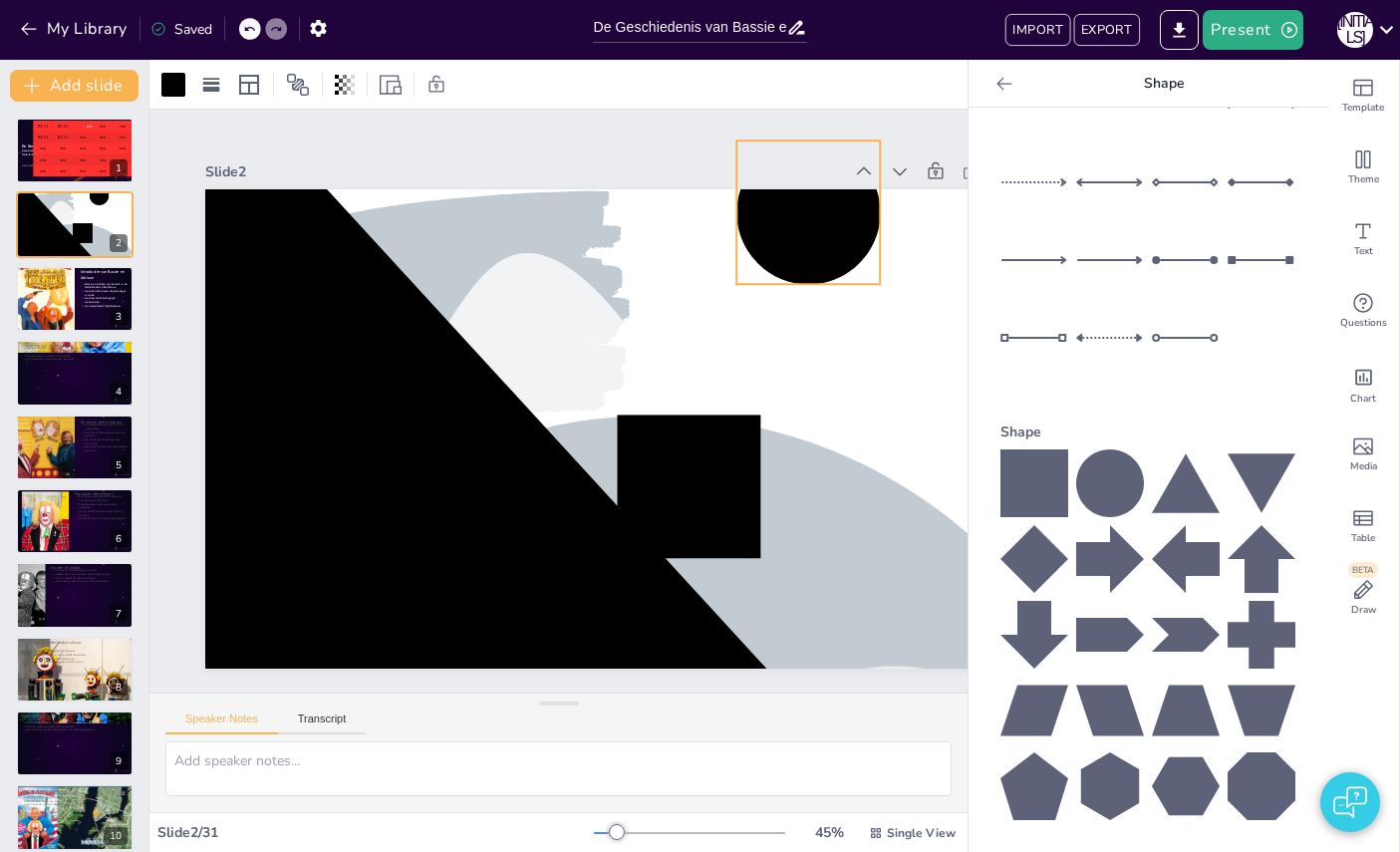 click at bounding box center [808, 212] 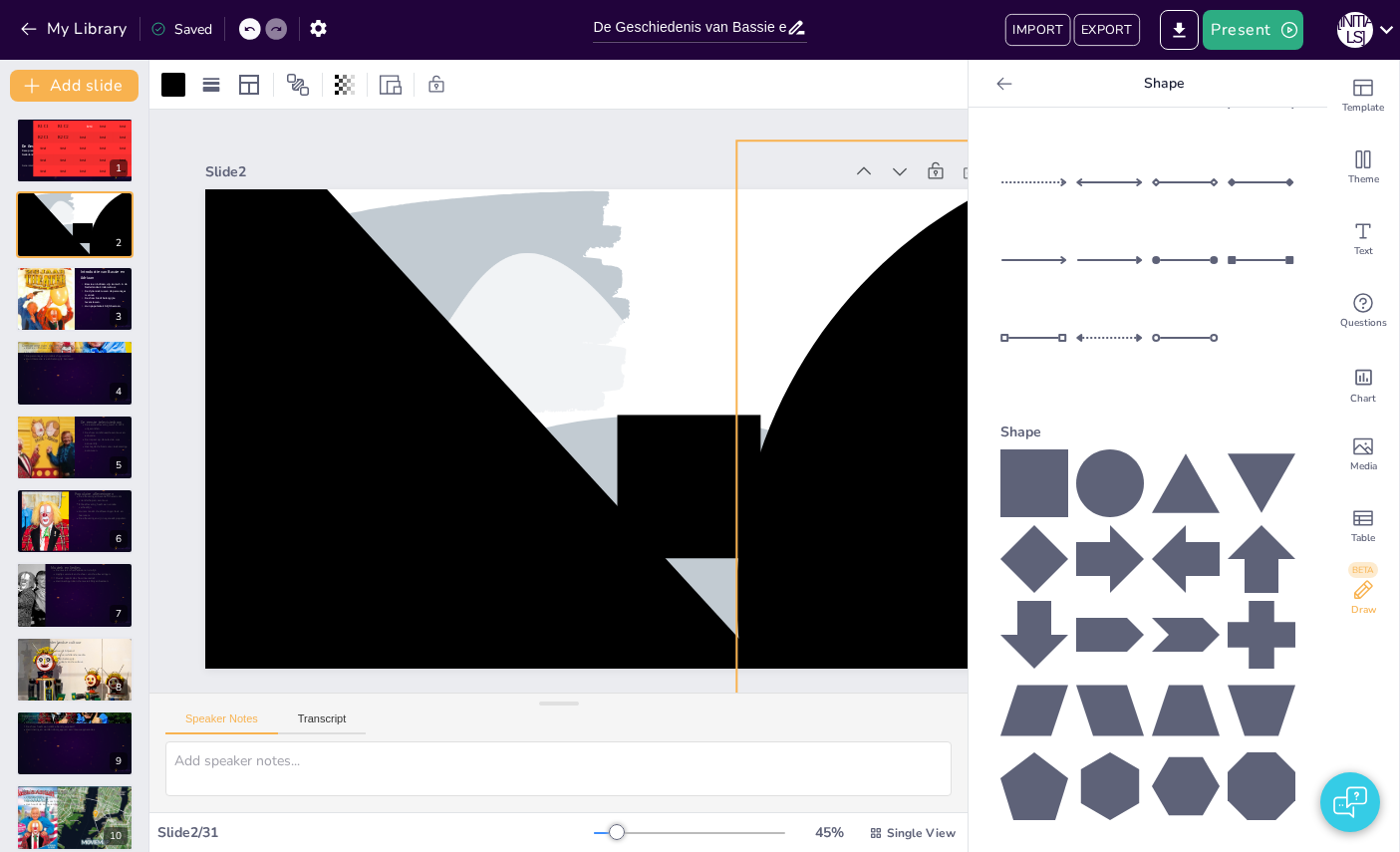 drag, startPoint x: 878, startPoint y: 285, endPoint x: 1362, endPoint y: 614, distance: 585.2324 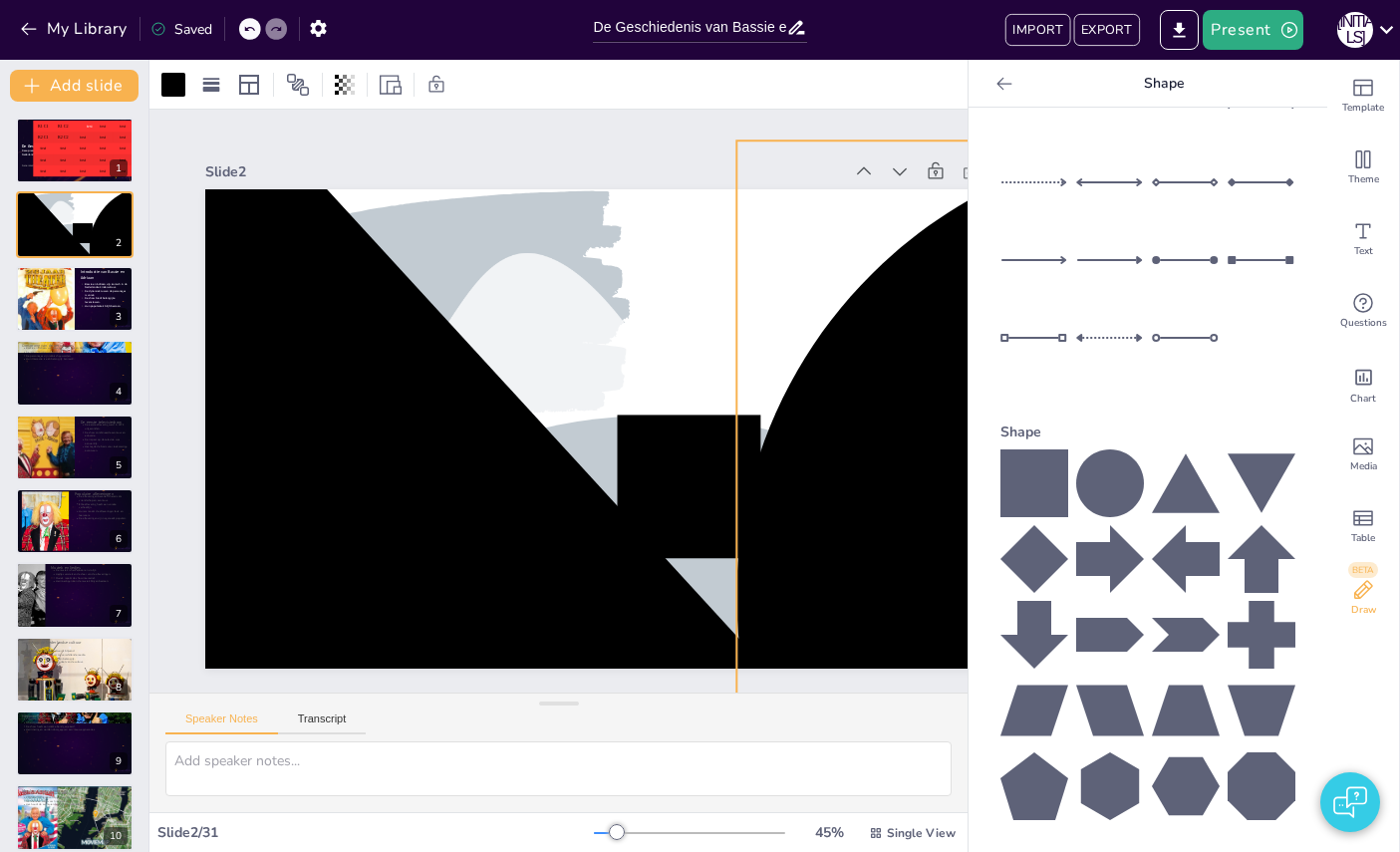 click on "My Library Saved De Geschiedenis van Bassie en Adriaan IMPORT EXPORT Present J B Document fonts Akatab Mulish Fonts A ABeeZee ADLaM Display AR One Sans Abel Abhaya Libre Aboreto Abril Fatface Abyssinica SIL Aclonica Acme Actor Adamina Advent Pro Afacad Afacad Flux Agbalumo Agdasima Agu Display Aguafina Script Akatab Akaya Kanadaka Akaya Telivigala Akronim Akshar Aladin Alata Alatsi Albert Sans Aldrich Alef Add slide De Geschiedenis van Bassie en Adriaan Deze presentatie verkent de geschiedenis, impact en culturele betekenis van de iconische Nederlandse duo Bassie en Adriaan. Generated with Sendsteps.ai R1 C1 R1 C2 test test test R2 C1 R2 C2 test test test test test test test test test test test test test test test test test test 1 2 Introductie van Bassie en Adriaan Bassie en Adriaan zijn iconisch in de Nederlandse kindercultuur. De dynamiek tussen de personages is uniek. De show biedt belangrijke levenslessen. Hun populariteit blijft bestaan. 3 Oorsprong van de personages 4 De eerste televisieshow 5" at bounding box center (700, 426) 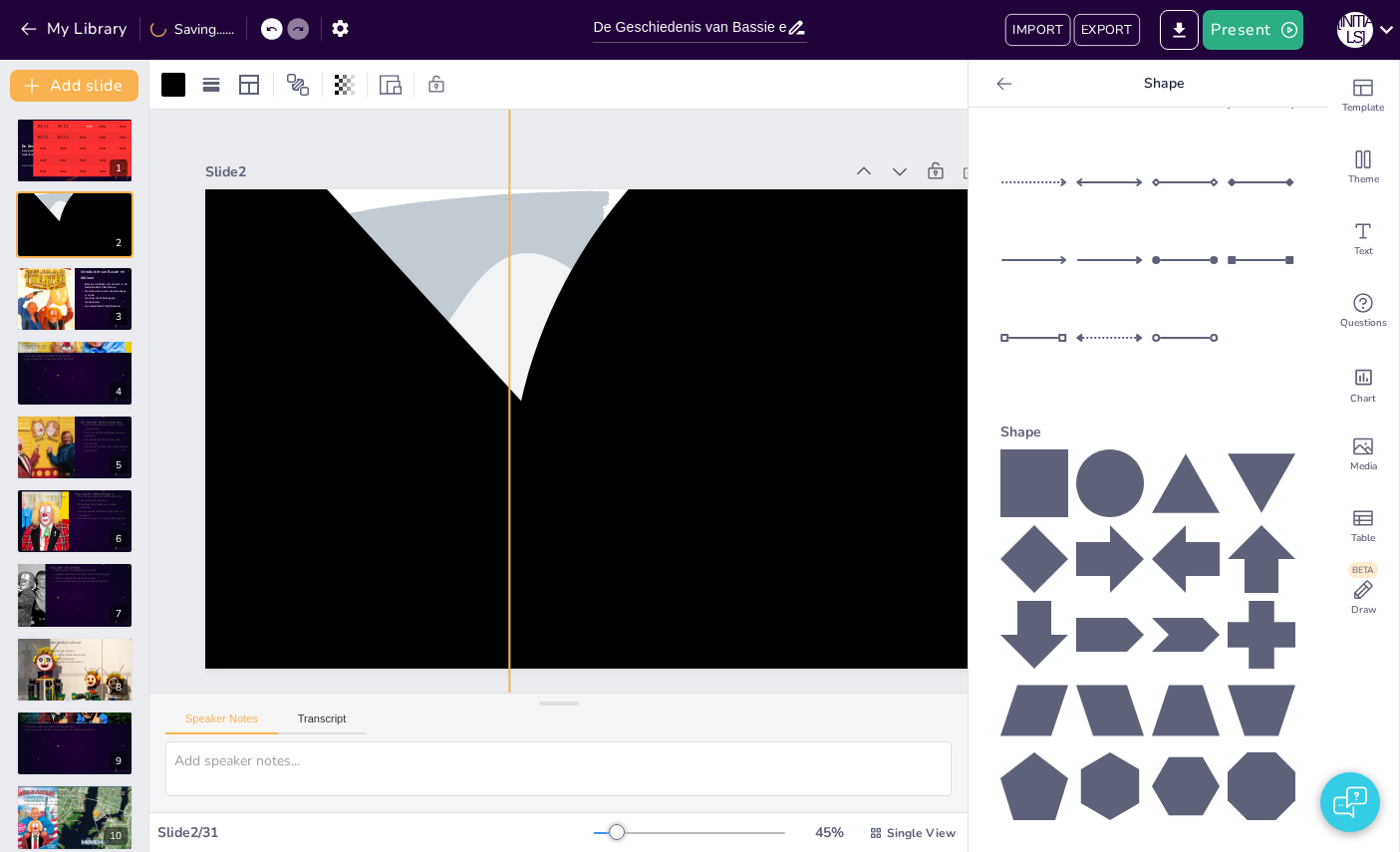 drag, startPoint x: 870, startPoint y: 522, endPoint x: 643, endPoint y: 402, distance: 256.7664 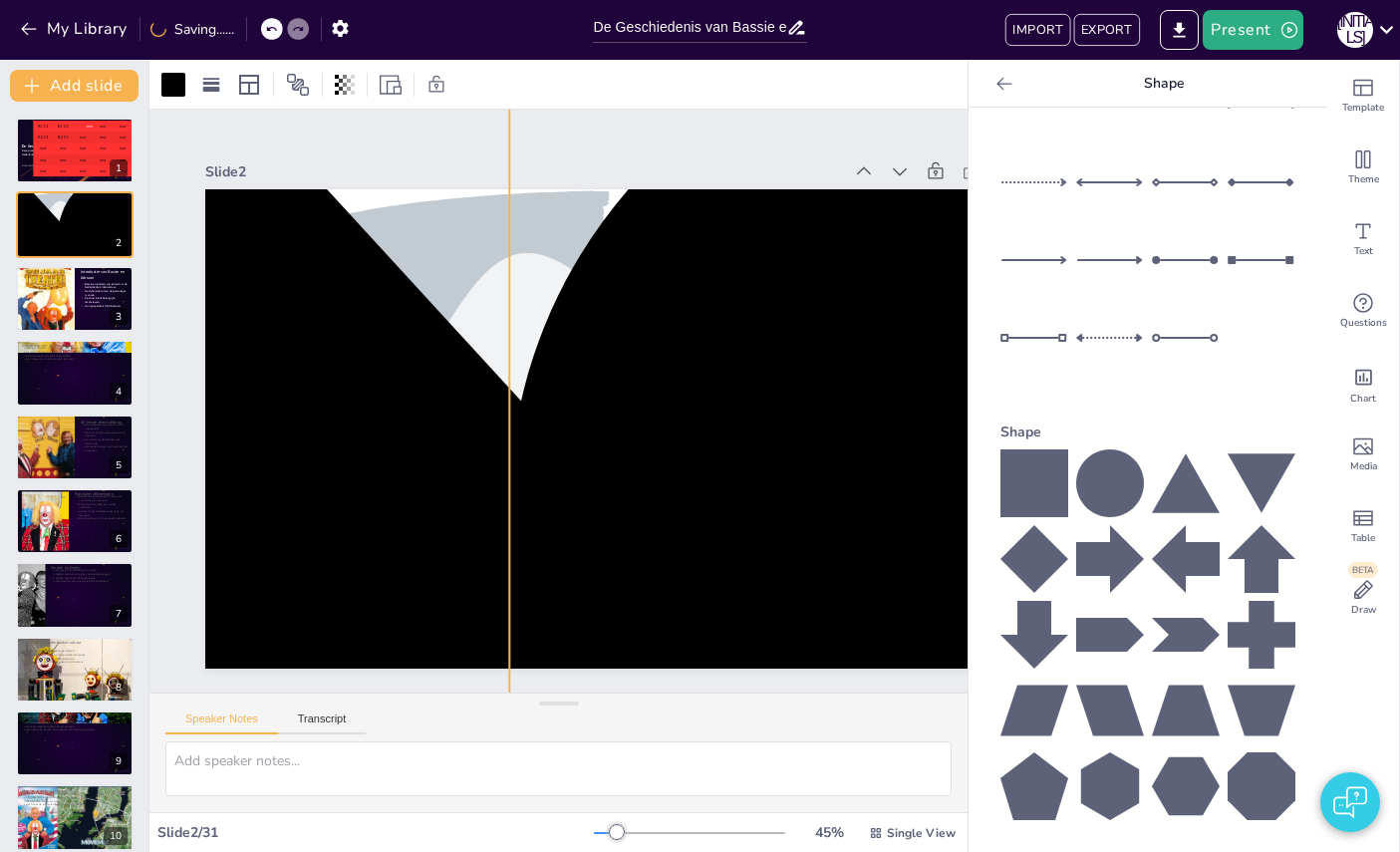 click at bounding box center [994, 505] 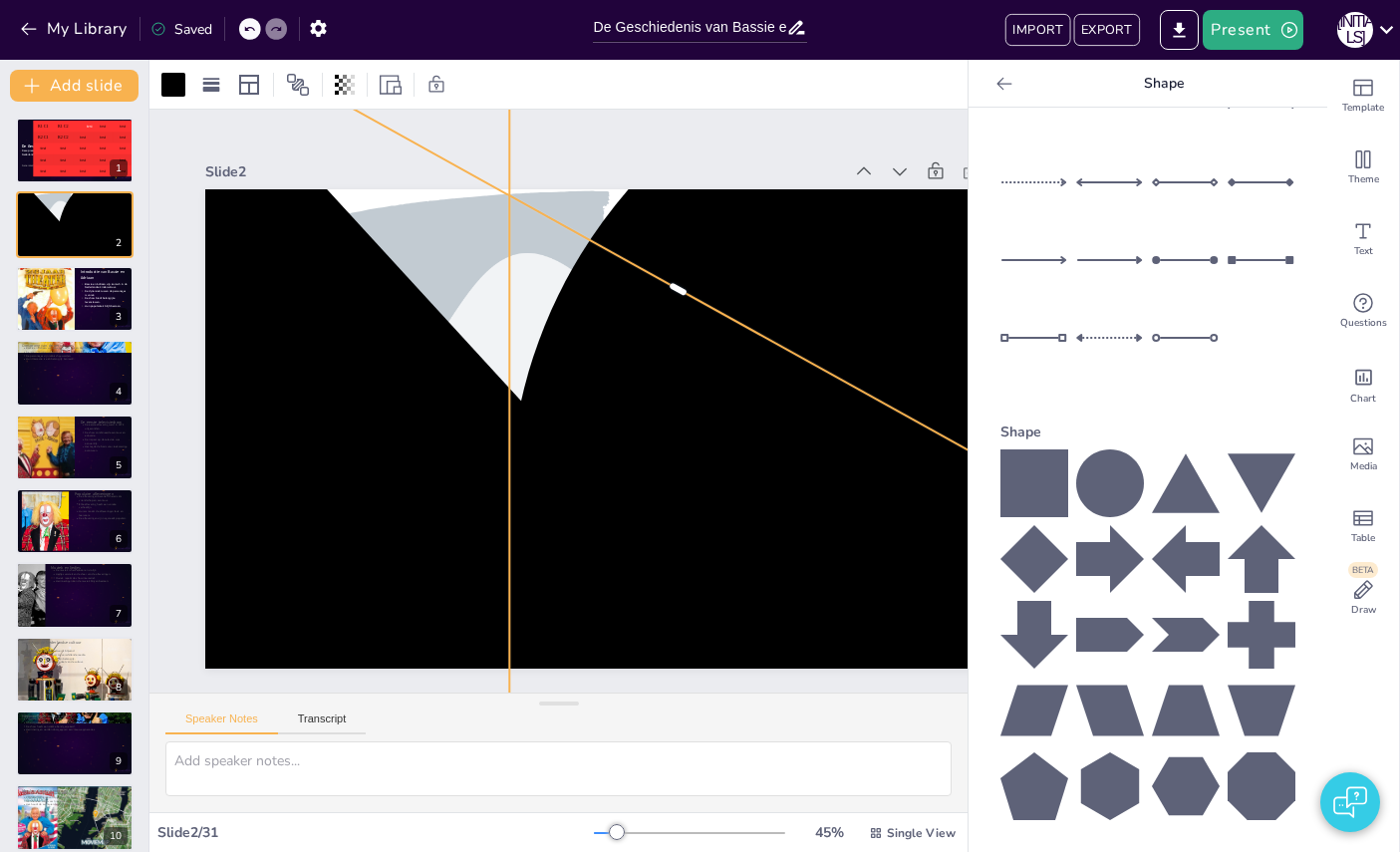 click at bounding box center [994, 505] 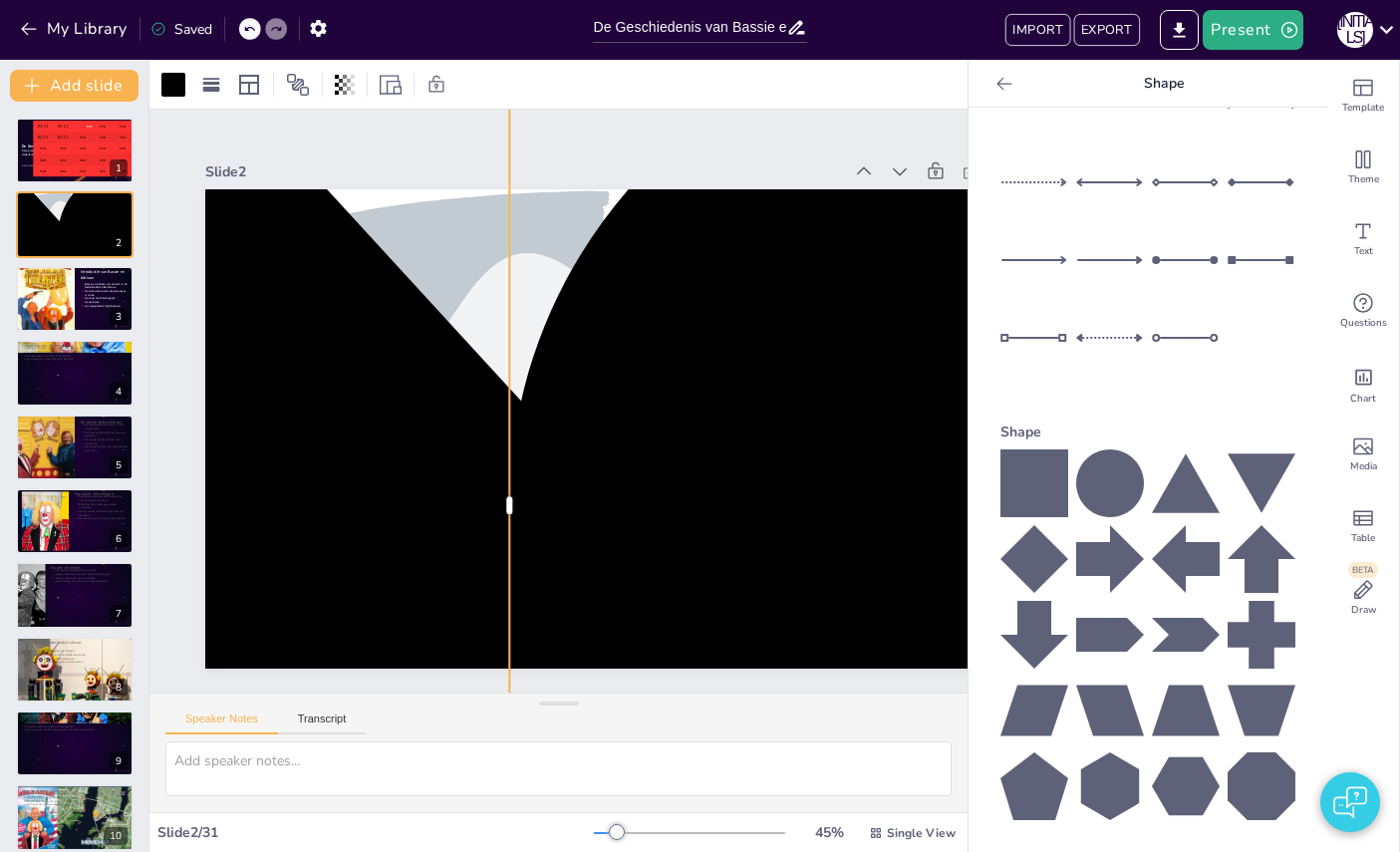click at bounding box center (994, 505) 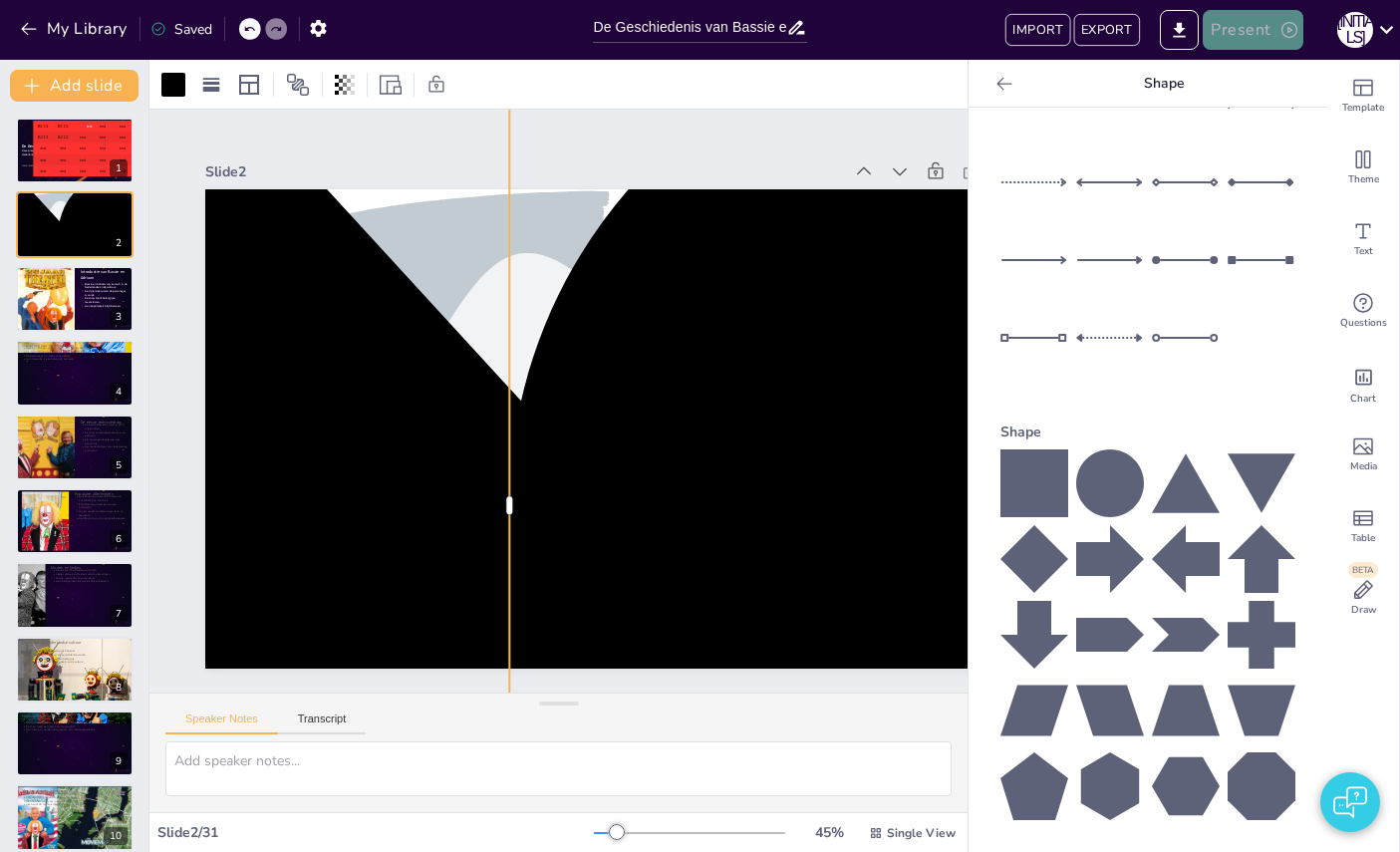 click on "Present" at bounding box center [1253, 30] 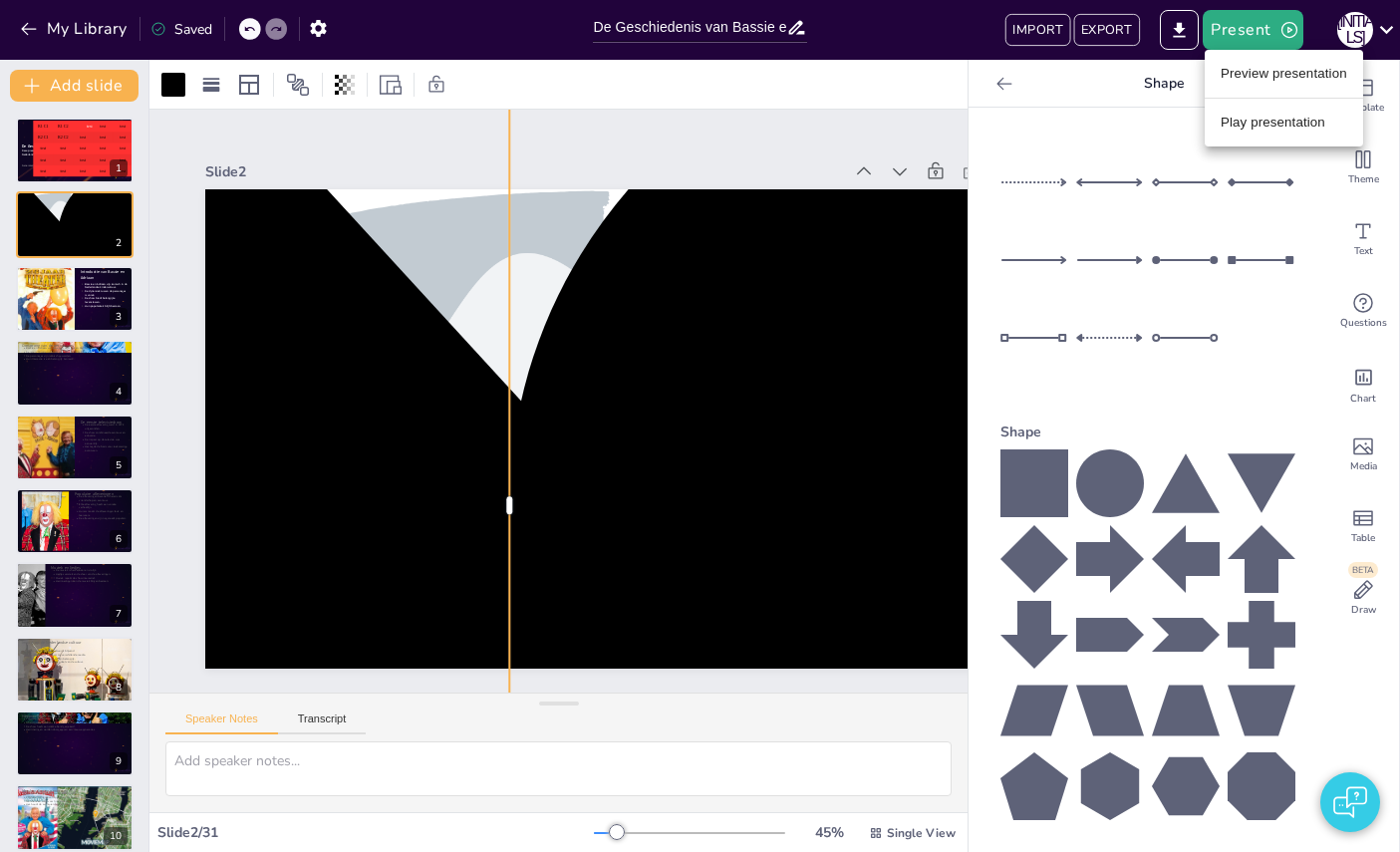 drag, startPoint x: 1233, startPoint y: 112, endPoint x: 1216, endPoint y: 114, distance: 17.117243 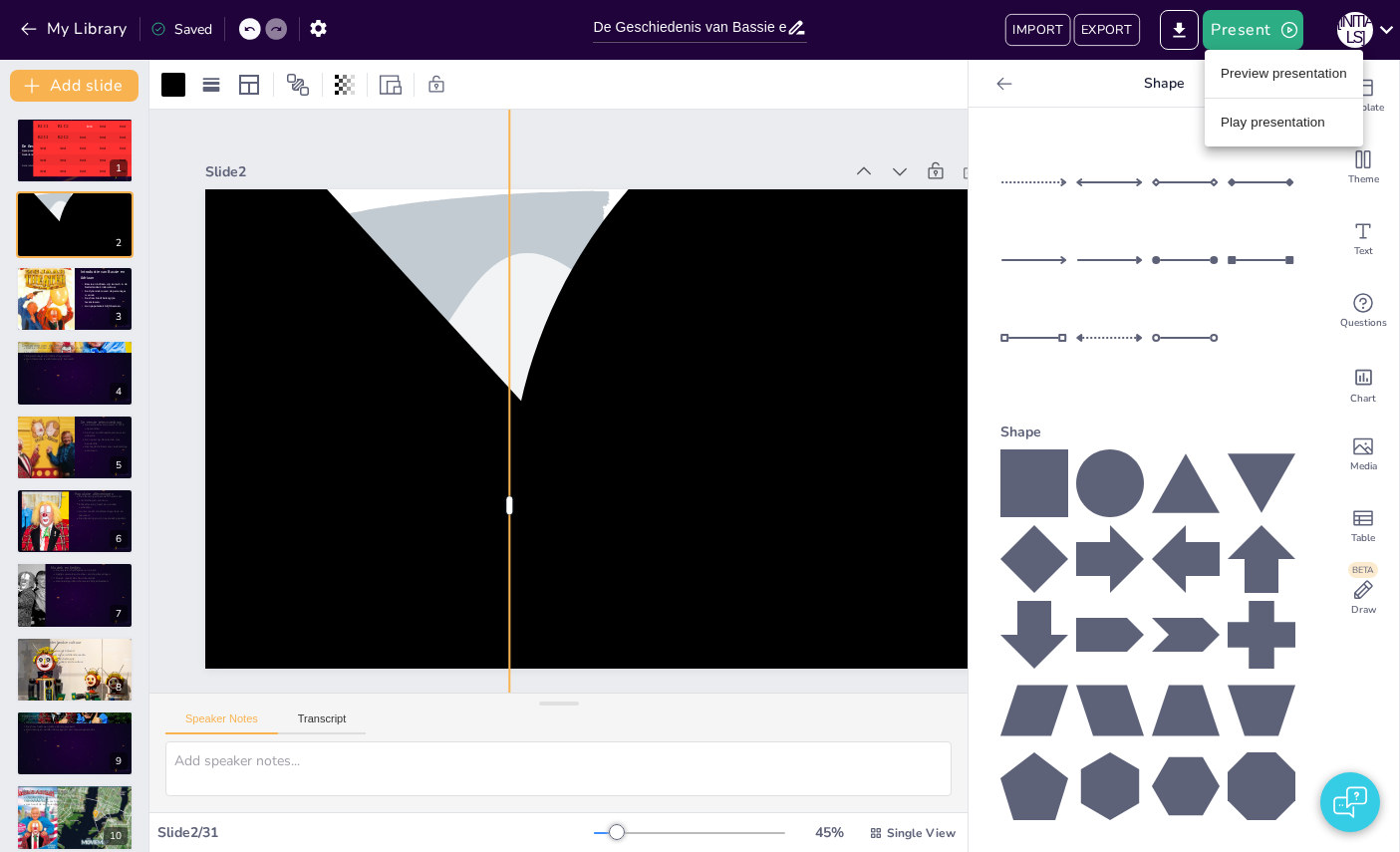 click on "Play presentation" at bounding box center [1283, 123] 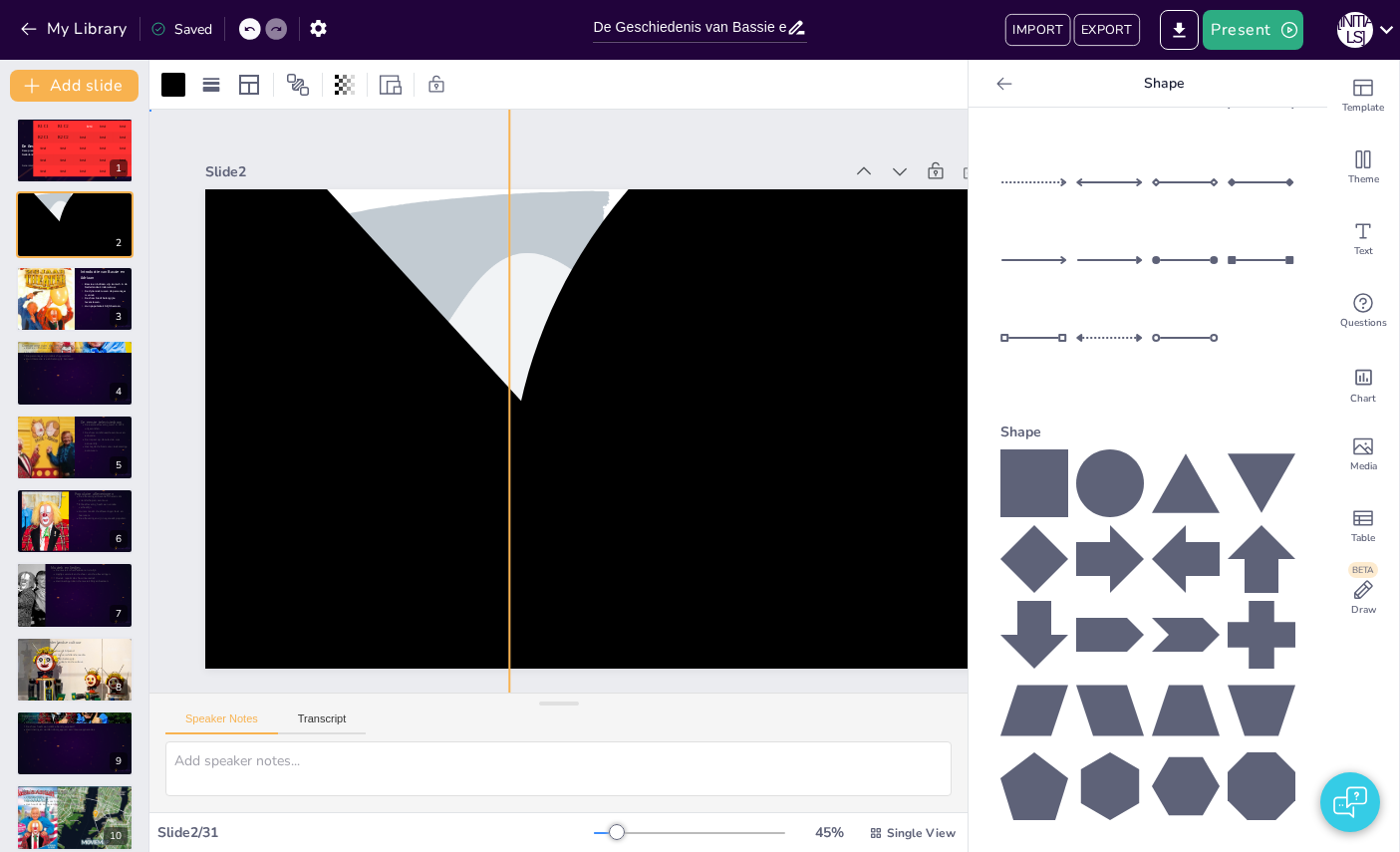 click on "Slide  1 De Geschiedenis van Bassie en Adriaan Deze presentatie verkent de geschiedenis, impact en culturele betekenis van de iconische Nederlandse duo Bassie en Adriaan. Generated with Sendsteps.ai R1 C1 R1 C2 test test test R2 C1 R2 C2 test test test test test test test test test test test test test test test test test test Slide  2 Slide  3 Introductie van Bassie en Adriaan Bassie en Adriaan zijn iconisch in de Nederlandse kindercultuur. De dynamiek tussen de personages is uniek. De show biedt belangrijke levenslessen. Hun populariteit blijft bestaan. Slide  4 Oorsprong van de personages Bassie en Adriaan zijn gecreëerd door Bas en Aad van Toor. De jaren '70 waren cruciaal voor hun ontwikkeling. De personages zijn iconisch geworden. Hun interactie is een belangrijk kenmerk. Slide  5 De eerste televisieshow De eerste aflevering werd in 1978 uitgezonden. De show combineerde avontuur en educatie. De impact op de televisie was aanzienlijk. Het legde de basis voor toekomstige avonturen. Slide  6 Slide  7 8 9 5" at bounding box center [631, 401] 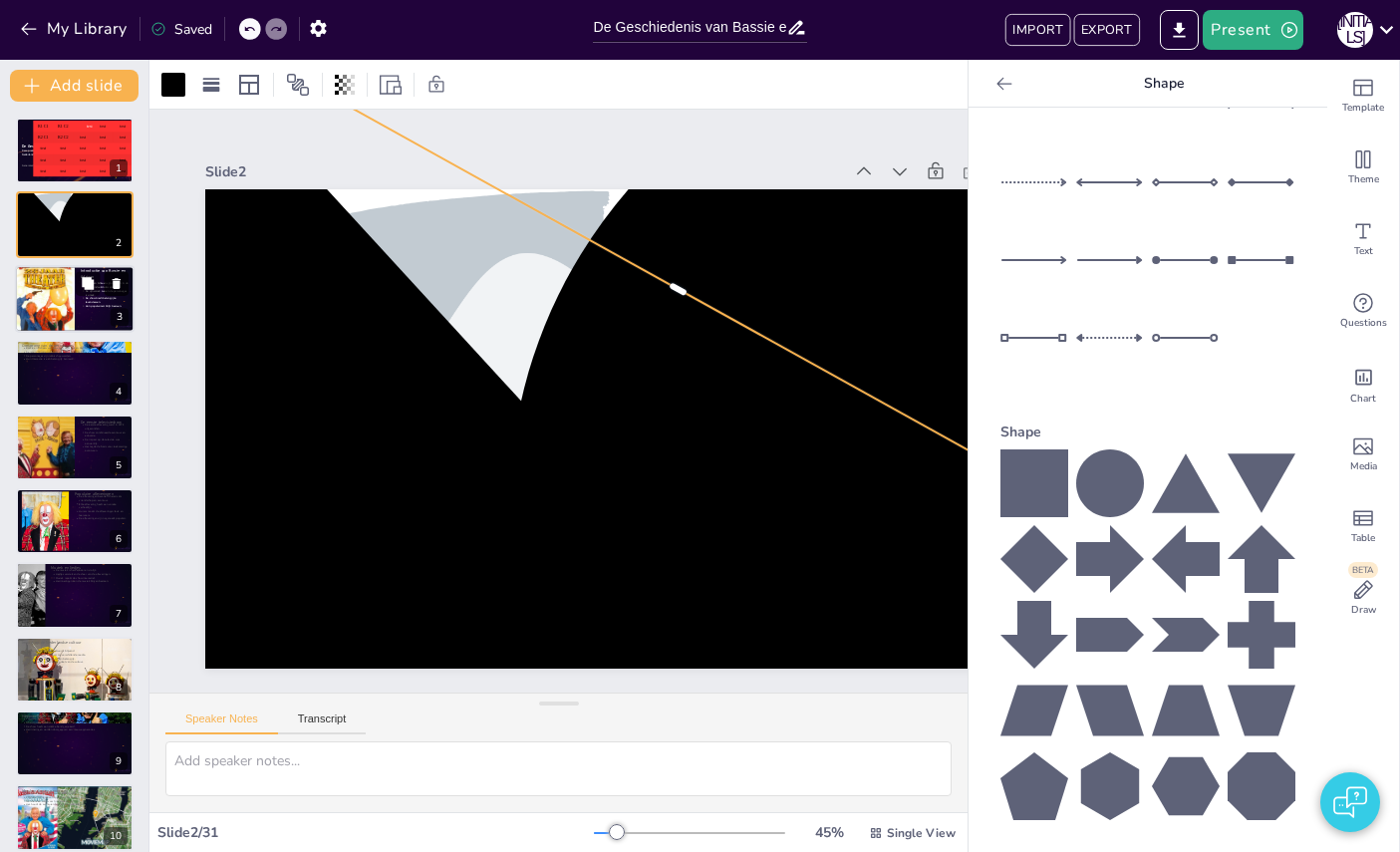scroll, scrollTop: 0, scrollLeft: 1, axis: horizontal 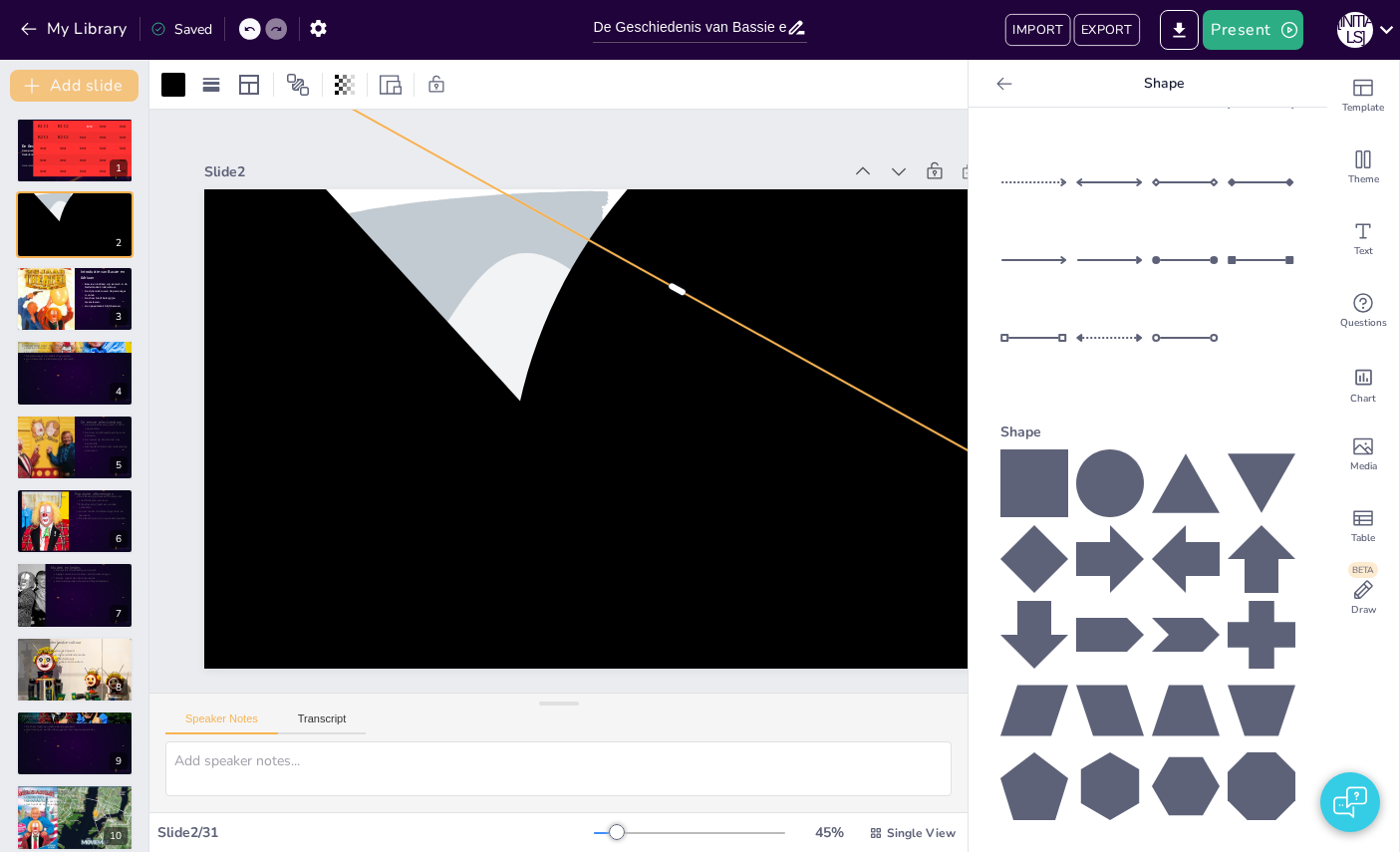 click on "Add slide" at bounding box center [74, 86] 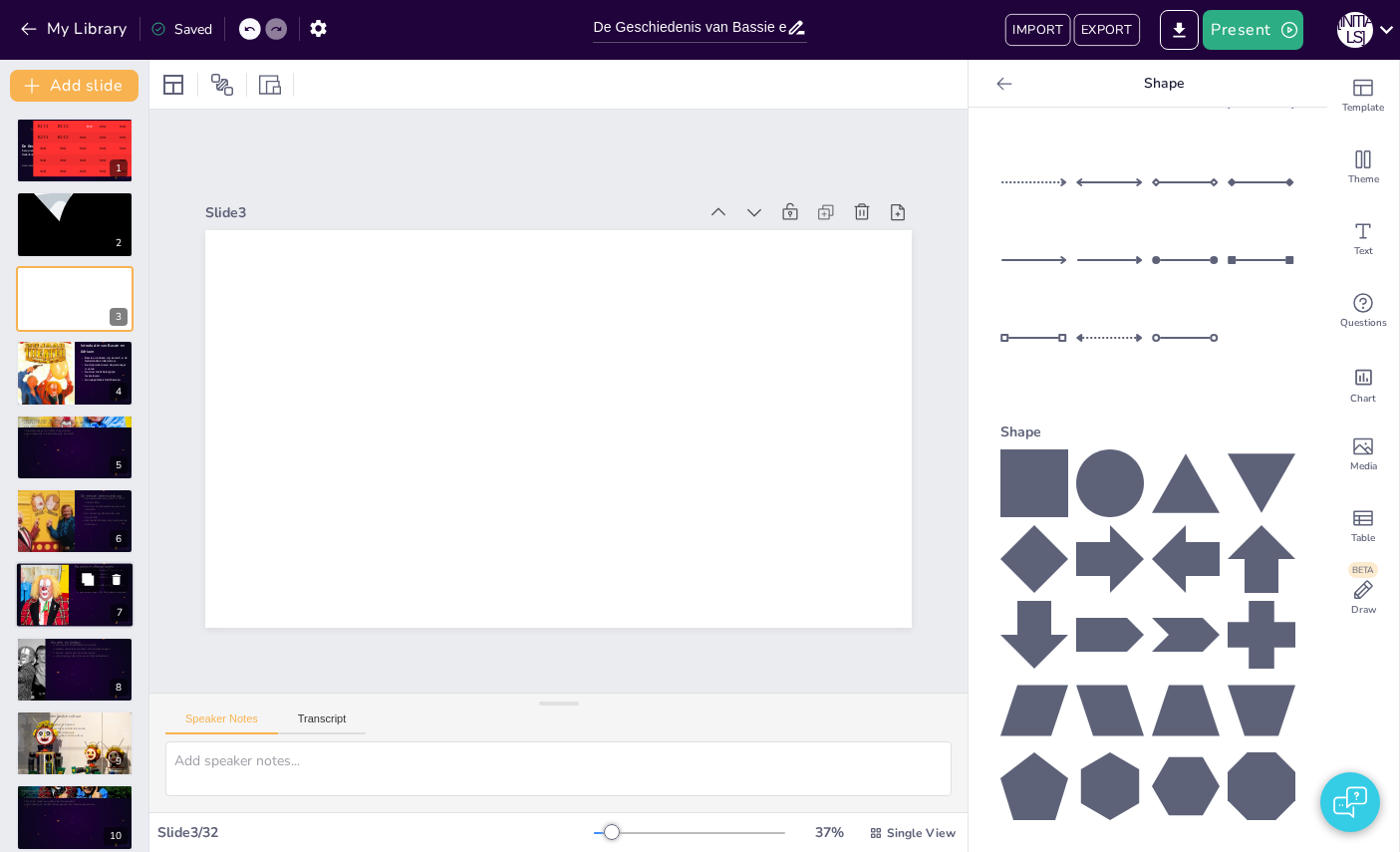 scroll, scrollTop: 0, scrollLeft: 0, axis: both 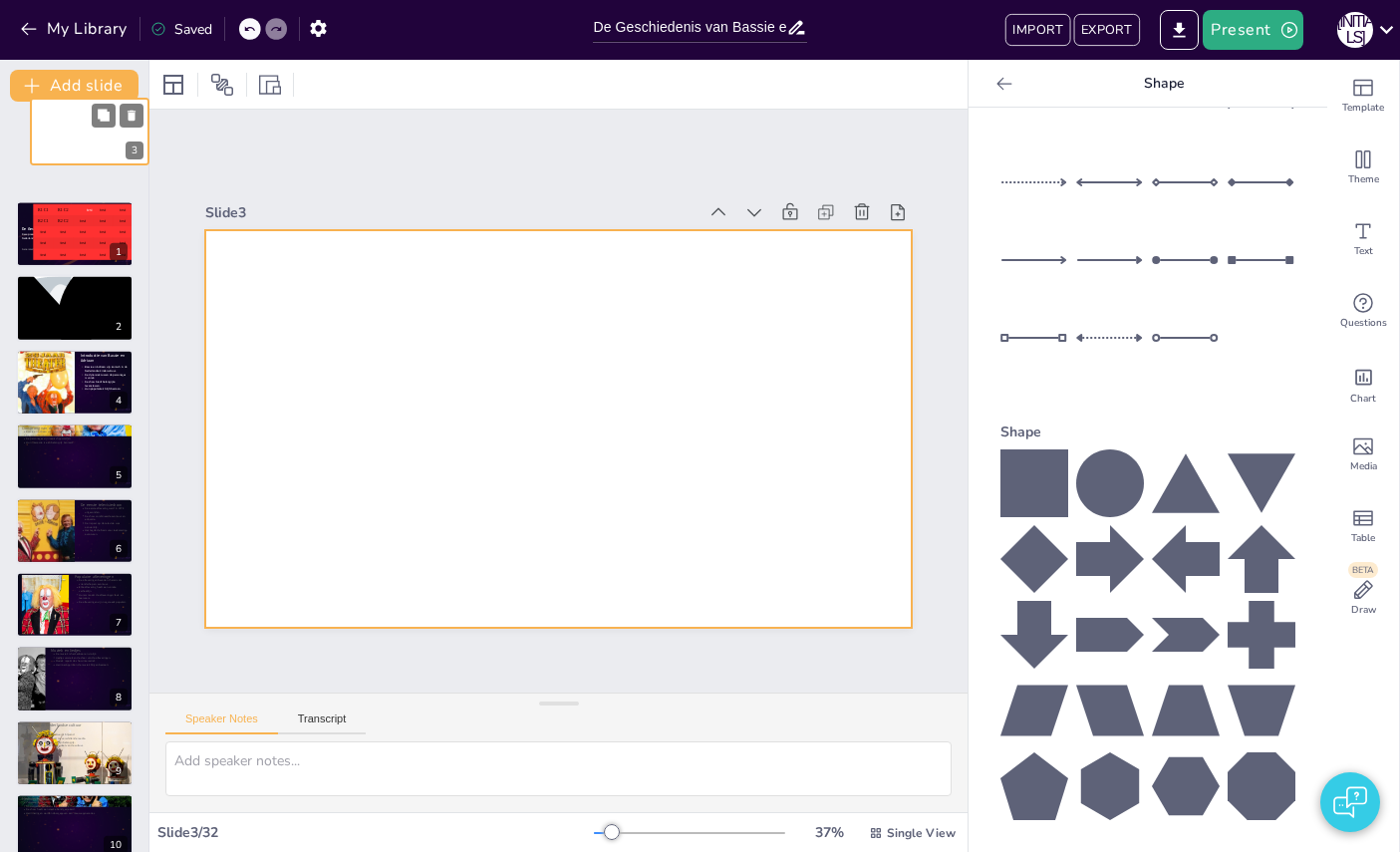 drag, startPoint x: 43, startPoint y: 291, endPoint x: 62, endPoint y: 120, distance: 172.05232 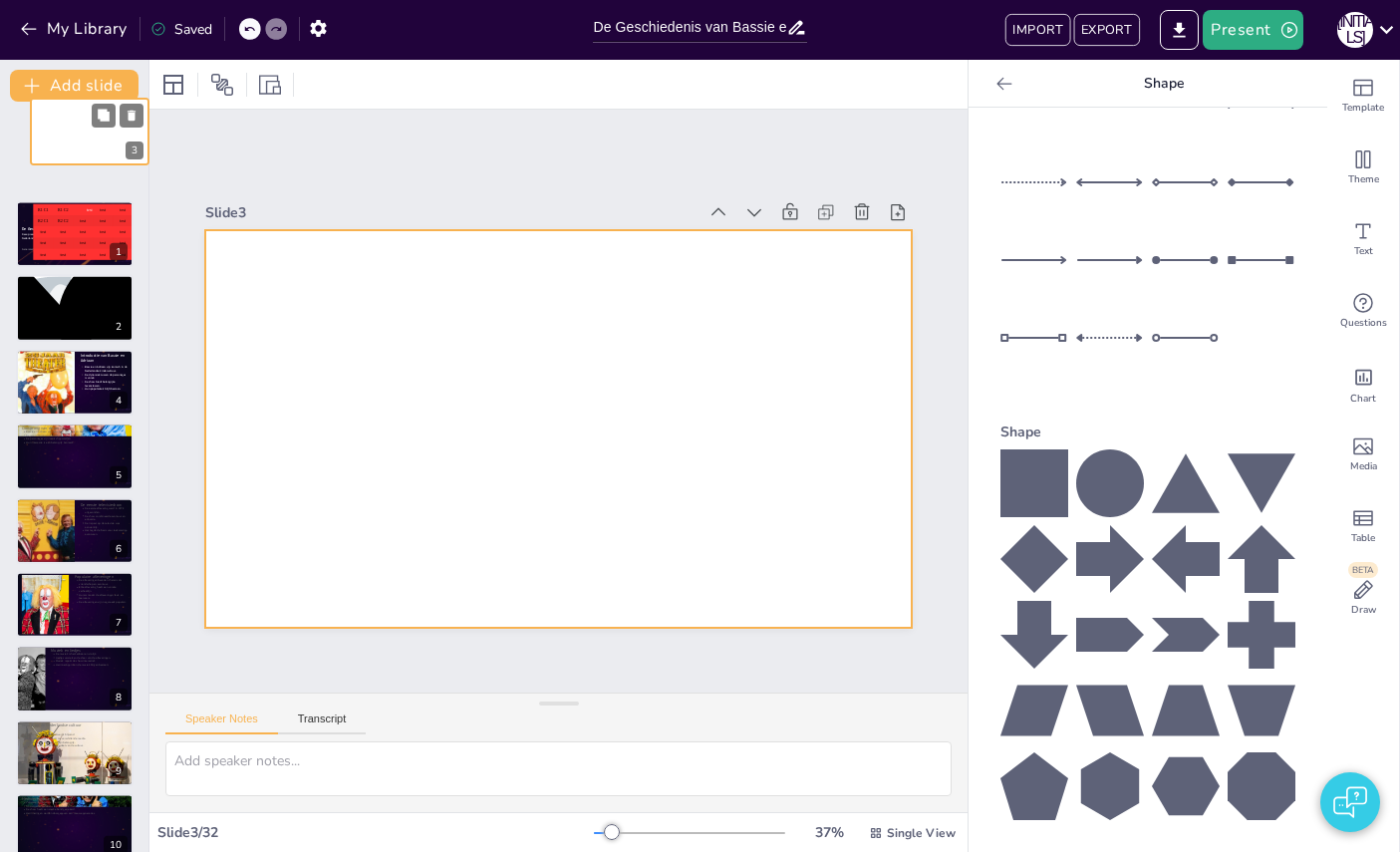 click at bounding box center [90, 132] 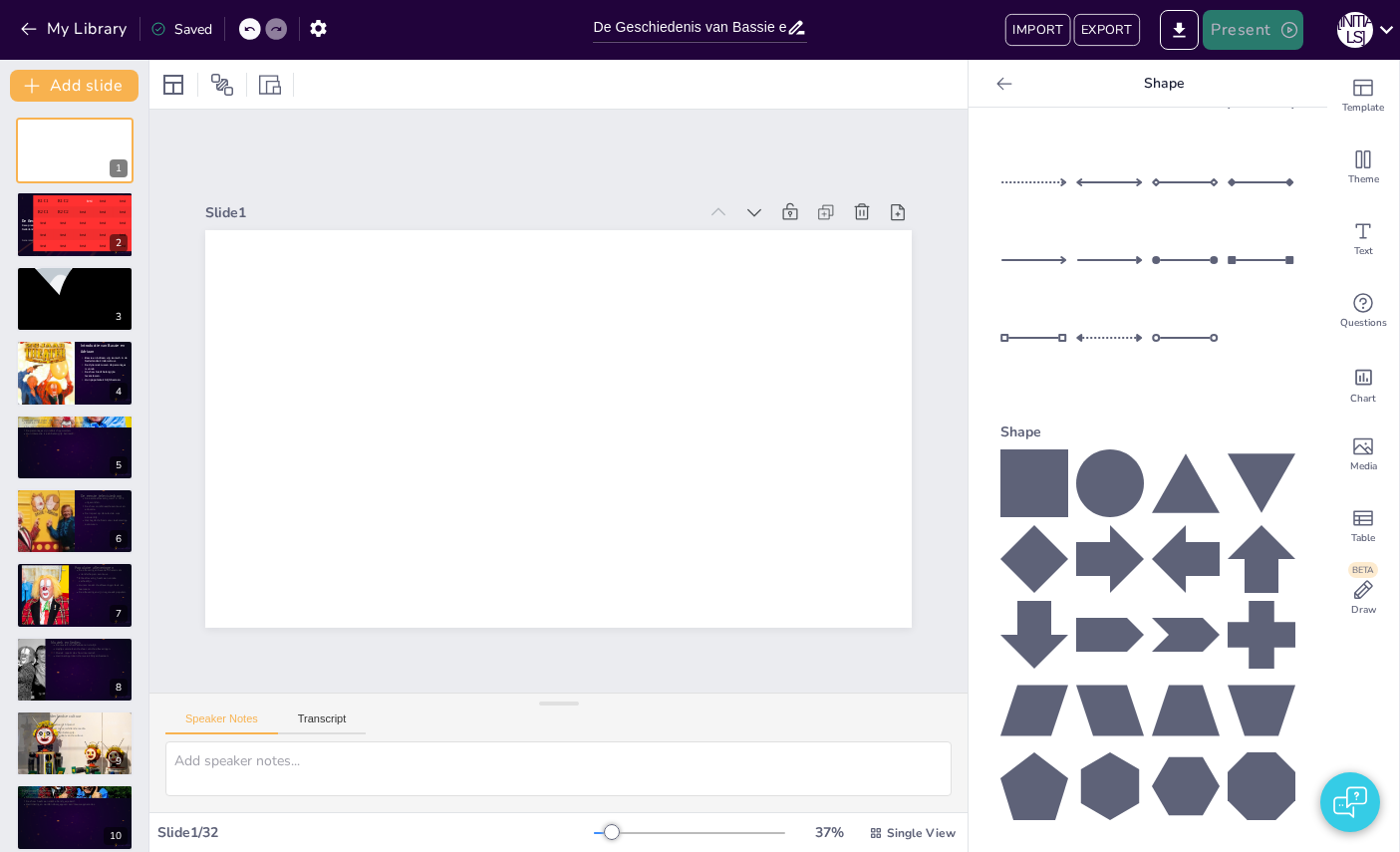 click on "Present" at bounding box center [1253, 30] 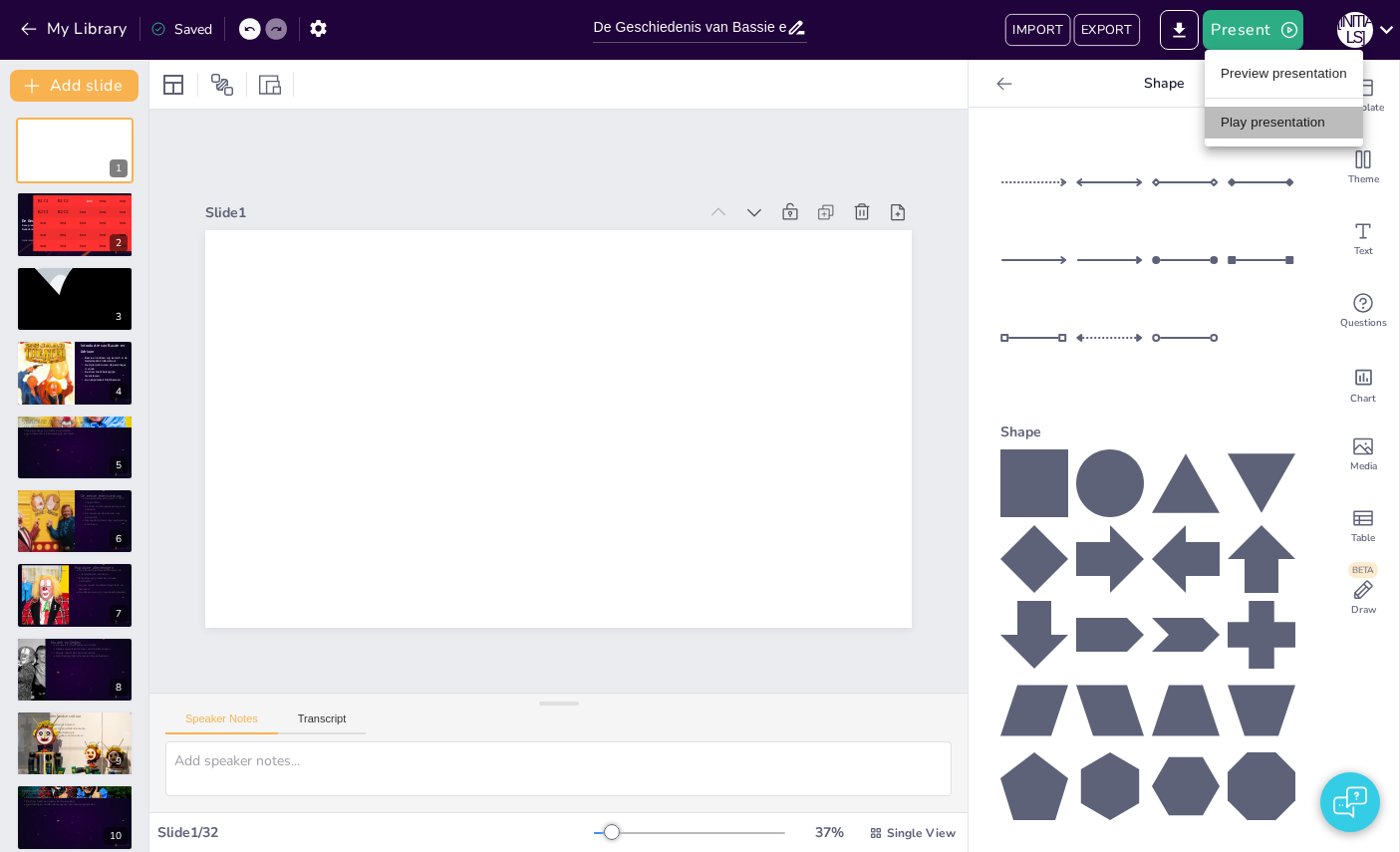 click on "Play presentation" at bounding box center (1283, 123) 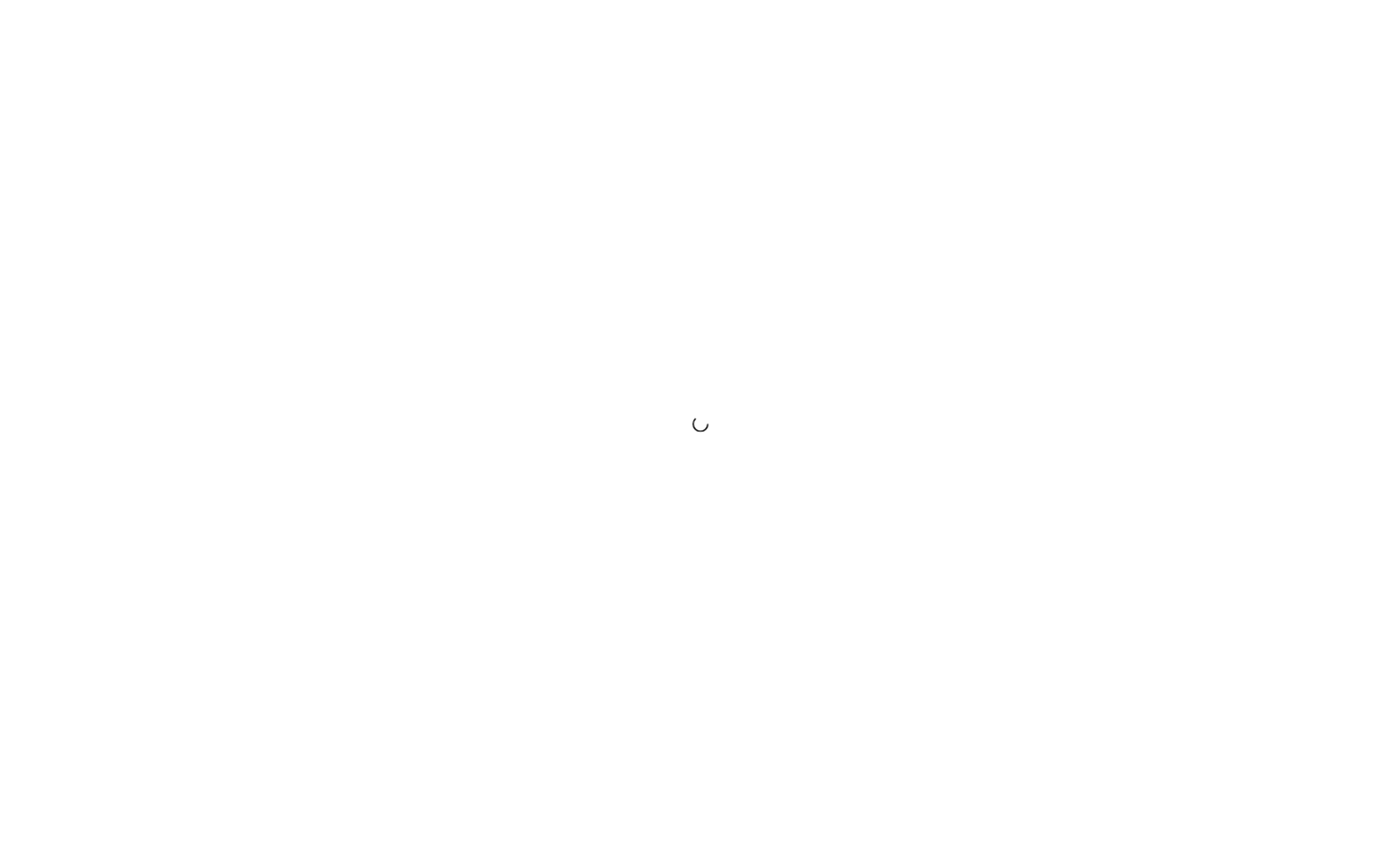 scroll, scrollTop: 0, scrollLeft: 0, axis: both 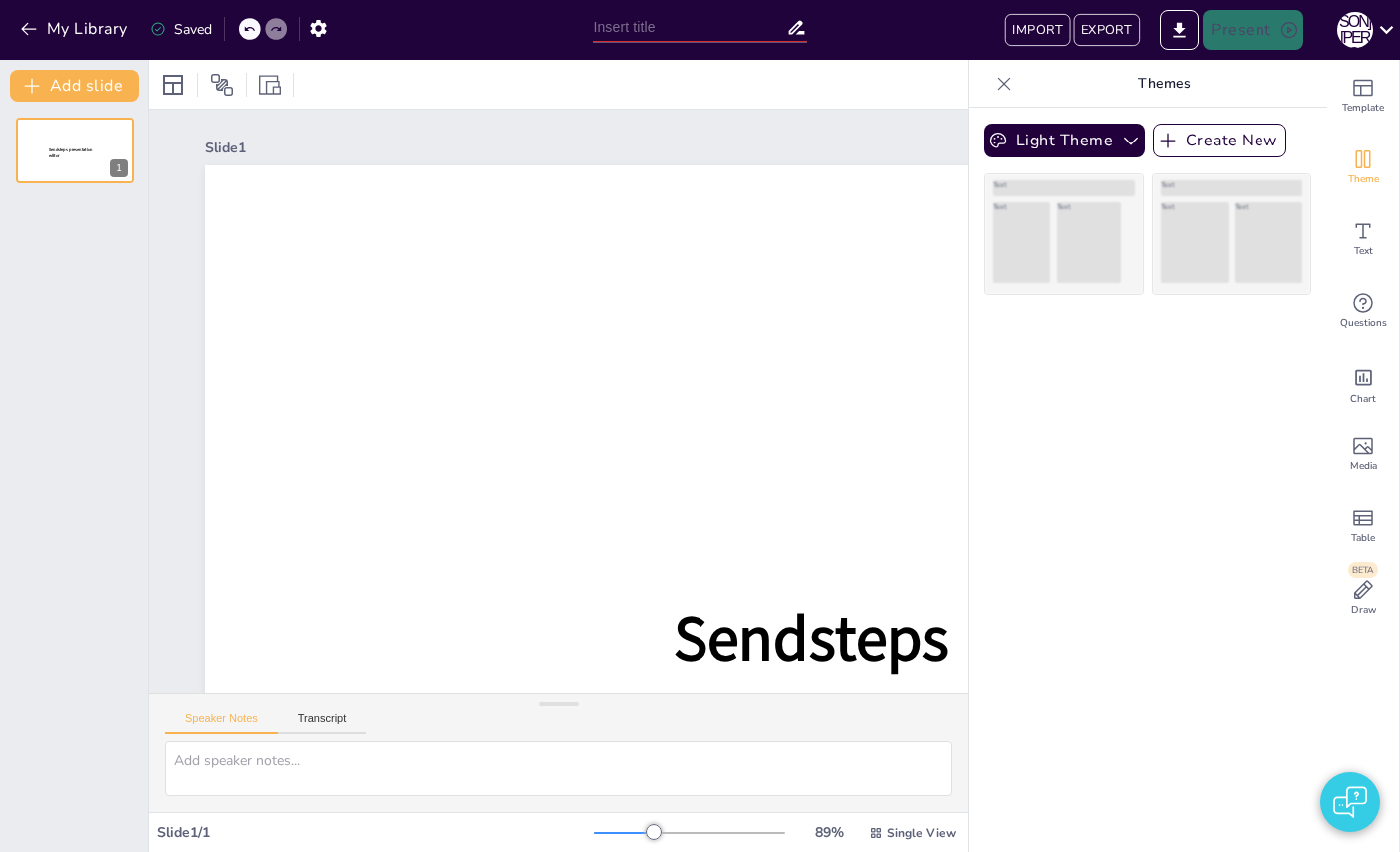 type on "De Geschiedenis van [PERSON] en [PERSON]" 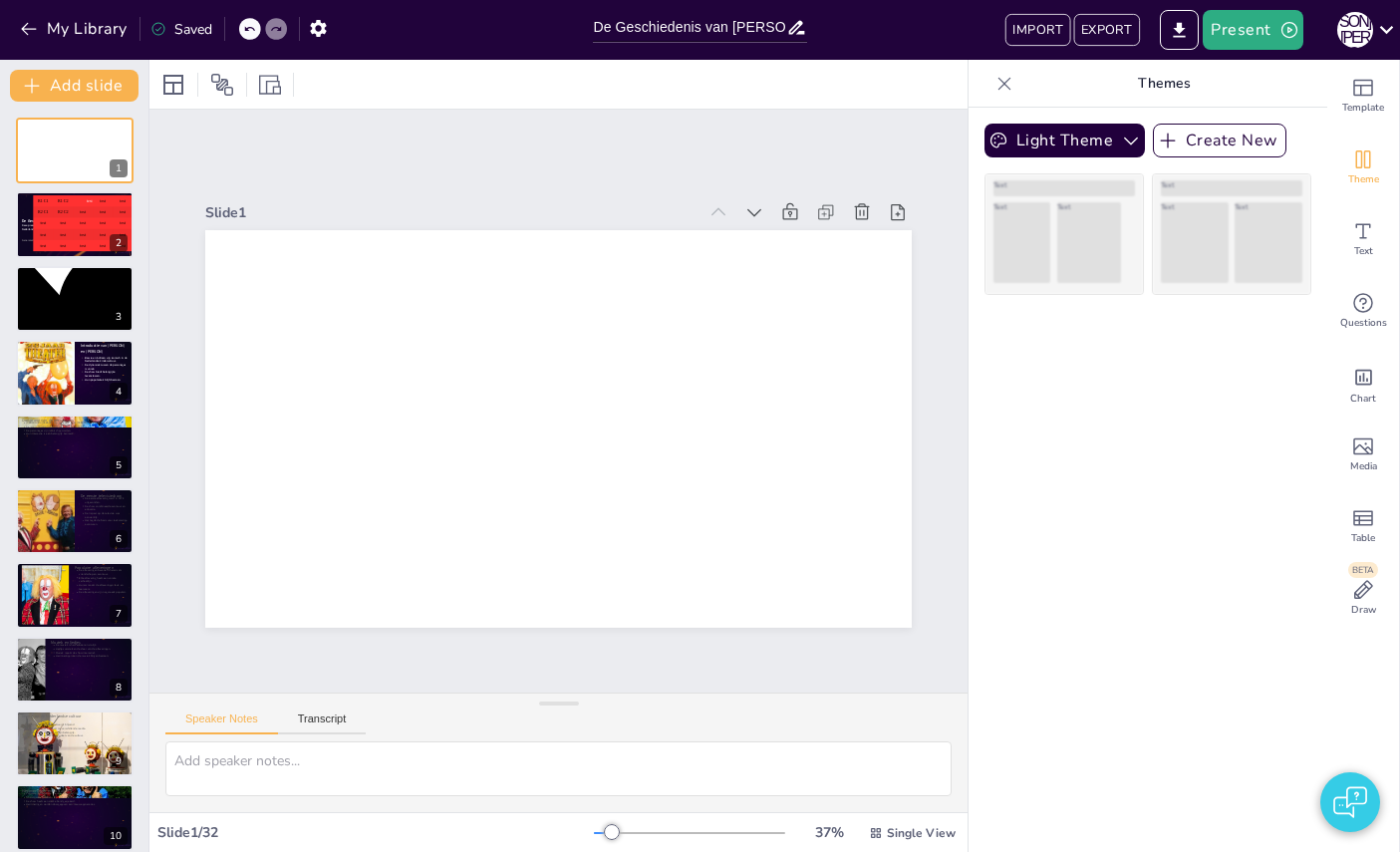 checkbox on "true" 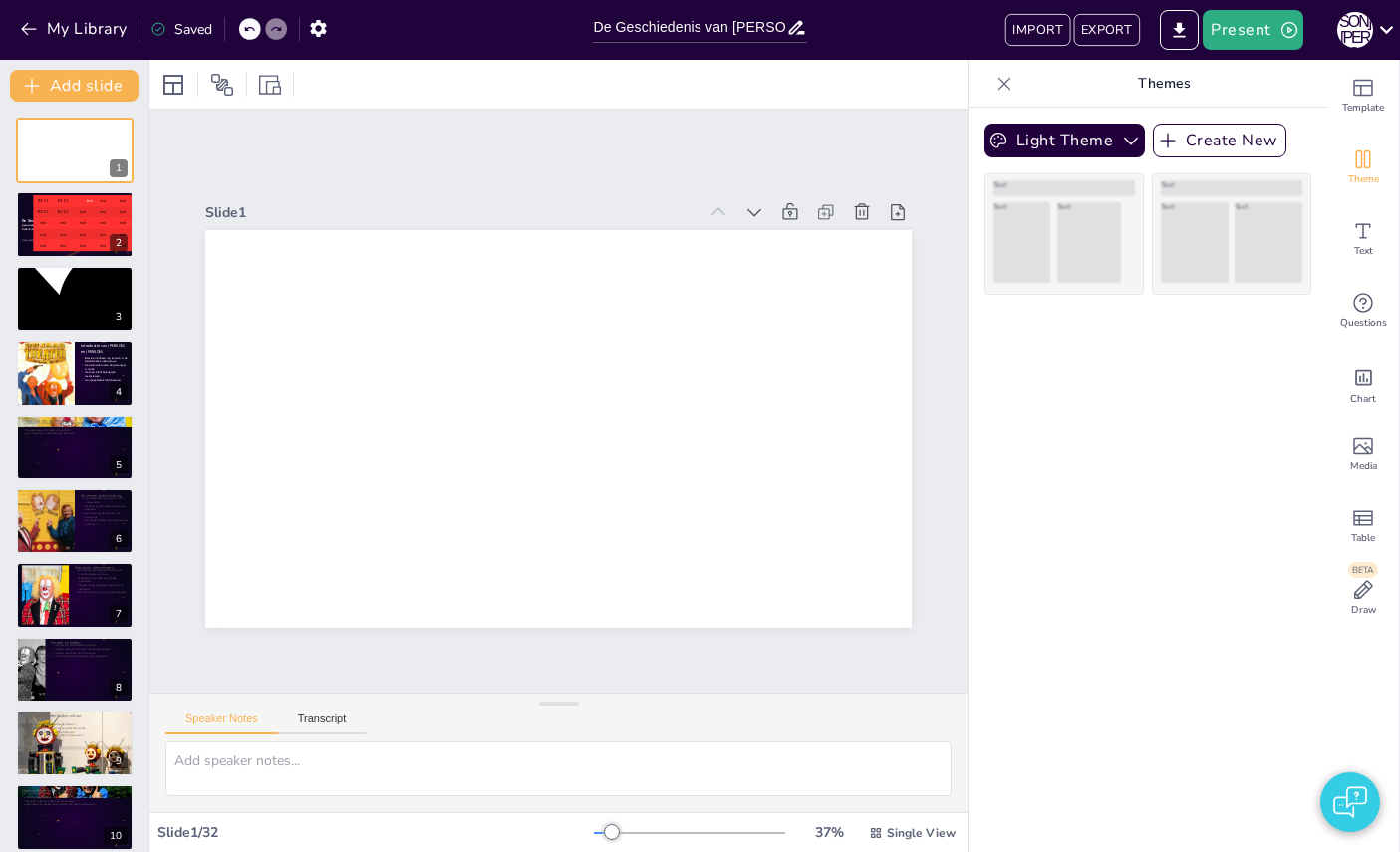 checkbox on "true" 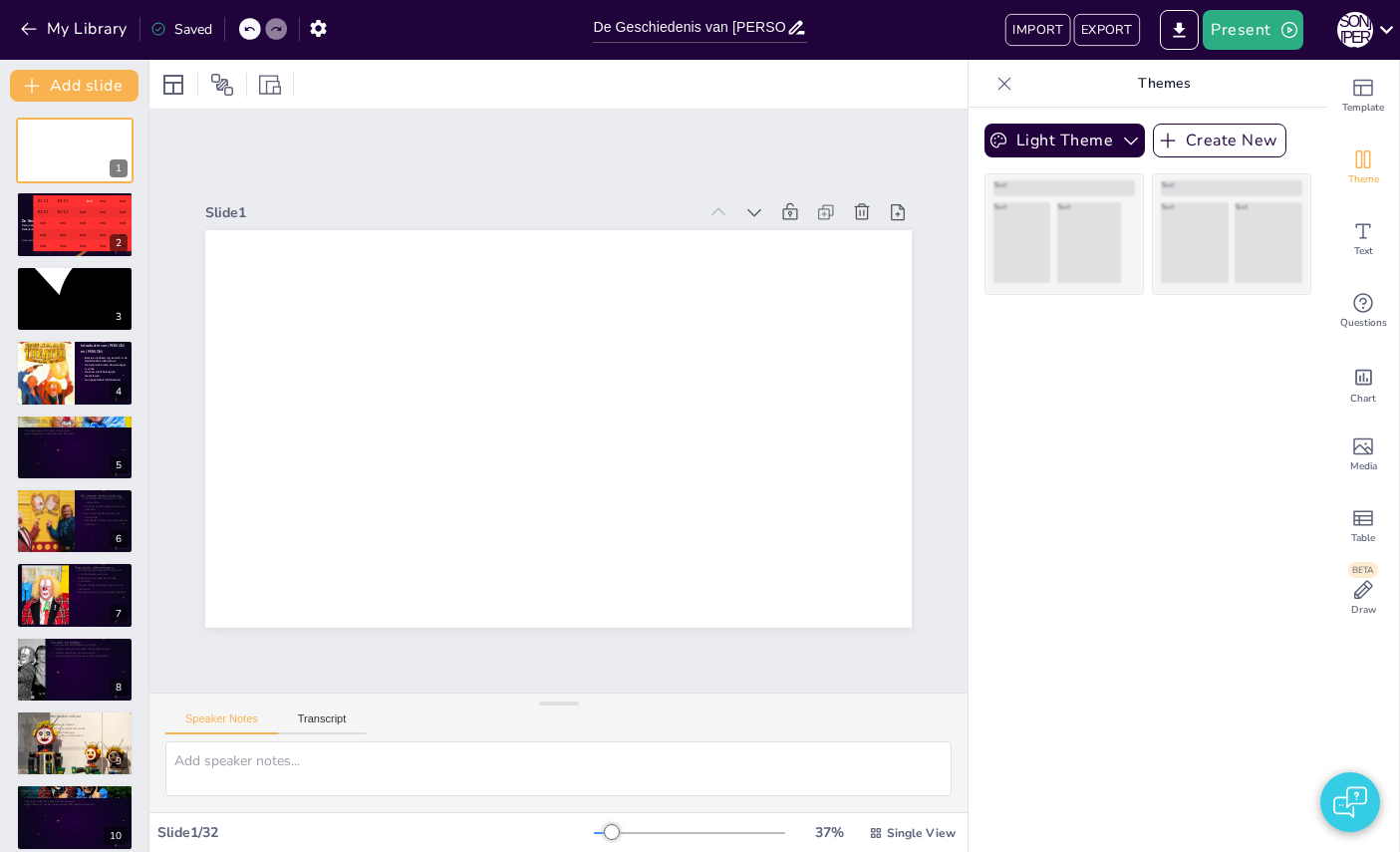 checkbox on "true" 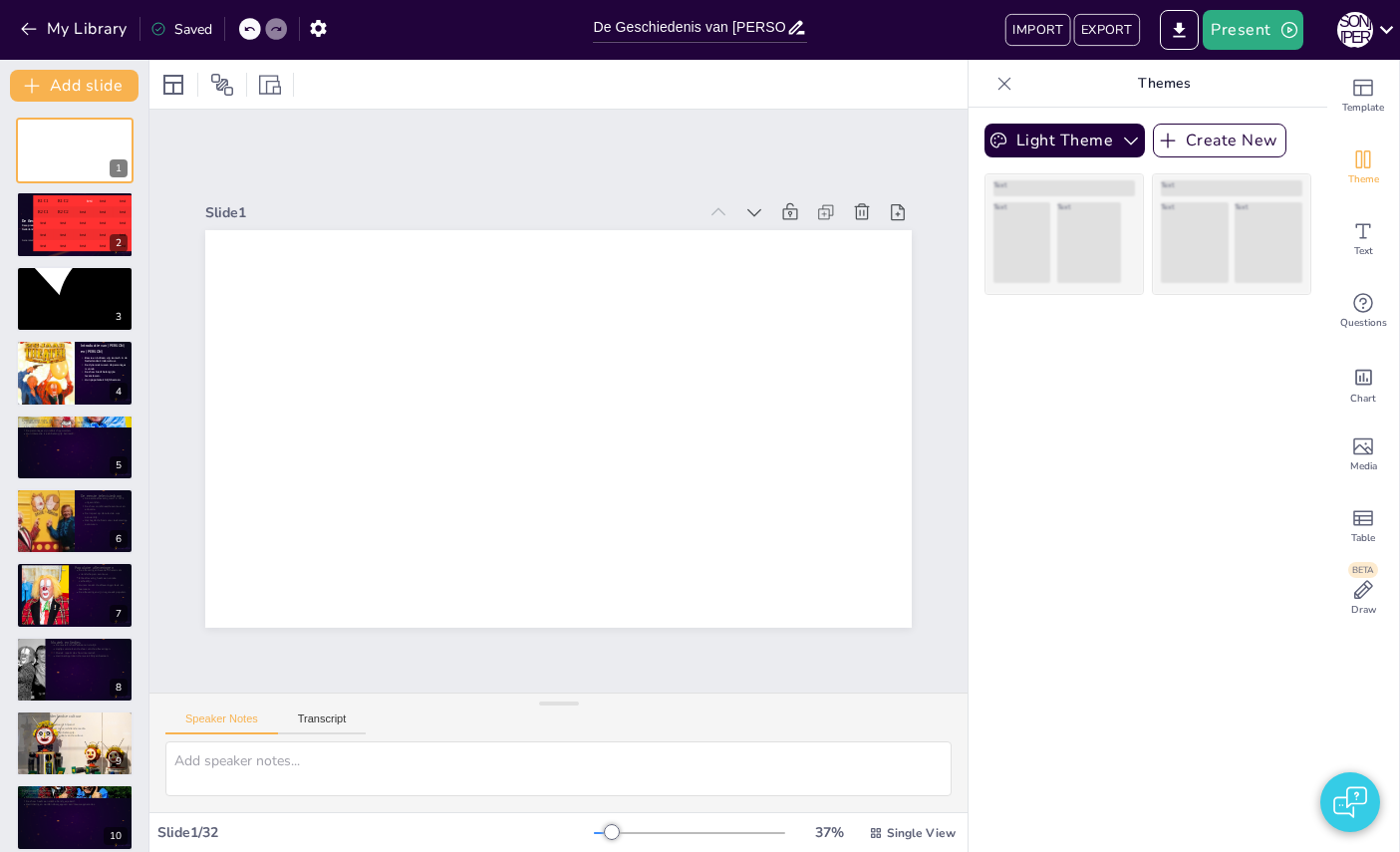 checkbox on "true" 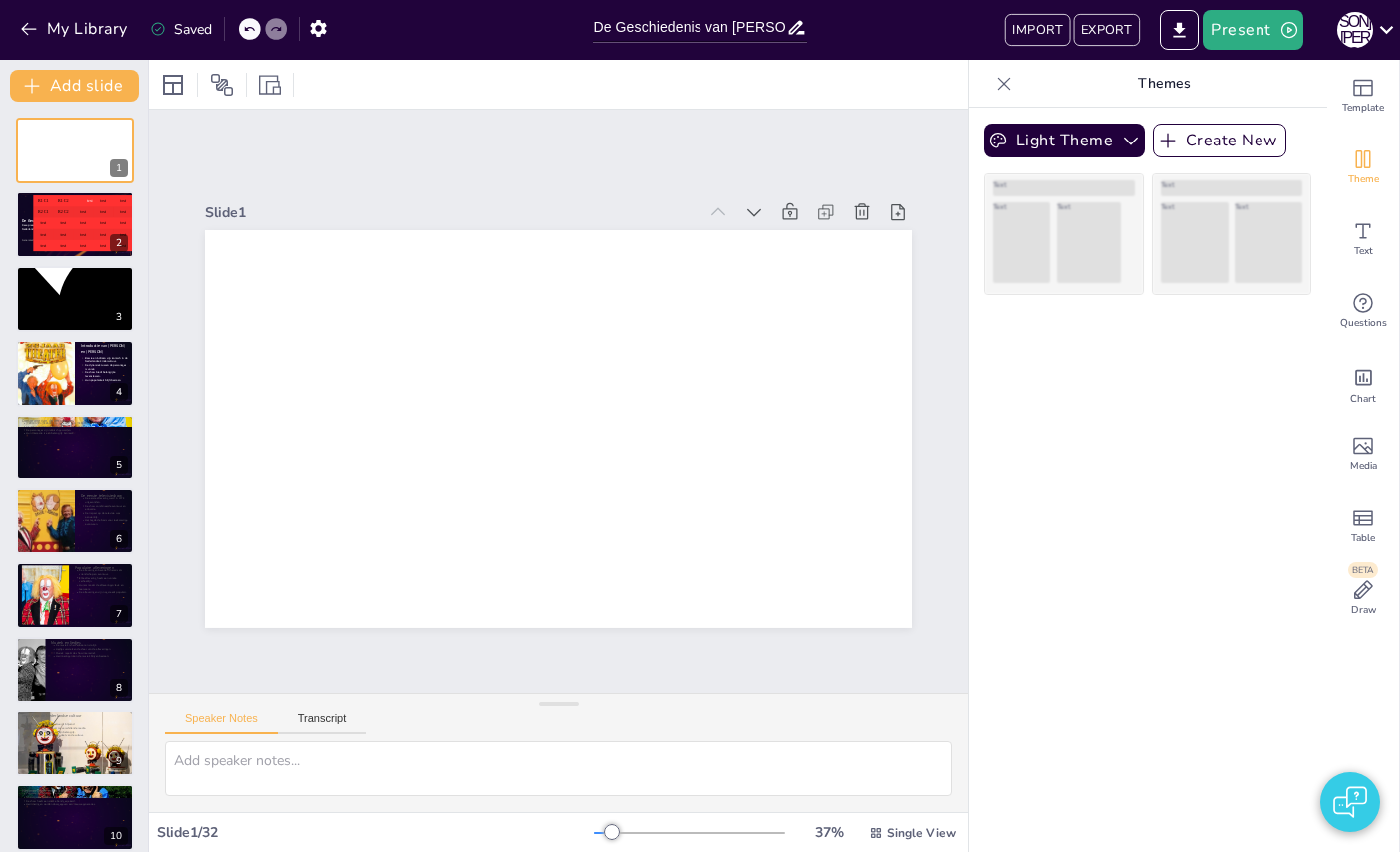 checkbox on "true" 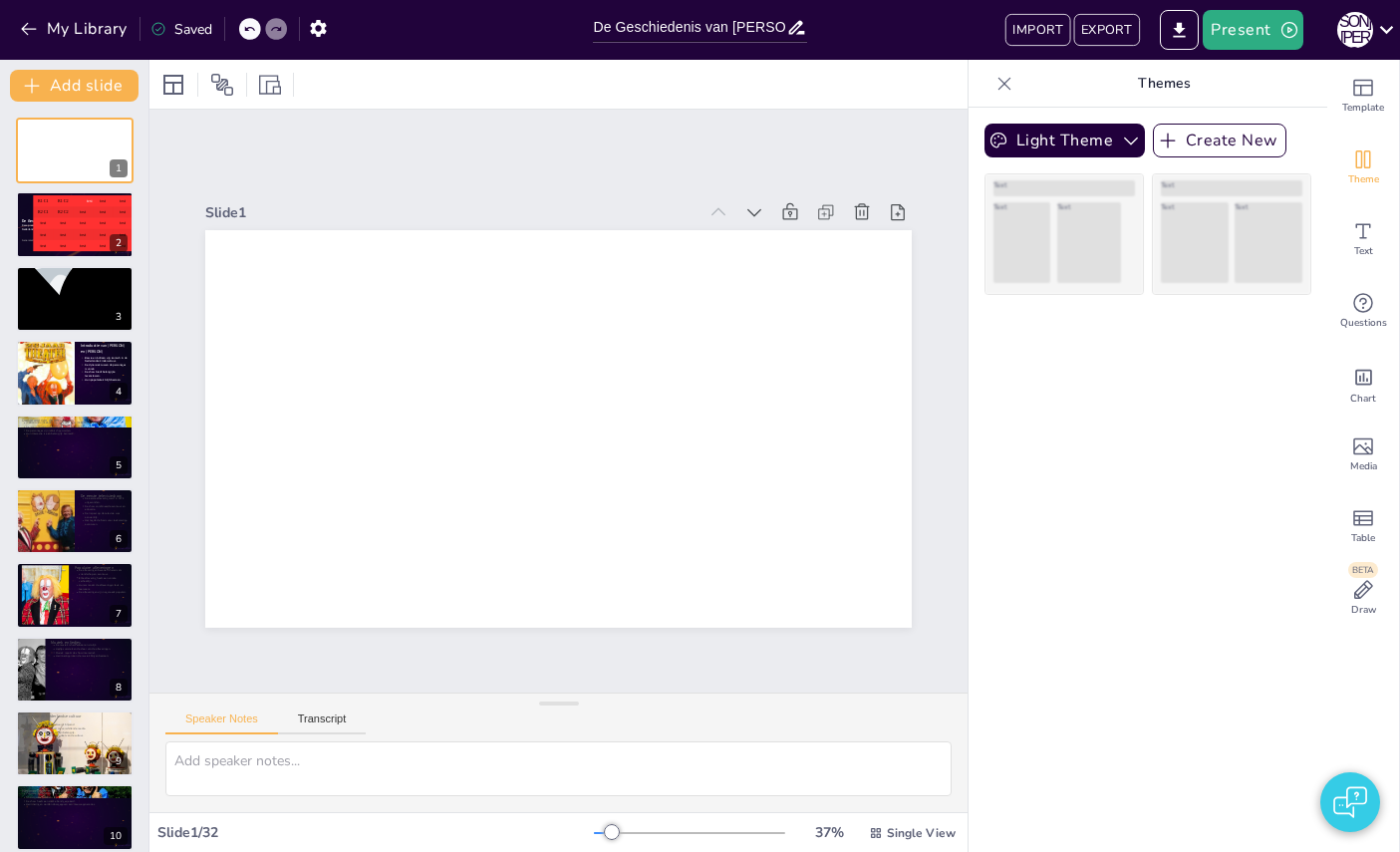 checkbox on "true" 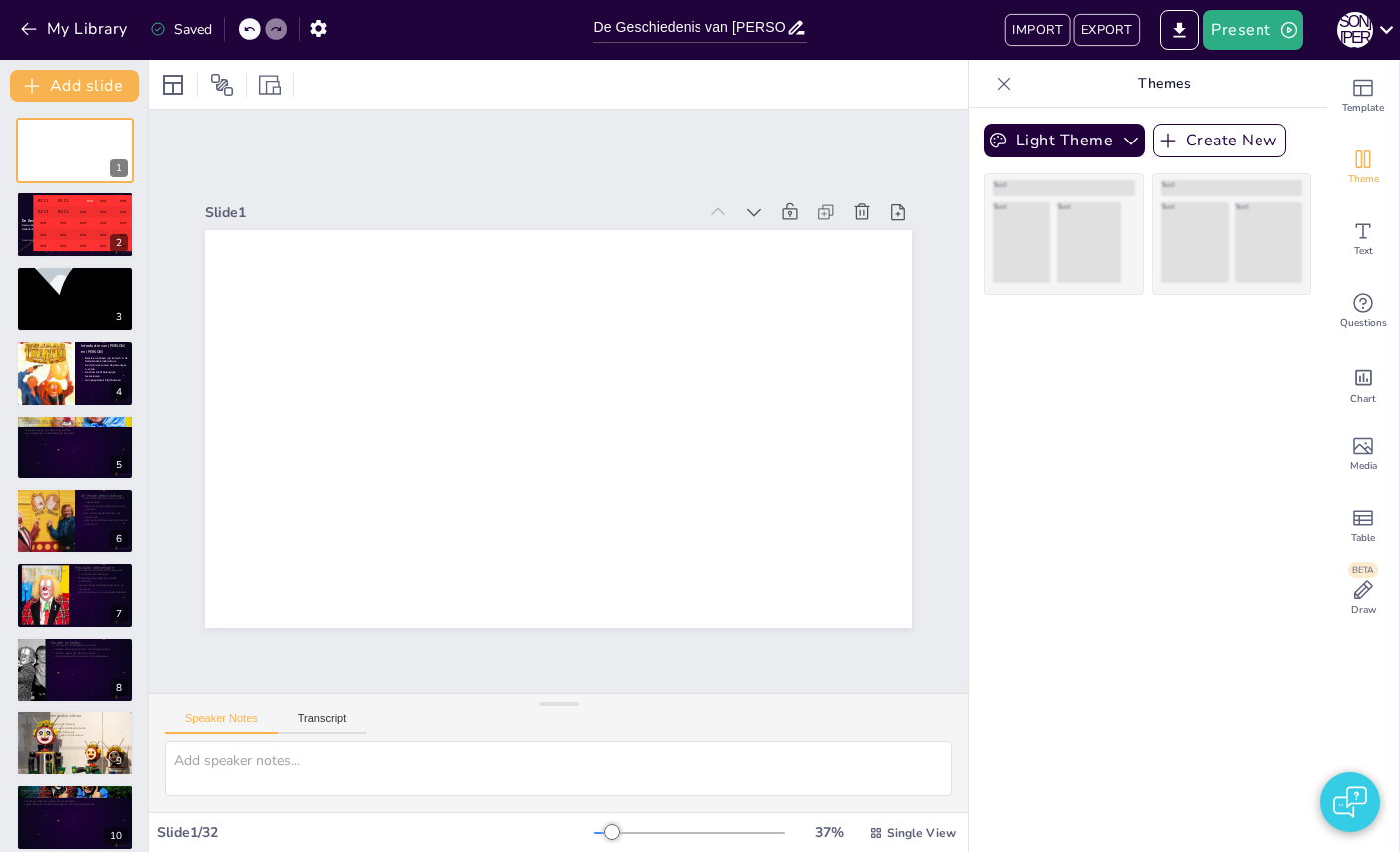 checkbox on "true" 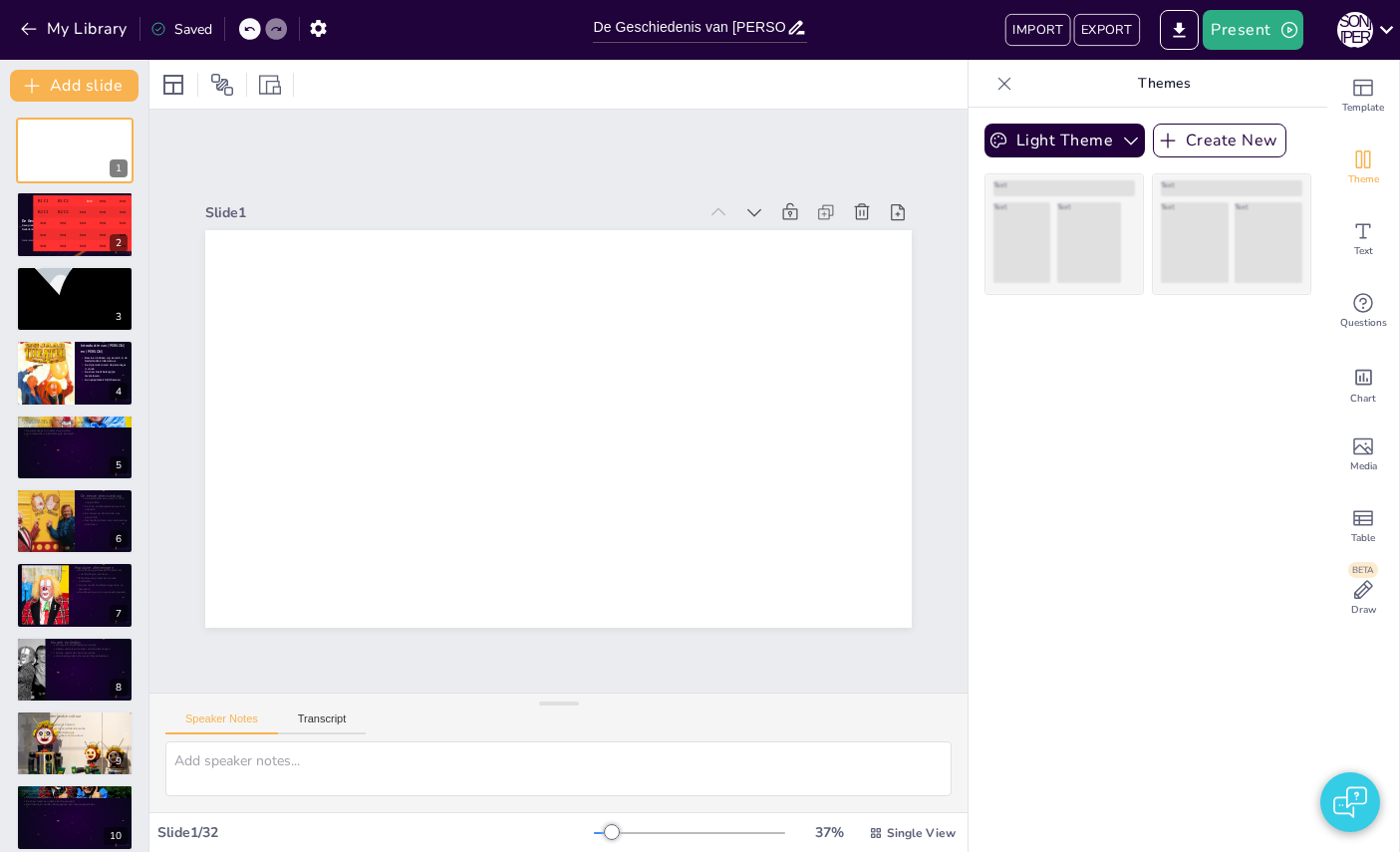 checkbox on "true" 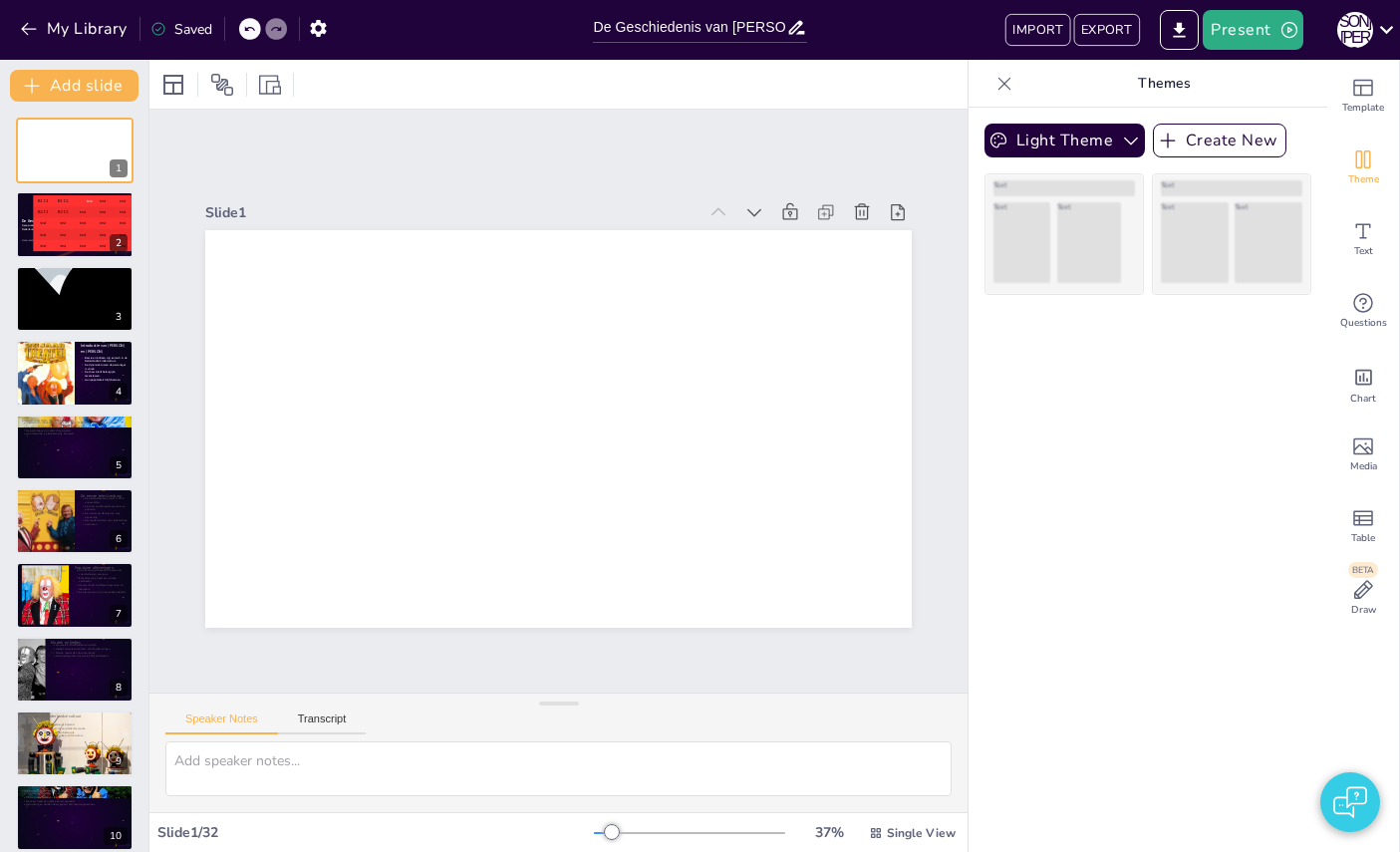 checkbox on "true" 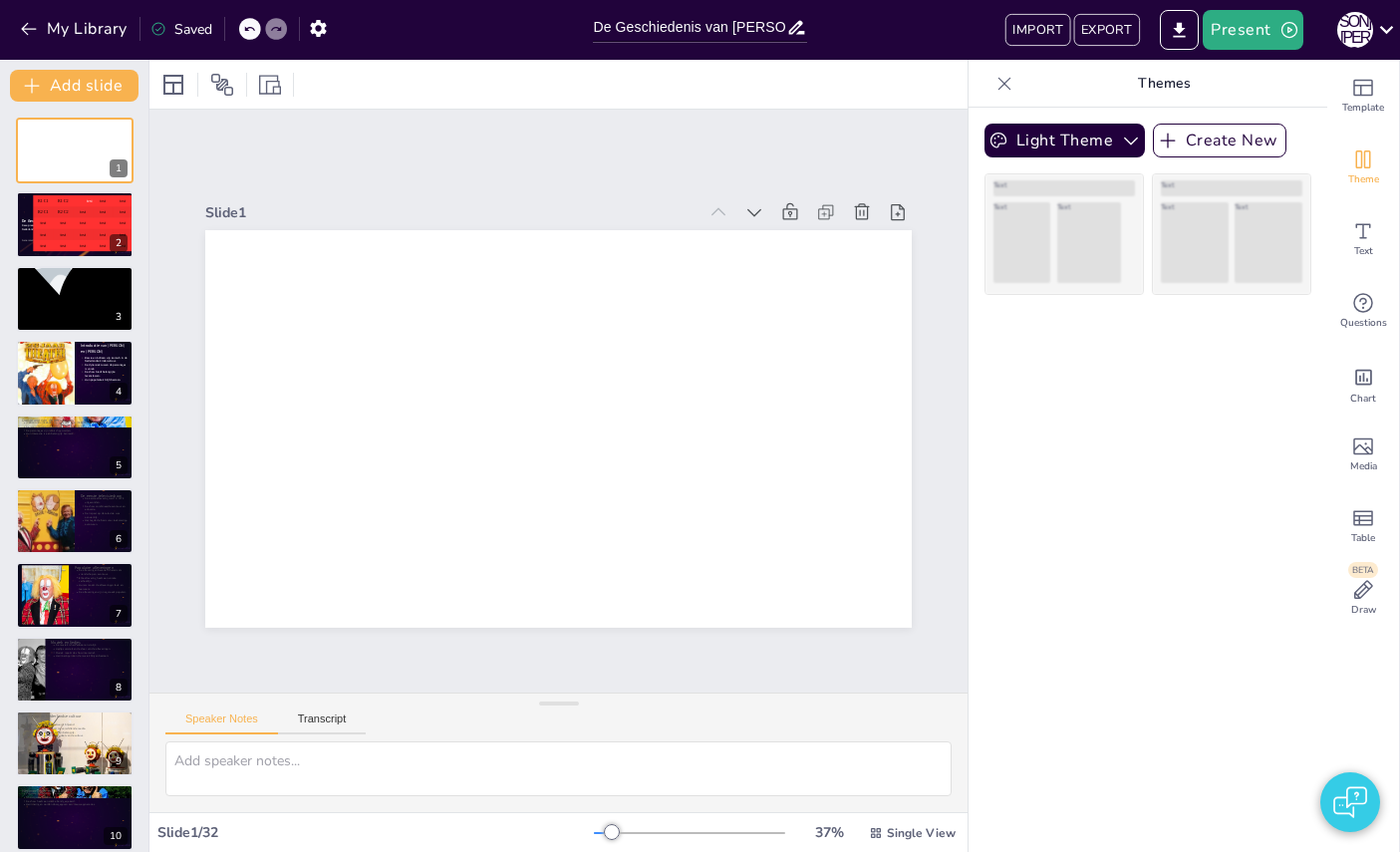 checkbox on "true" 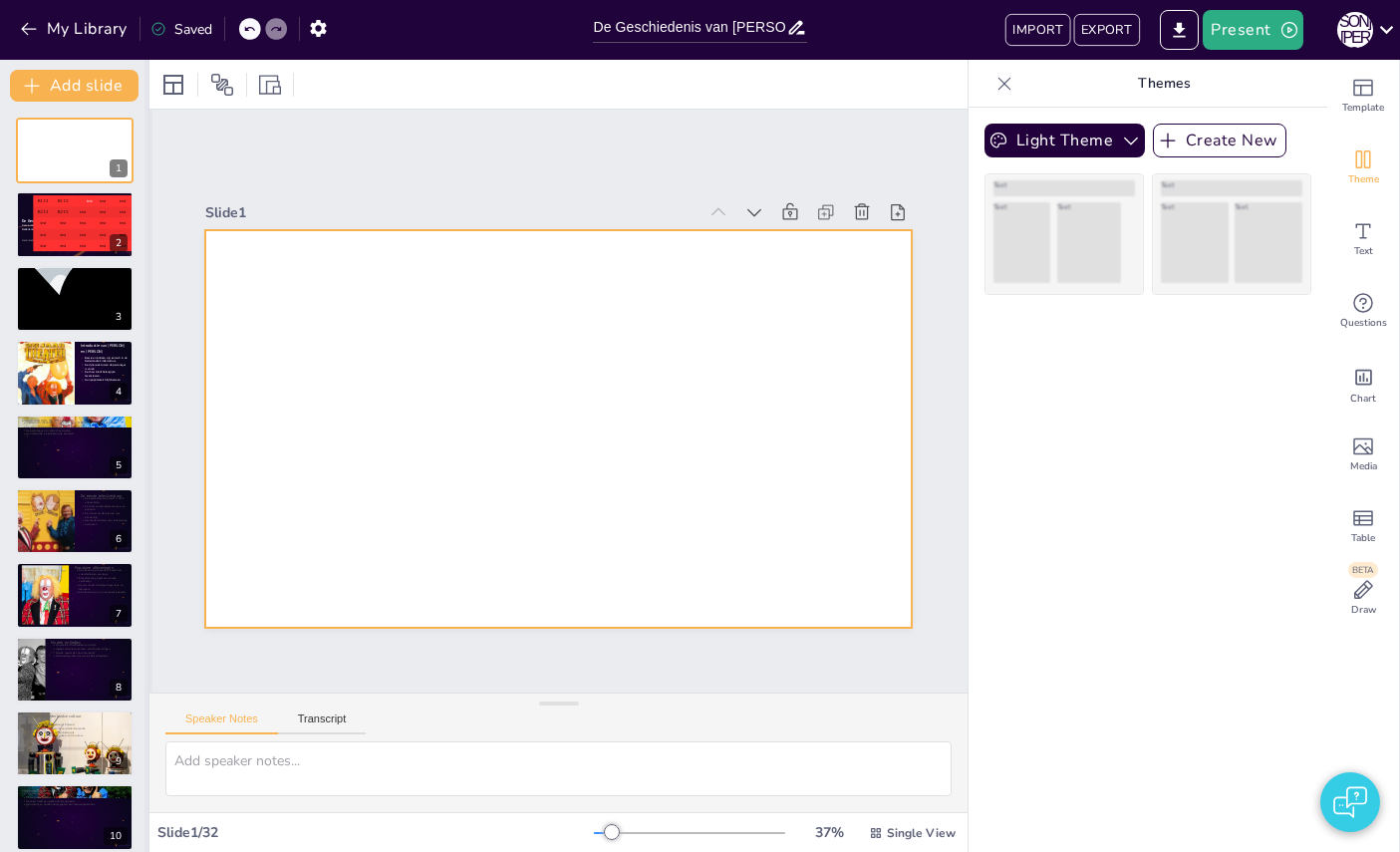 checkbox on "true" 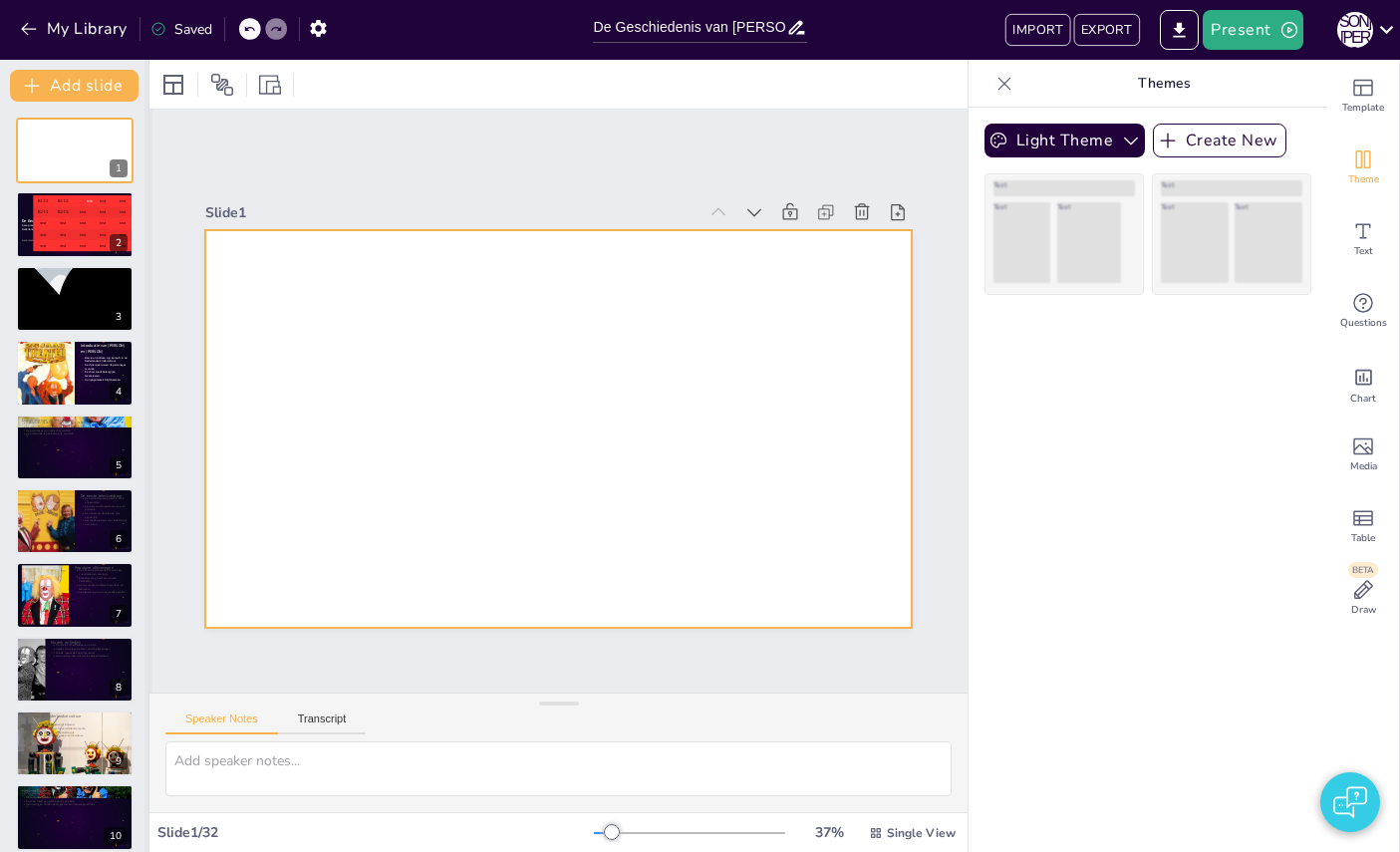 checkbox on "true" 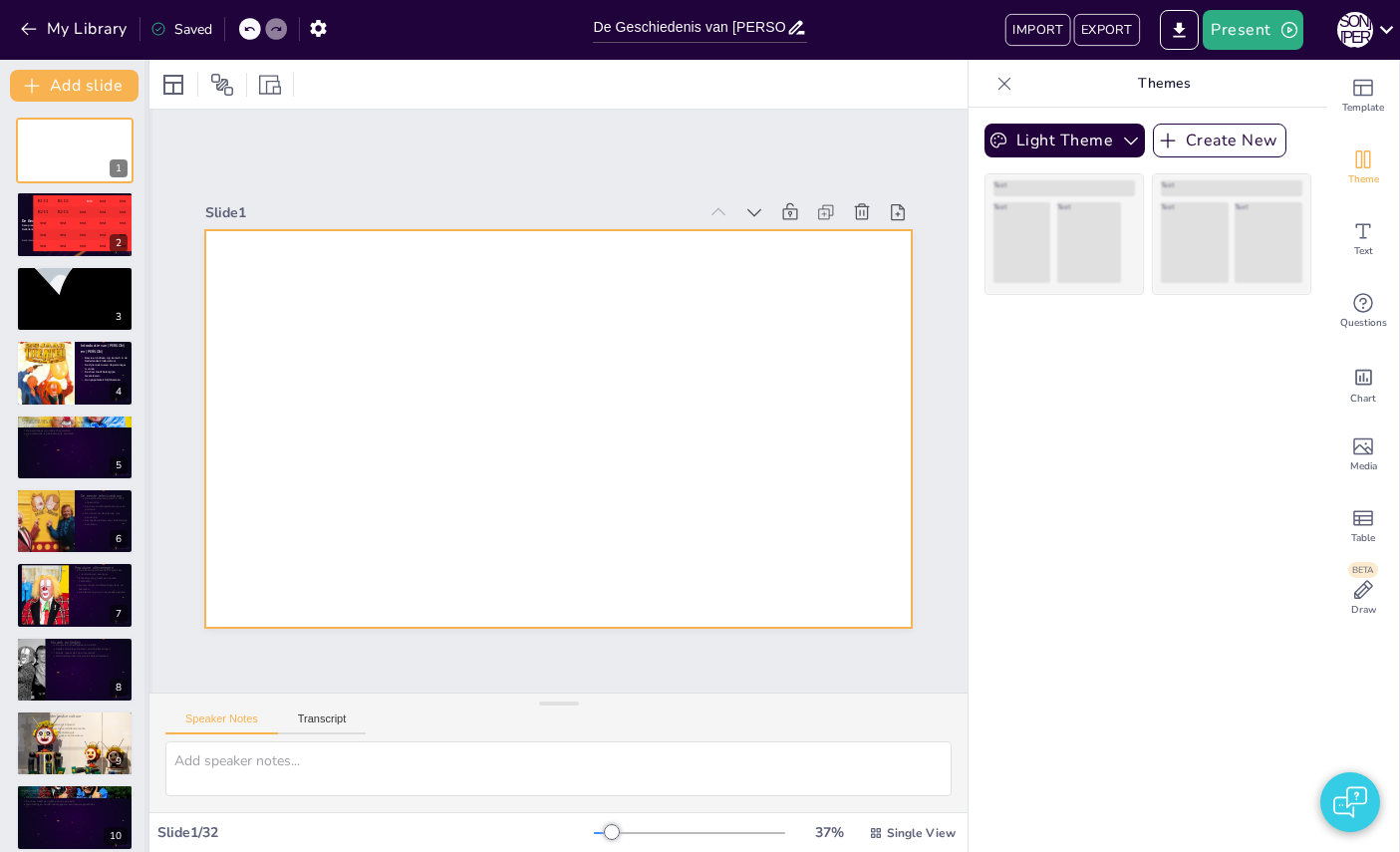 checkbox on "true" 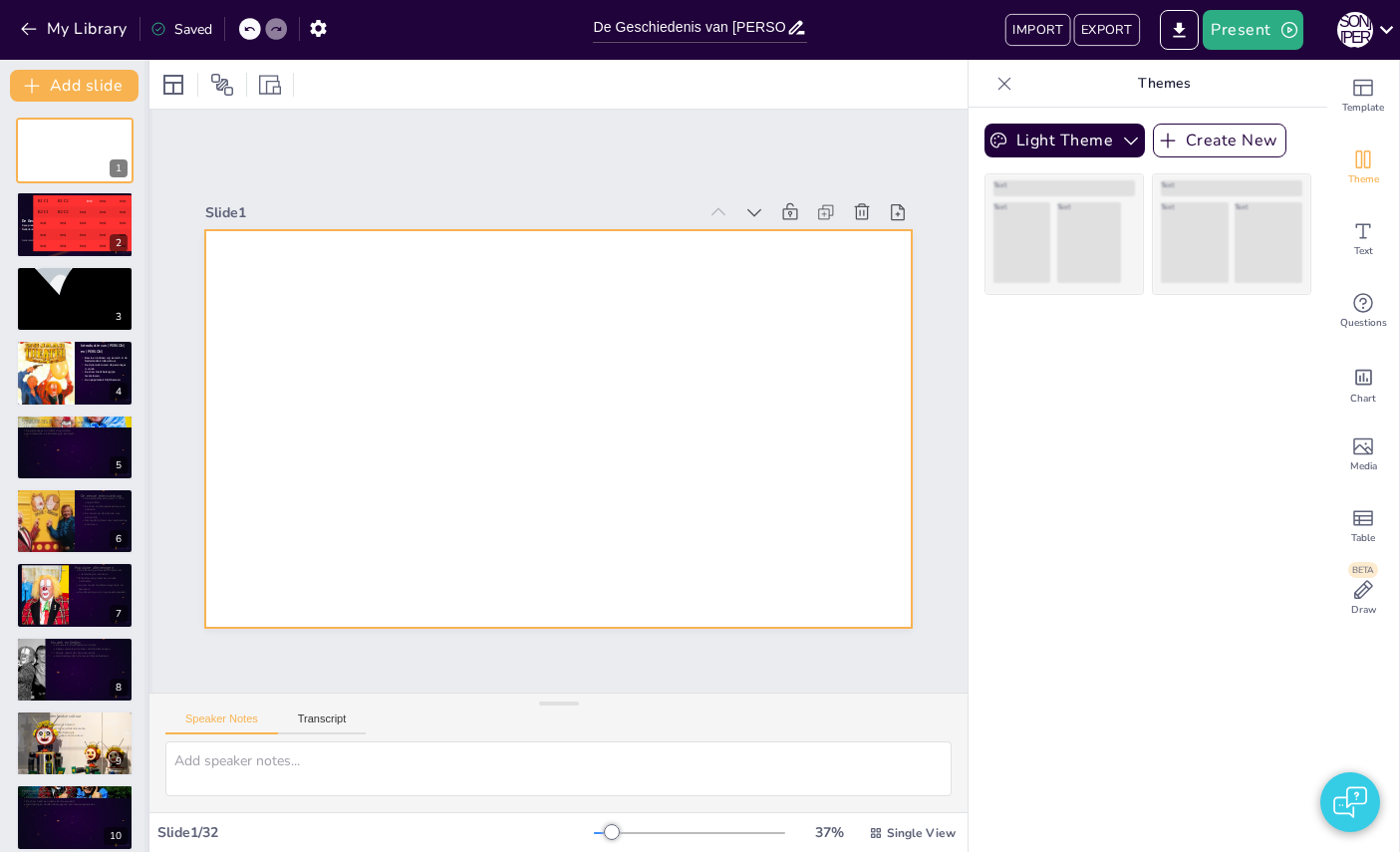 checkbox on "true" 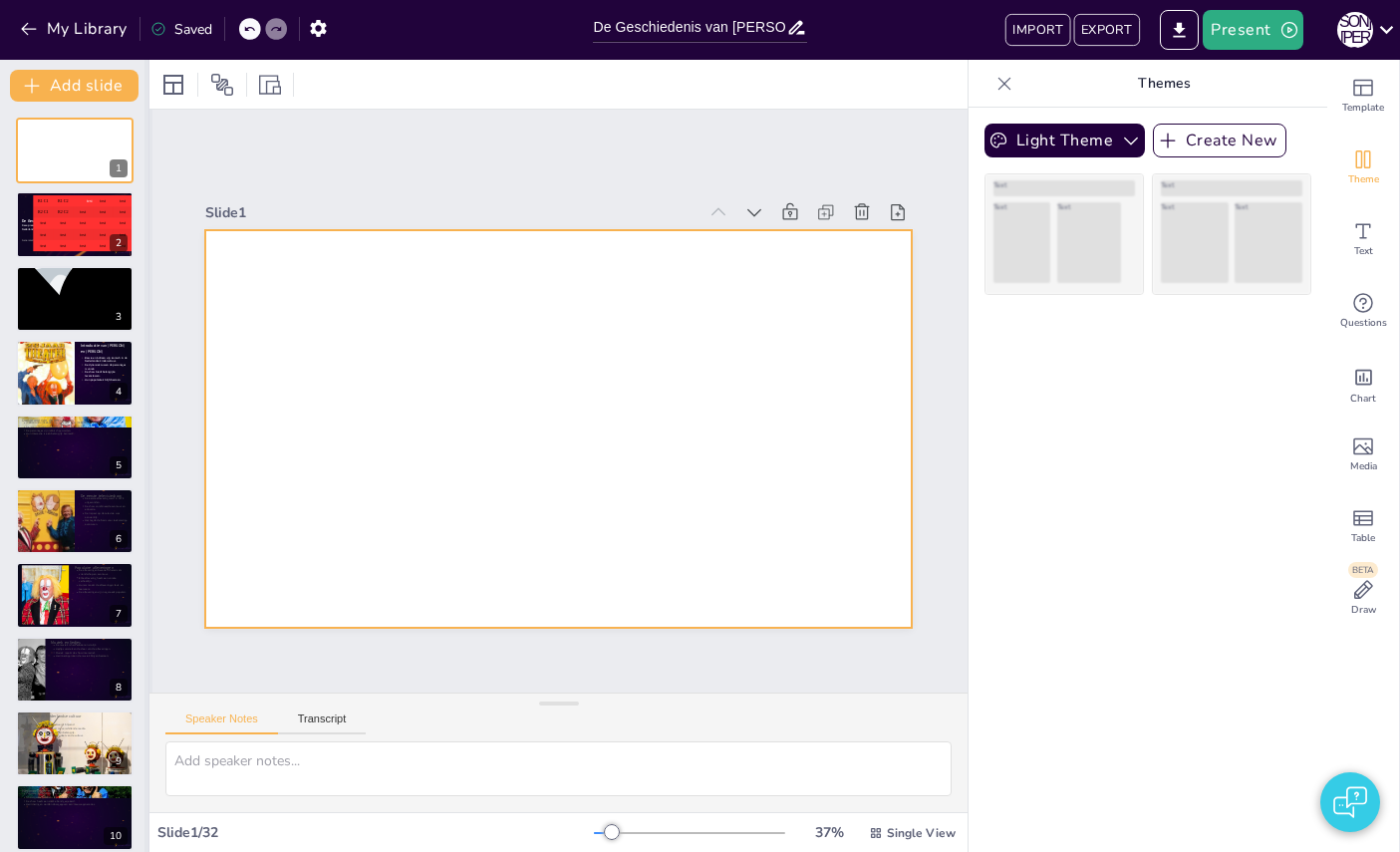 checkbox on "true" 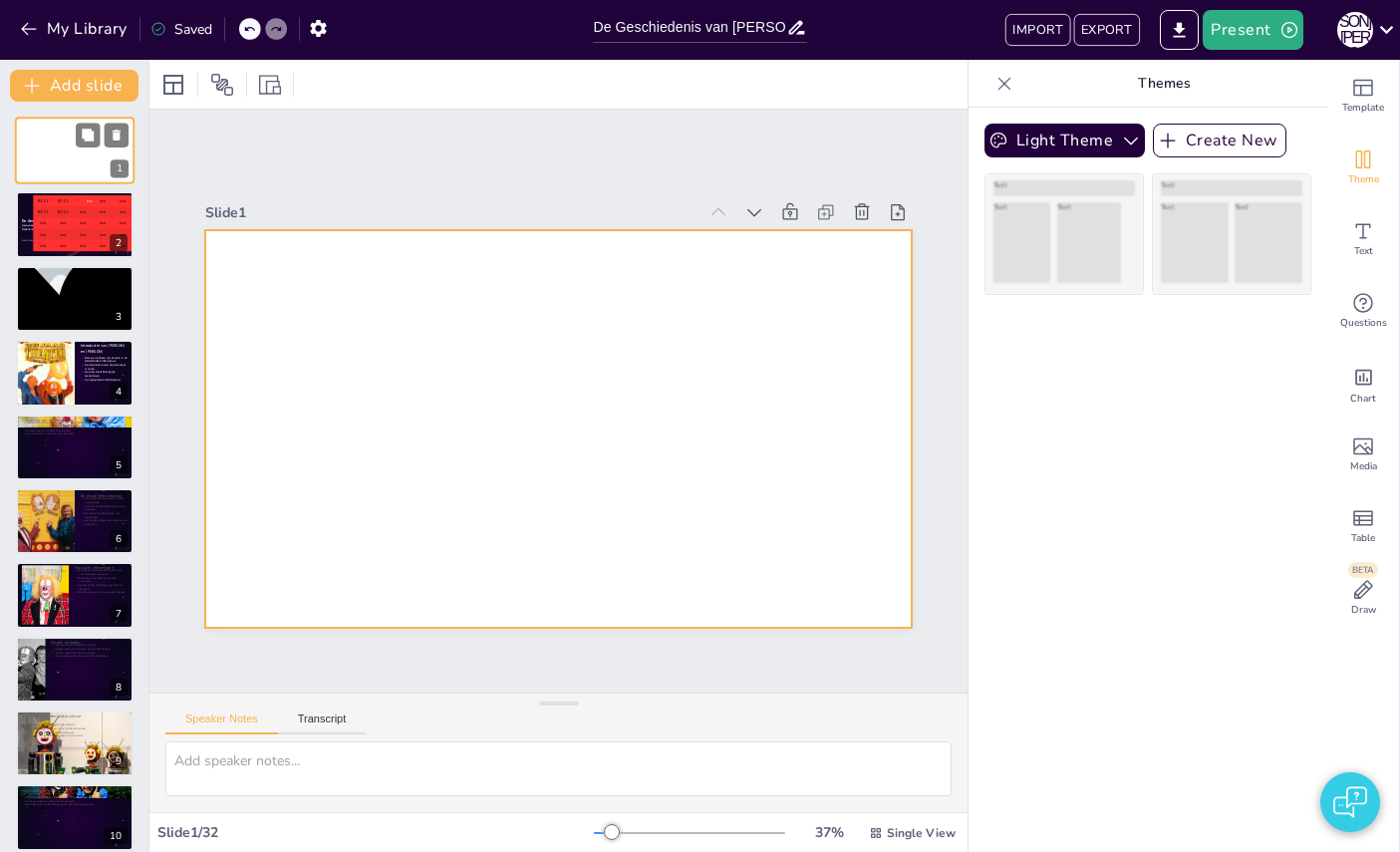 checkbox on "true" 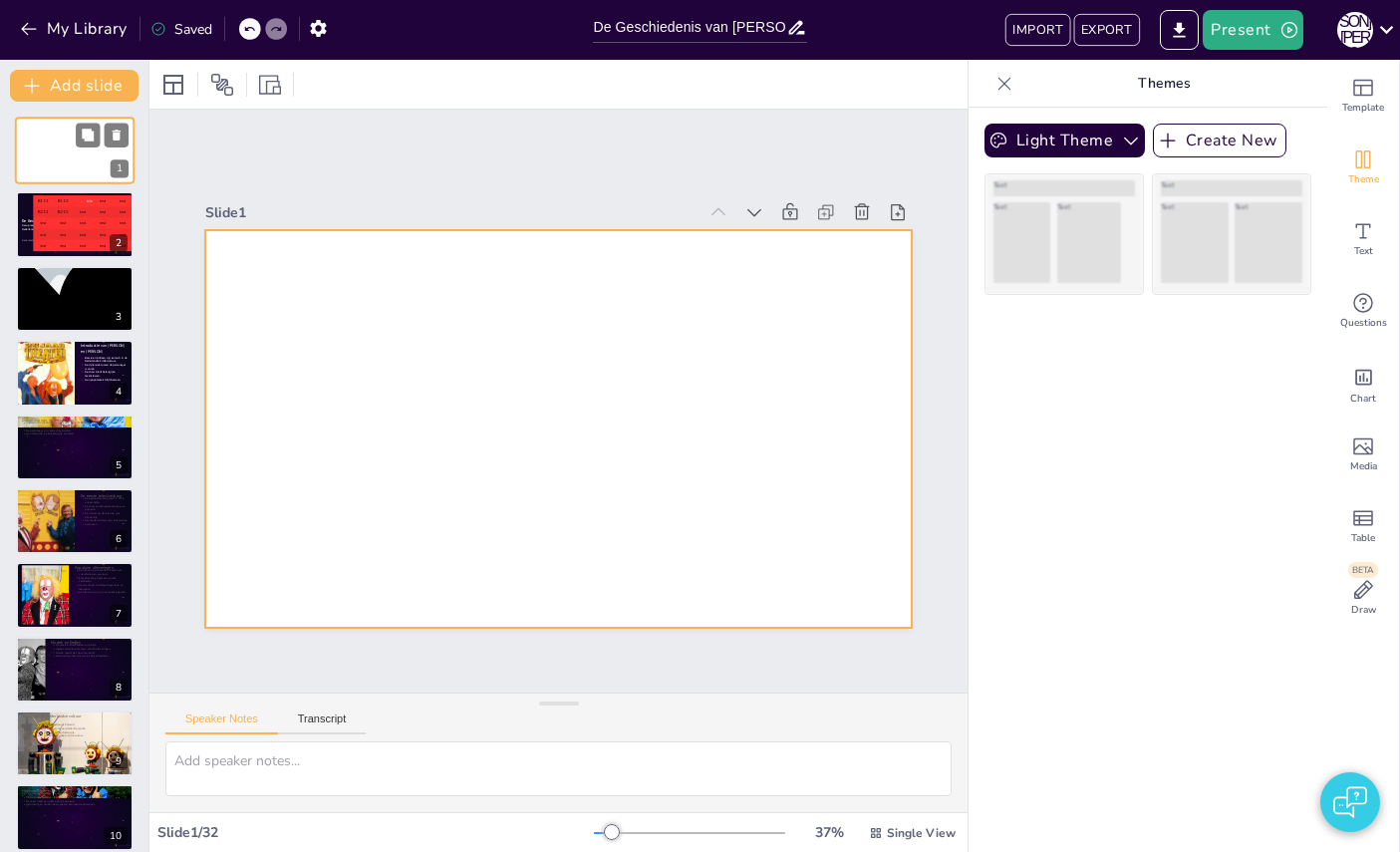 checkbox on "true" 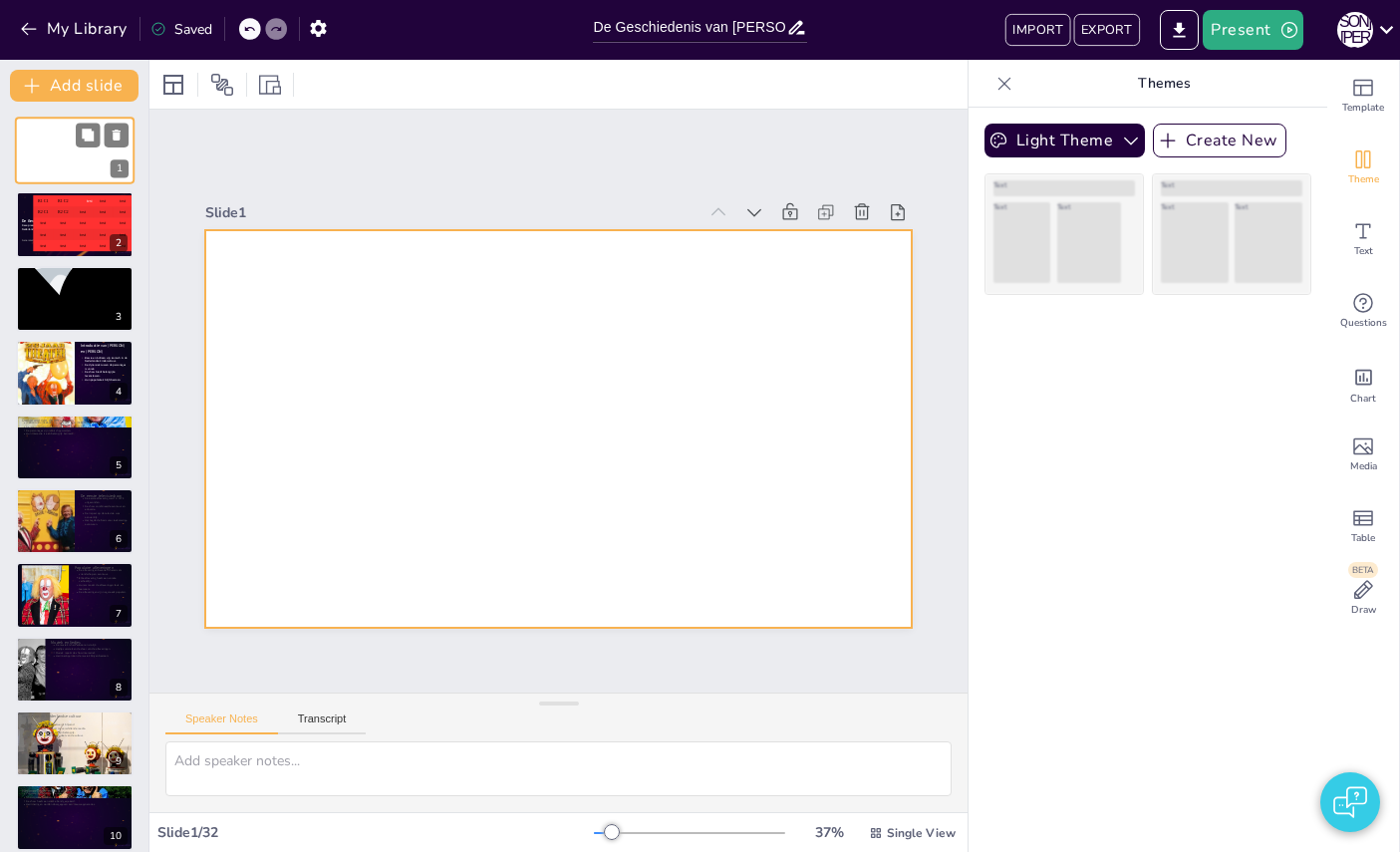checkbox on "true" 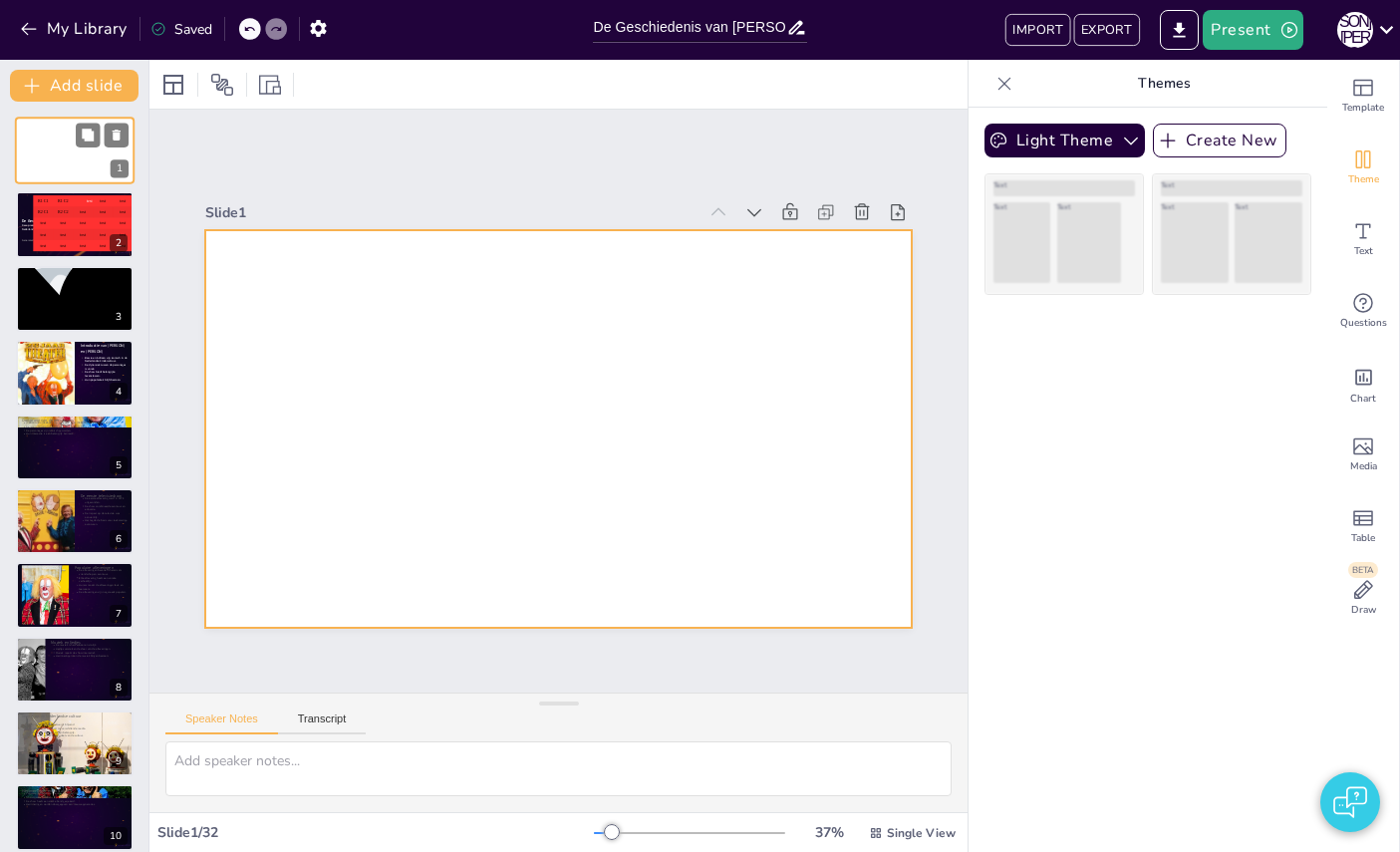 checkbox on "true" 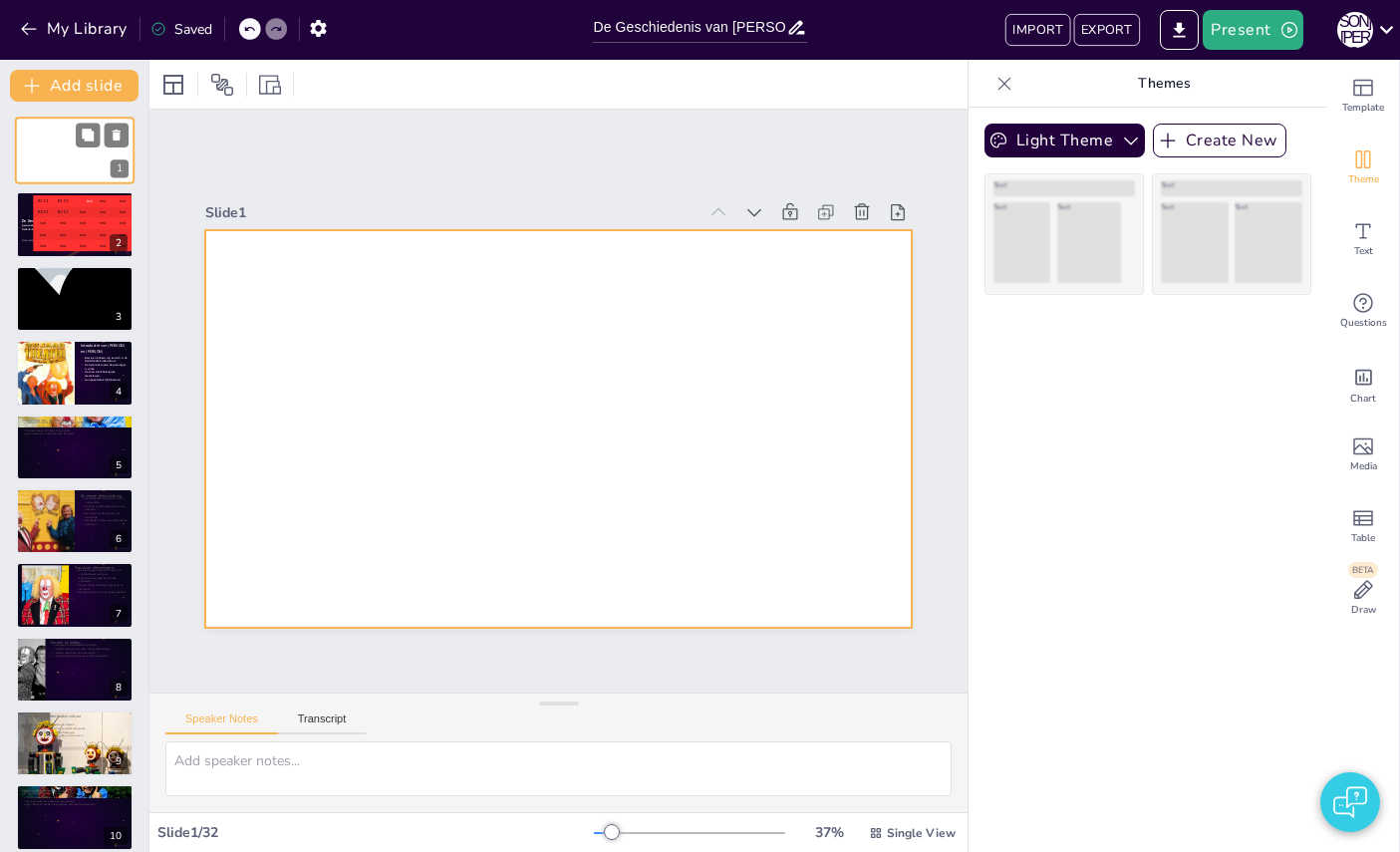 checkbox on "true" 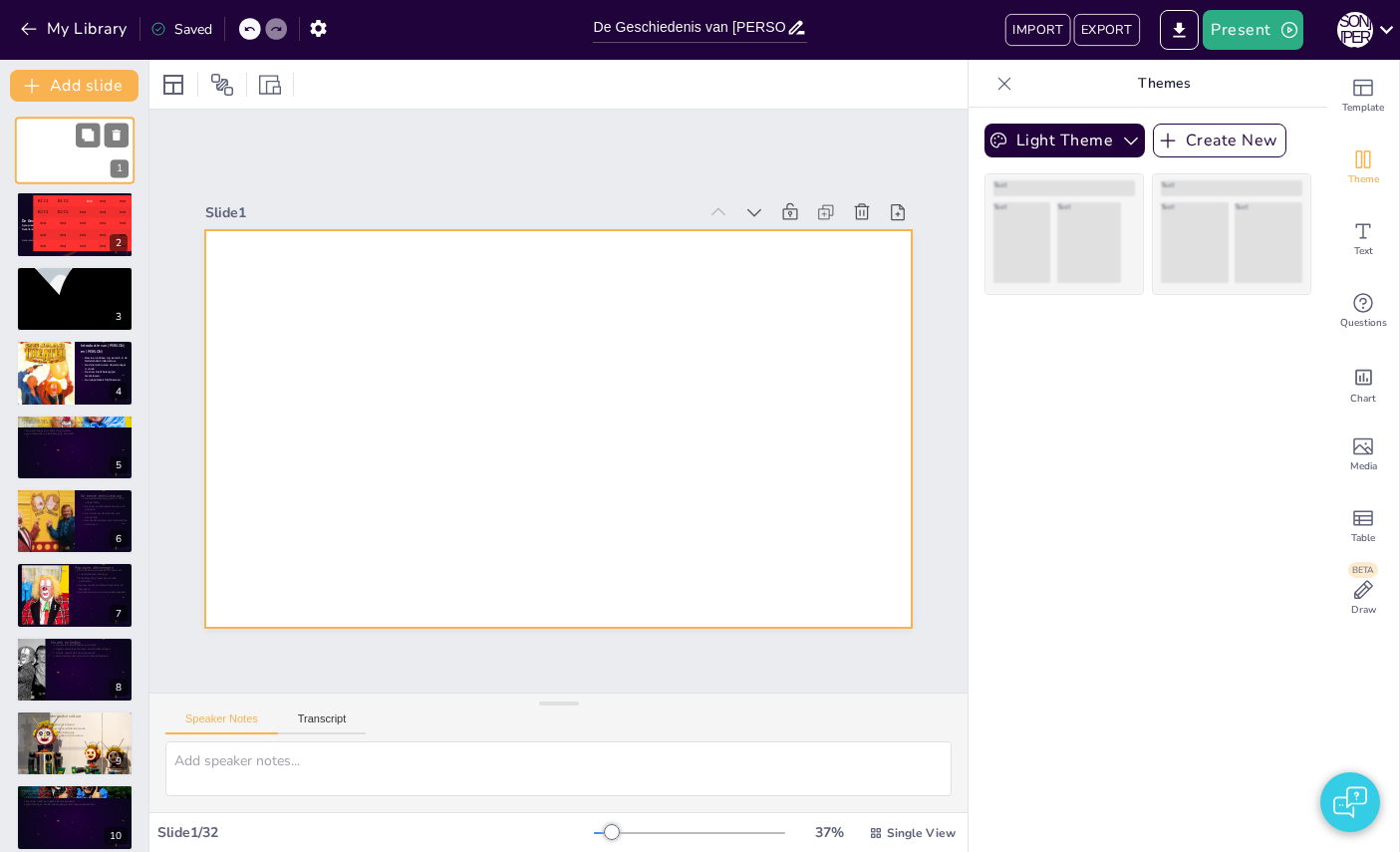 click at bounding box center [75, 150] 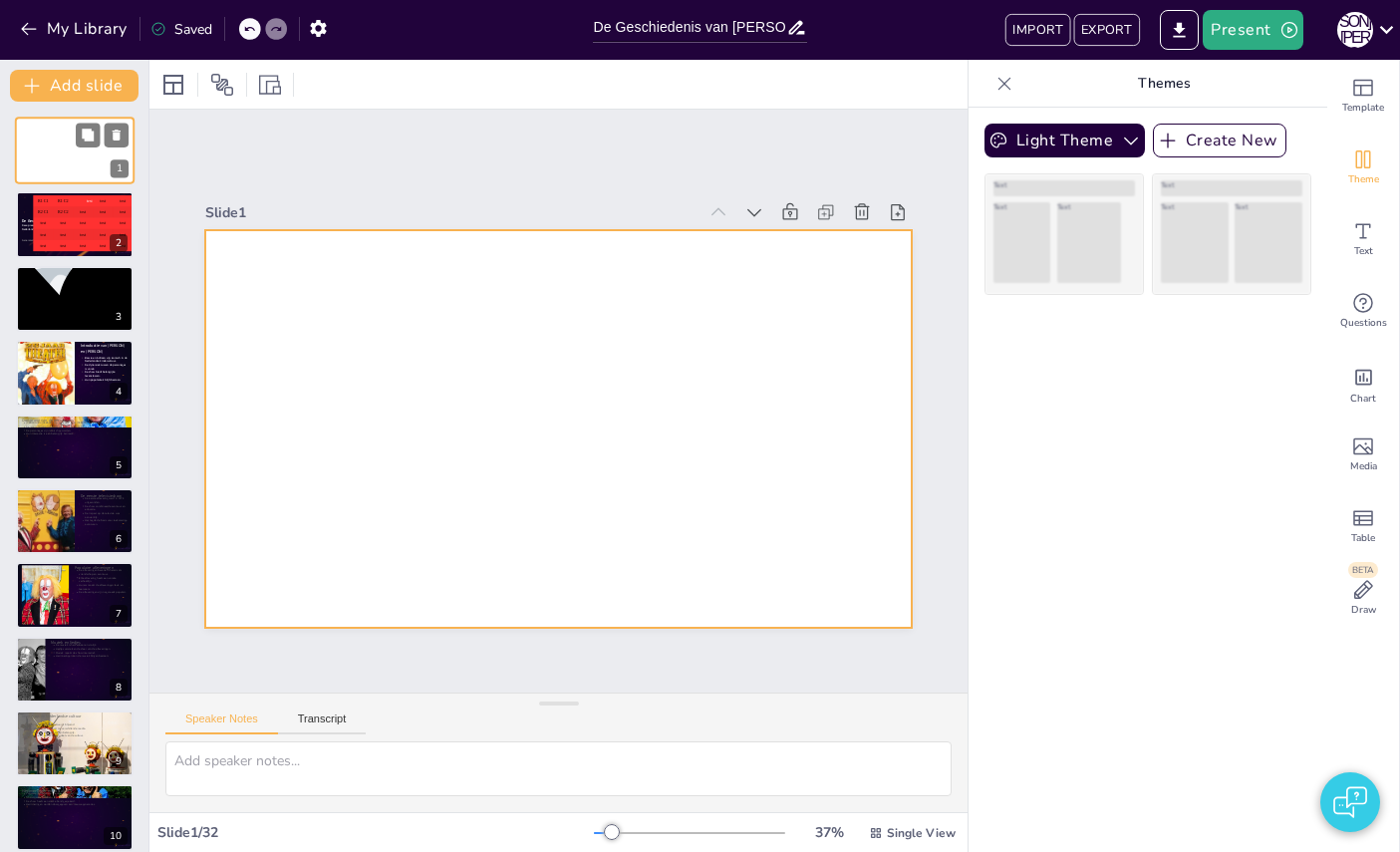 checkbox on "true" 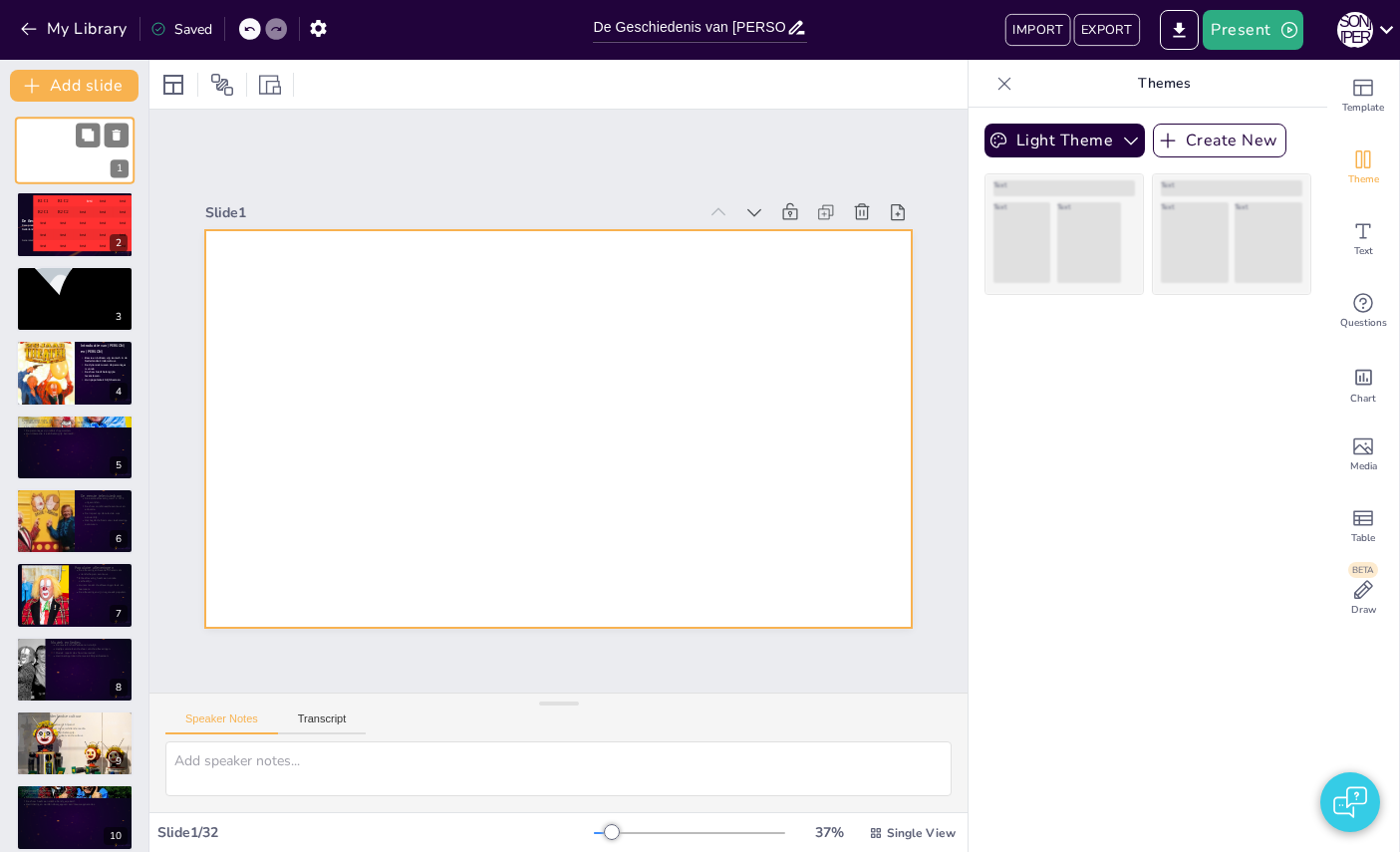 checkbox on "true" 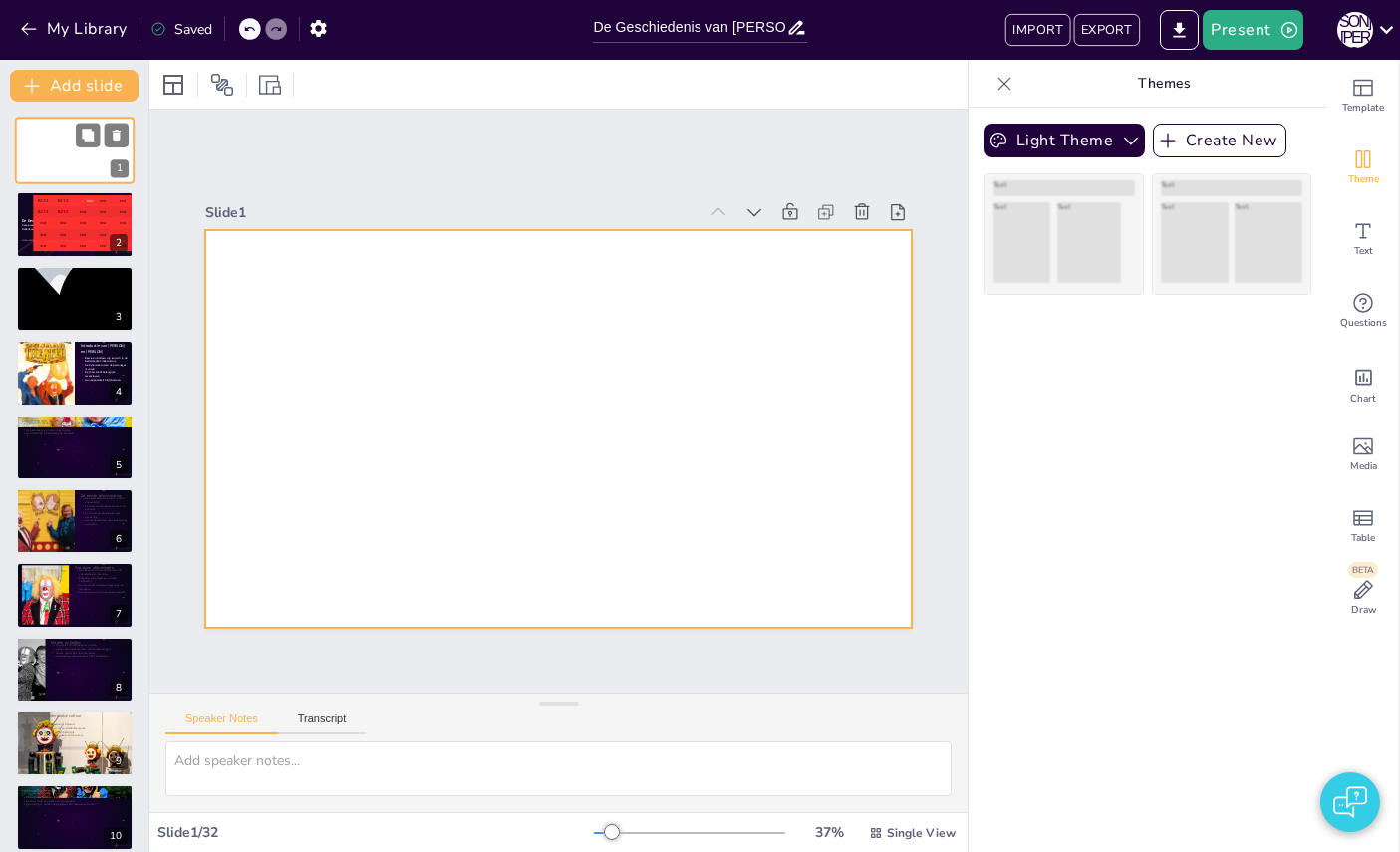 checkbox on "true" 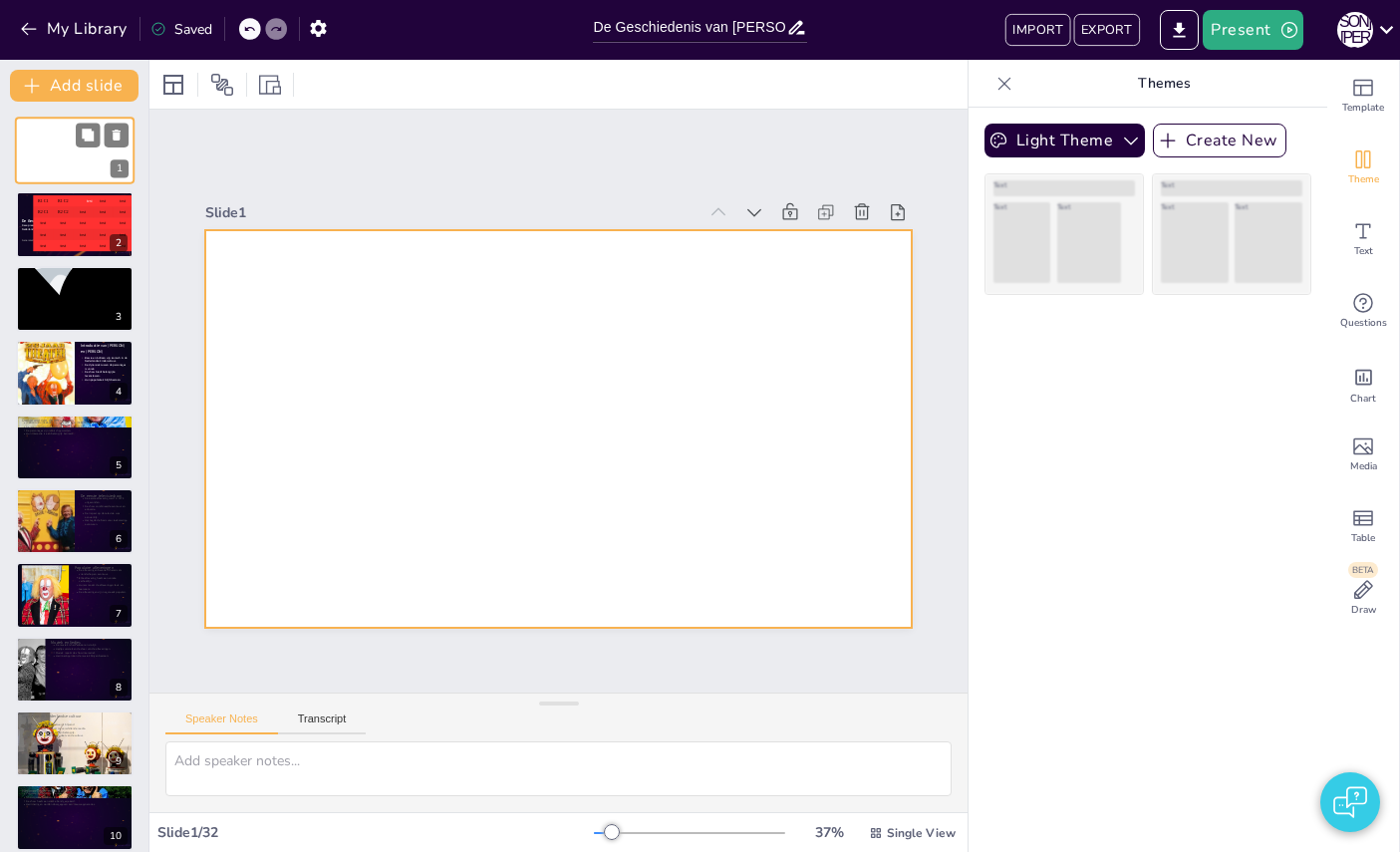 checkbox on "true" 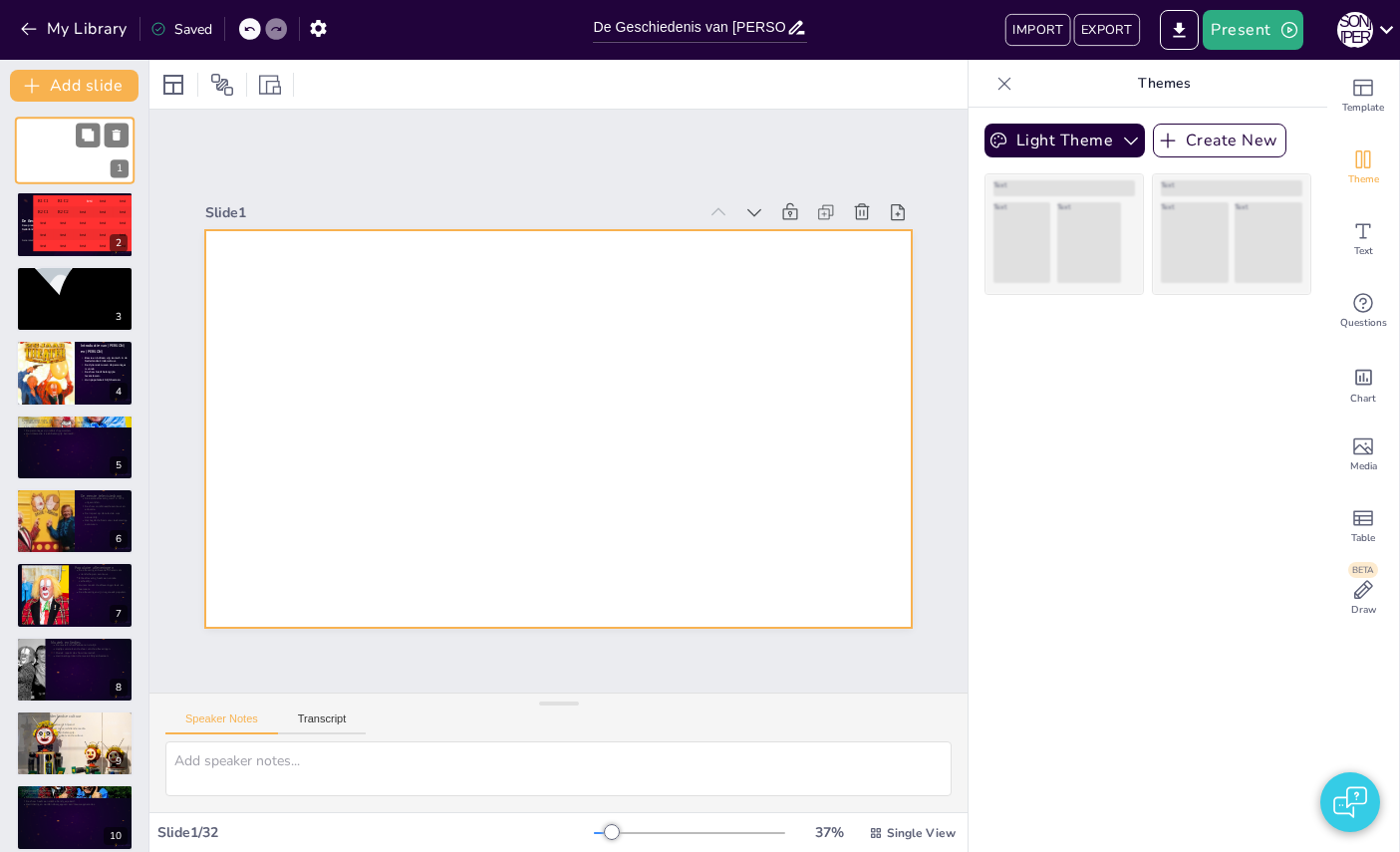 checkbox on "true" 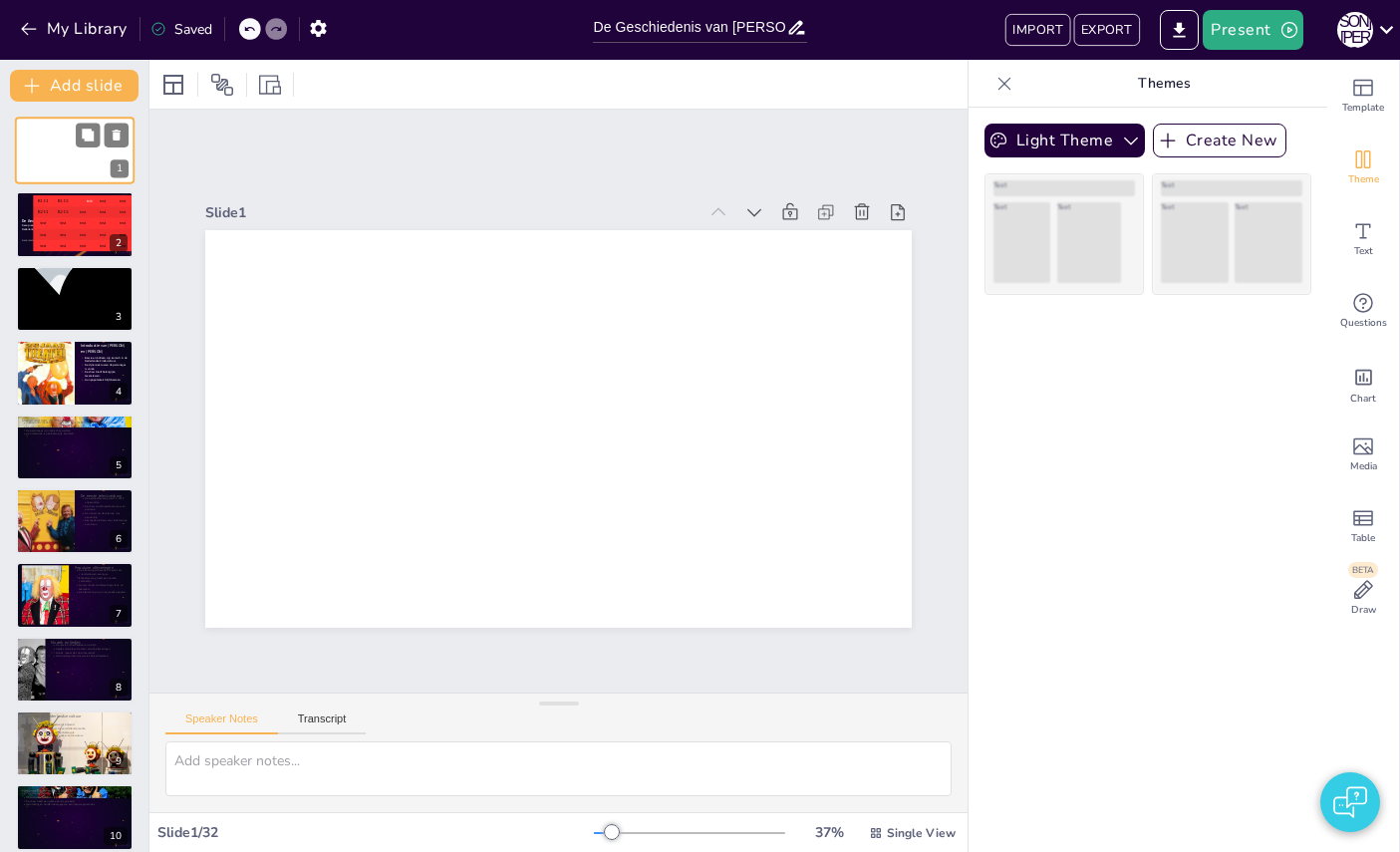 scroll, scrollTop: 0, scrollLeft: 0, axis: both 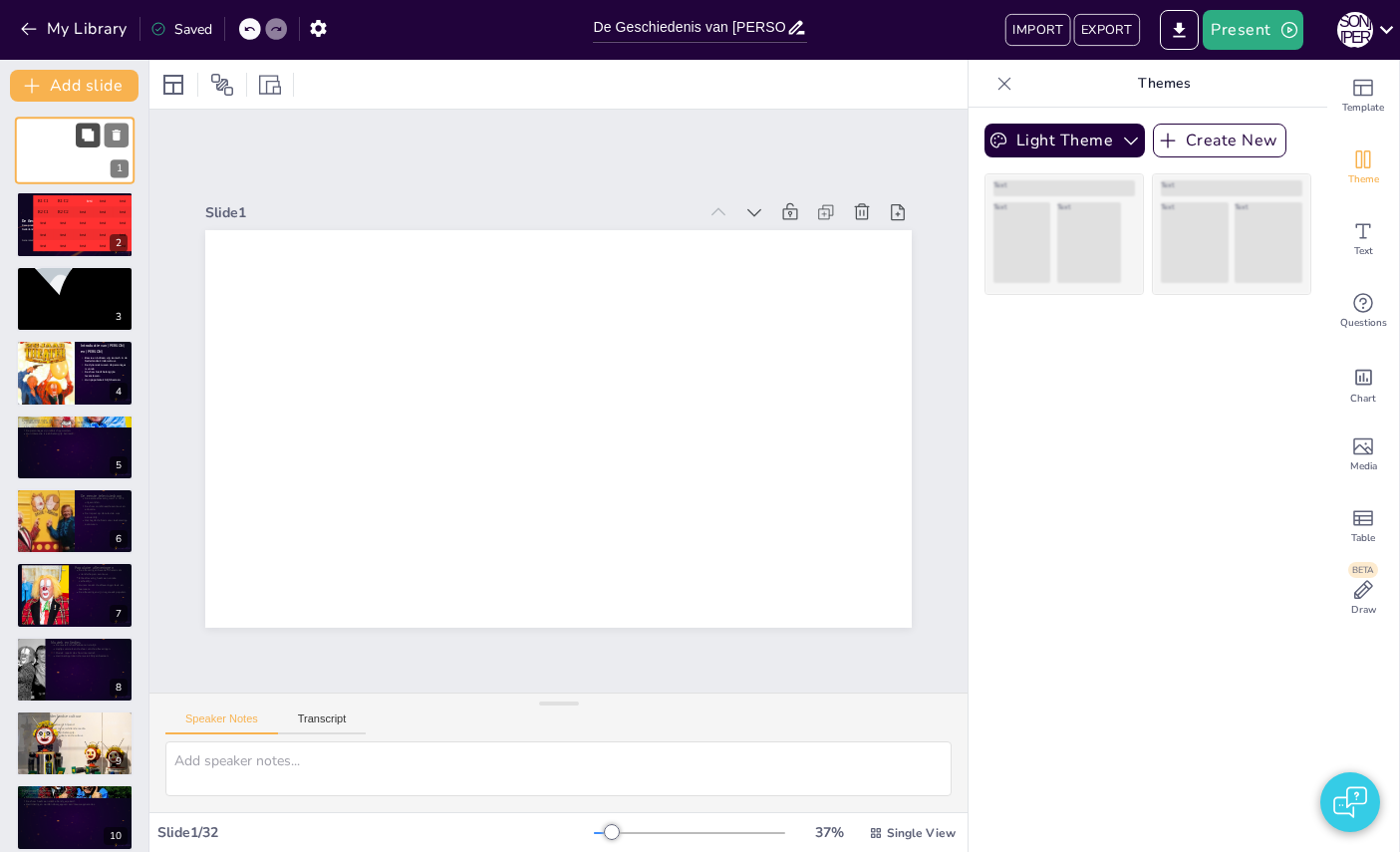 checkbox on "true" 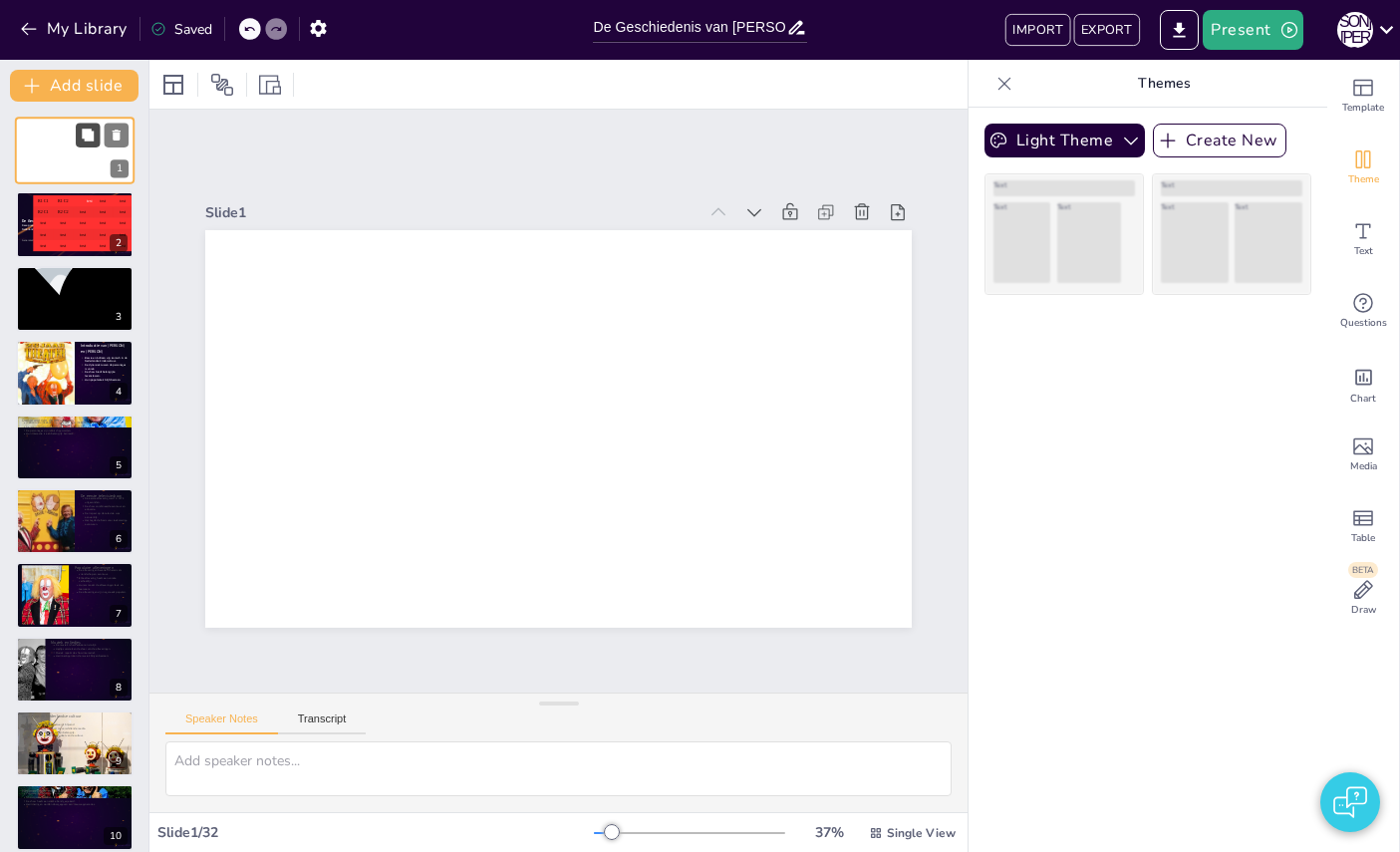 checkbox on "true" 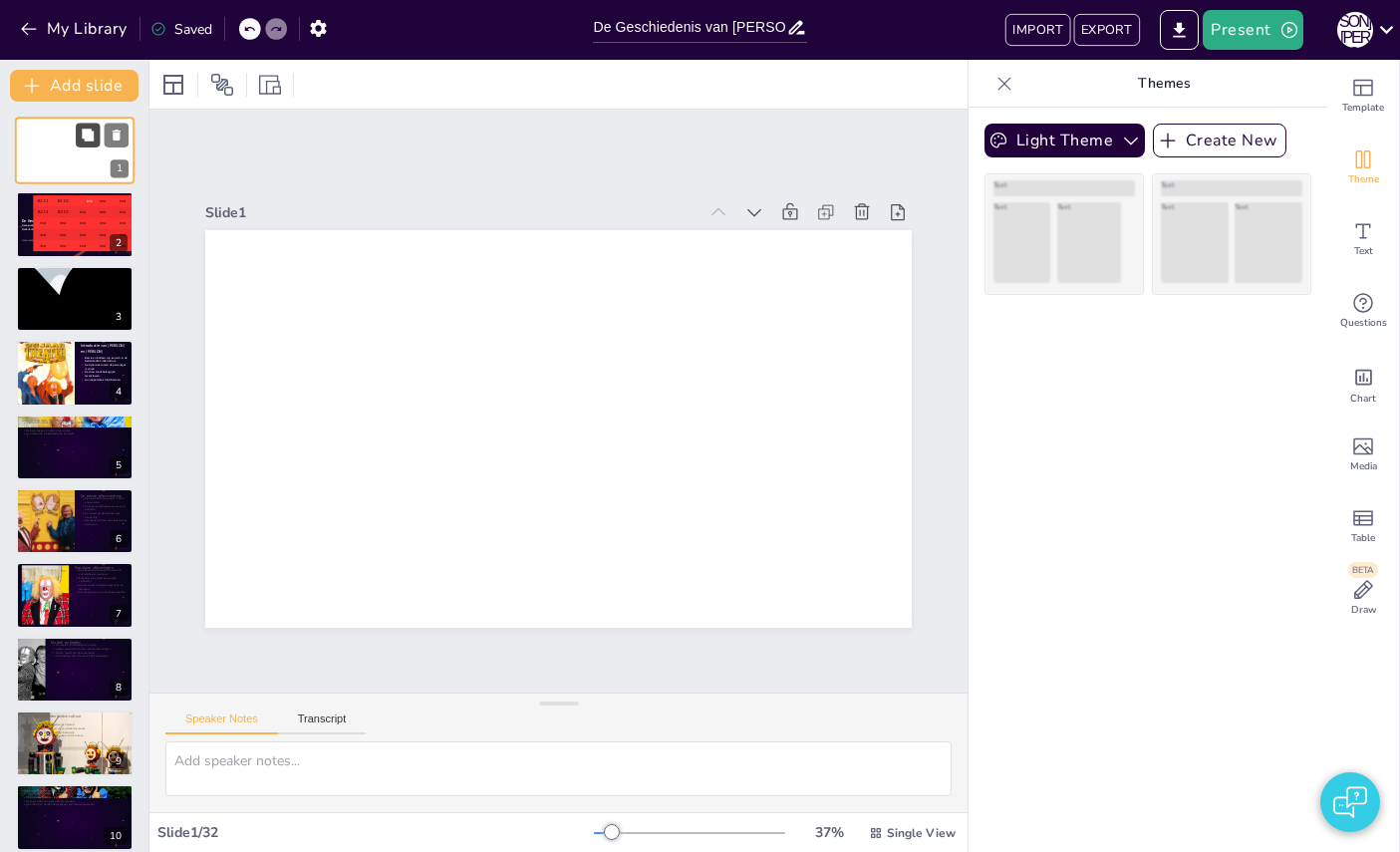 checkbox on "true" 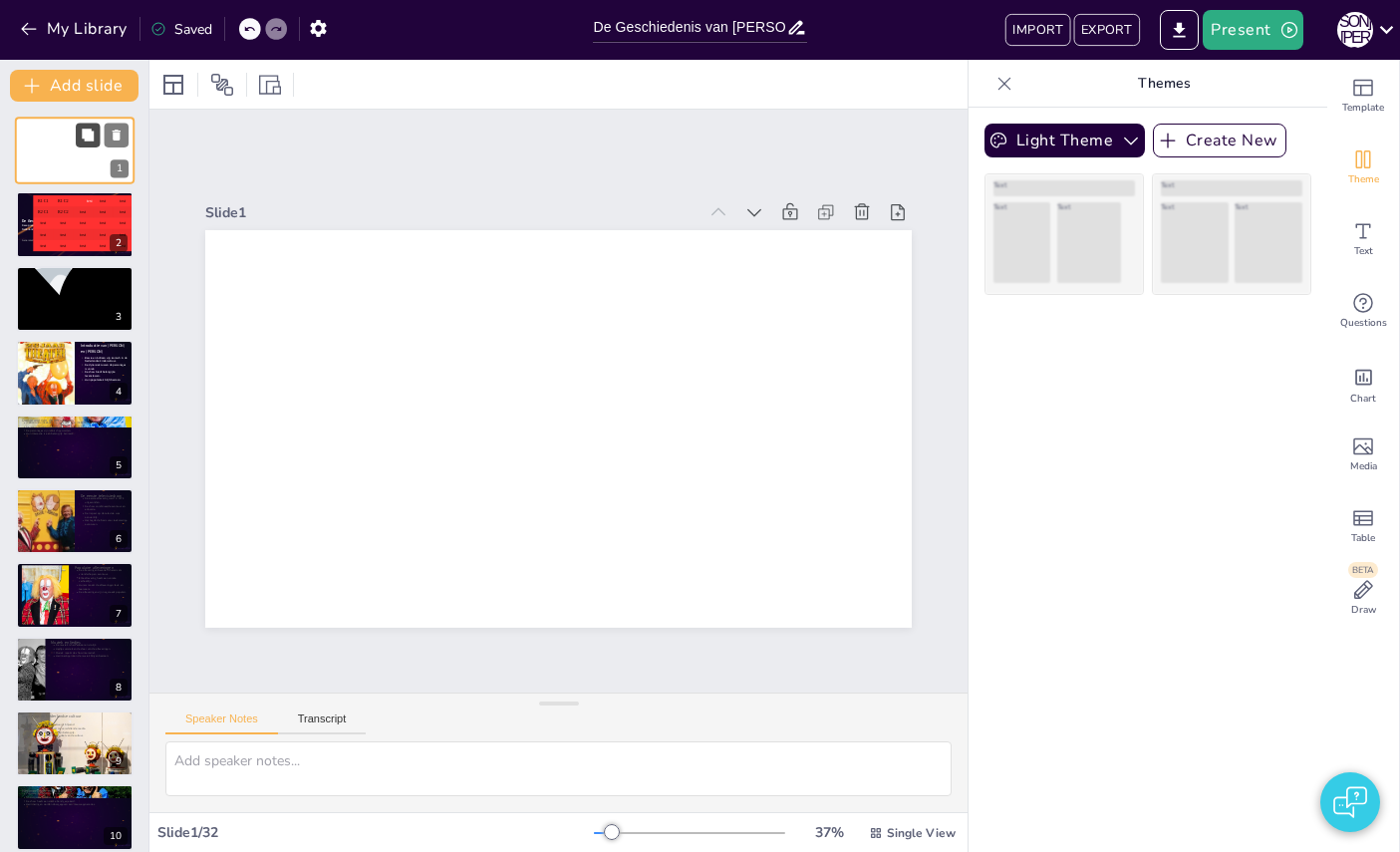 checkbox on "true" 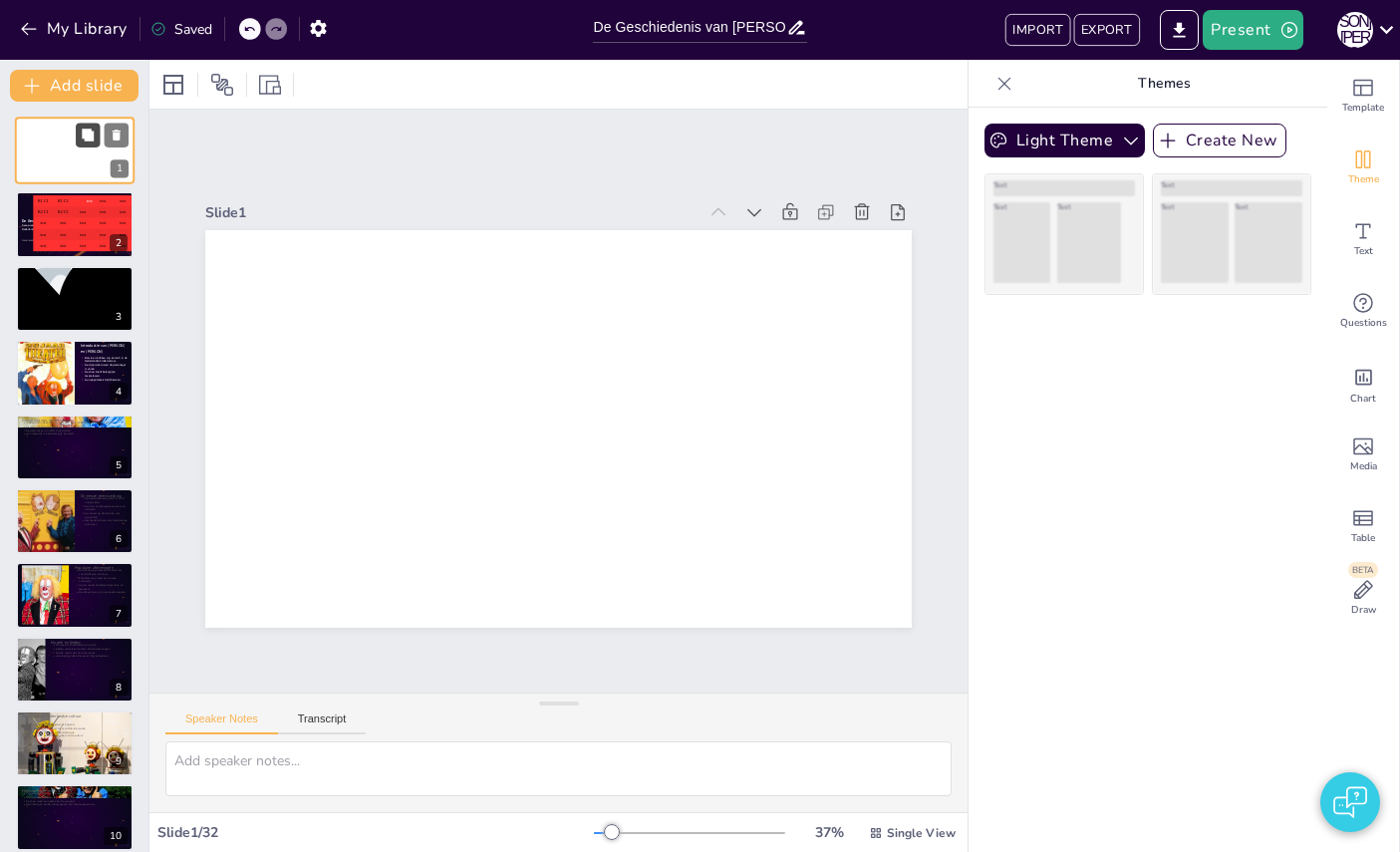checkbox on "true" 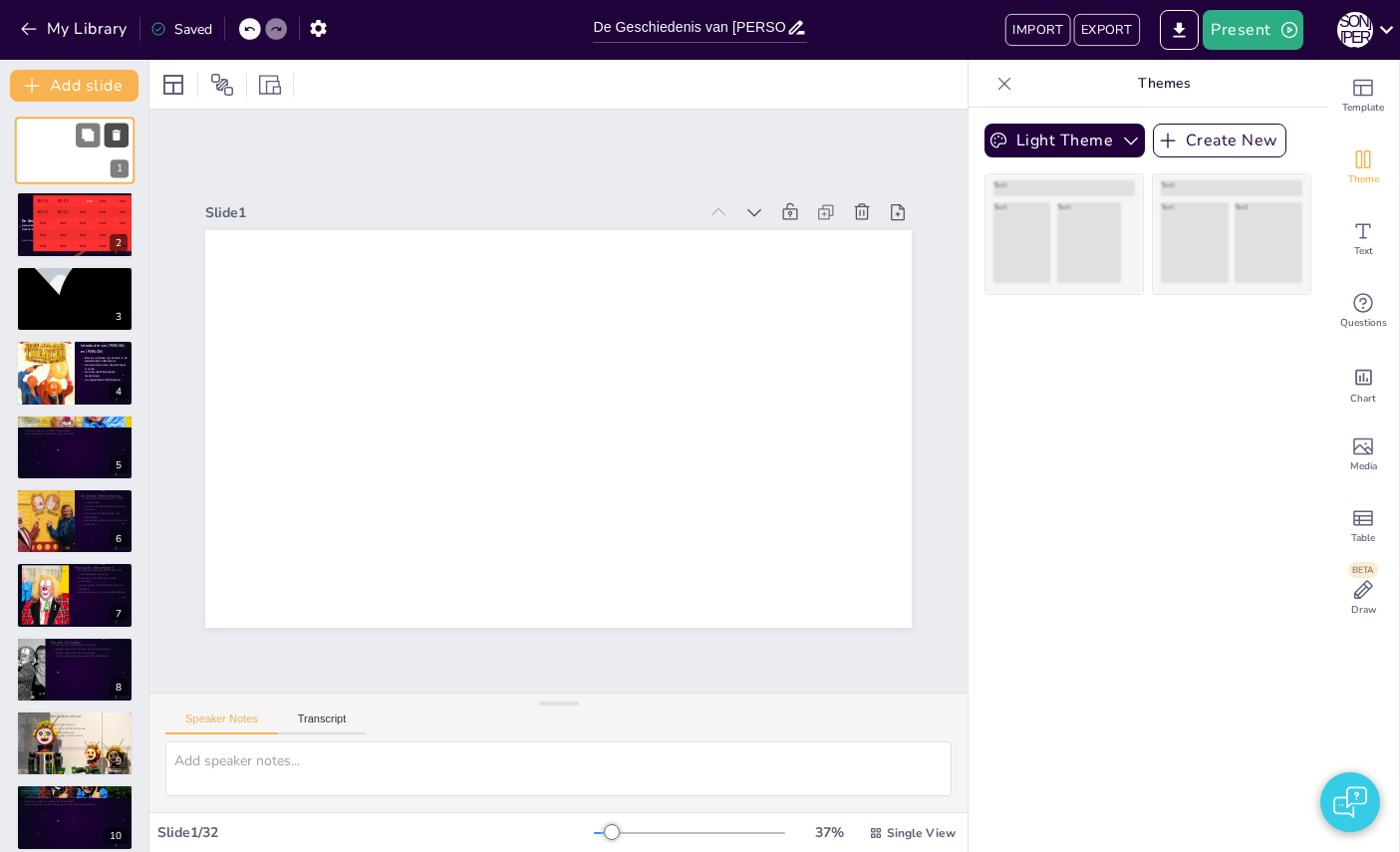 click 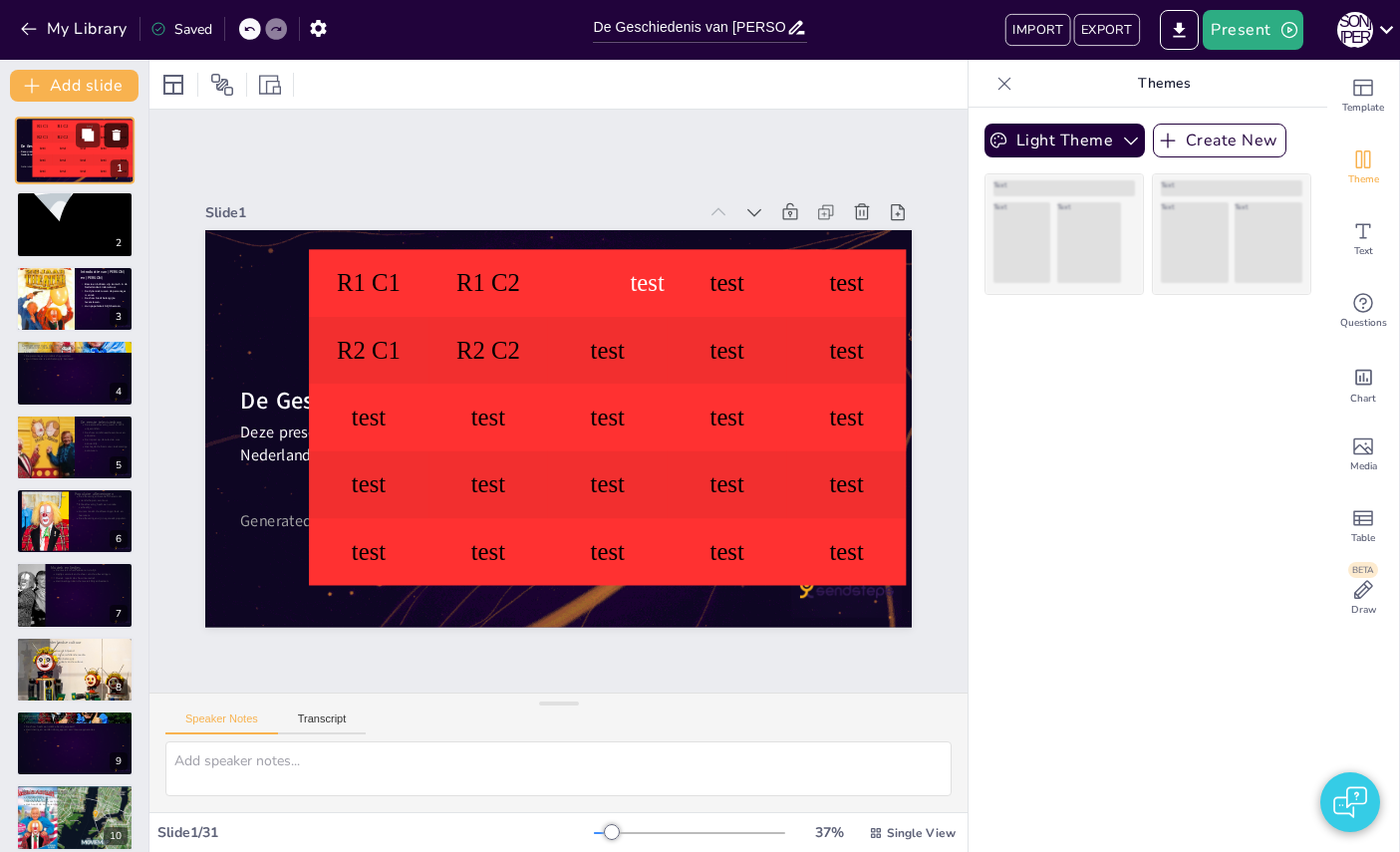 click 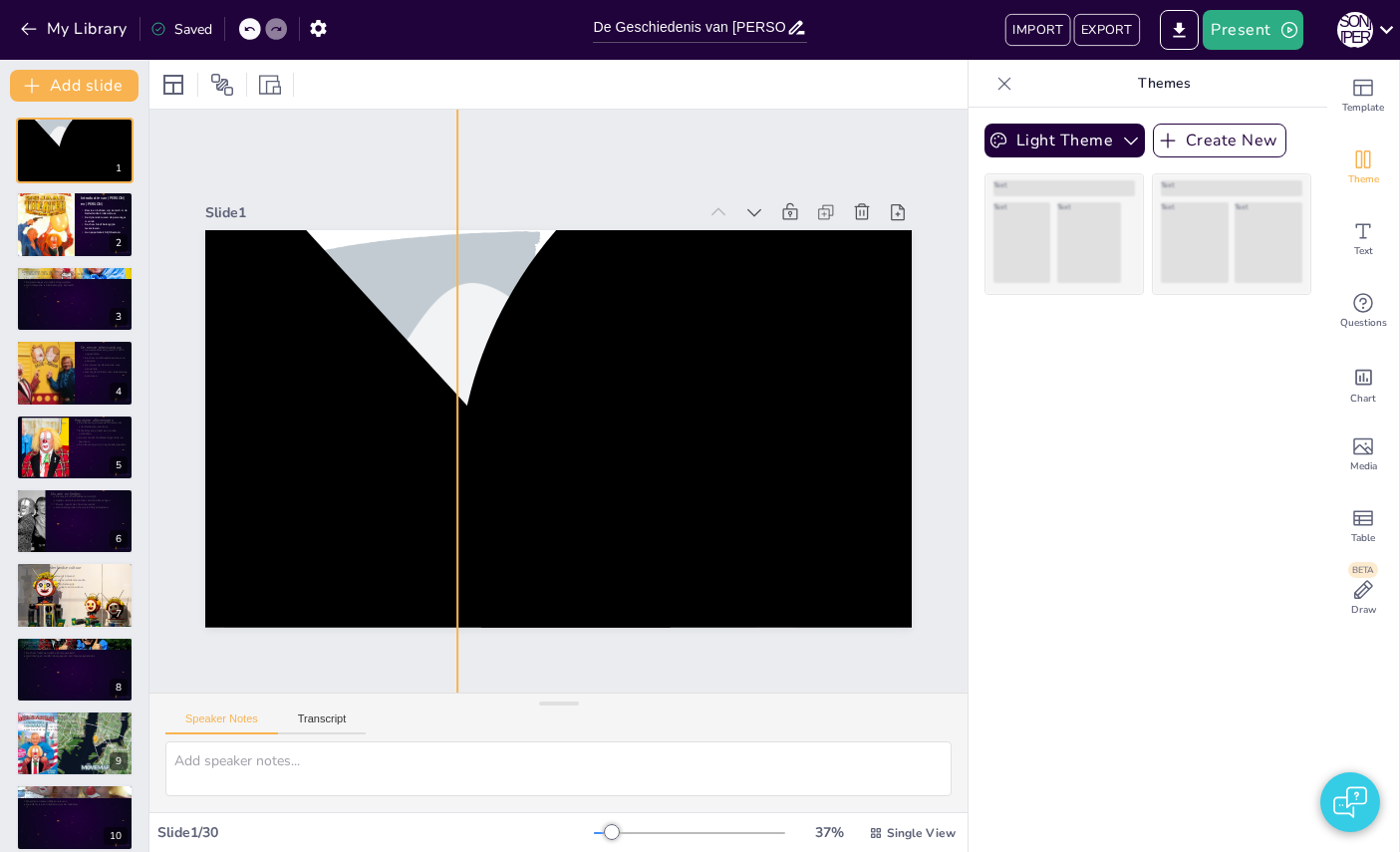 checkbox on "true" 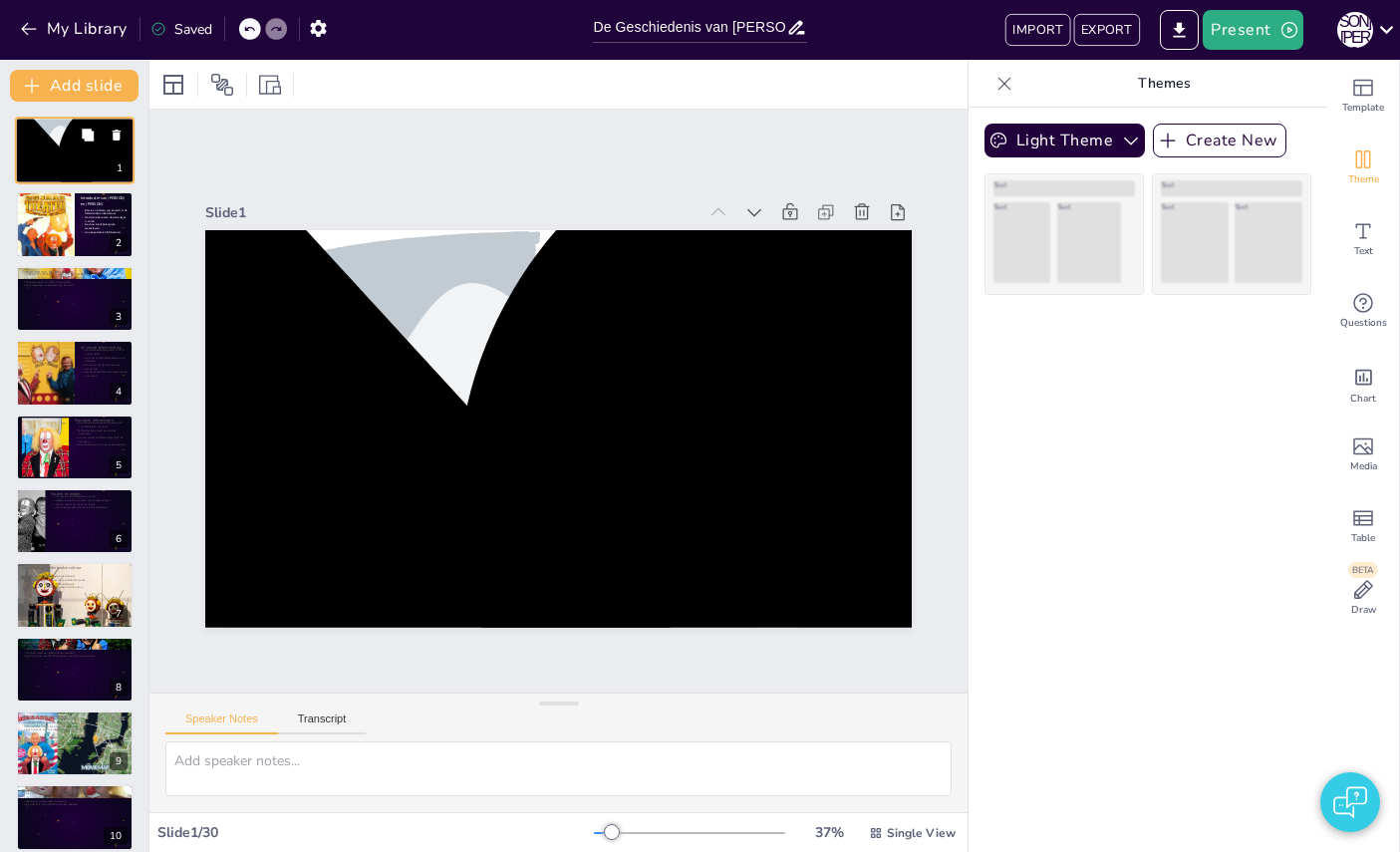 checkbox on "true" 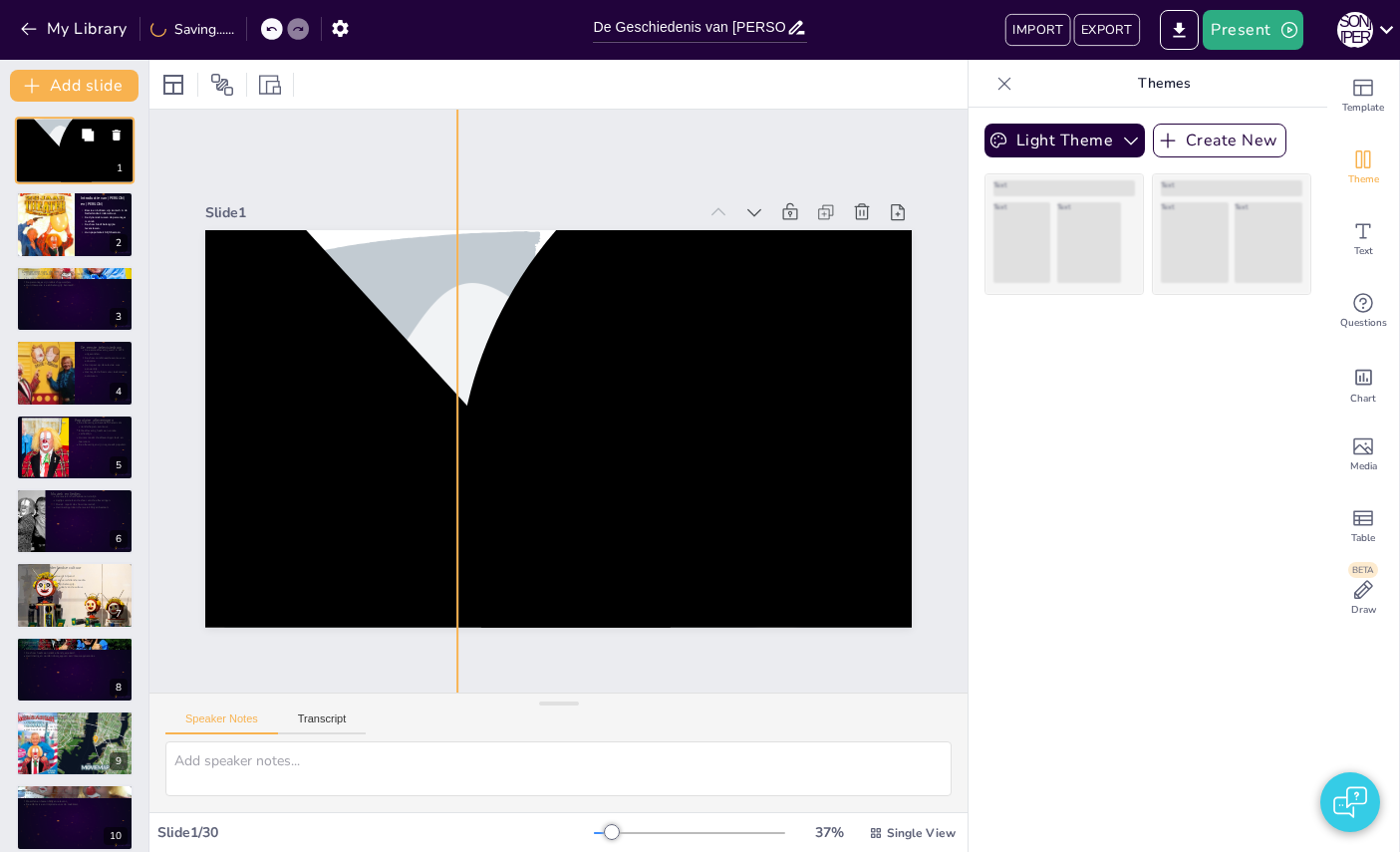 checkbox on "true" 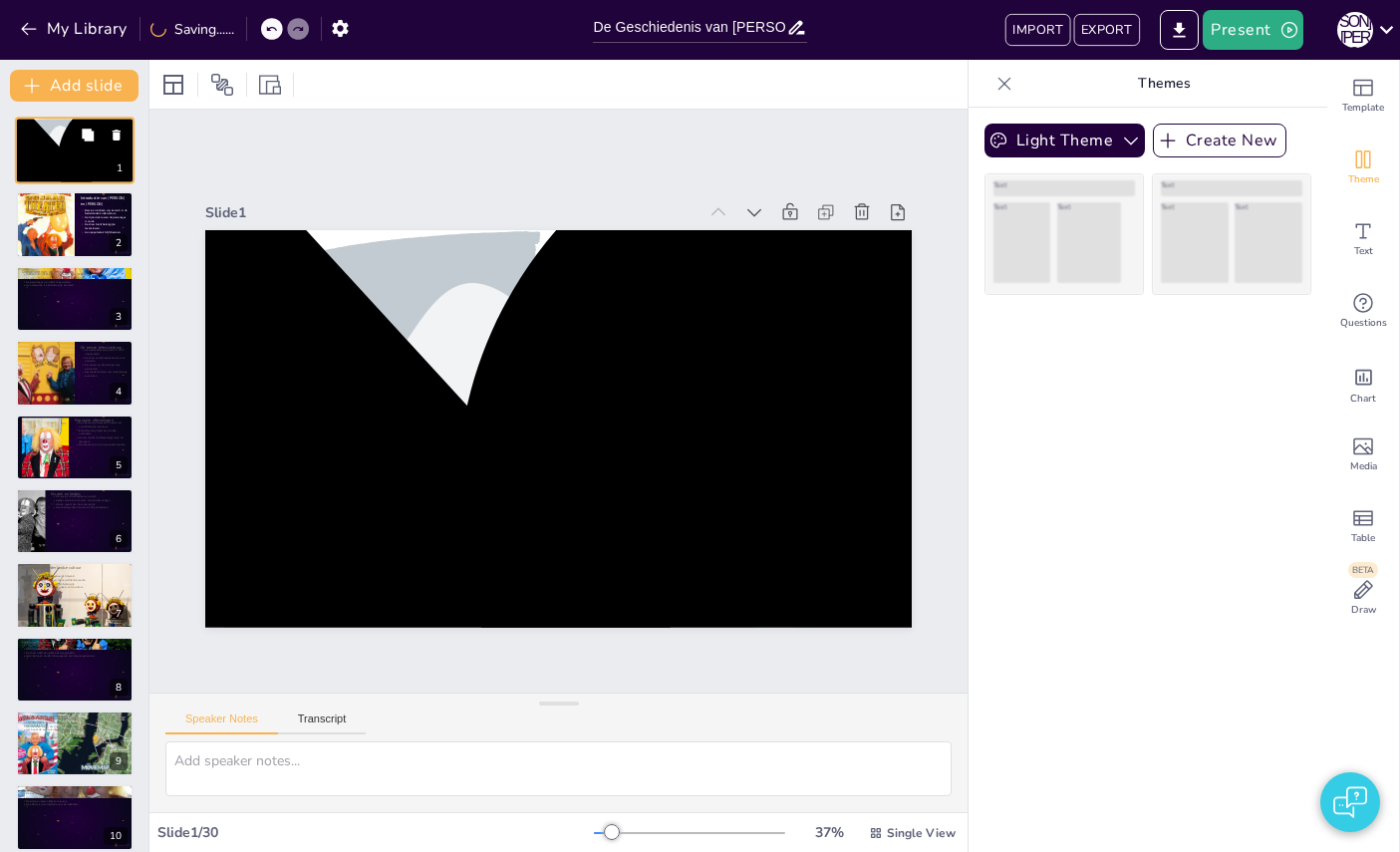 checkbox on "true" 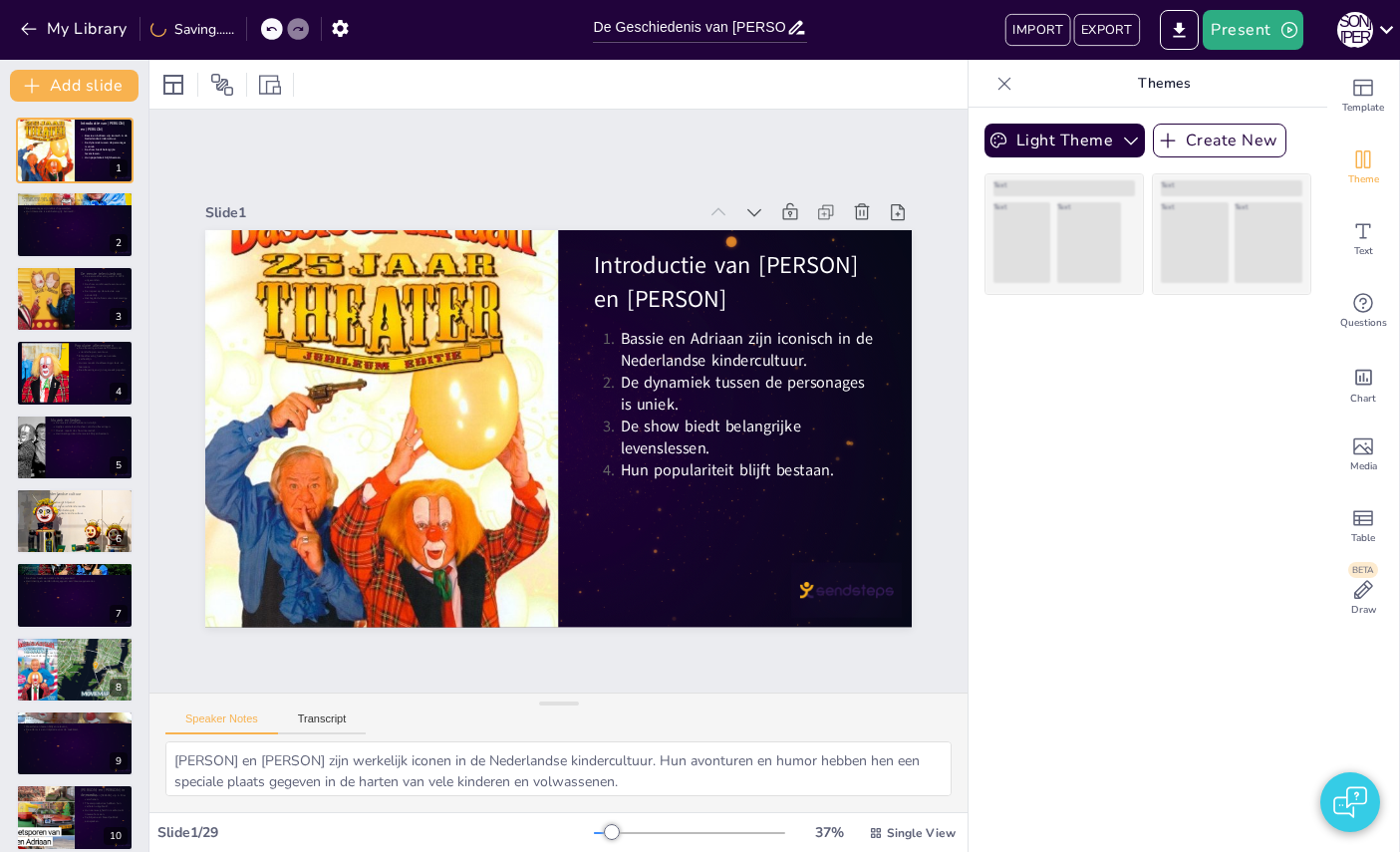checkbox on "true" 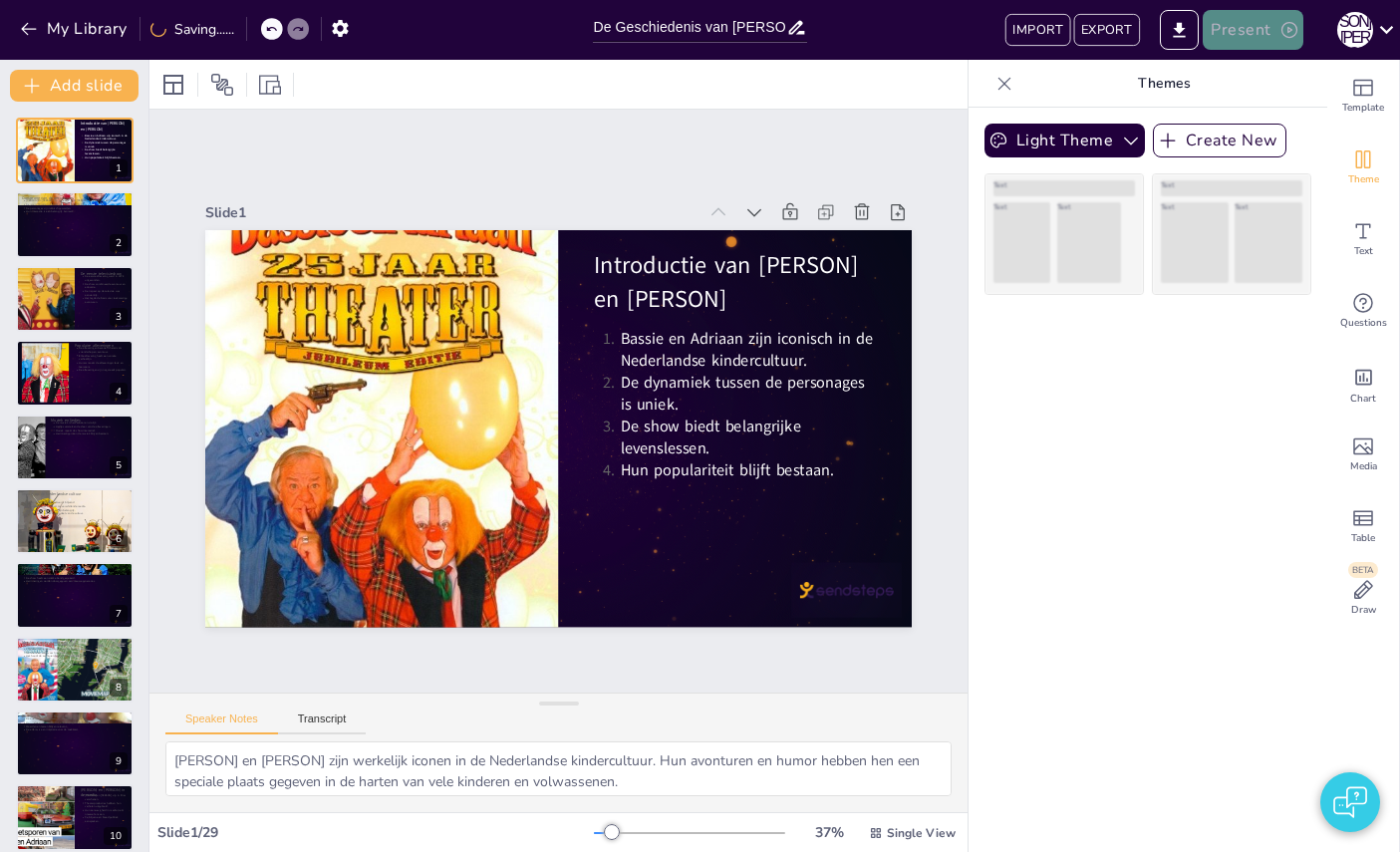 click on "Present" at bounding box center (1253, 30) 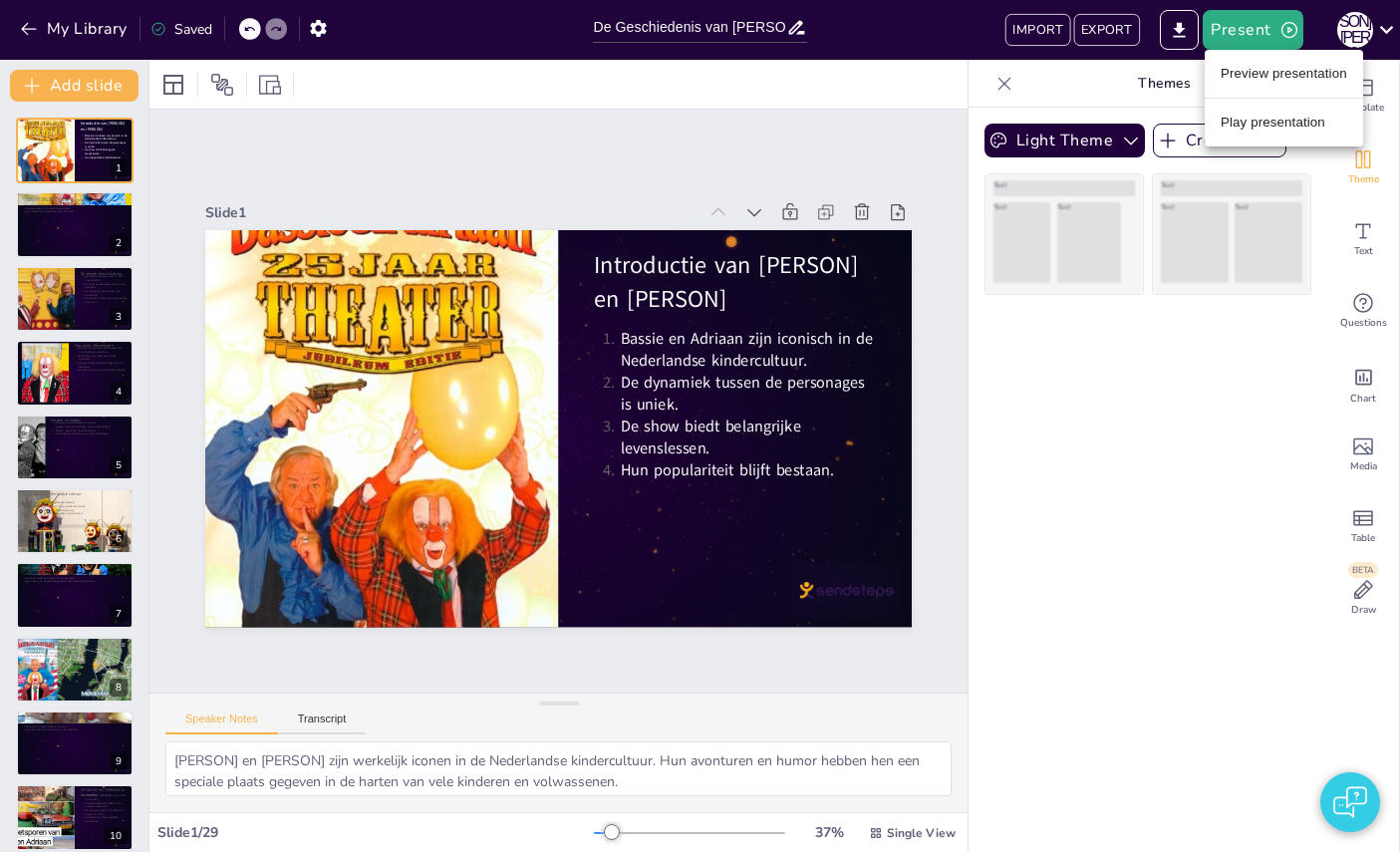 click on "Play presentation" at bounding box center [1283, 123] 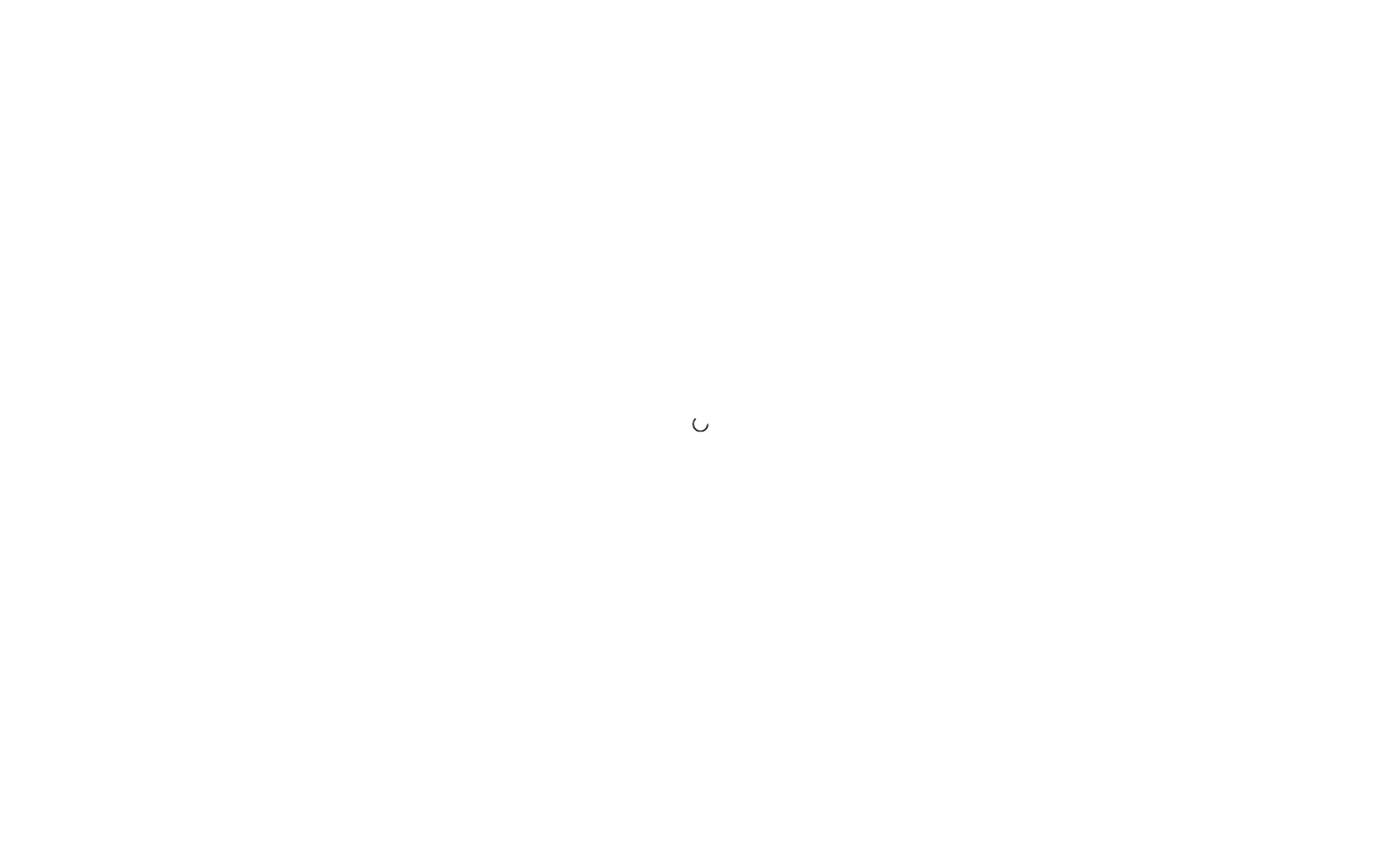 scroll, scrollTop: 0, scrollLeft: 0, axis: both 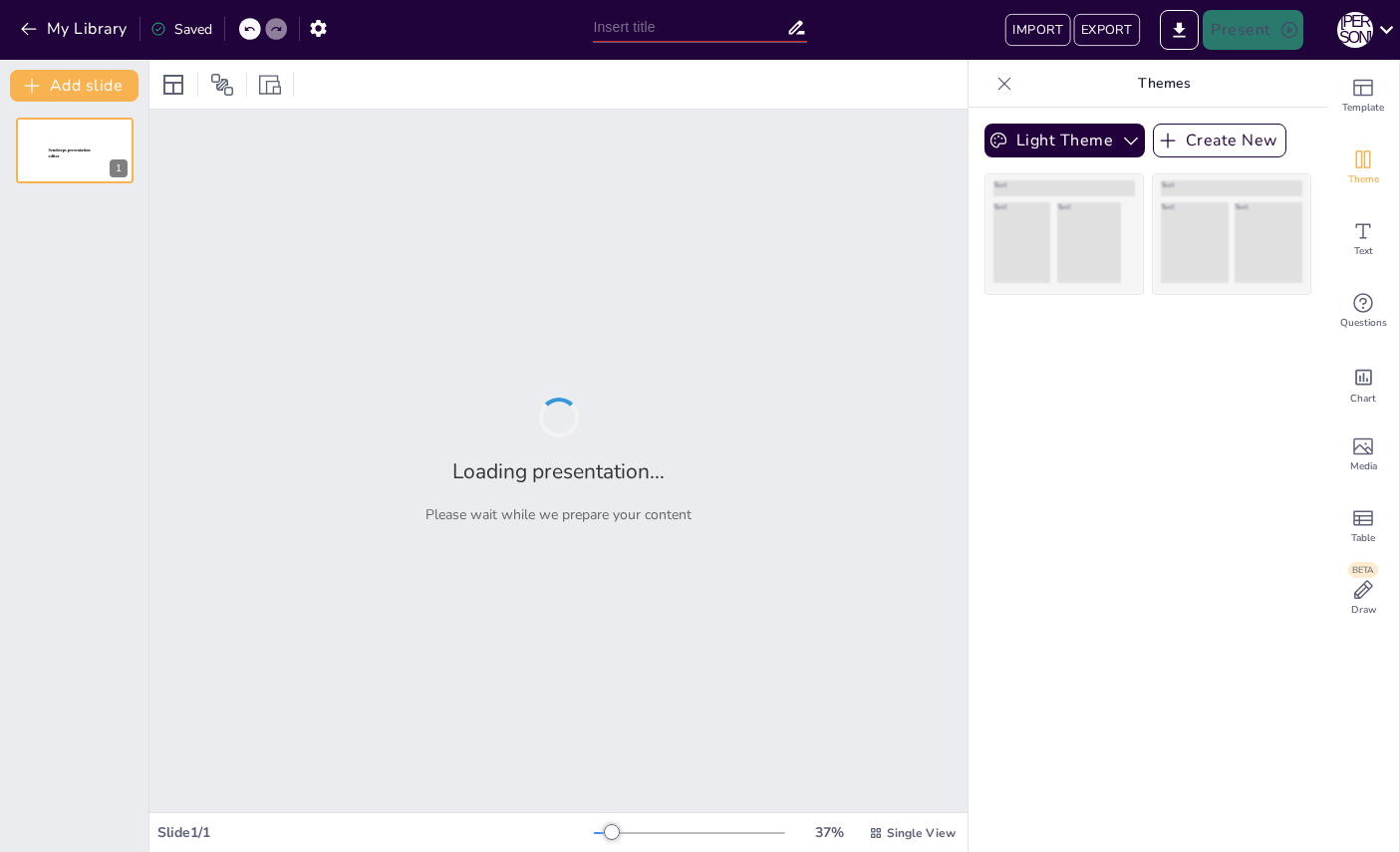 type on "De Geschiedenis van [PERSON] en [PERSON]" 